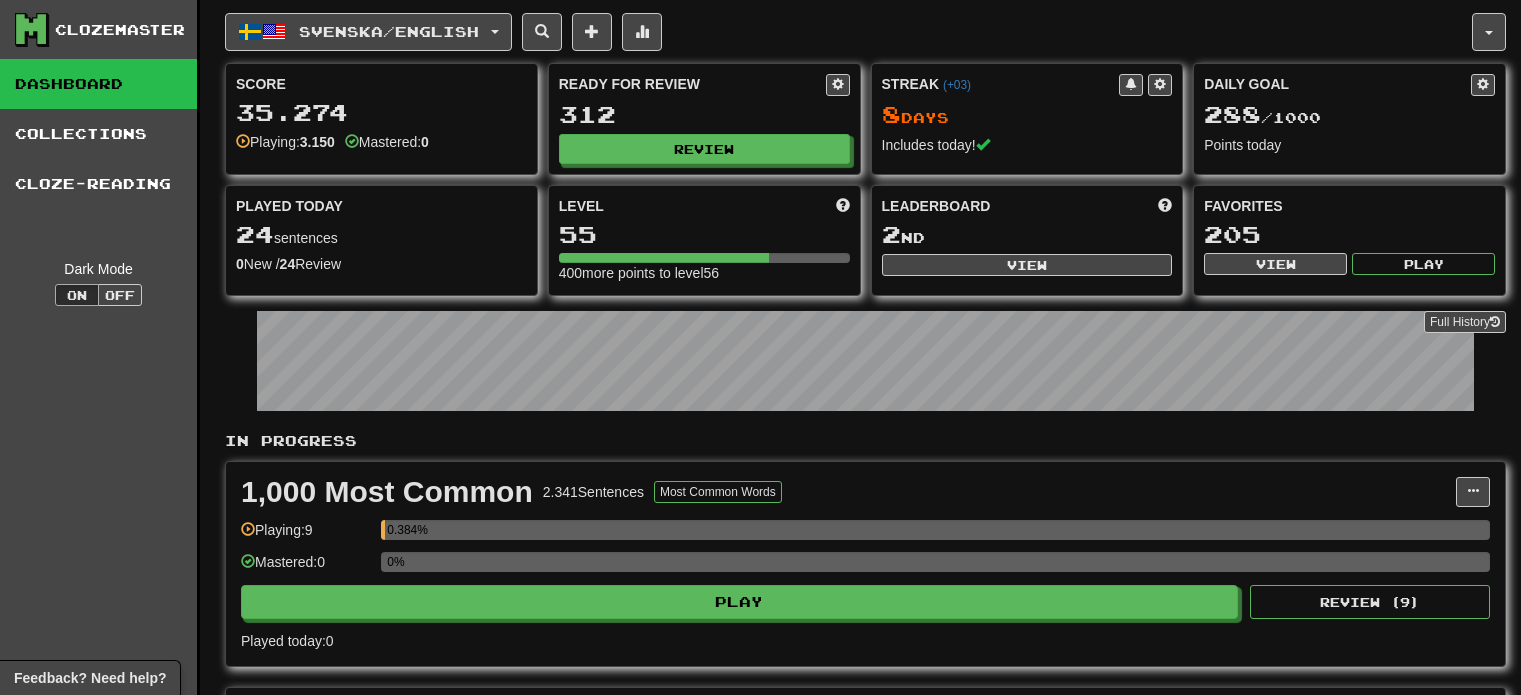 scroll, scrollTop: 0, scrollLeft: 0, axis: both 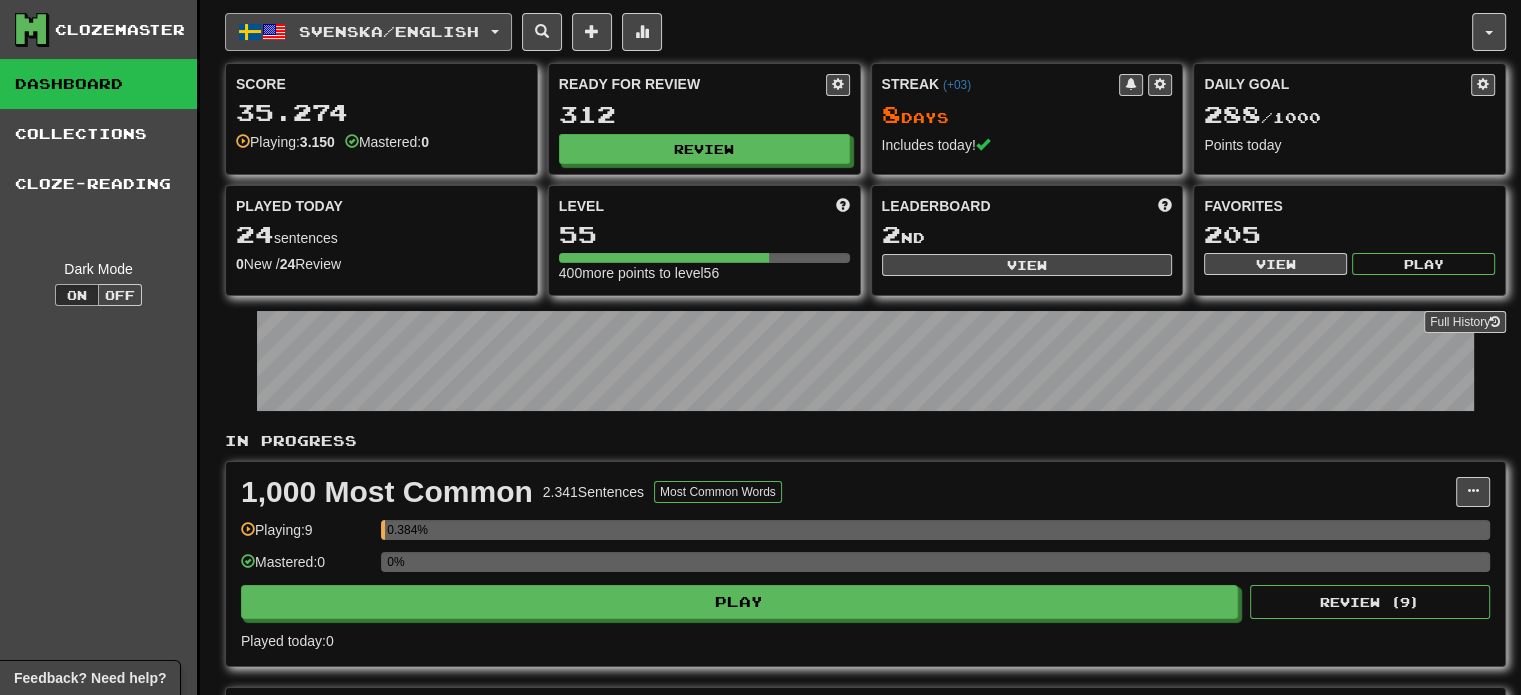 click on "Svenska  /  English" at bounding box center (368, 32) 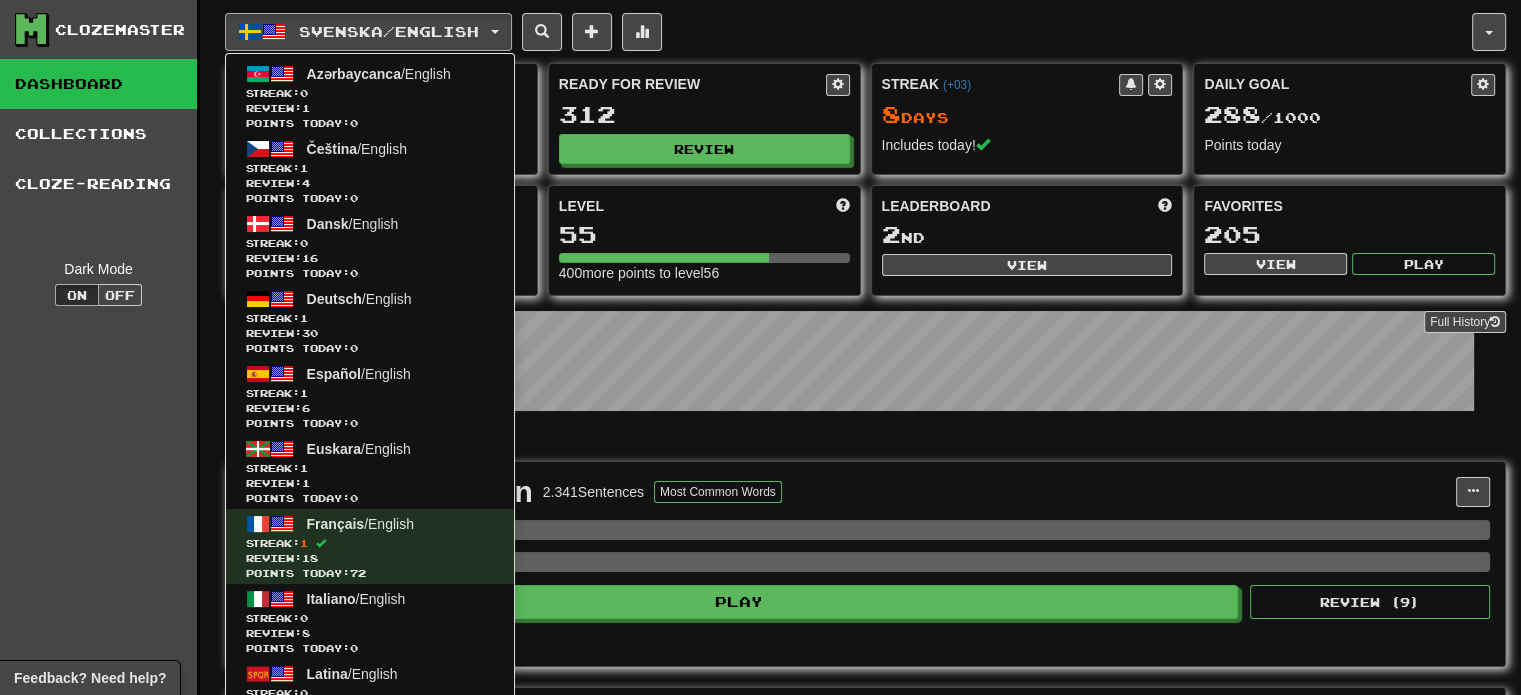 drag, startPoint x: 392, startPoint y: 91, endPoint x: 631, endPoint y: 35, distance: 245.473 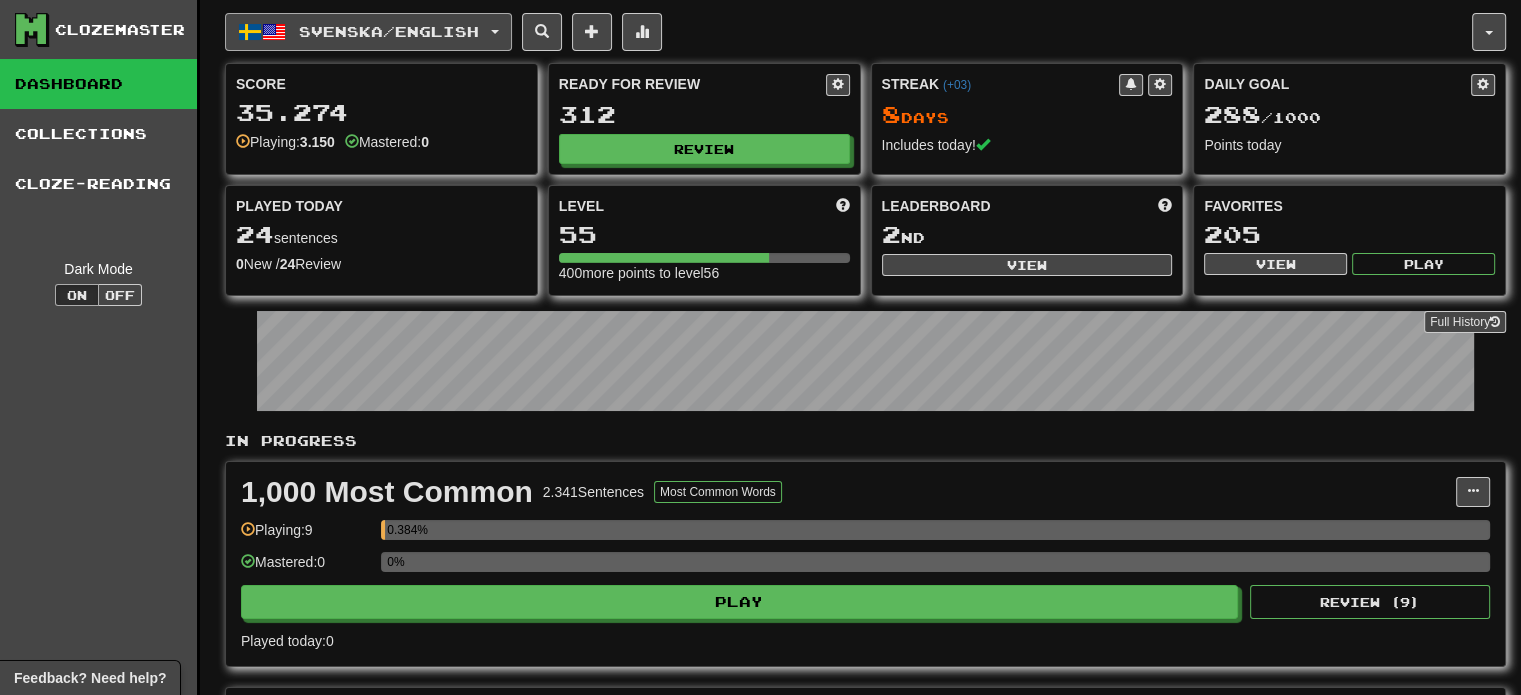 click on "Svenska  /  English" at bounding box center [368, 32] 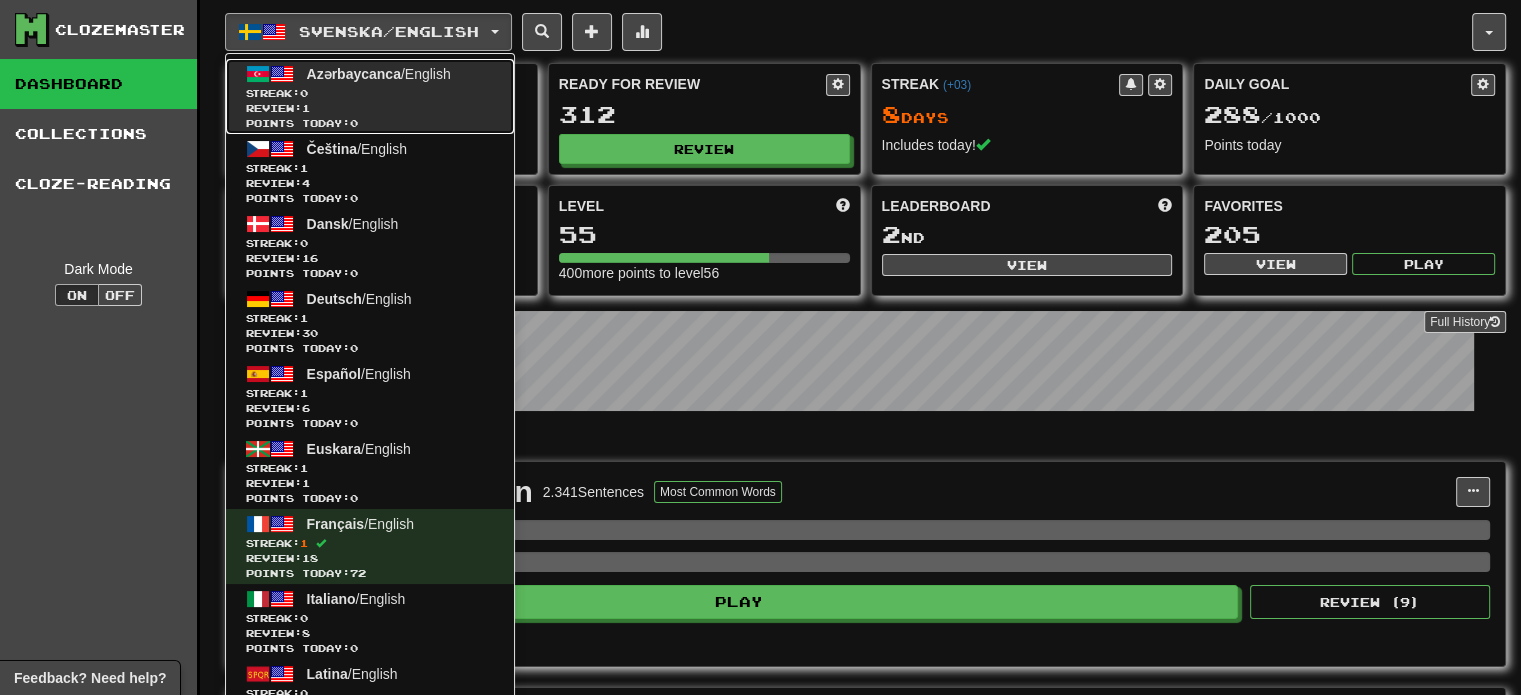 click on "Streak:  0" at bounding box center [370, 93] 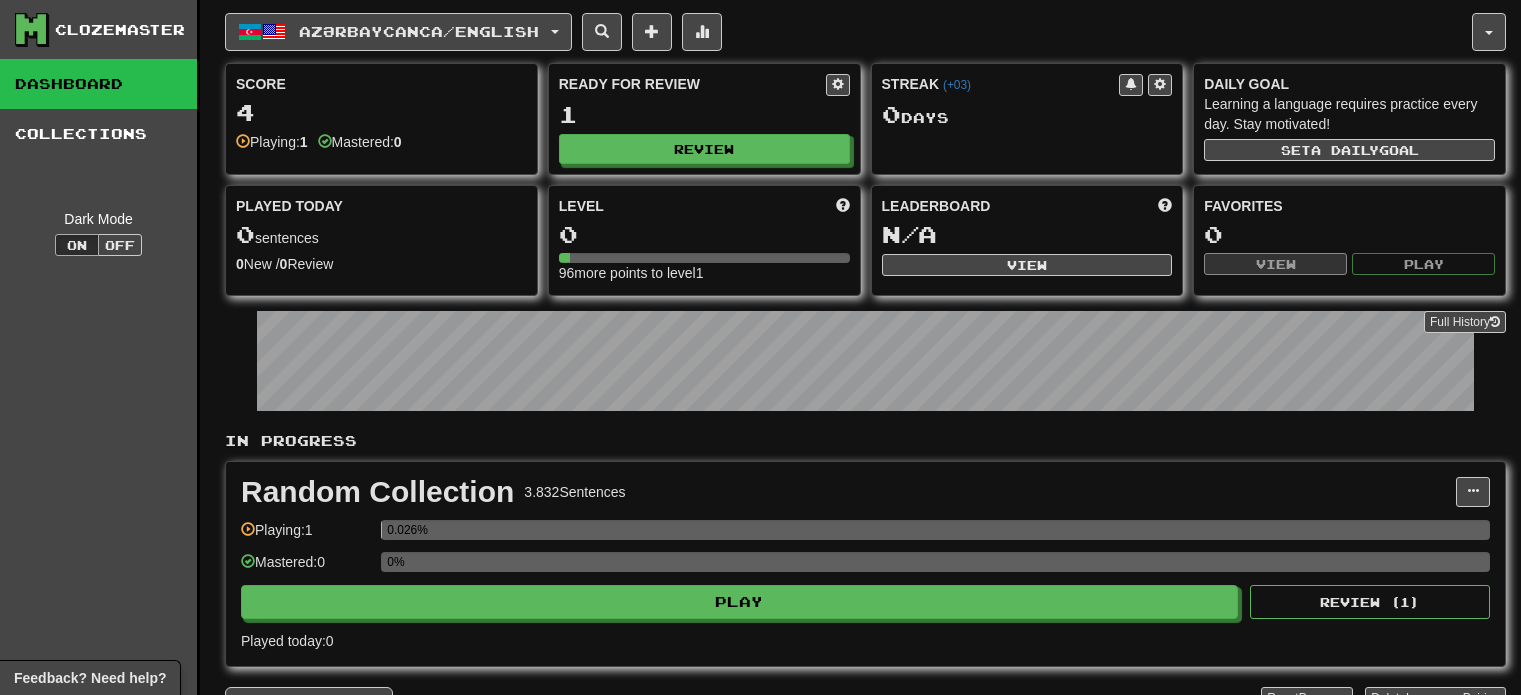 scroll, scrollTop: 0, scrollLeft: 0, axis: both 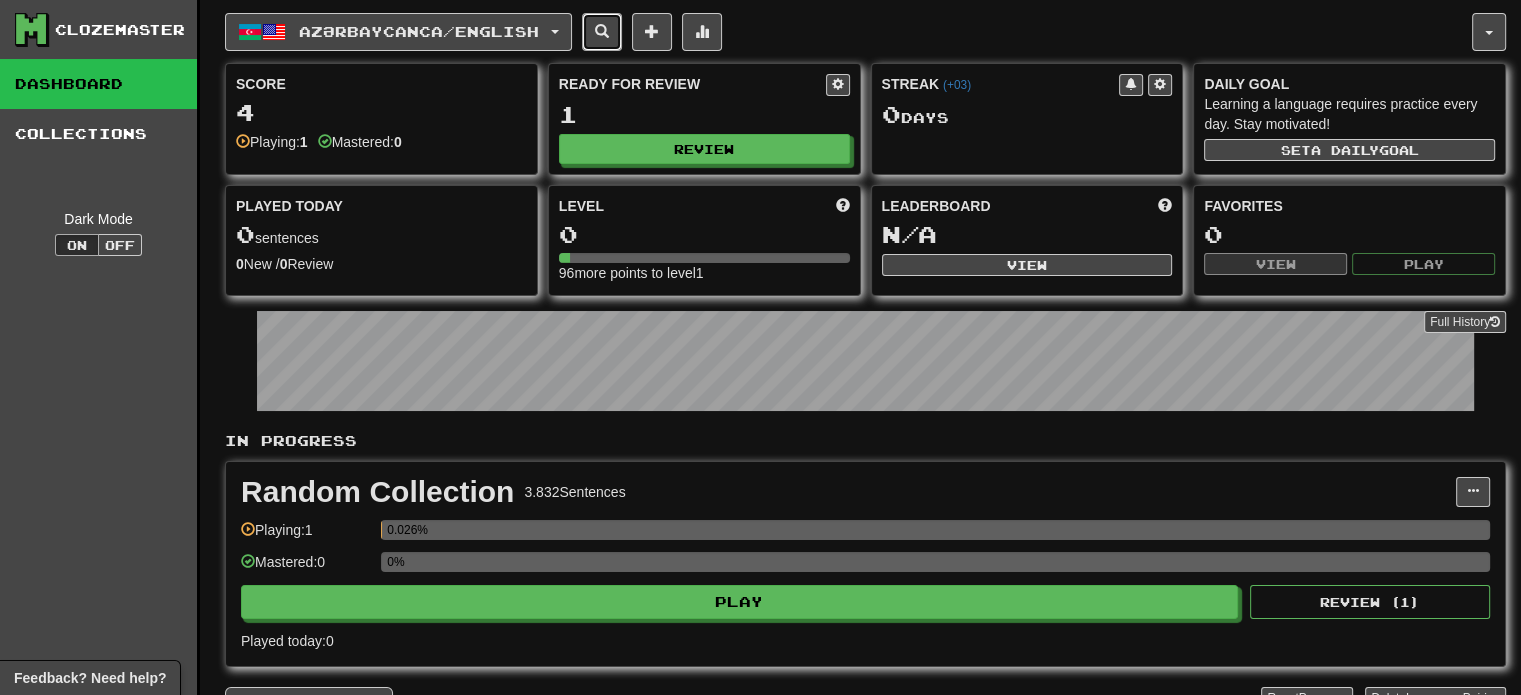 click at bounding box center (602, 32) 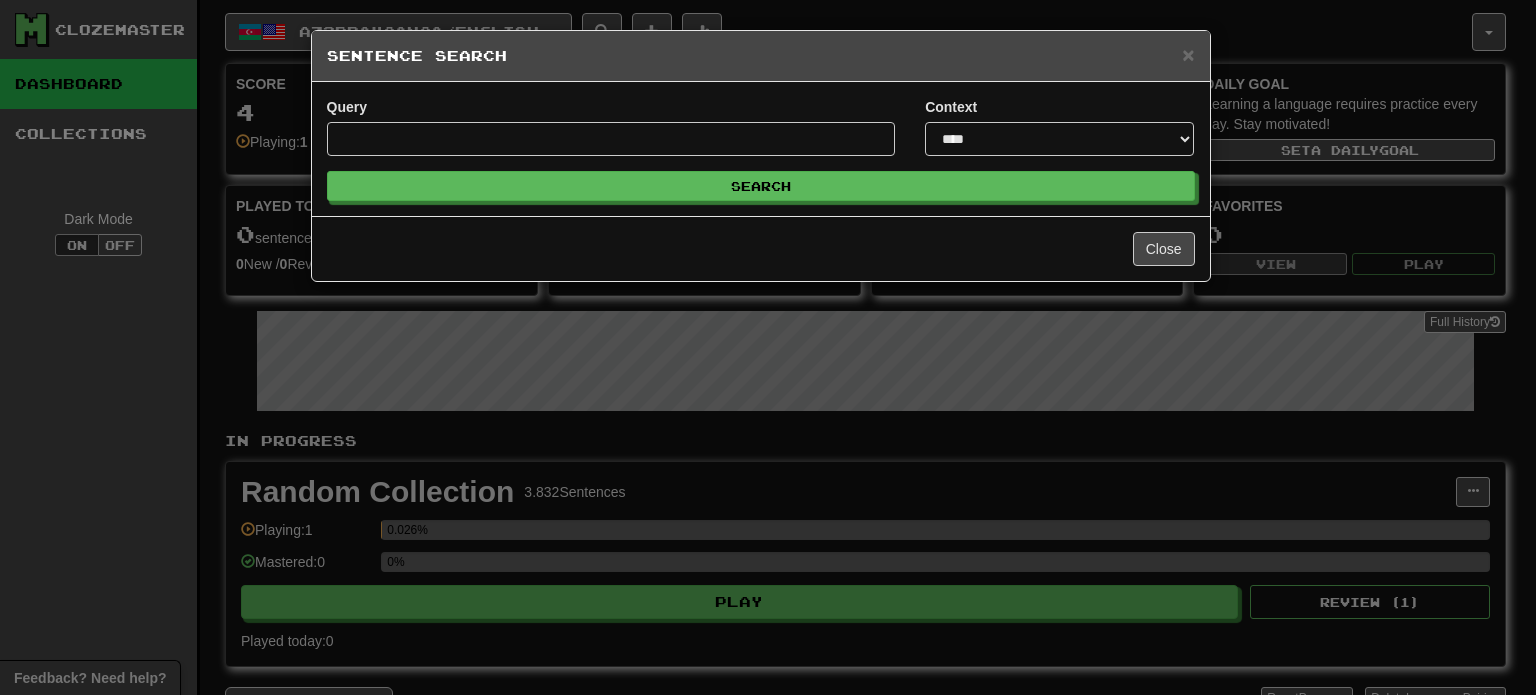 click on "Sentence Search" at bounding box center (761, 56) 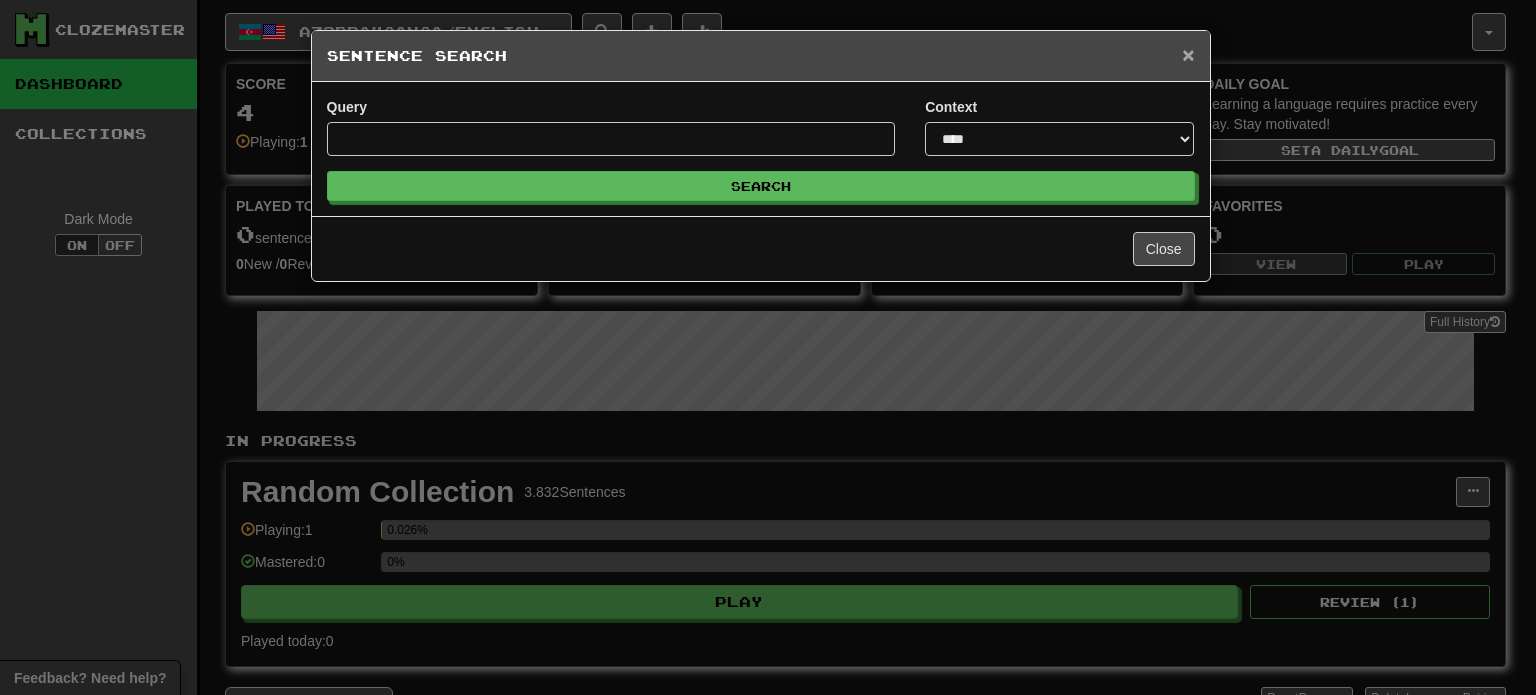 drag, startPoint x: 1192, startPoint y: 62, endPoint x: 1172, endPoint y: 56, distance: 20.880613 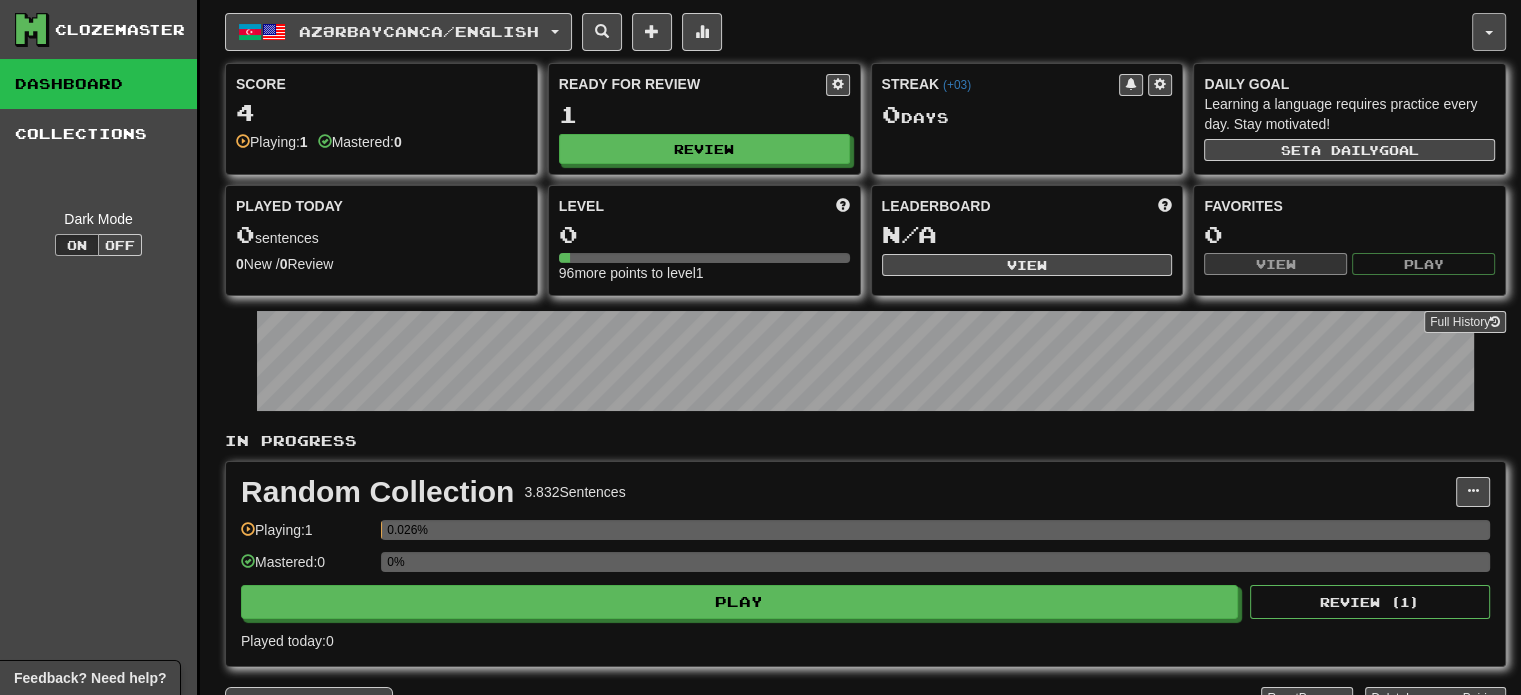 click at bounding box center [1489, 32] 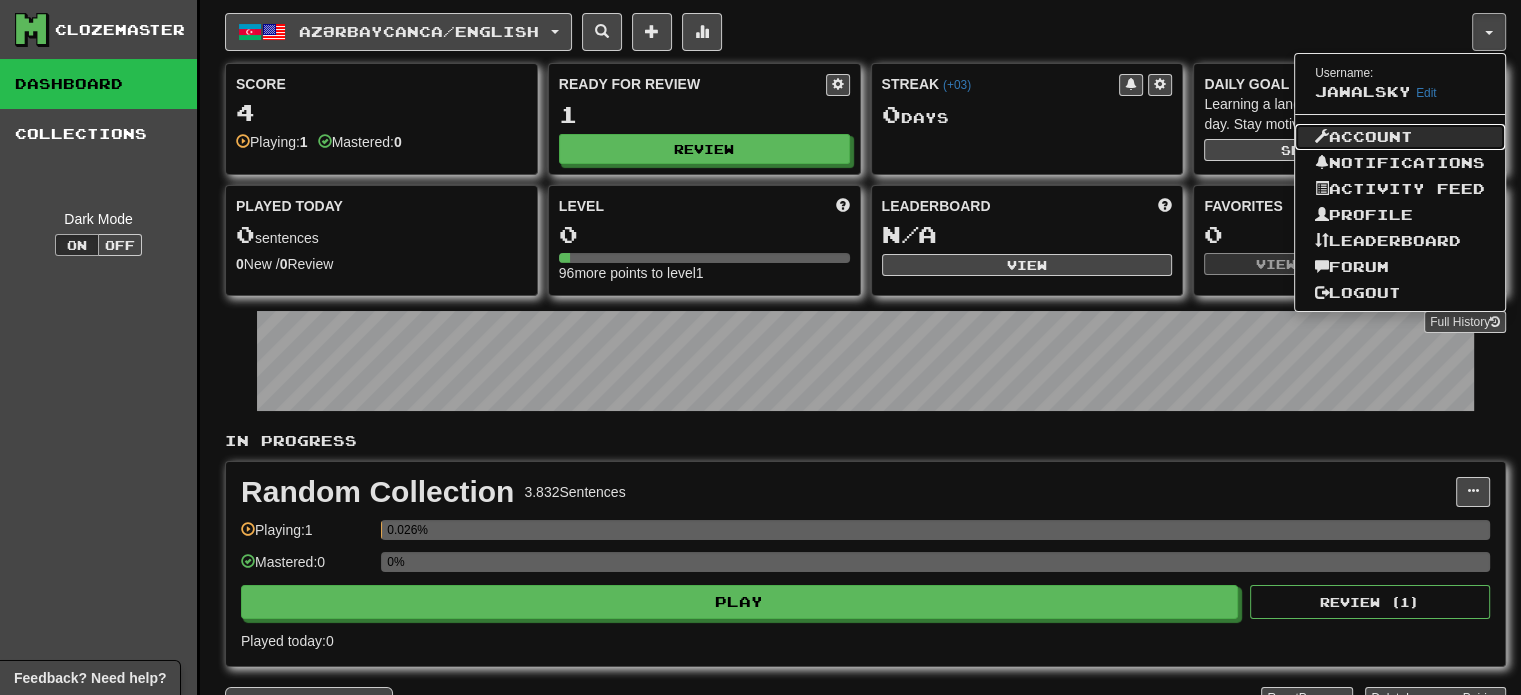 click on "Account" at bounding box center (1400, 137) 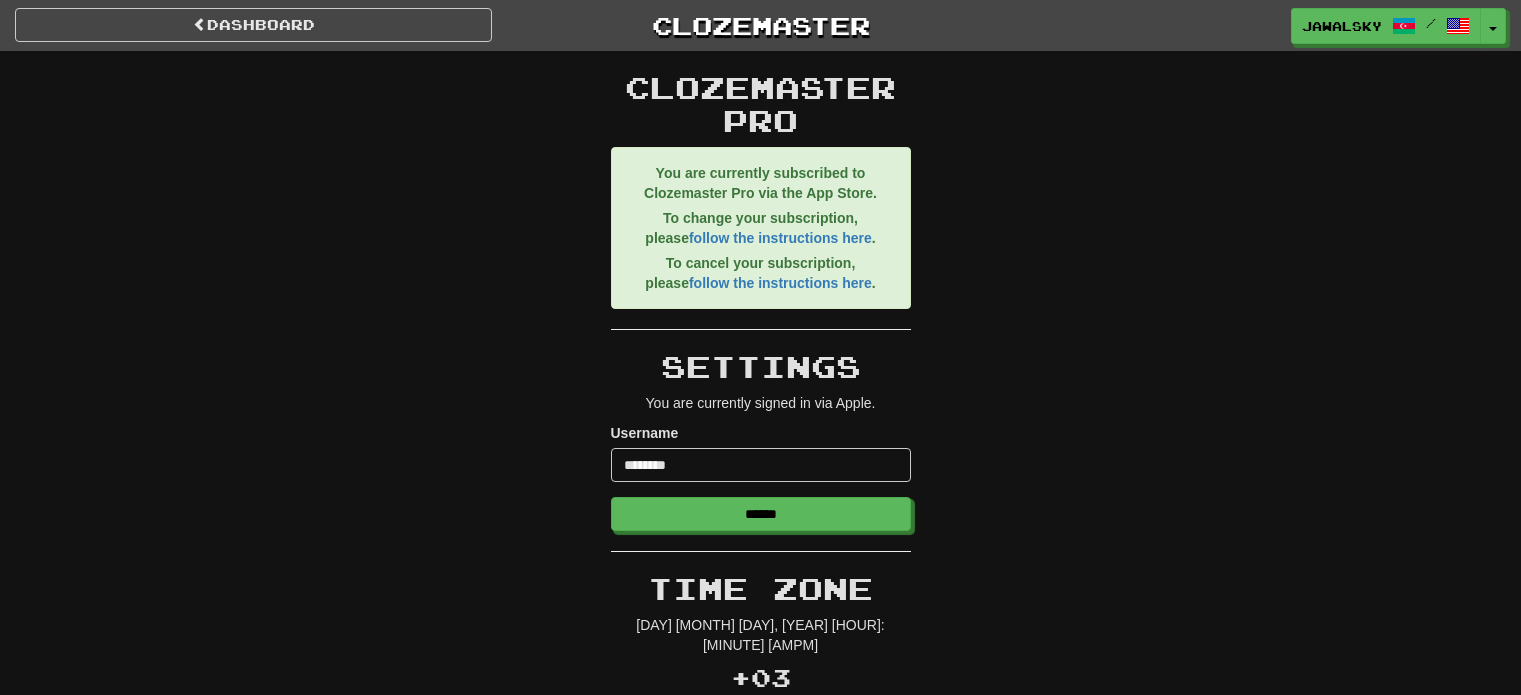 scroll, scrollTop: 0, scrollLeft: 0, axis: both 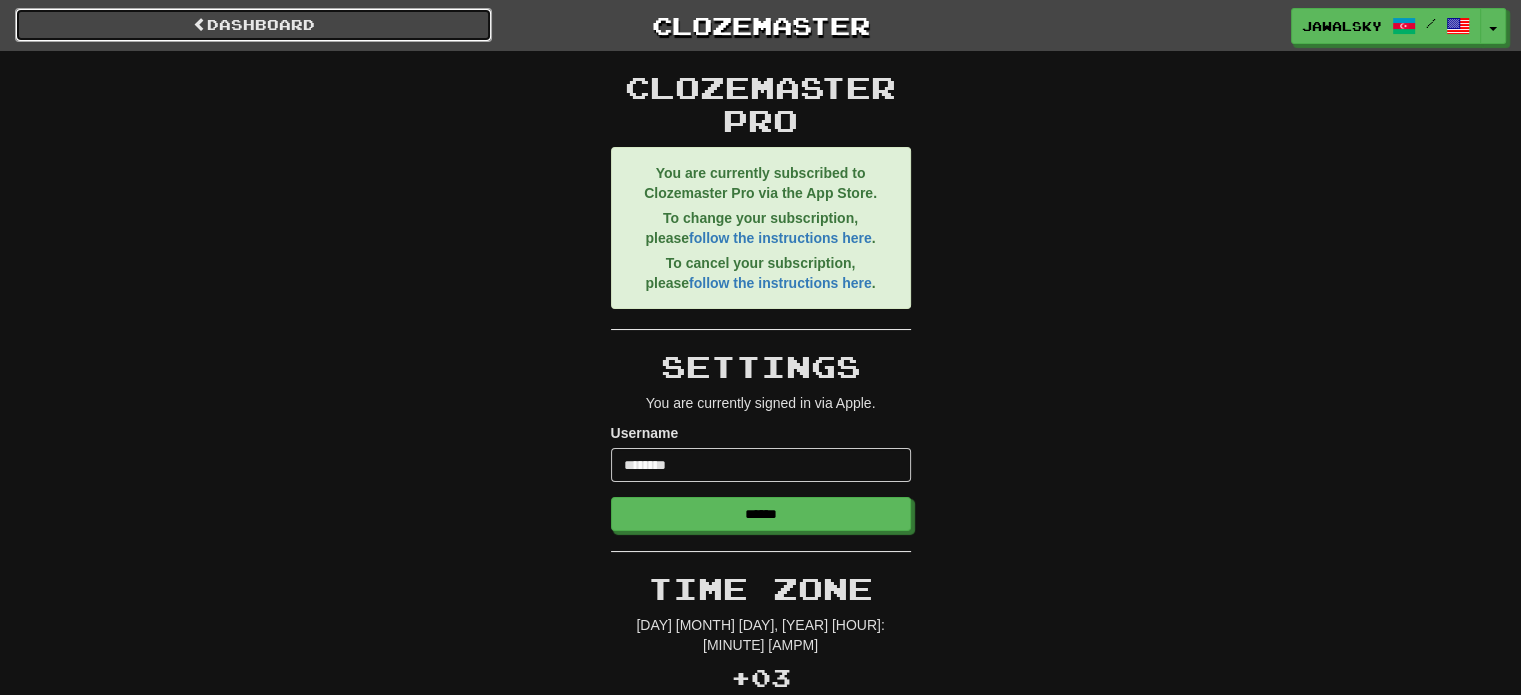 click on "Dashboard" at bounding box center [253, 25] 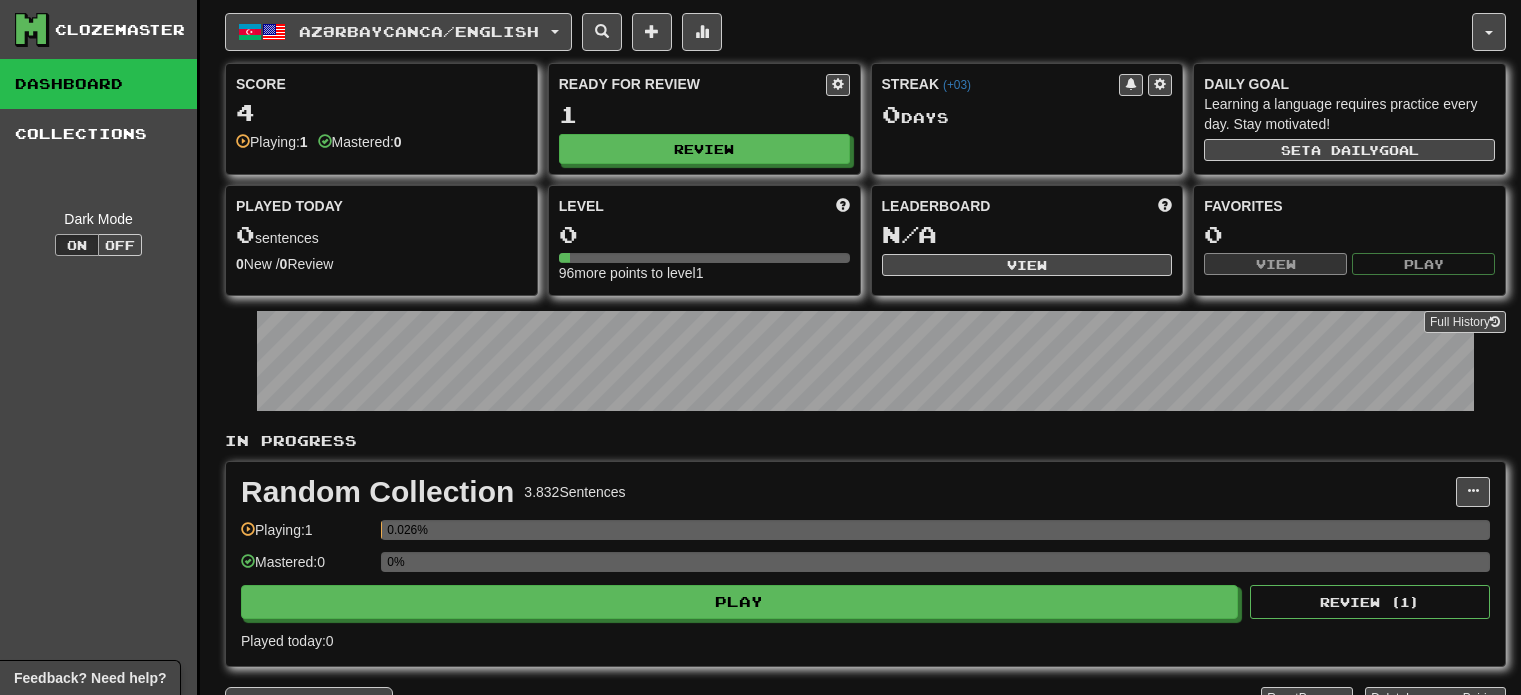 scroll, scrollTop: 0, scrollLeft: 0, axis: both 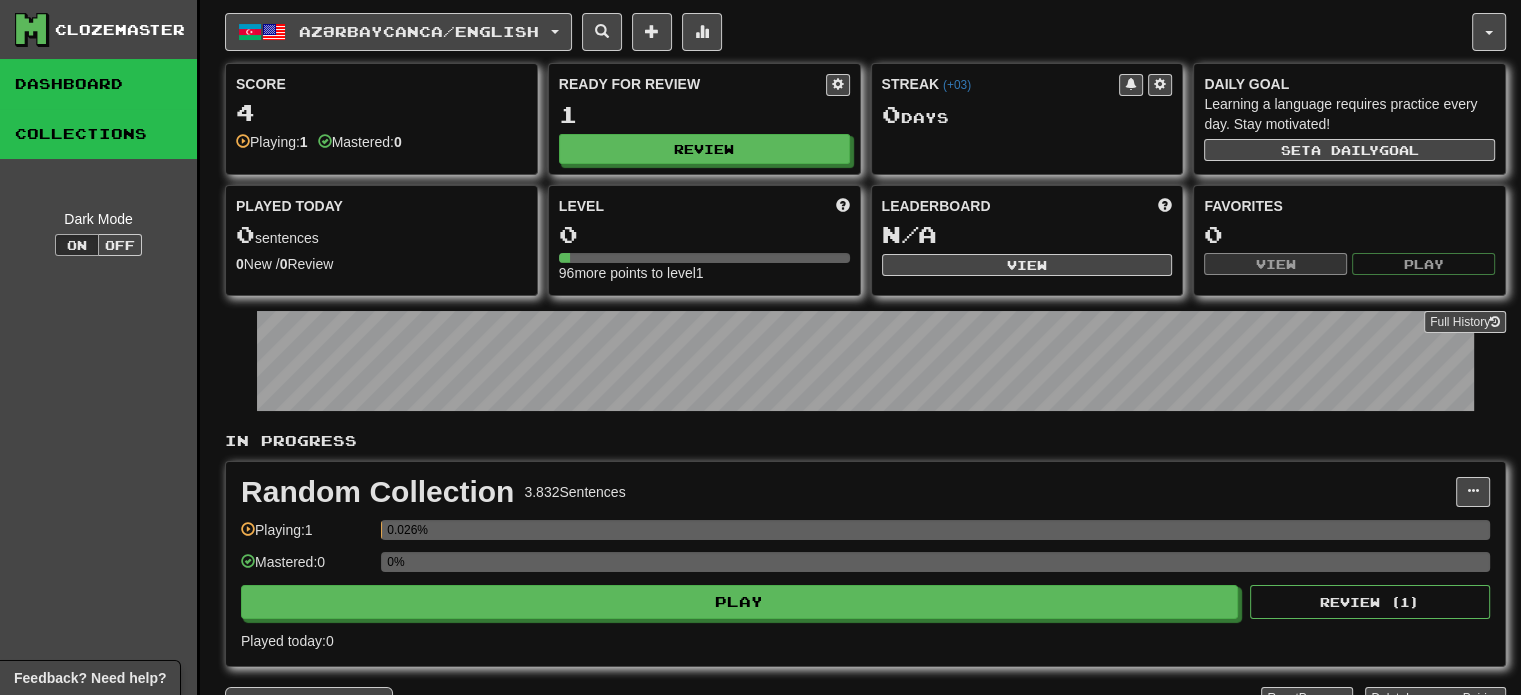 click on "Collections" at bounding box center (98, 134) 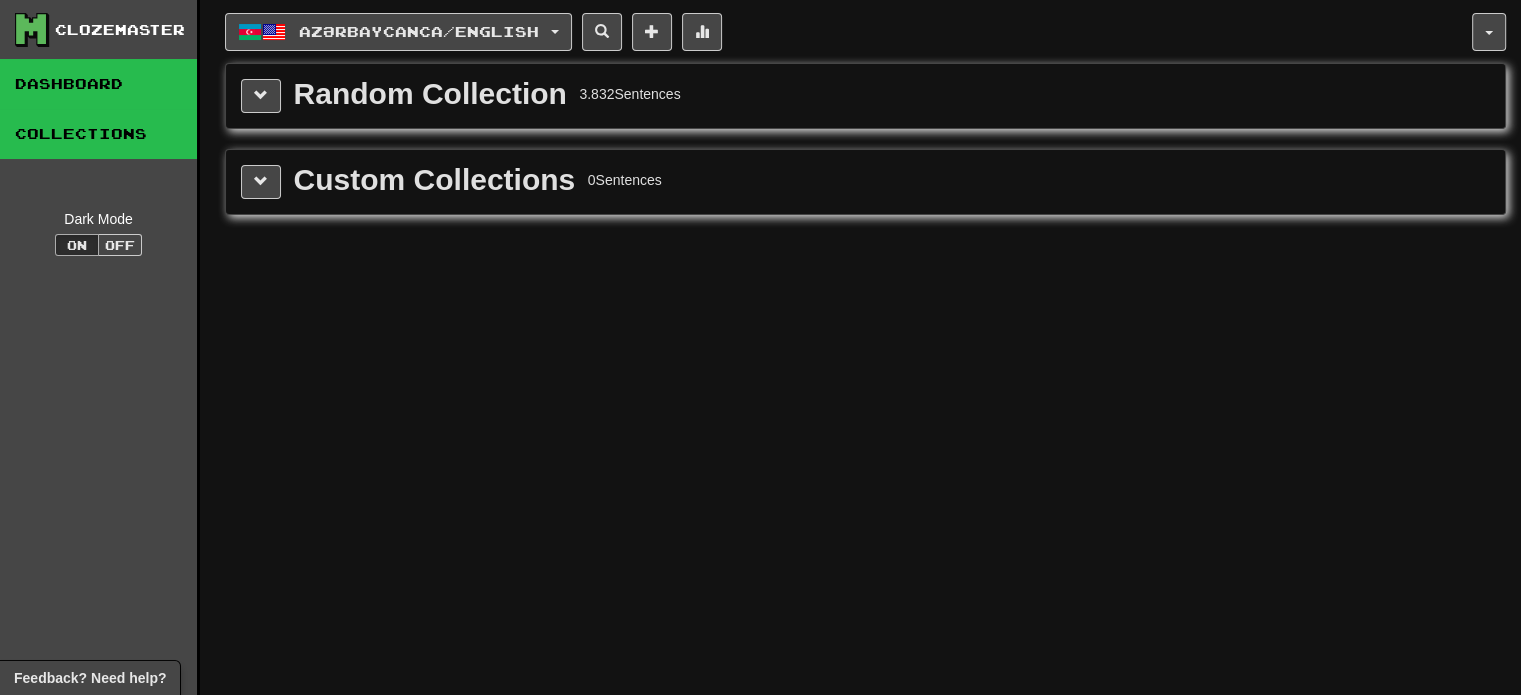 click on "Dashboard" at bounding box center [98, 84] 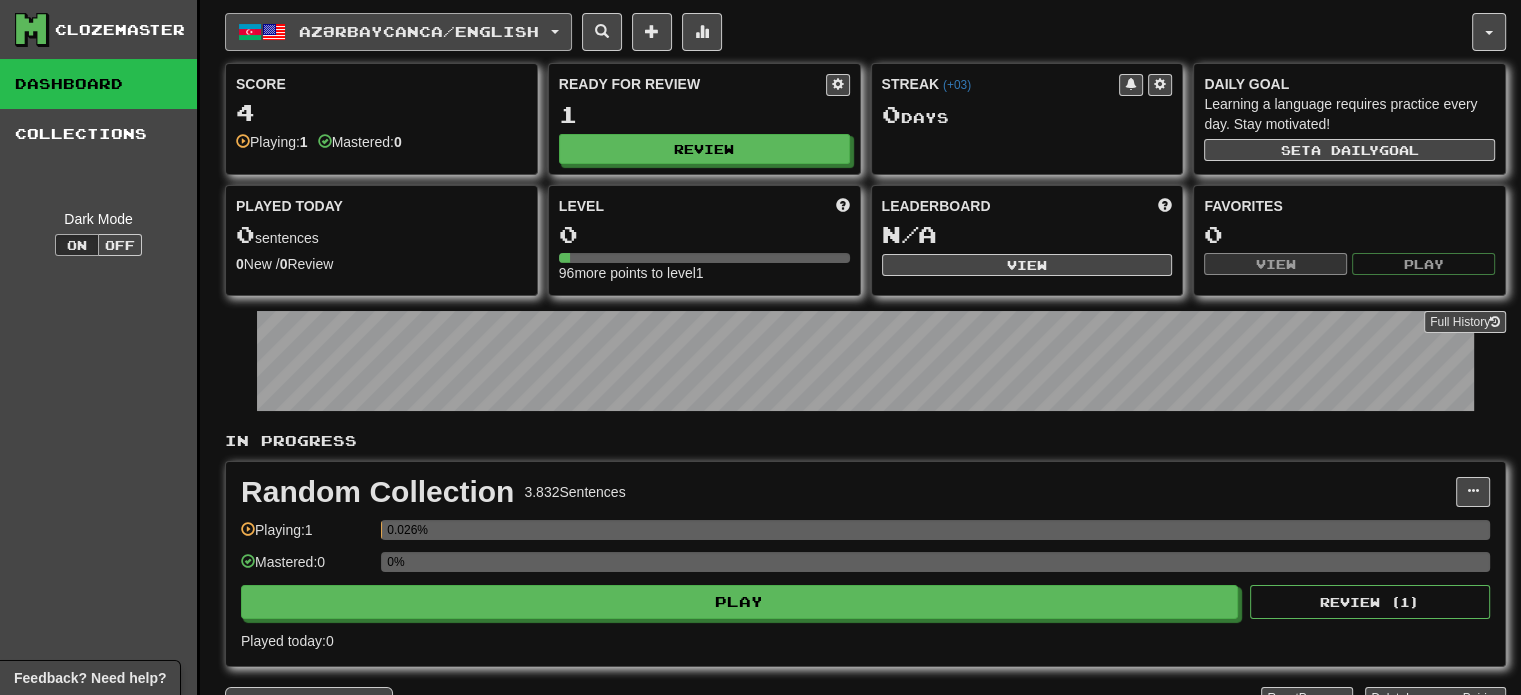 click on "Azərbaycanca  /  English" at bounding box center [419, 31] 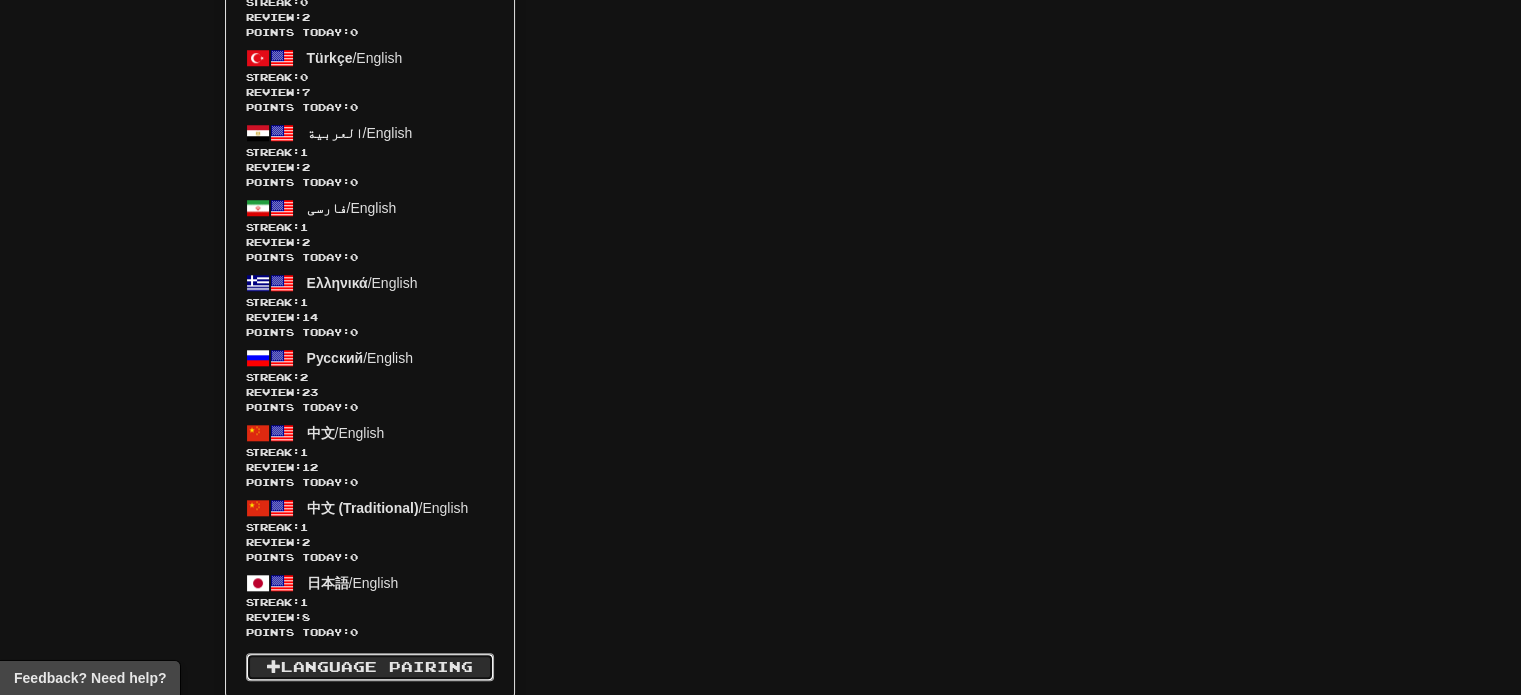 click on "Language Pairing" at bounding box center [370, 667] 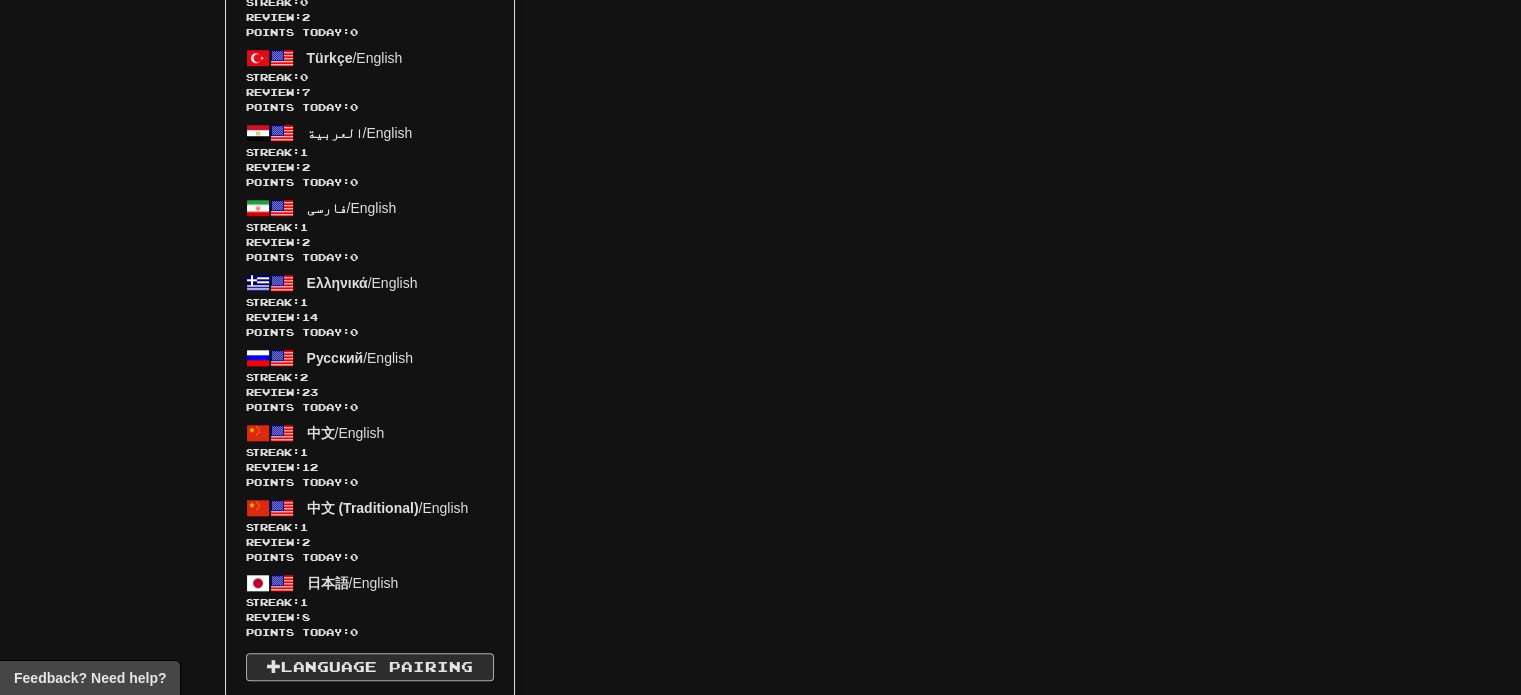 scroll, scrollTop: 744, scrollLeft: 0, axis: vertical 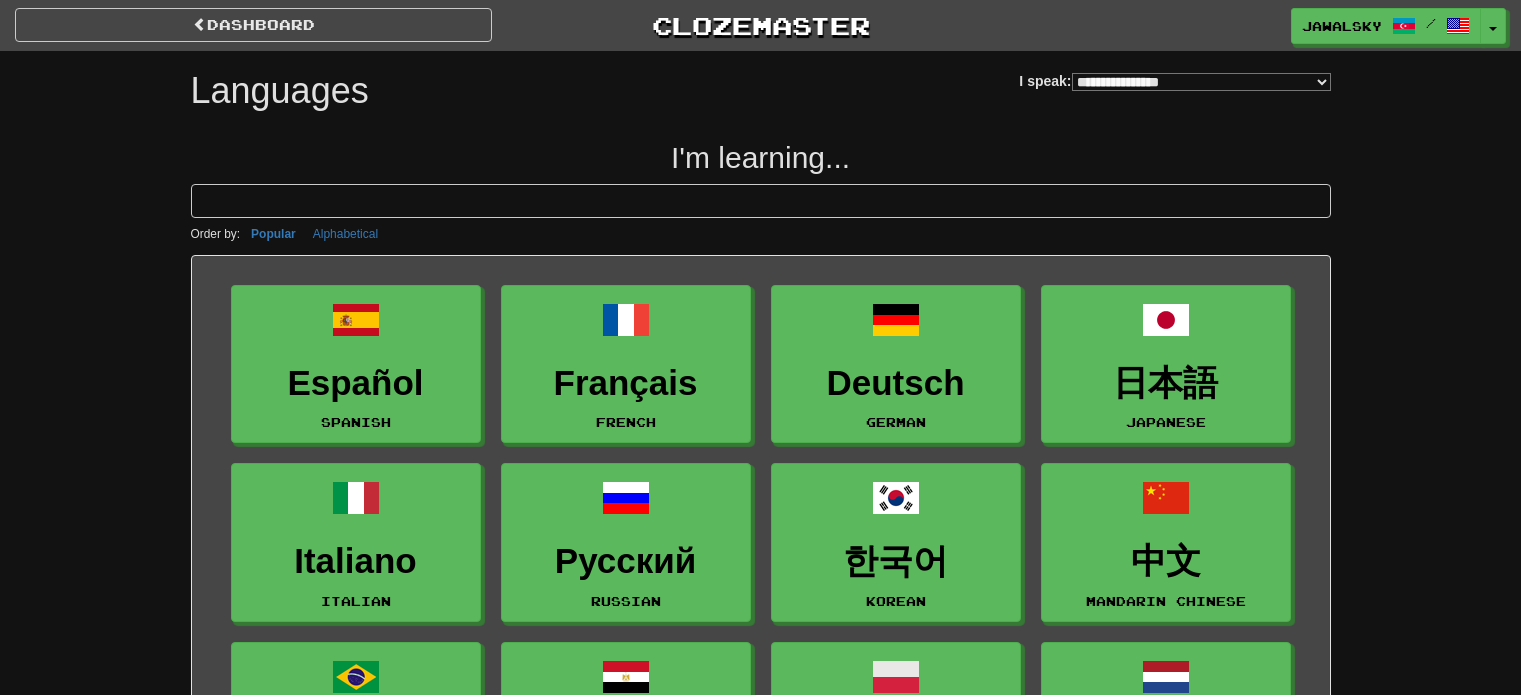 select on "*******" 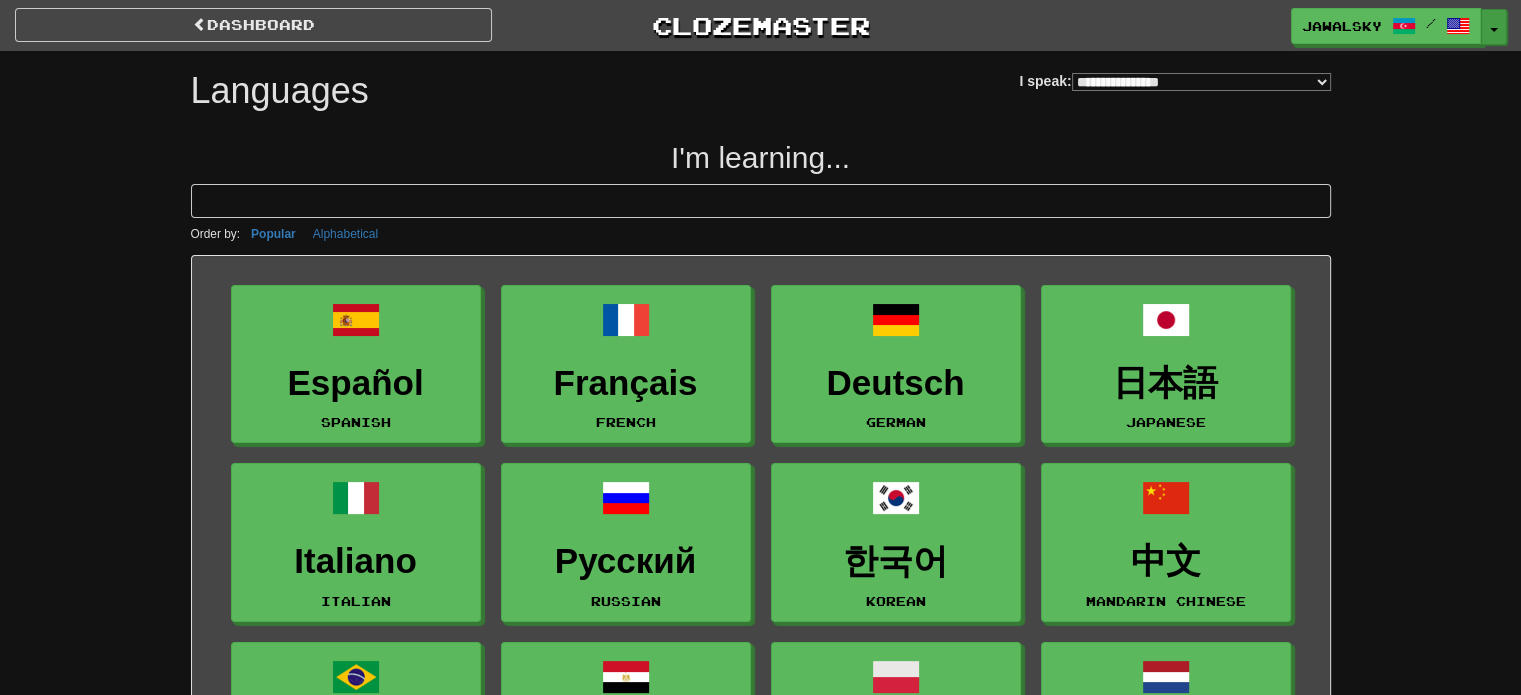 click on "Toggle Dropdown" at bounding box center (1494, 27) 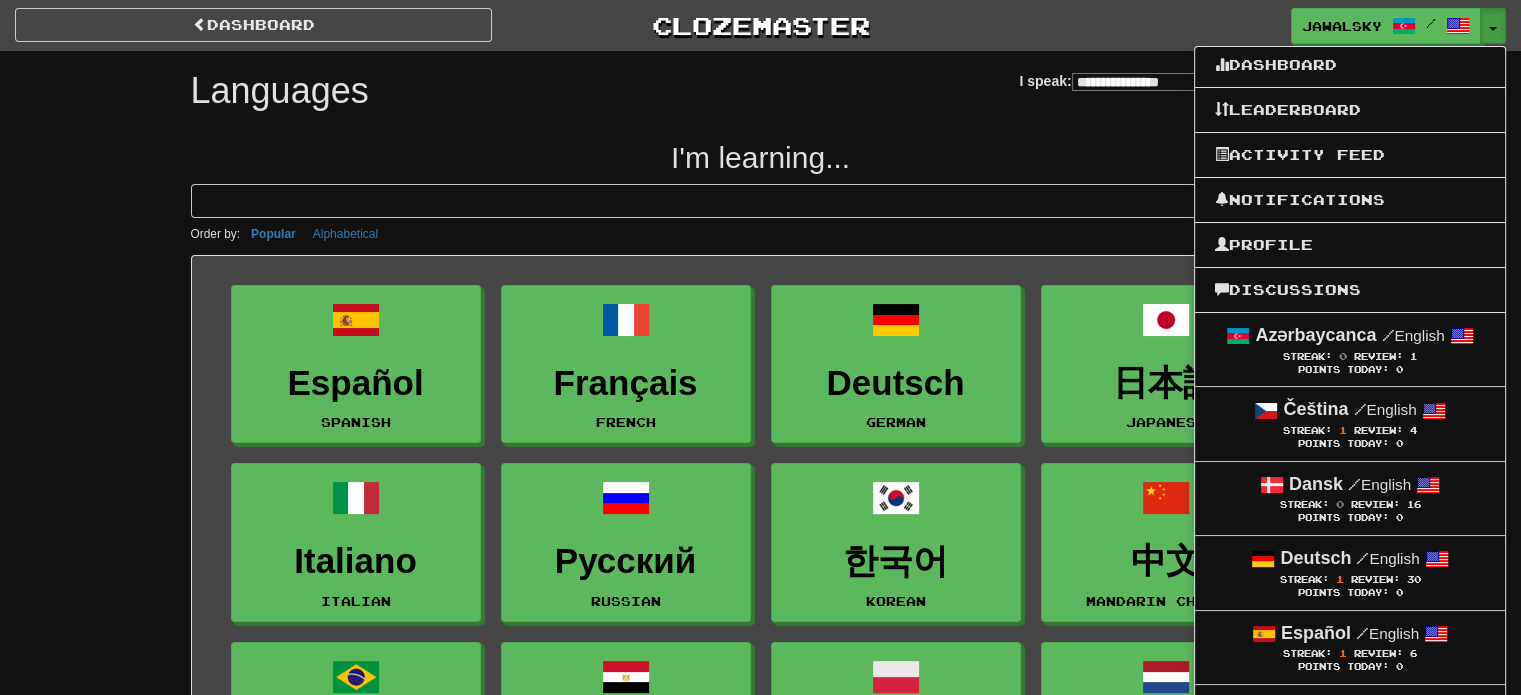 drag, startPoint x: 1293, startPoint y: 354, endPoint x: 1068, endPoint y: 154, distance: 301.03986 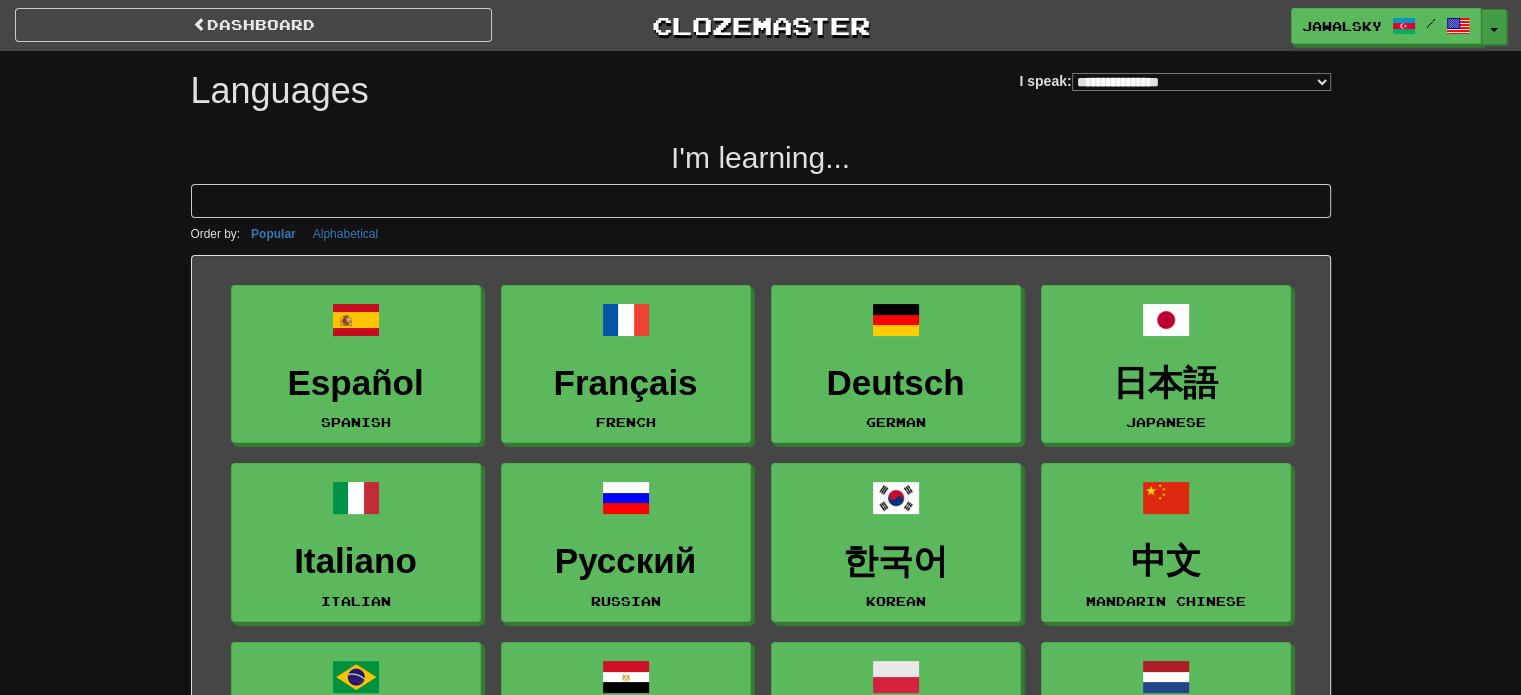 click on "Toggle Dropdown" at bounding box center [1494, 27] 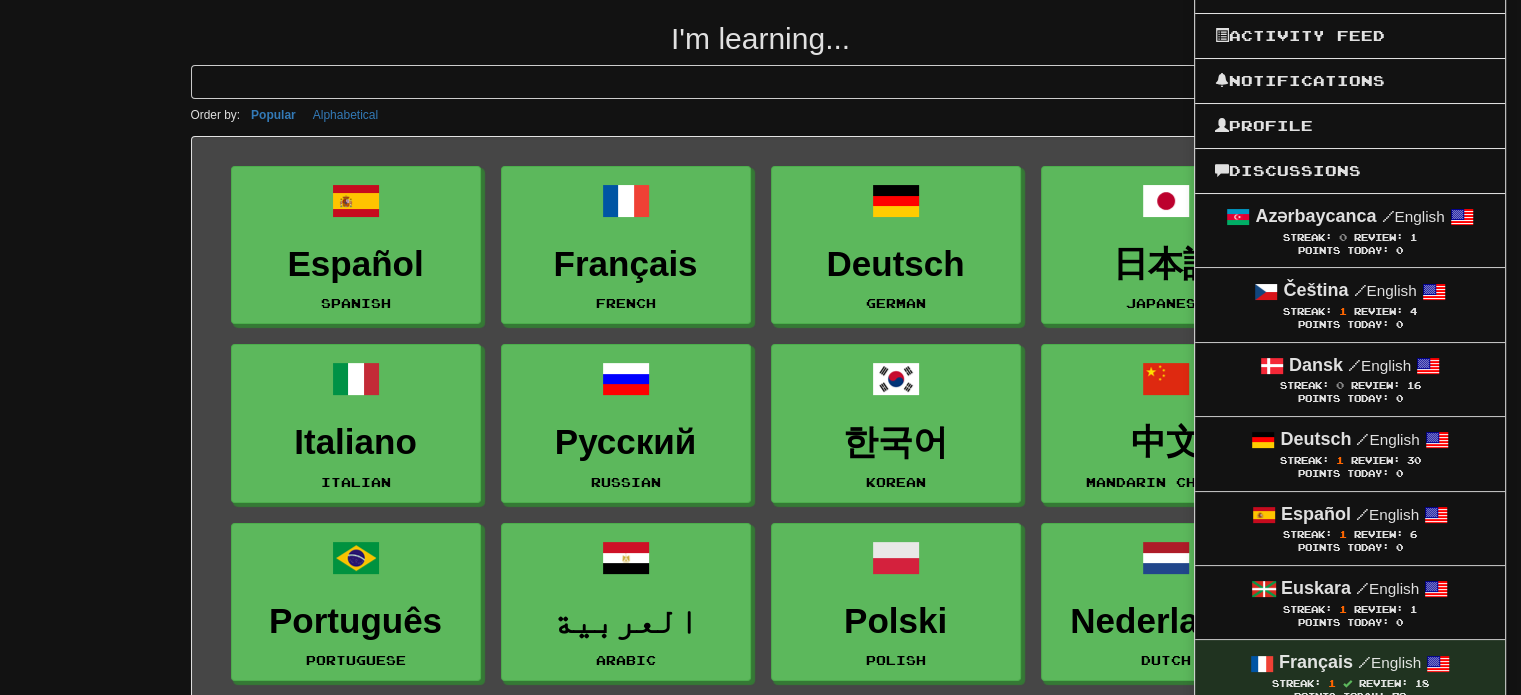 scroll, scrollTop: 0, scrollLeft: 0, axis: both 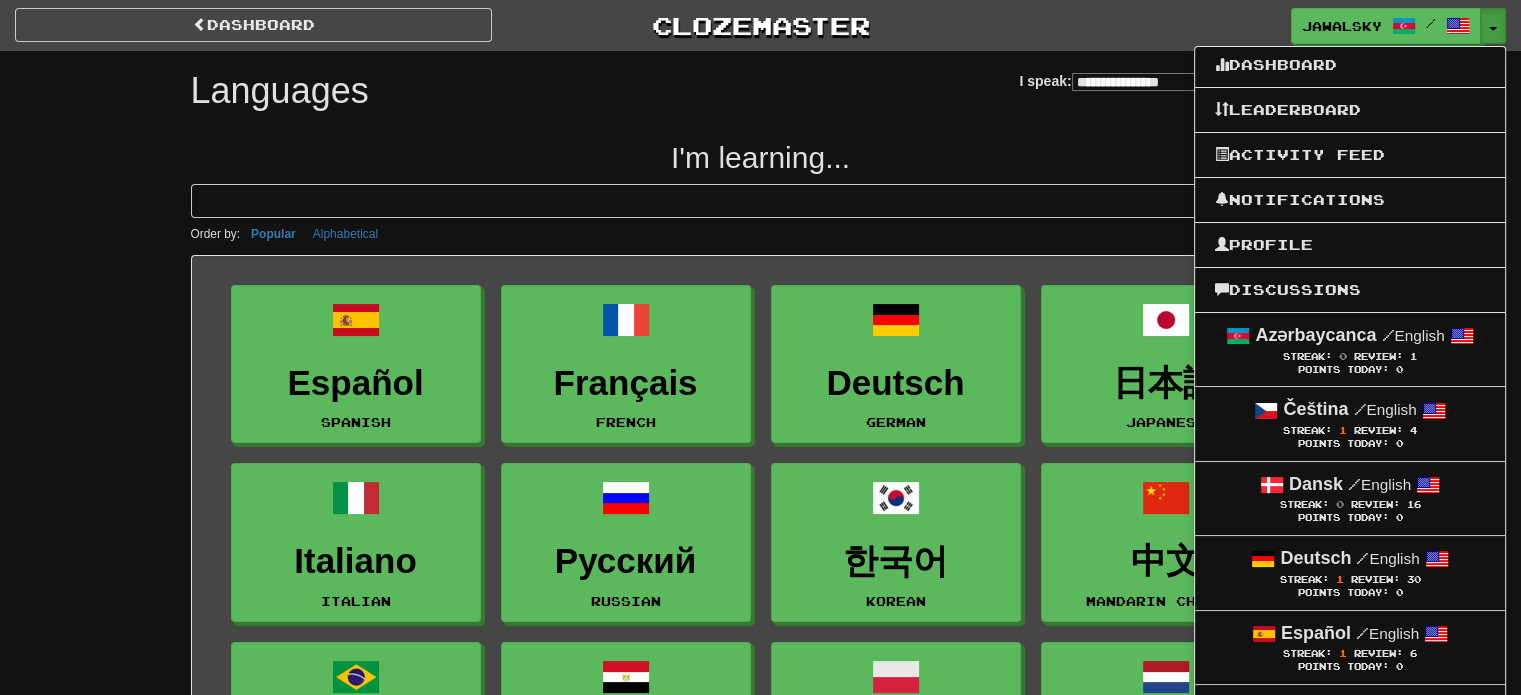 click on "I'm learning..." at bounding box center (761, 157) 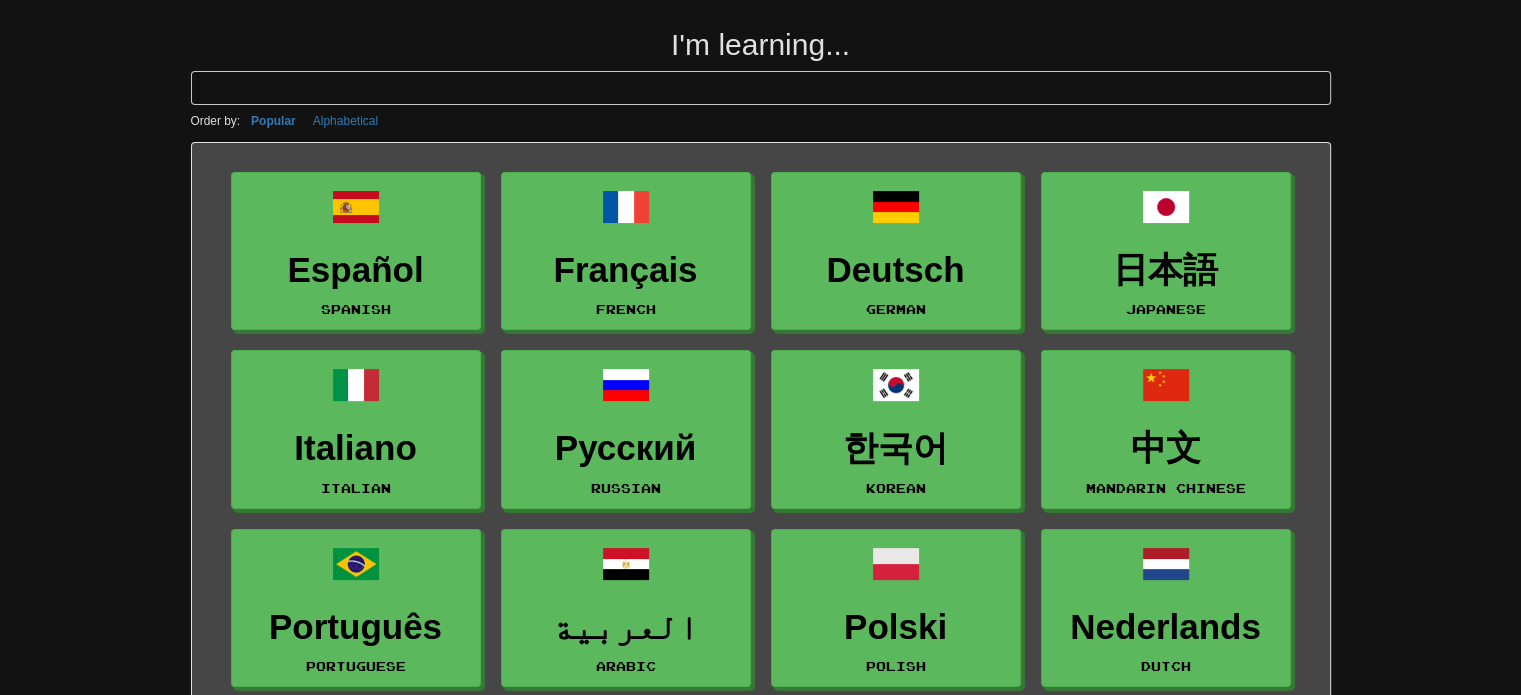 scroll, scrollTop: 0, scrollLeft: 0, axis: both 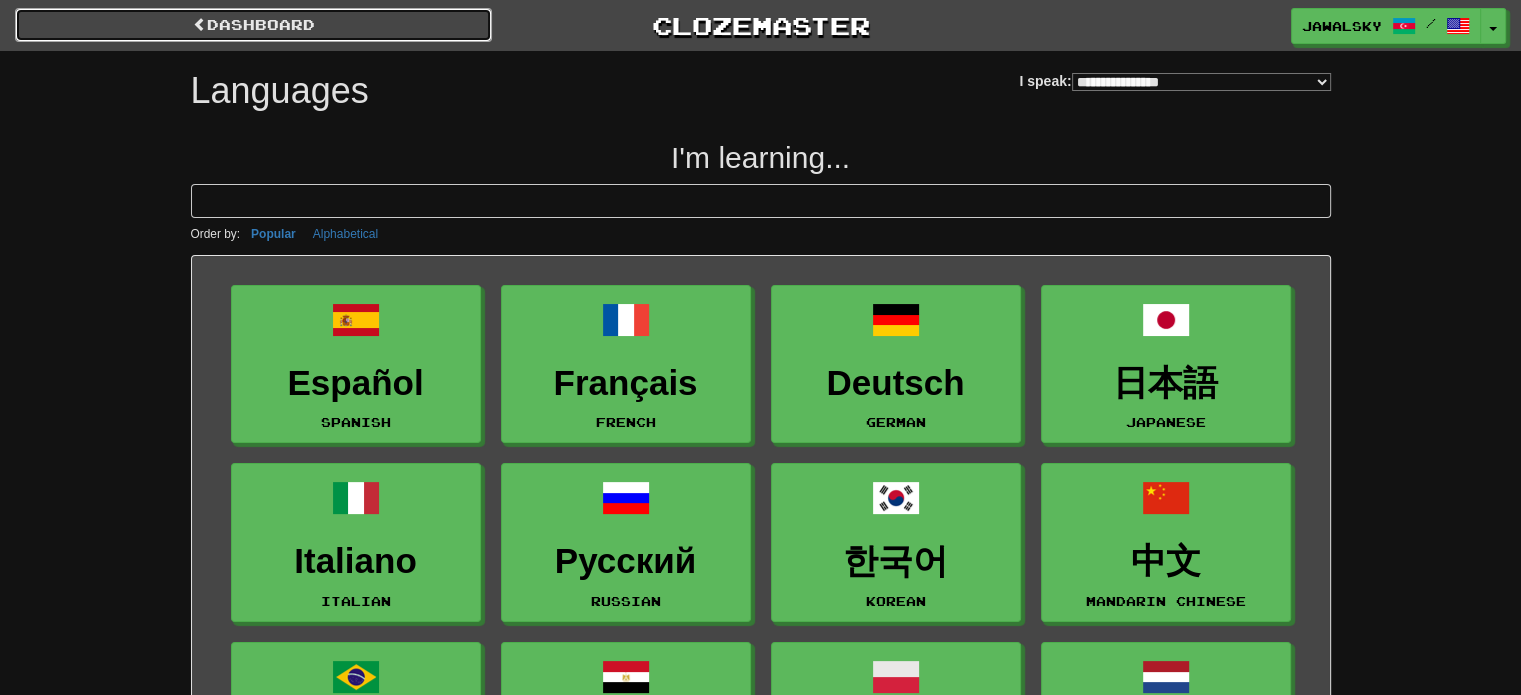 click on "dashboard" at bounding box center (253, 25) 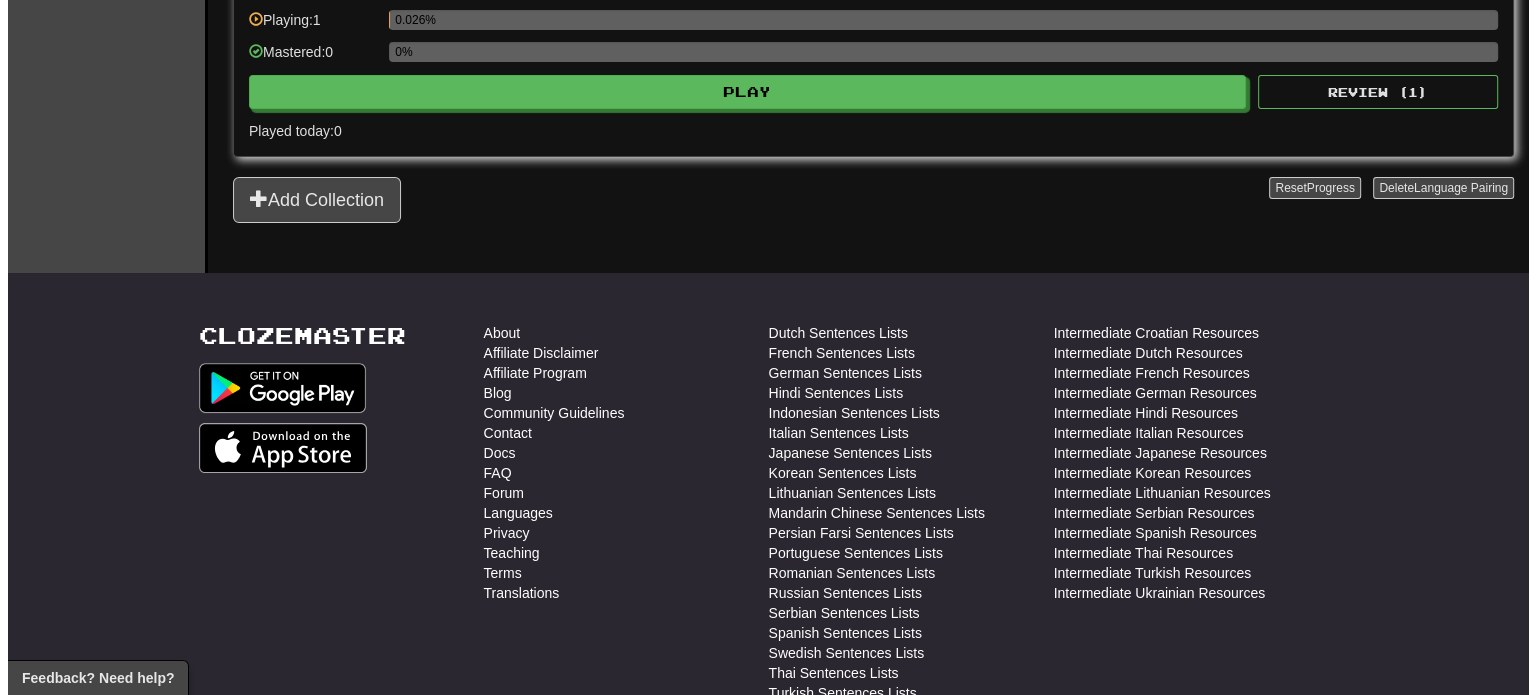 scroll, scrollTop: 344, scrollLeft: 0, axis: vertical 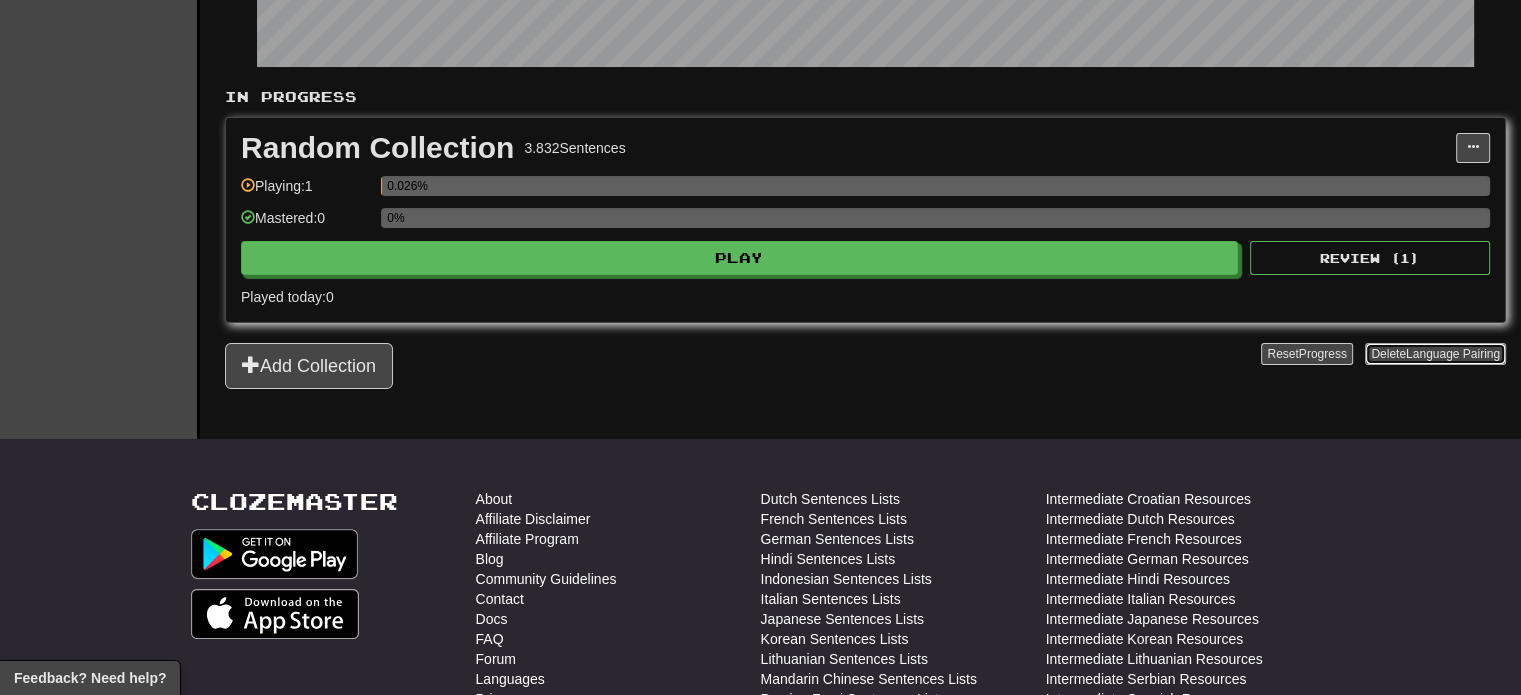 click on "Language Pairing" at bounding box center (1453, 354) 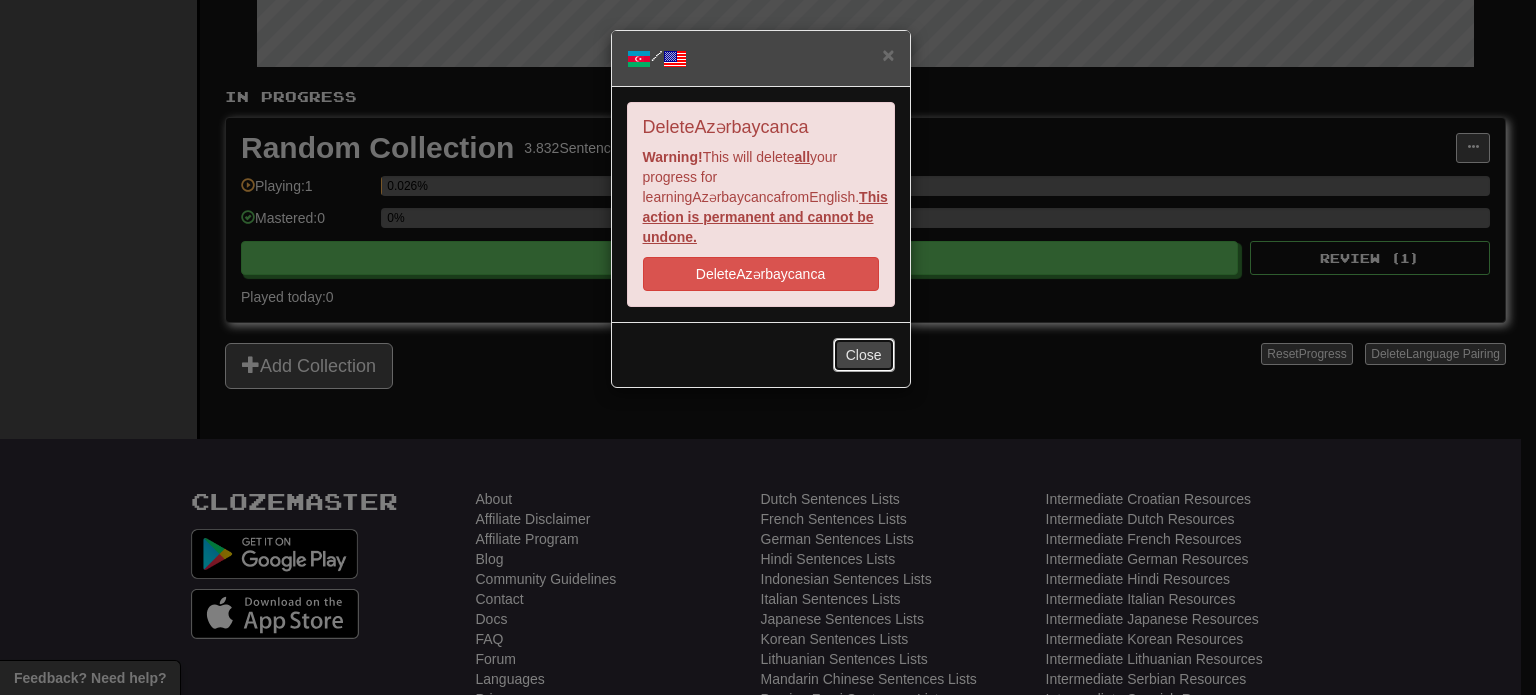 click on "Close" at bounding box center (864, 355) 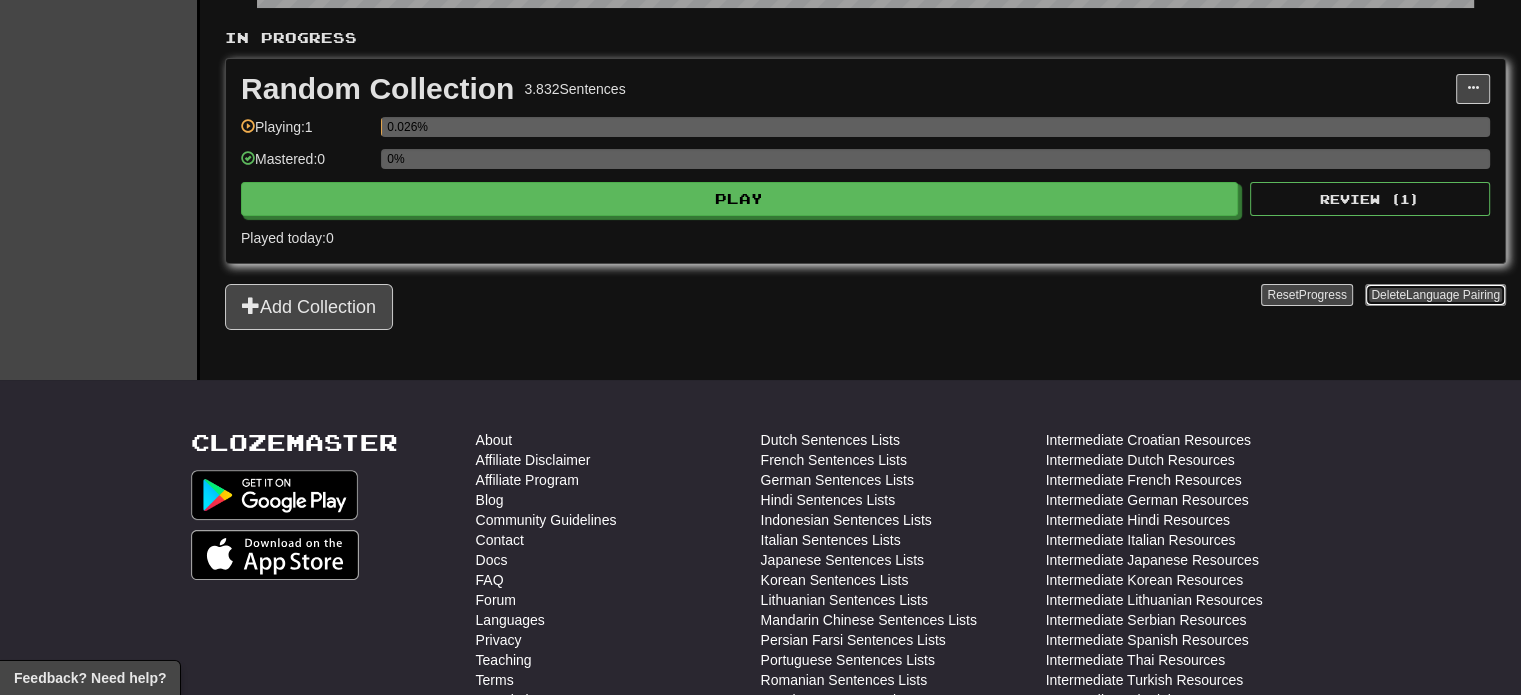 scroll, scrollTop: 400, scrollLeft: 0, axis: vertical 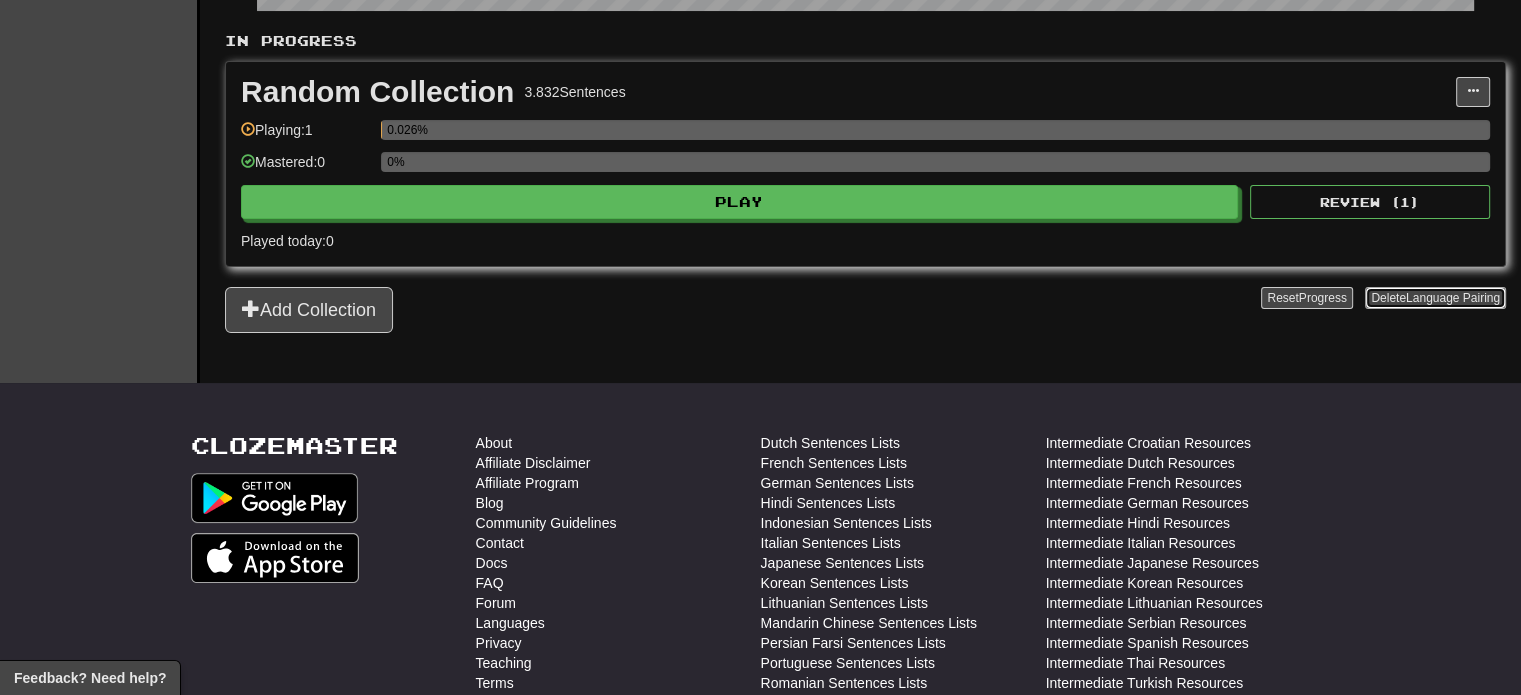 click on "Language Pairing" at bounding box center [1453, 298] 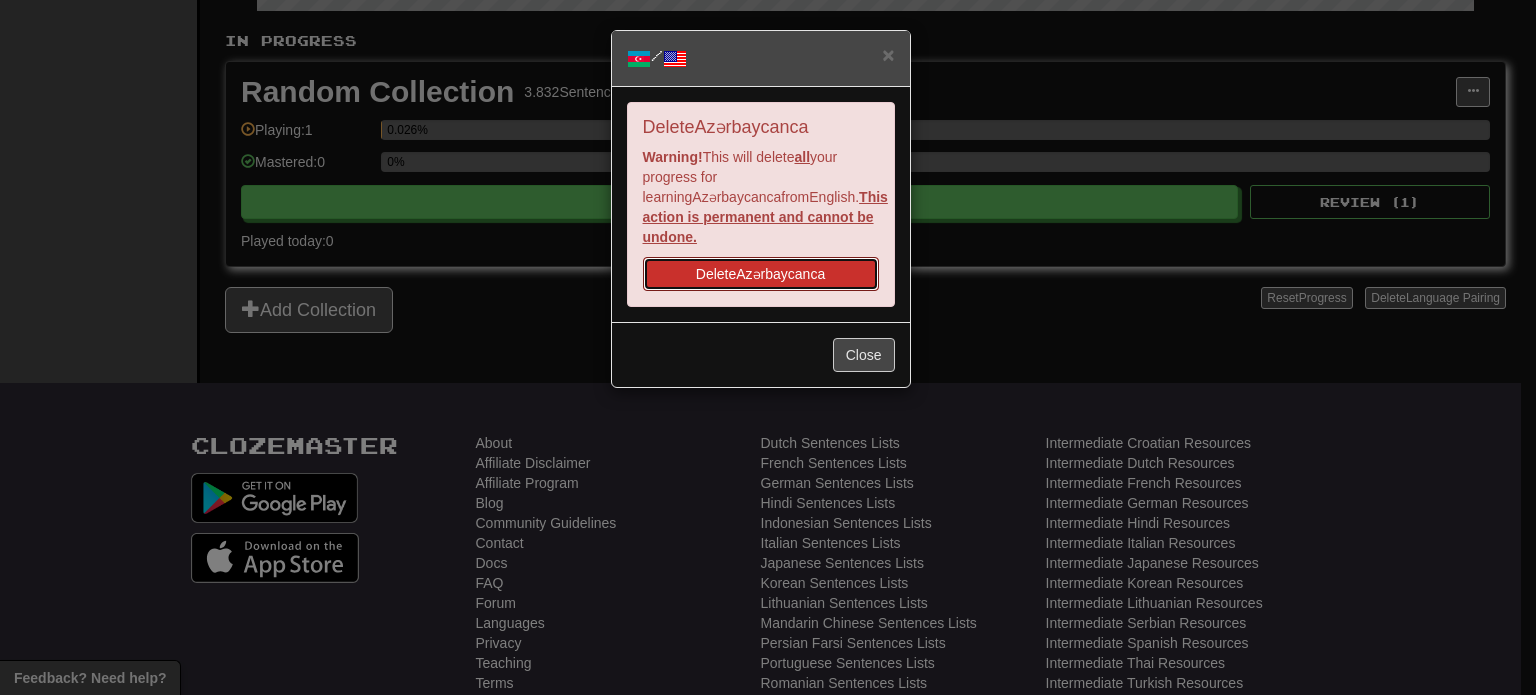 drag, startPoint x: 818, startPoint y: 258, endPoint x: 830, endPoint y: 94, distance: 164.43843 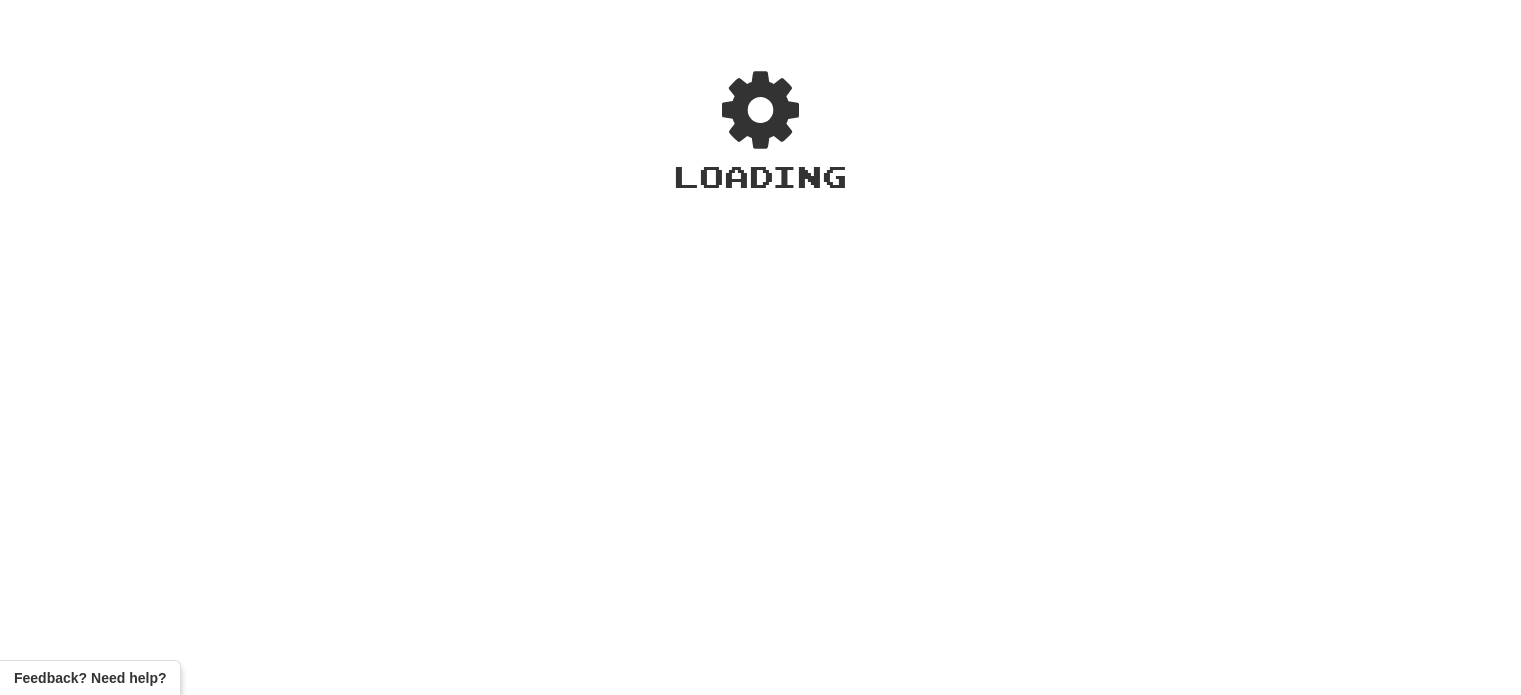 scroll, scrollTop: 0, scrollLeft: 0, axis: both 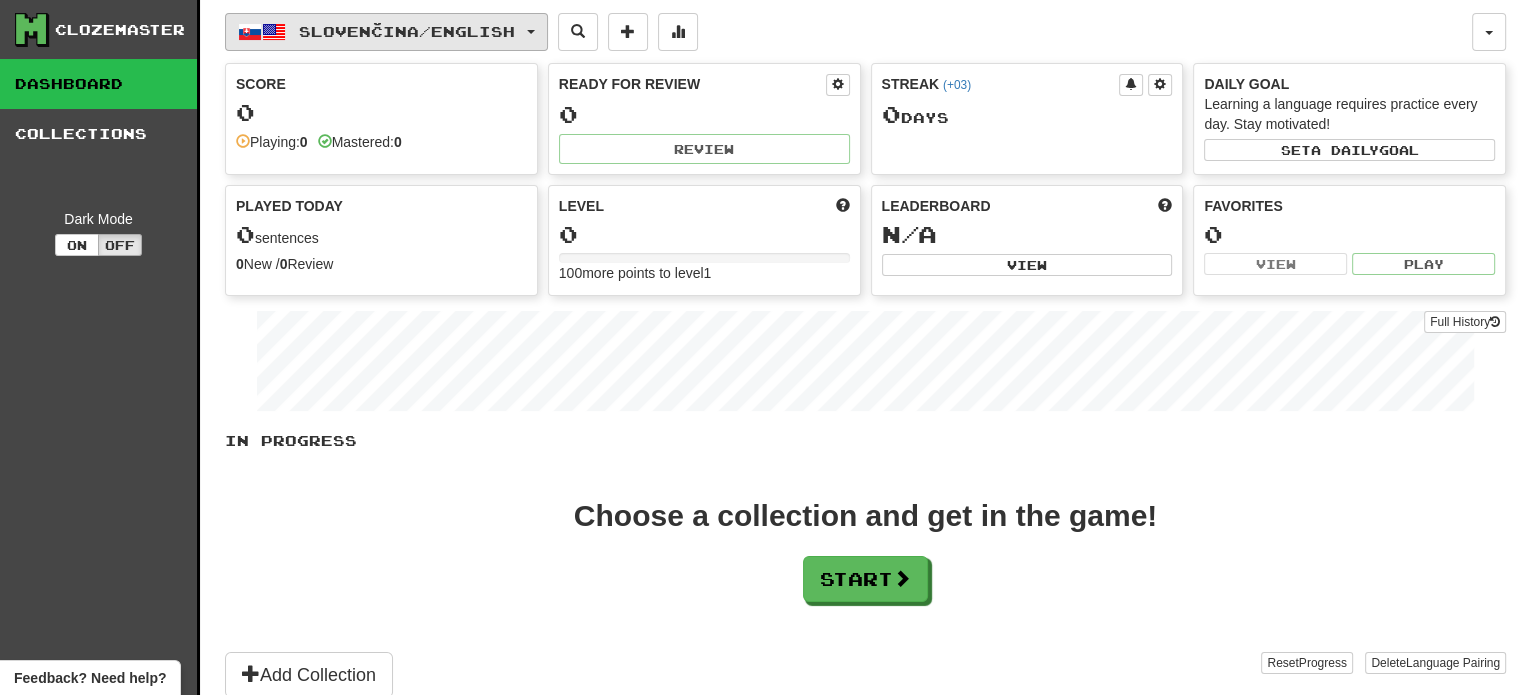 click on "Slovenčina  /  English" at bounding box center [407, 31] 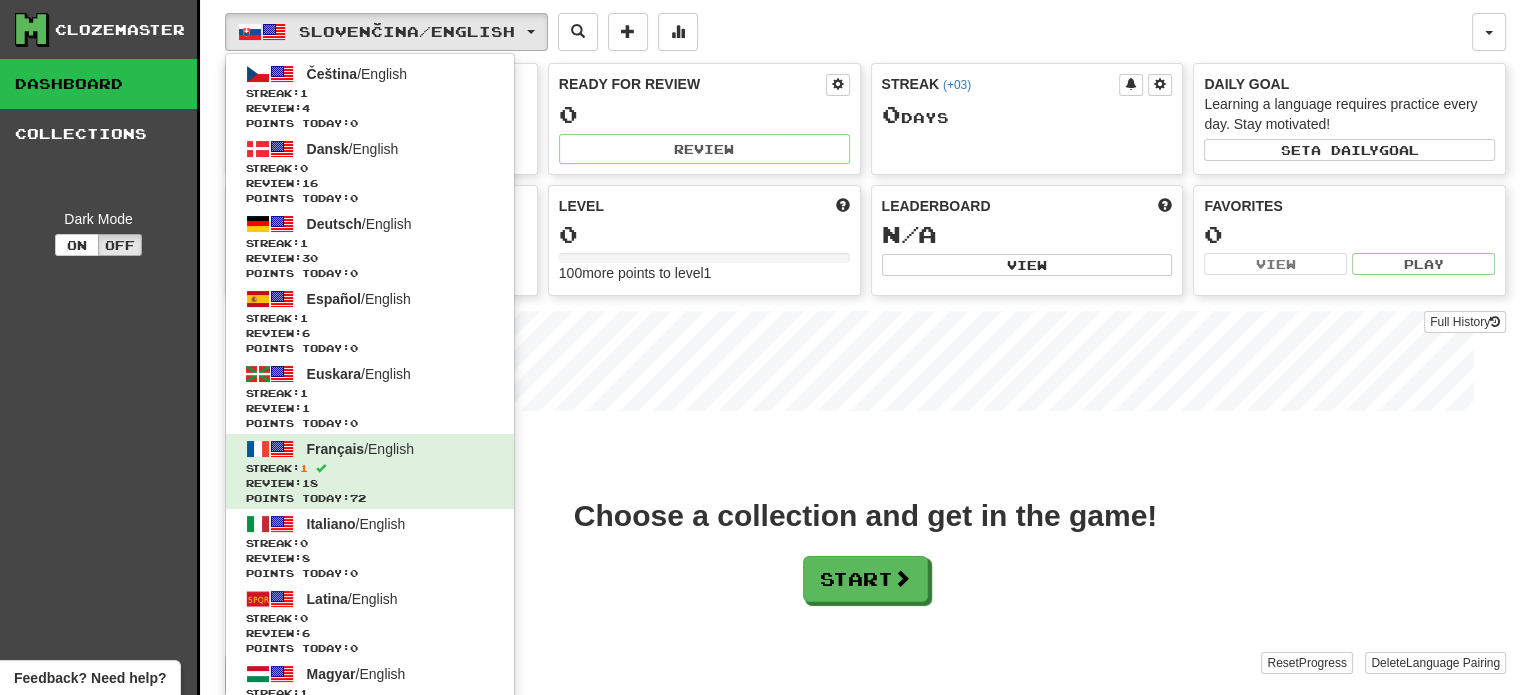 click on "Slovenčina  /  English Čeština  /  English Streak:  1   Review:  4 Points today:  0 Dansk  /  English Streak:  0   Review:  16 Points today:  0 Deutsch  /  English Streak:  1   Review:  30 Points today:  0 Español  /  English Streak:  1   Review:  6 Points today:  0 Euskara  /  English Streak:  1   Review:  1 Points today:  0 Français  /  English Streak:  1   Review:  18 Points today:  72 Italiano  /  English Streak:  0   Review:  8 Points today:  0 Latina  /  English Streak:  0   Review:  6 Points today:  0 Magyar  /  English Streak:  1   Review:  8 Points today:  0 Nederlands  /  English Streak:  0   Review:  49 Daily Goal:  0  /  1000 Norsk bokmål  /  English Streak:  1   Review:  6 Points today:  0 Polski  /  English Streak:  1   Review:  4 Points today:  0 Português  /  English Streak:  0   Review:  6 Points today:  0 Română  /  English Streak:  0   Review:  9 Points today:  0 Shqip  /  English Streak:  0   Review:  4 Points today:  0 Slovenčina  /  English Streak:  0   Review:  0 0  /  English" at bounding box center (848, 32) 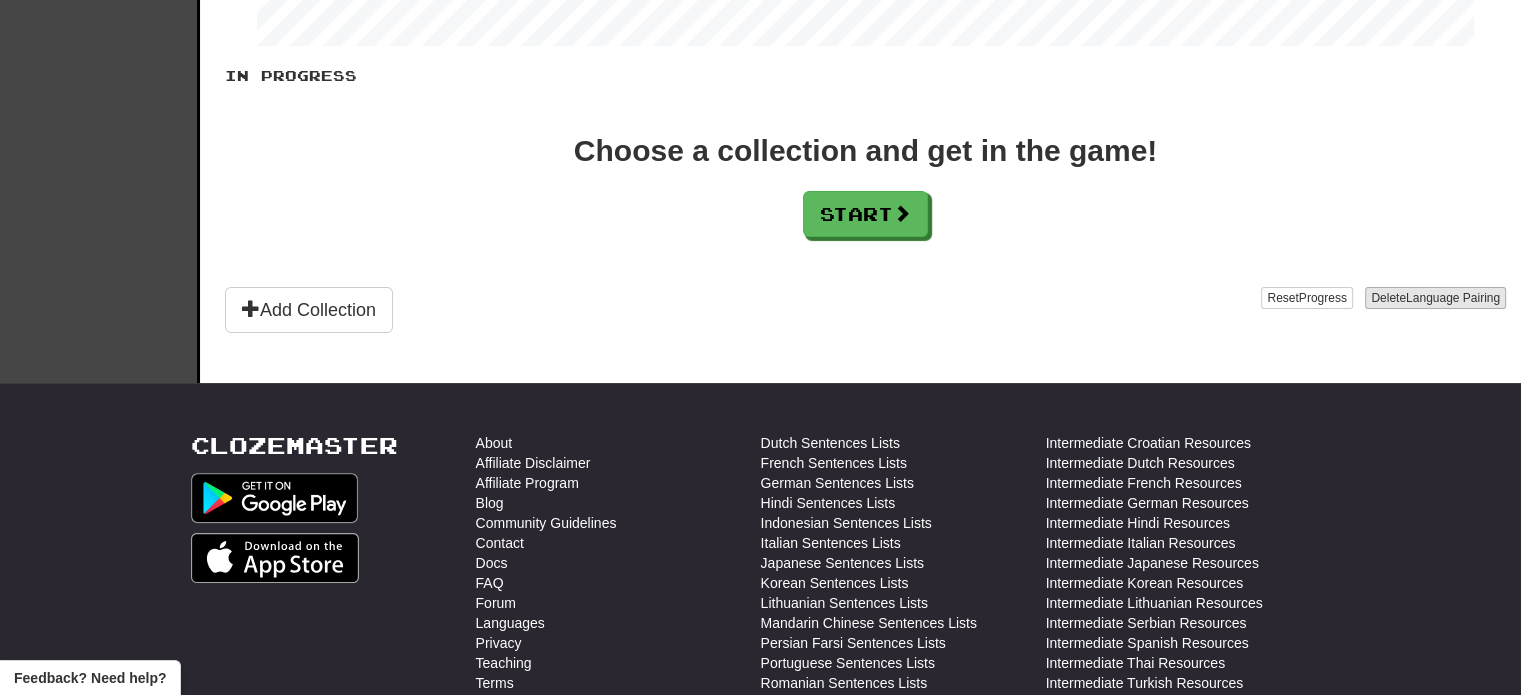 scroll, scrollTop: 400, scrollLeft: 0, axis: vertical 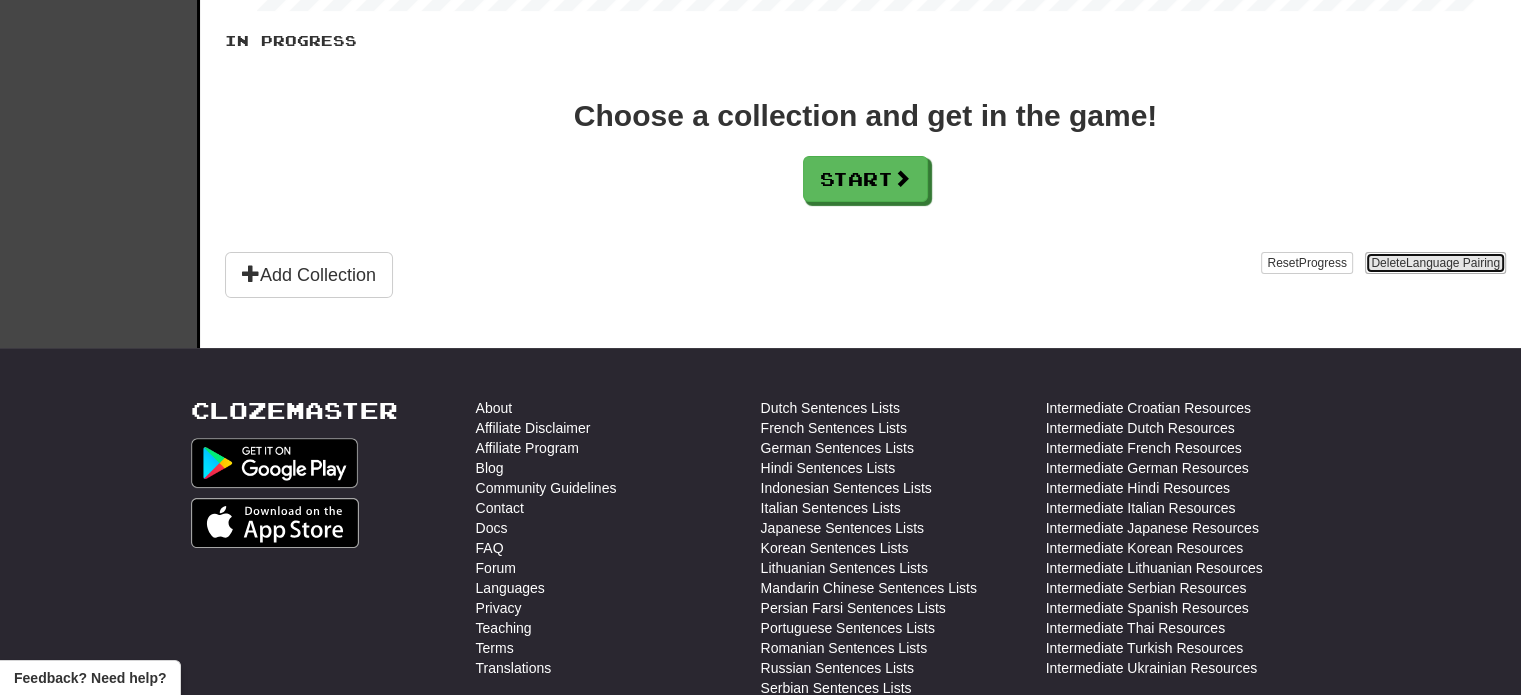click on "Language Pairing" at bounding box center [1453, 263] 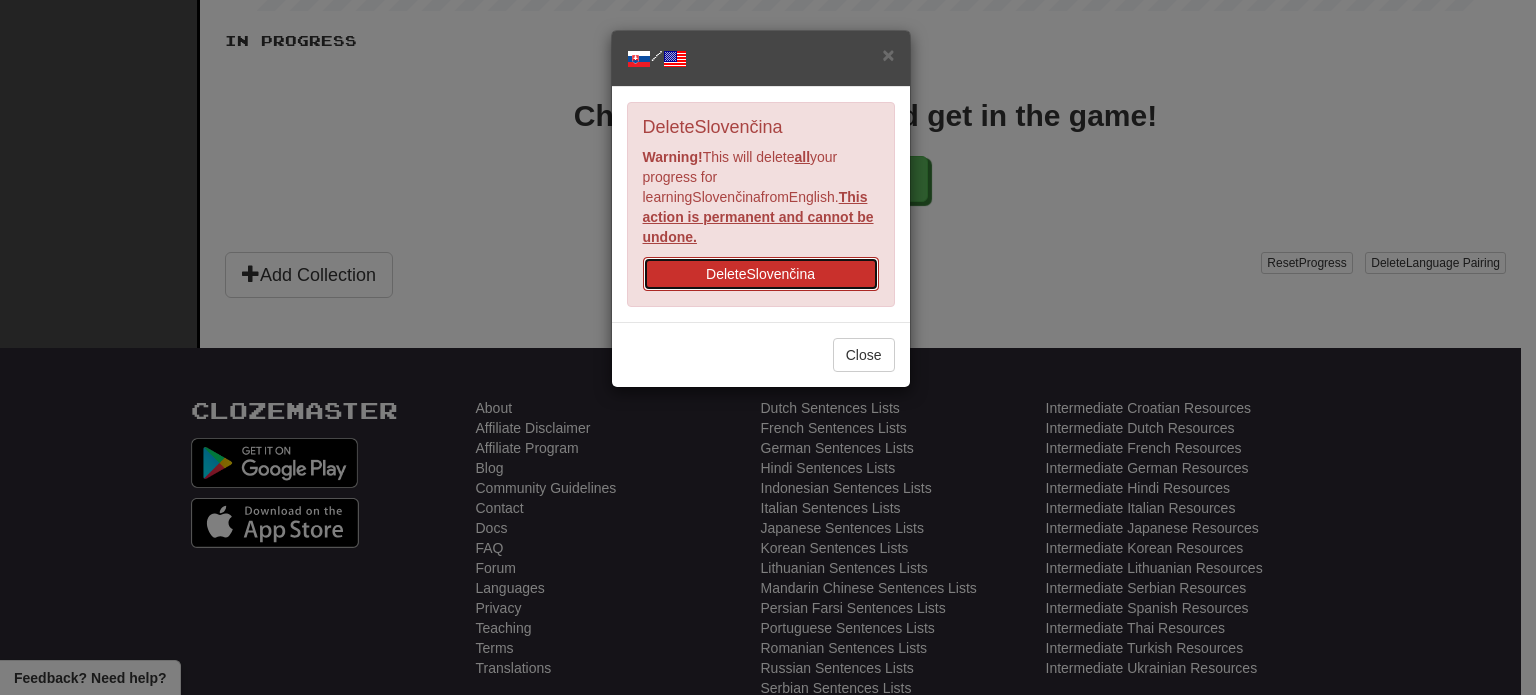 click on "Delete  Slovenčina" at bounding box center [761, 274] 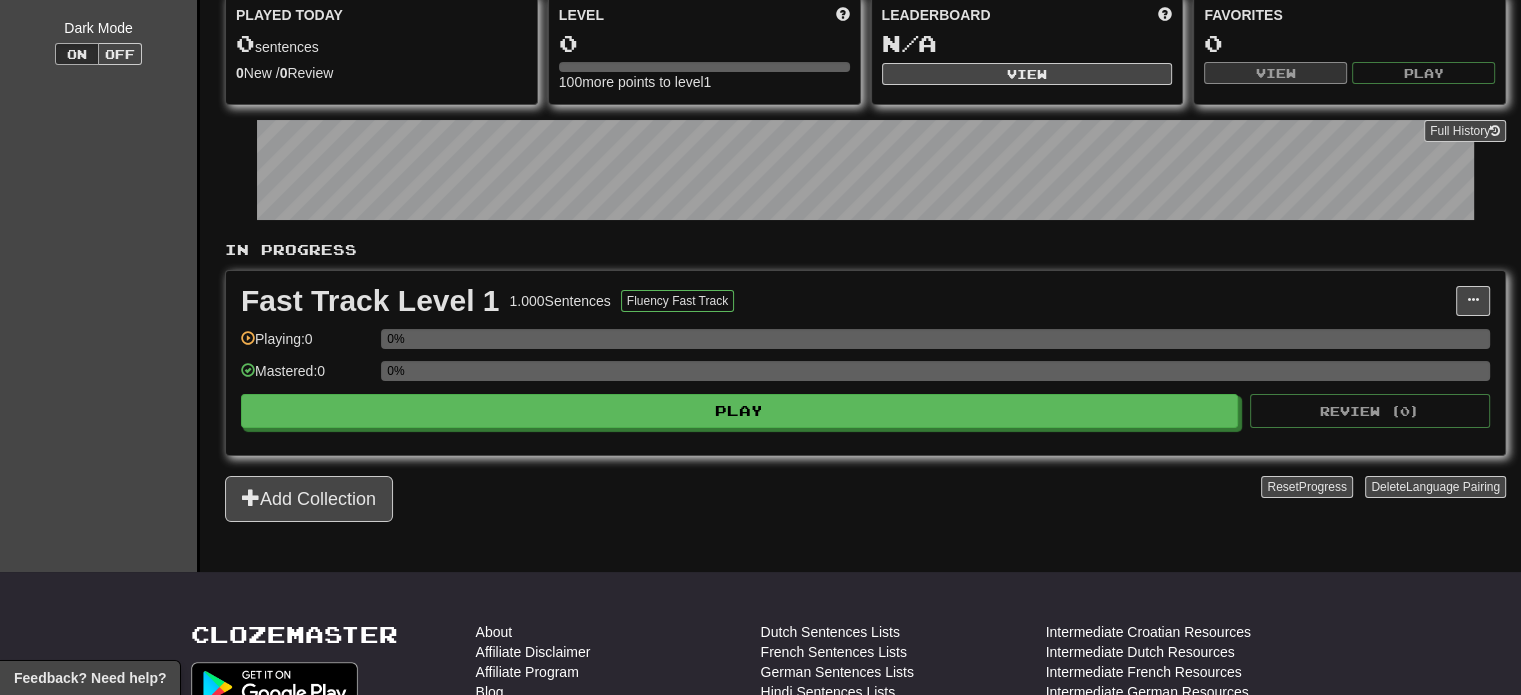 scroll, scrollTop: 300, scrollLeft: 0, axis: vertical 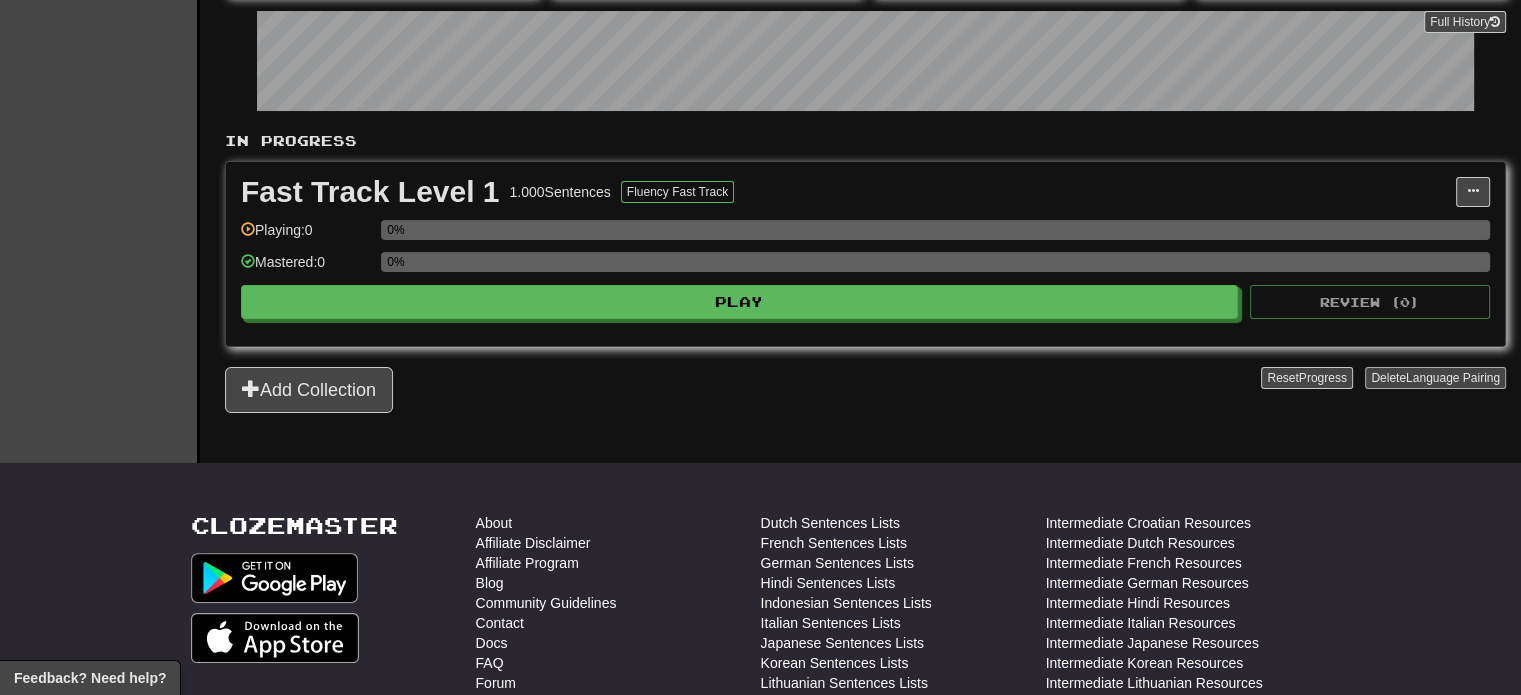 click on "In Progress Fast Track Level 1 1.000  Sentences Fluency Fast Track Manage Sentences Unpin from Dashboard  Playing:  0 0%  Mastered:  0 0% Play Review ( 0 )  Add Collection Reset  Progress Delete  Language Pairing Dark Mode On Off" at bounding box center (865, 272) 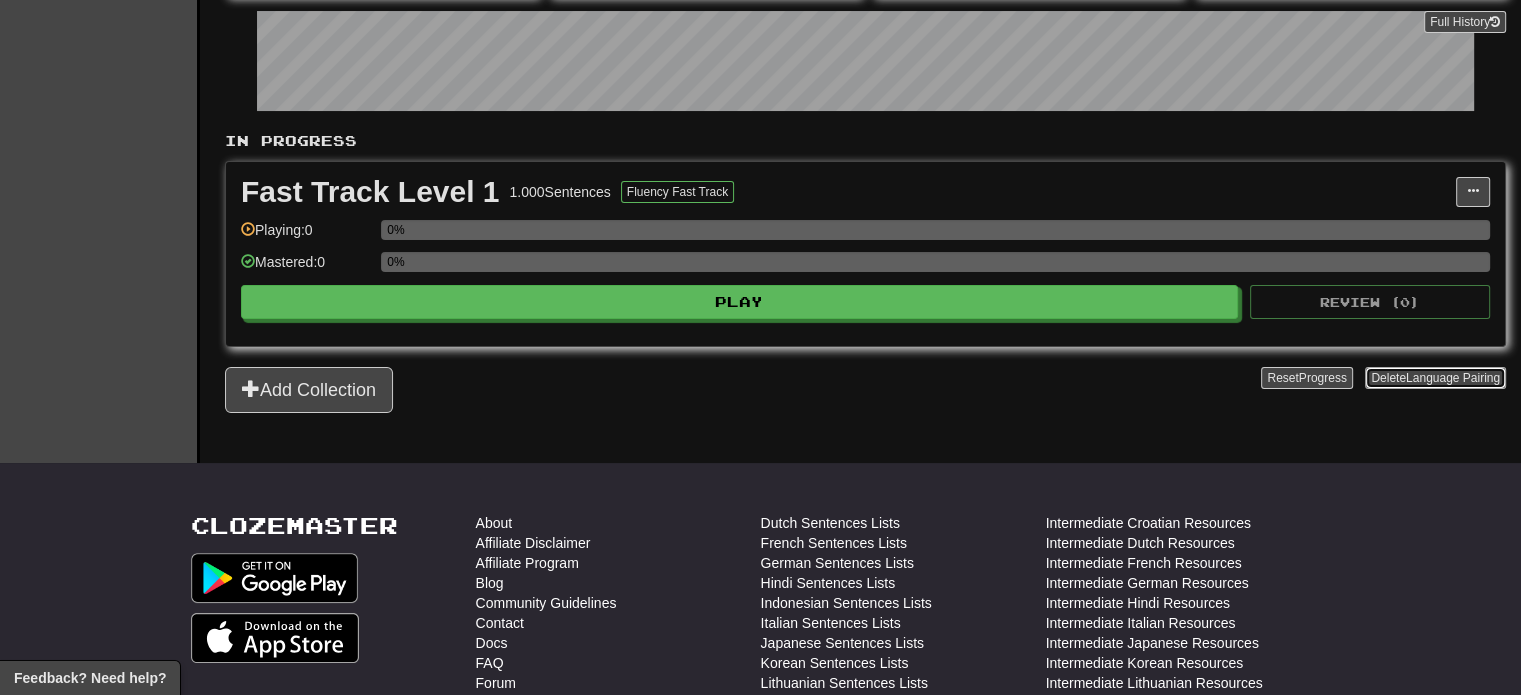 click on "Language Pairing" at bounding box center (1453, 378) 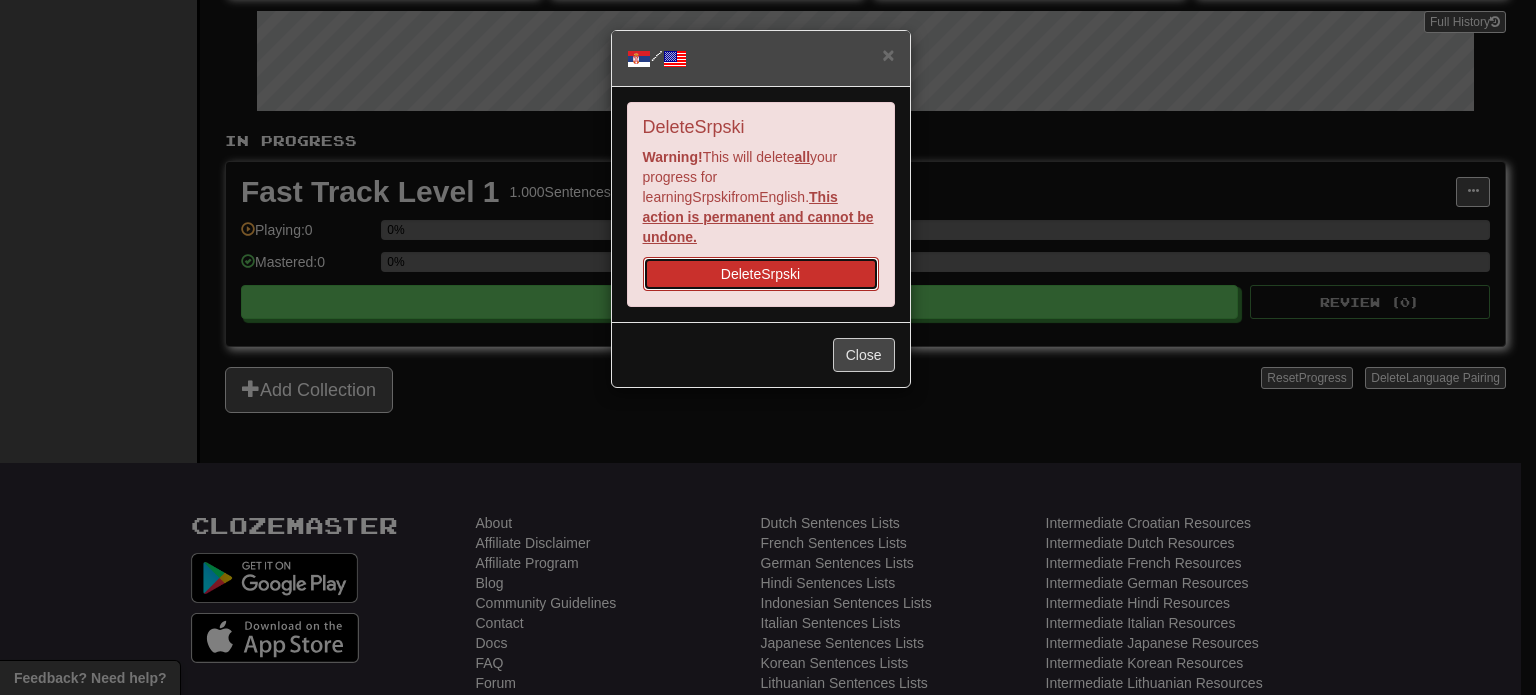 click on "Delete  Srpski" at bounding box center [761, 274] 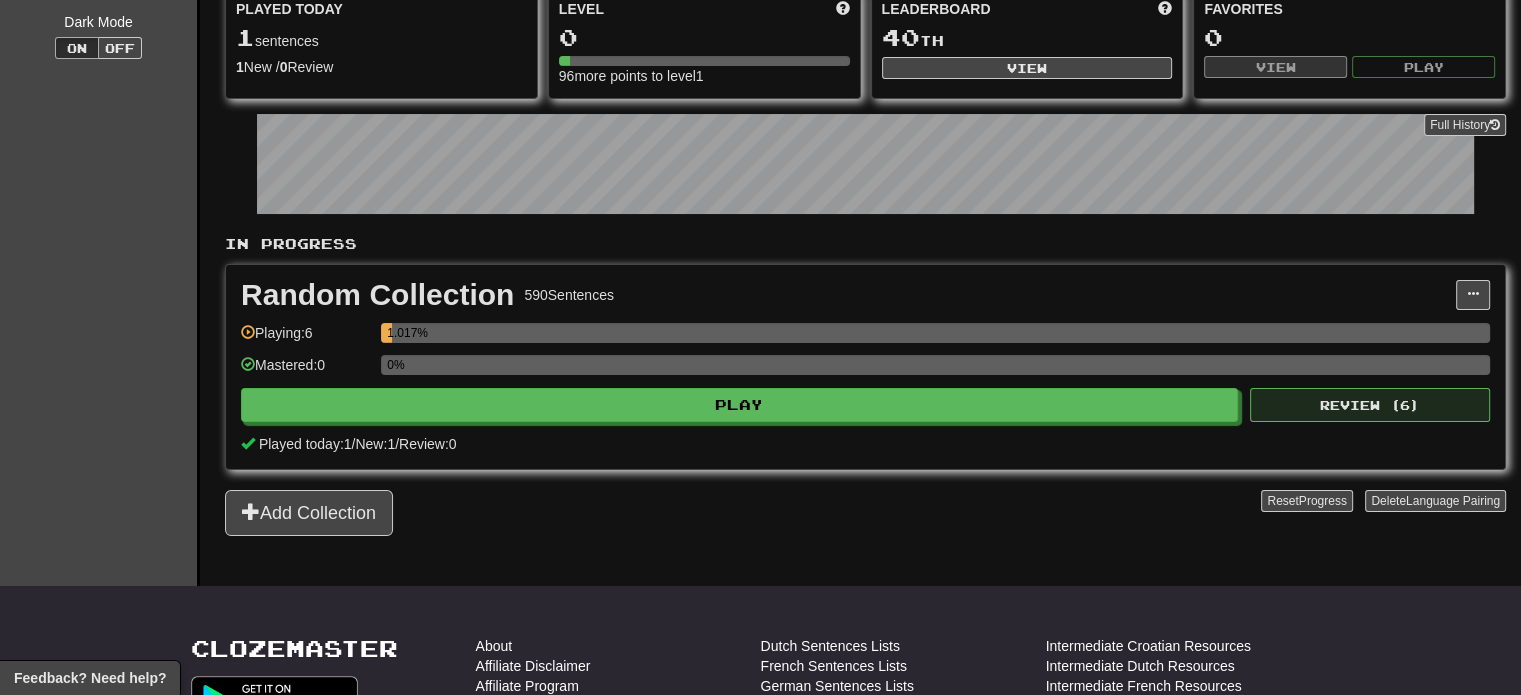 scroll, scrollTop: 200, scrollLeft: 0, axis: vertical 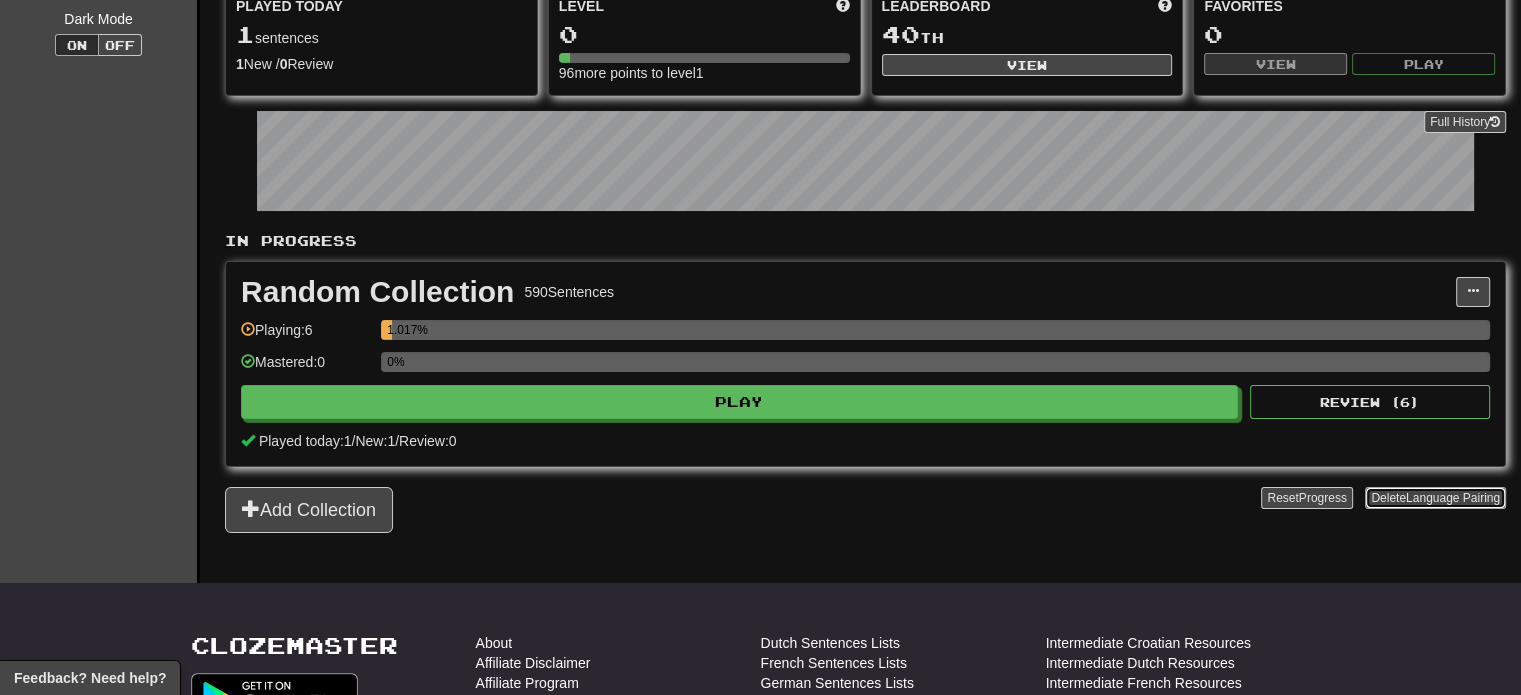 click on "Delete  Language Pairing" at bounding box center [1435, 498] 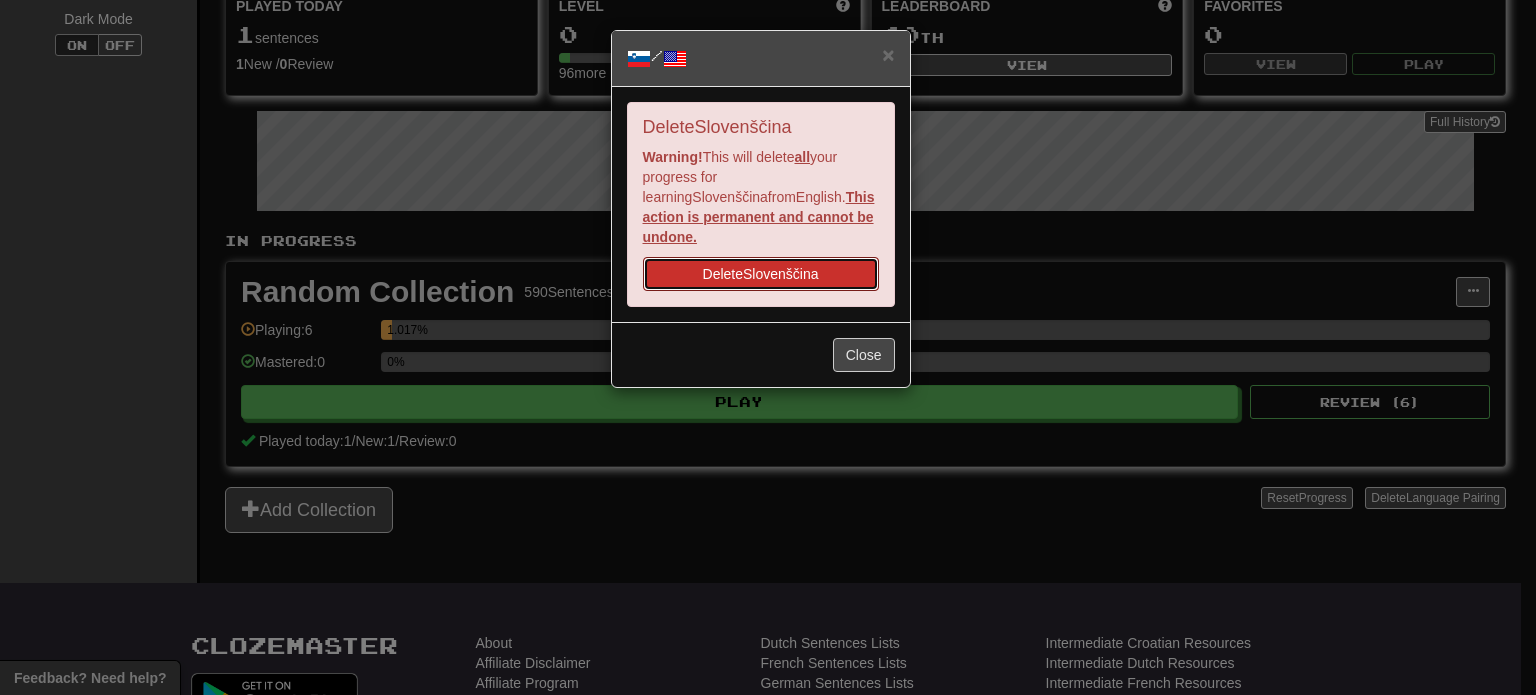drag, startPoint x: 800, startPoint y: 263, endPoint x: 879, endPoint y: 84, distance: 195.65787 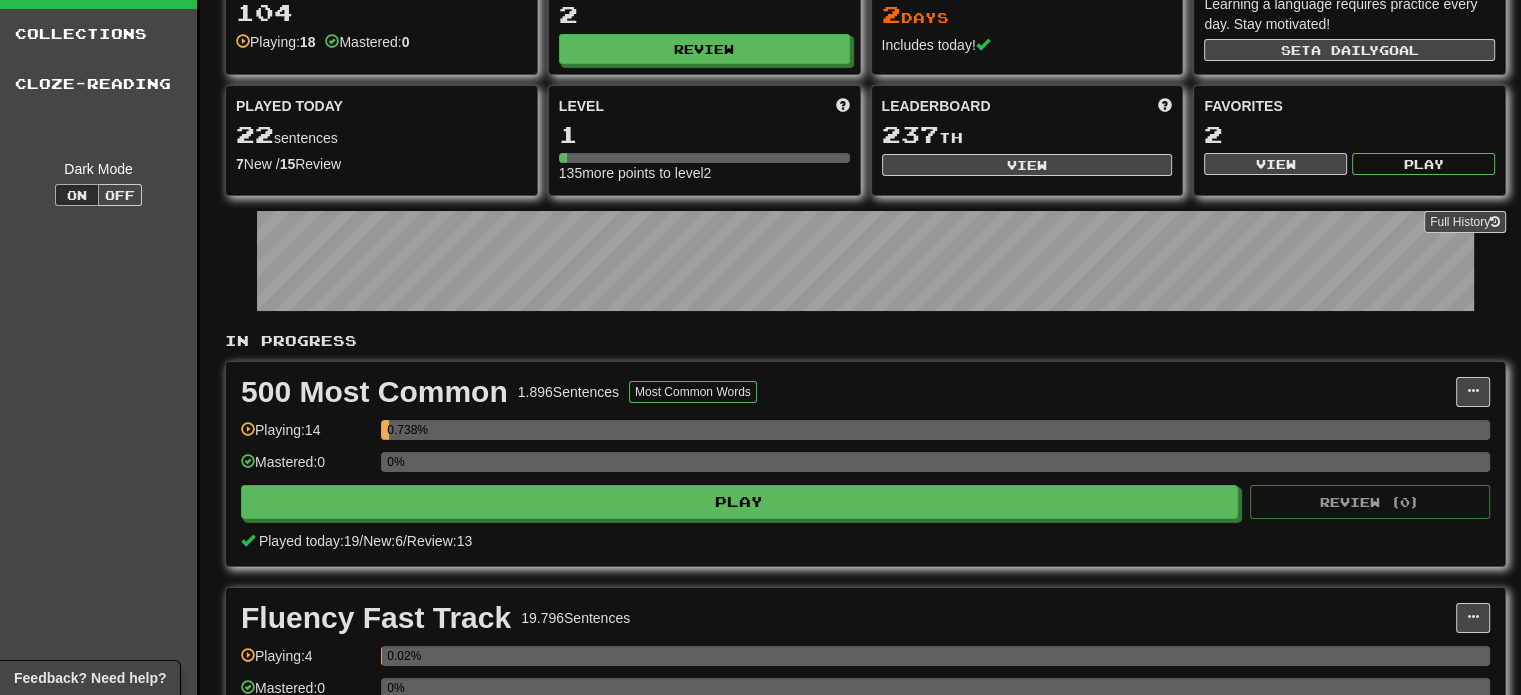 scroll, scrollTop: 0, scrollLeft: 0, axis: both 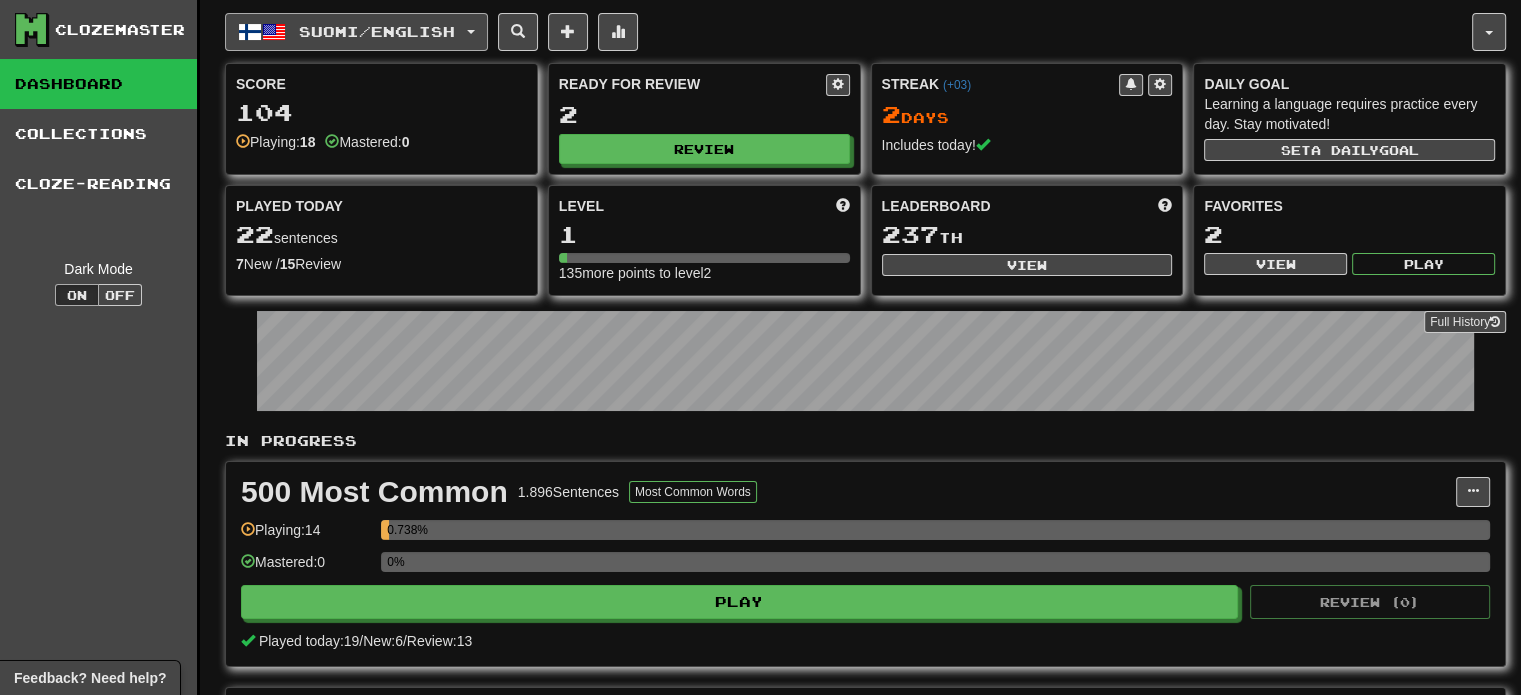 click on "Suomi  /  English" at bounding box center [356, 32] 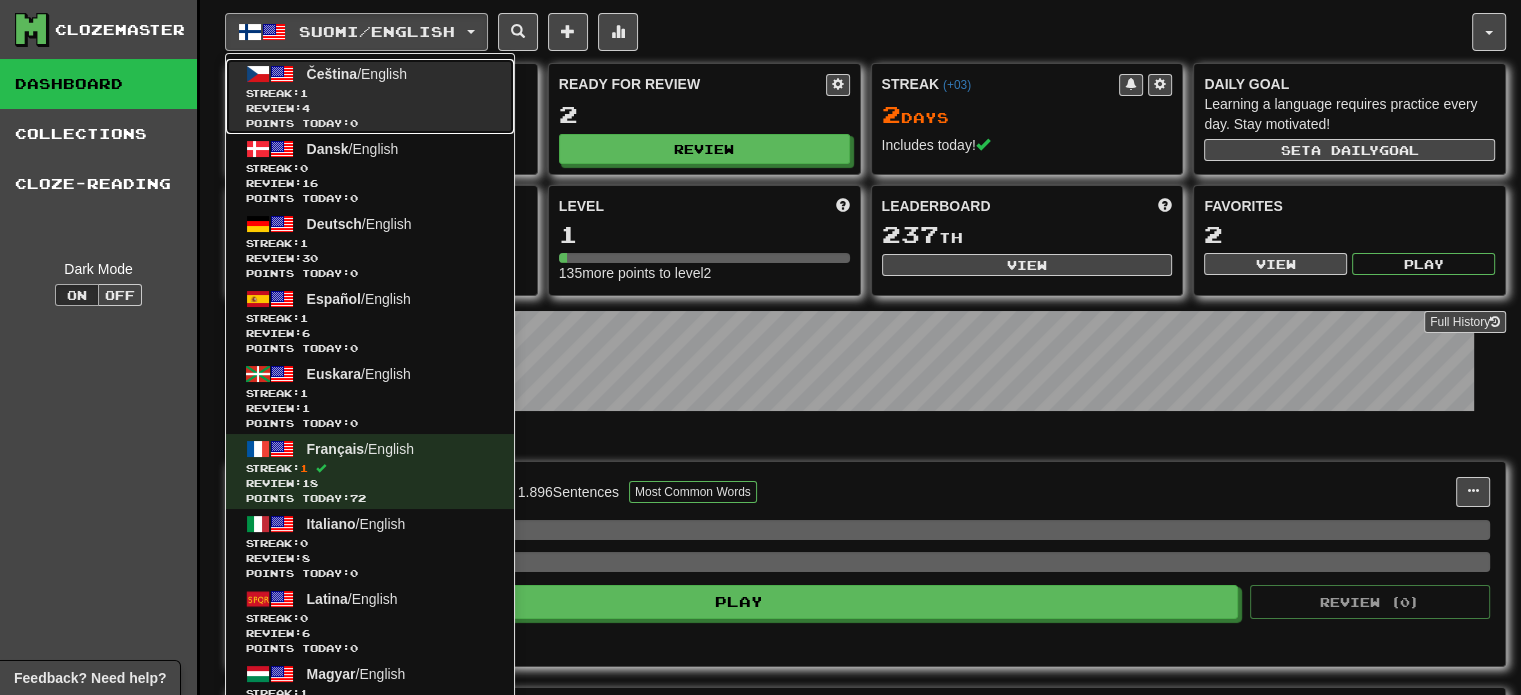 click on "Review:  4" at bounding box center [370, 108] 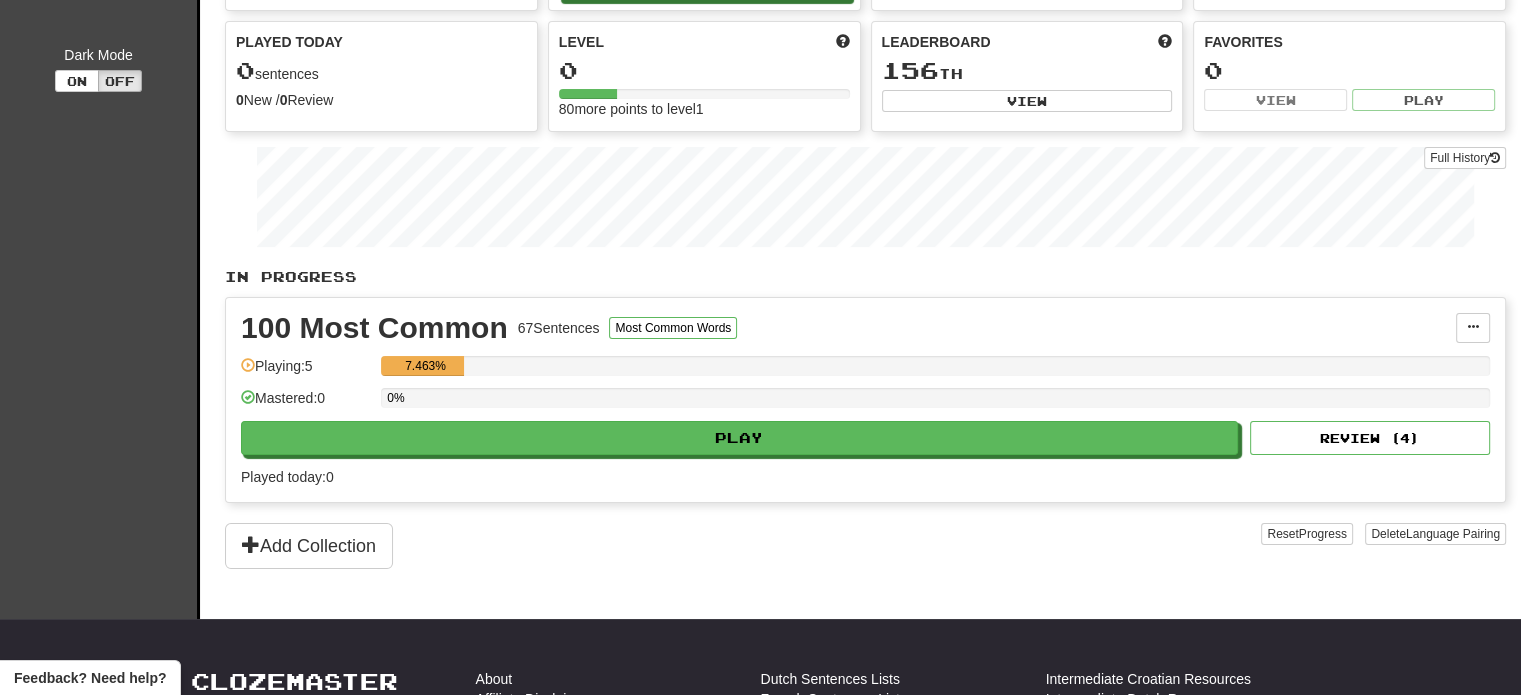 scroll, scrollTop: 200, scrollLeft: 0, axis: vertical 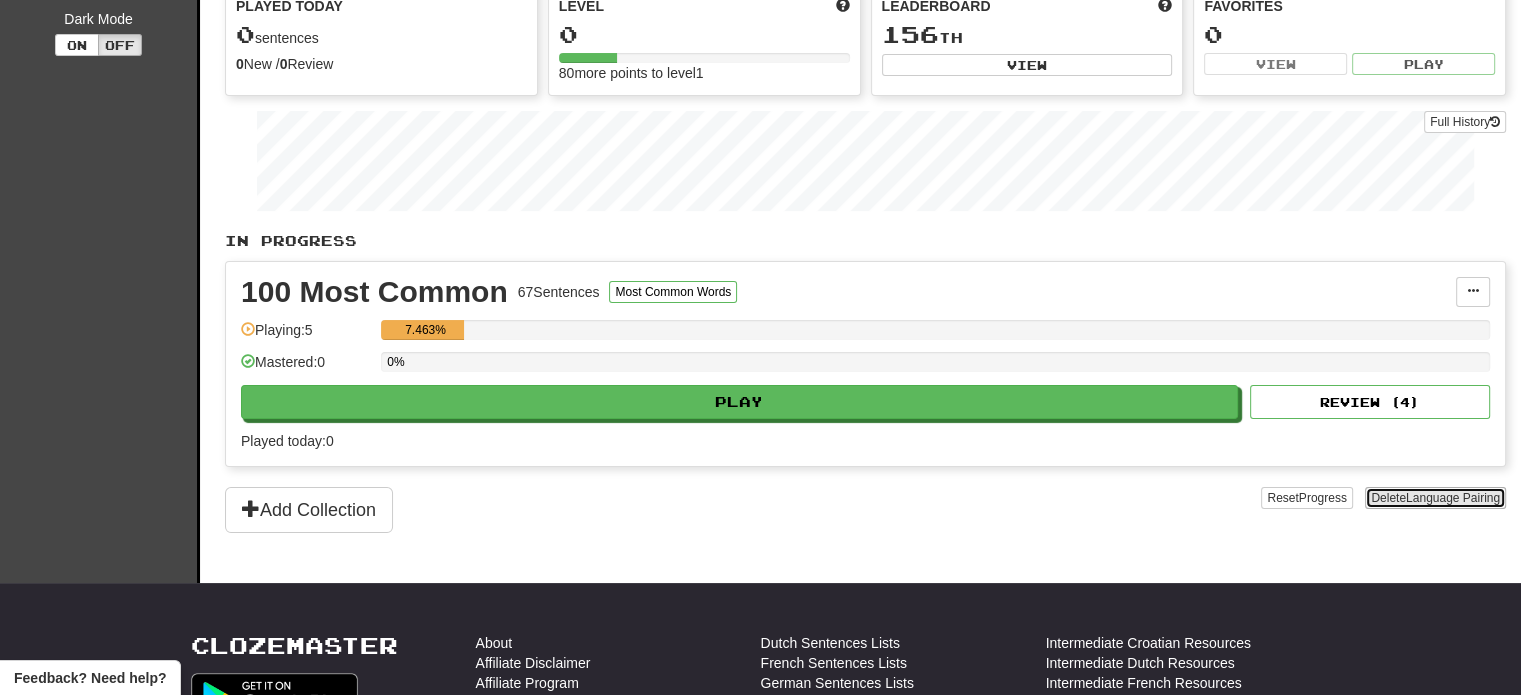 click on "Language Pairing" at bounding box center [1453, 498] 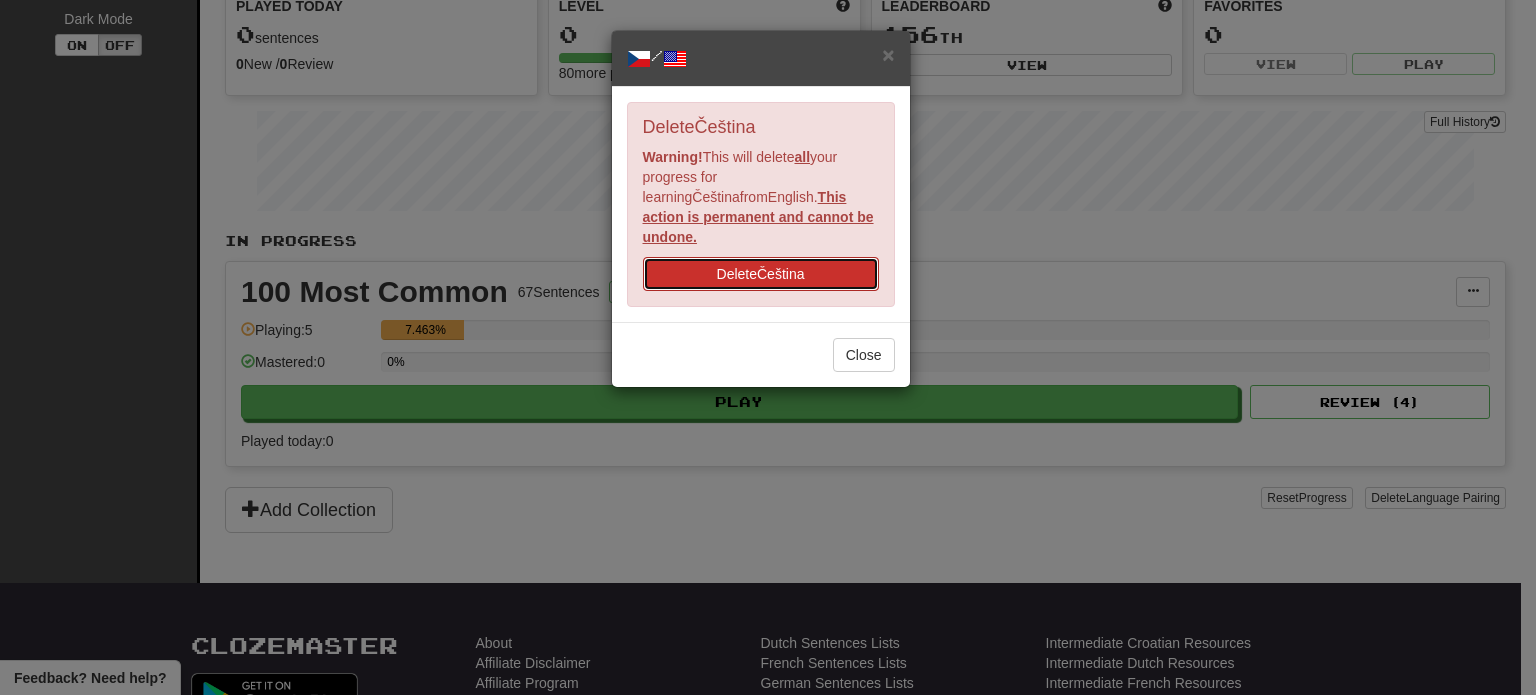click on "Delete  Čeština" at bounding box center [761, 274] 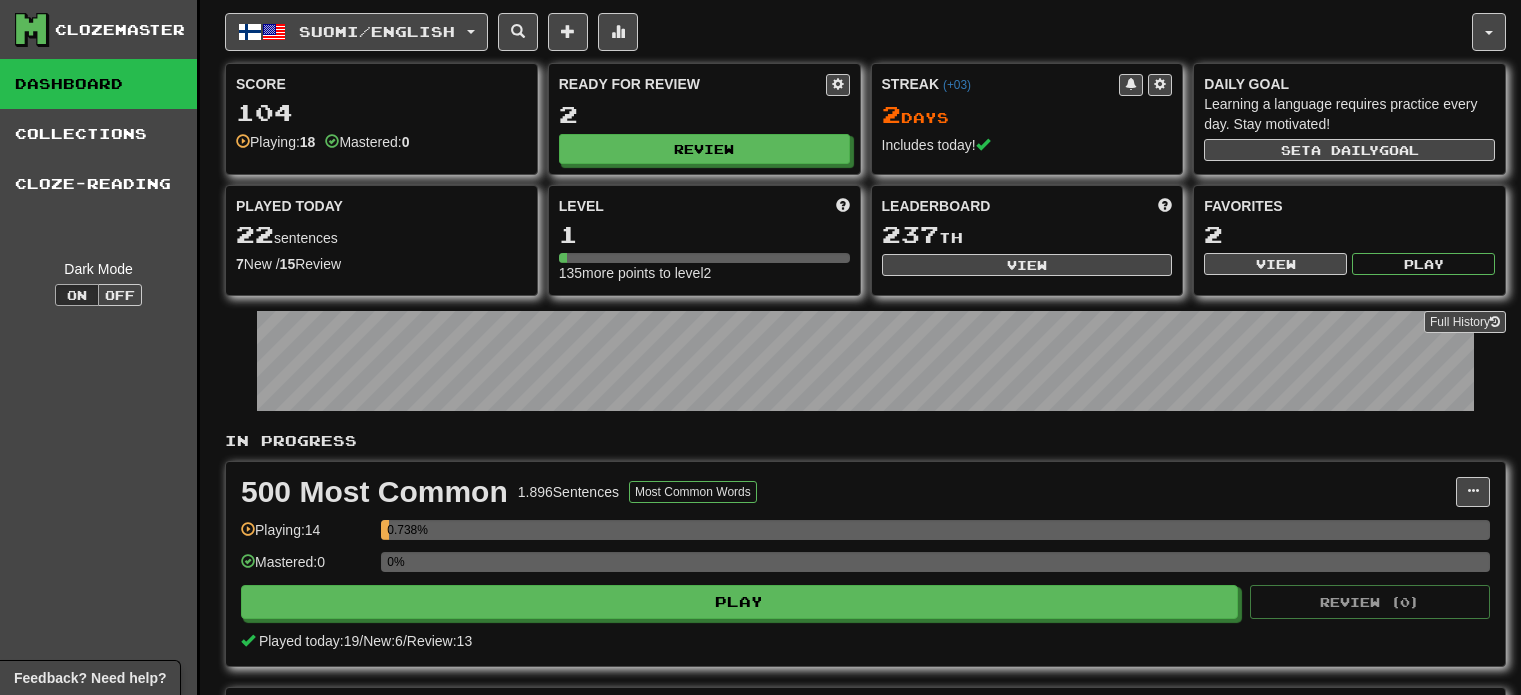 scroll, scrollTop: 0, scrollLeft: 0, axis: both 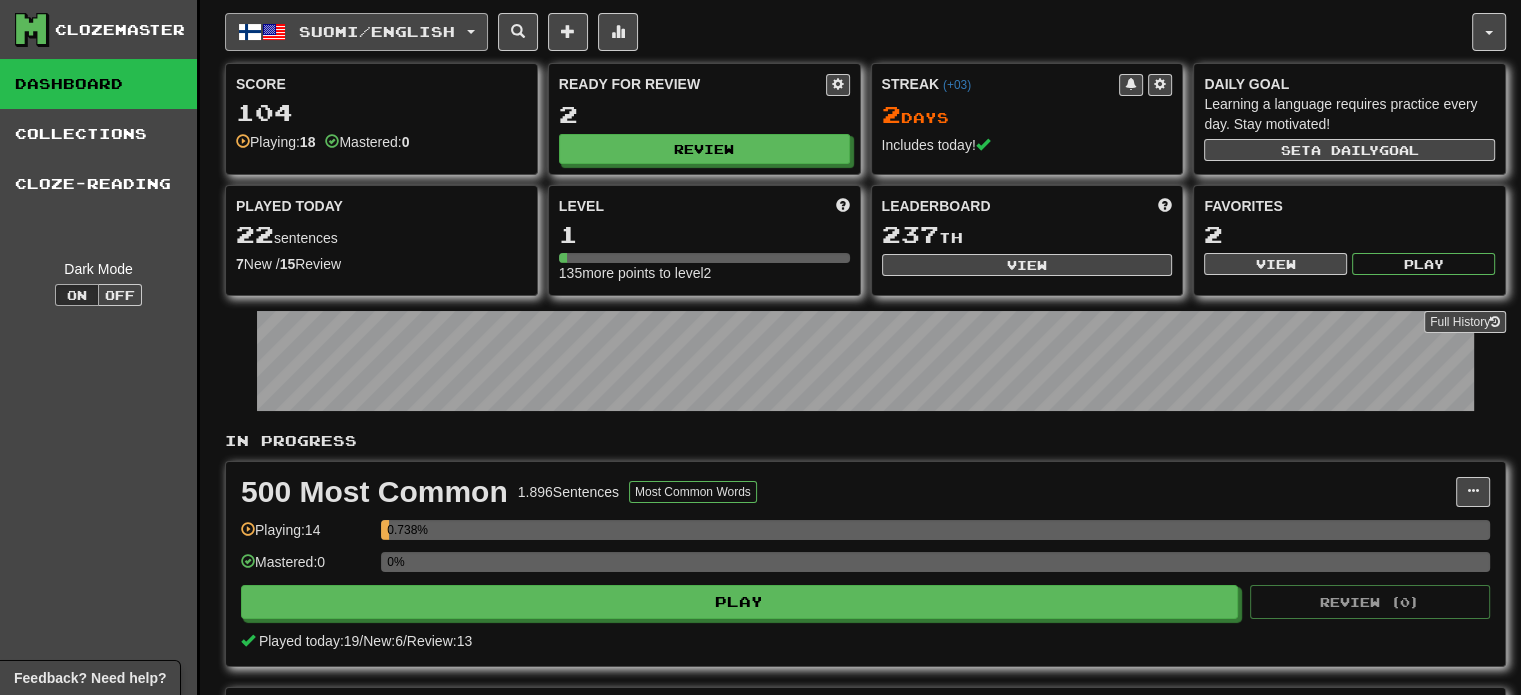 click on "Suomi  /  English" at bounding box center [377, 31] 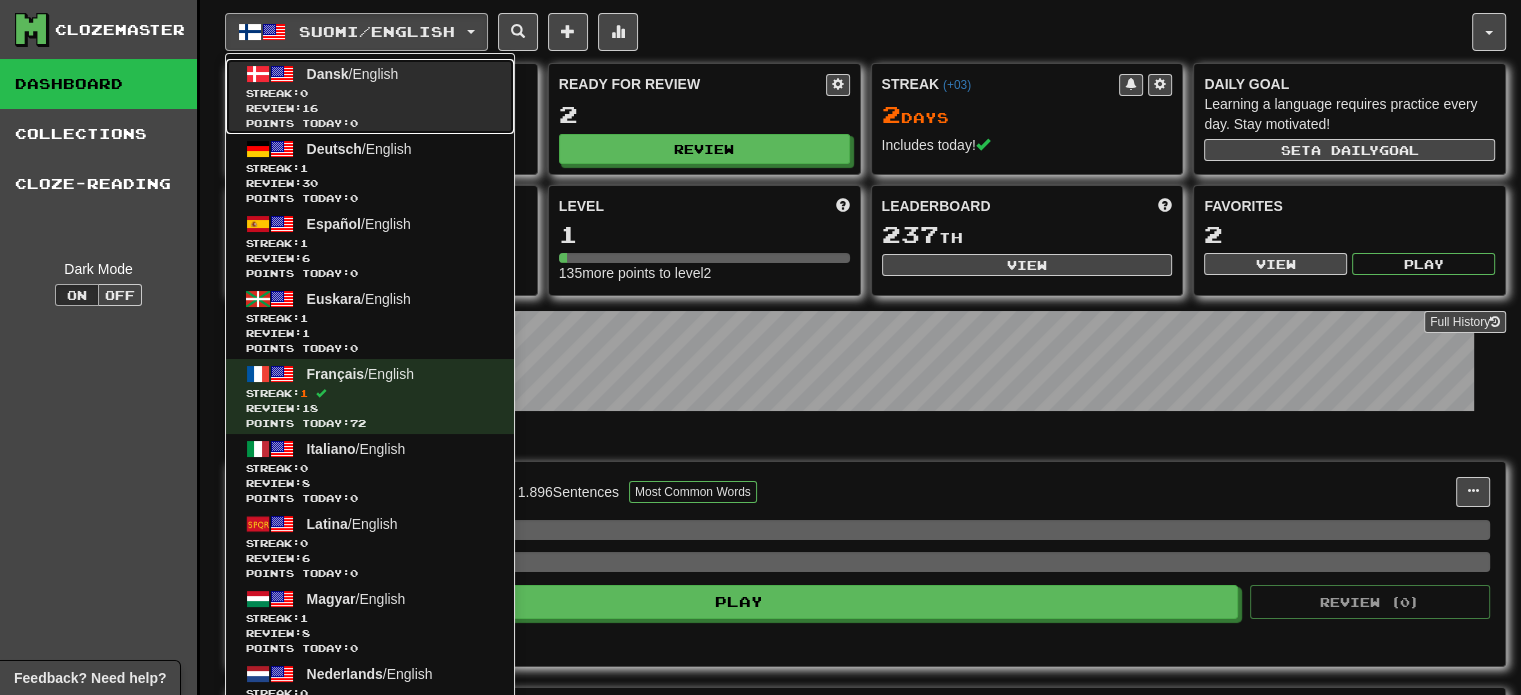 click on "Streak:  0" at bounding box center [370, 93] 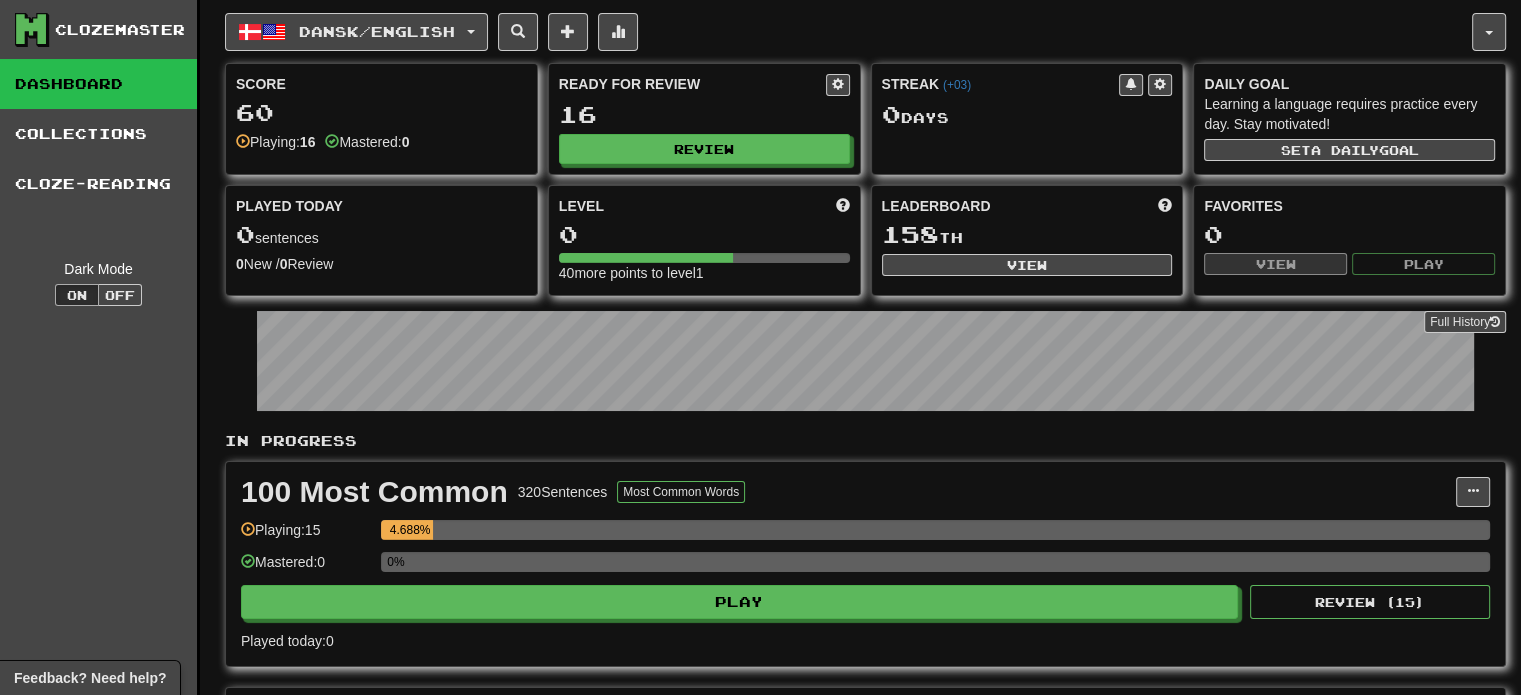 scroll, scrollTop: 400, scrollLeft: 0, axis: vertical 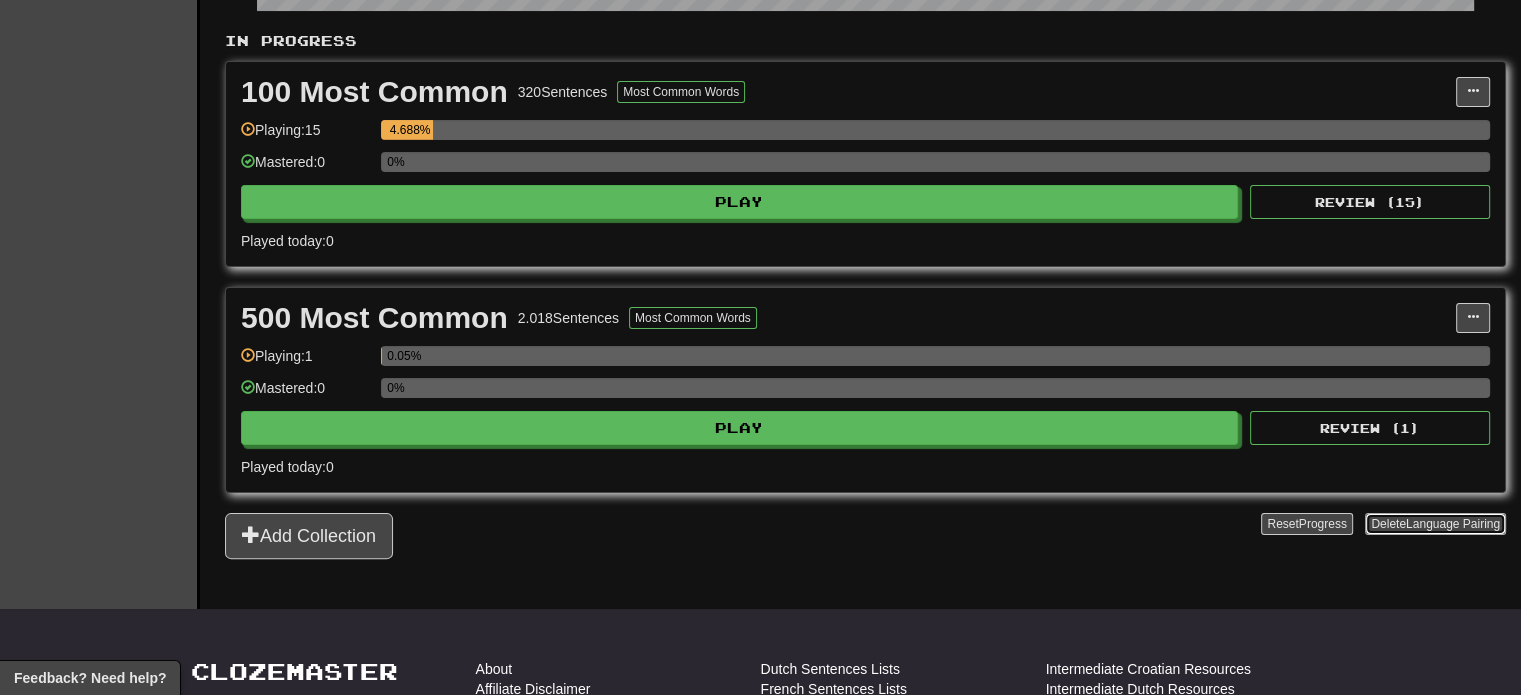 click on "Language Pairing" at bounding box center [1453, 524] 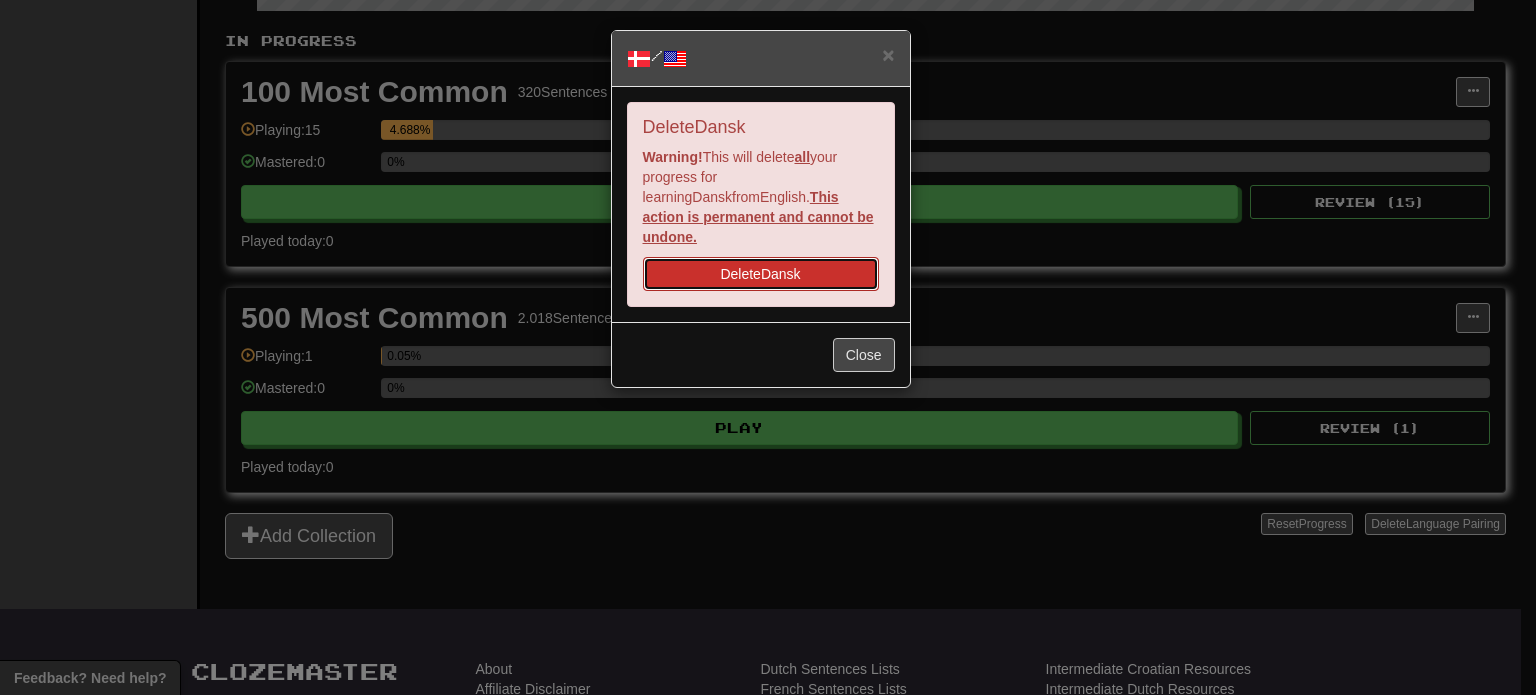 click on "Delete  Dansk" at bounding box center [761, 274] 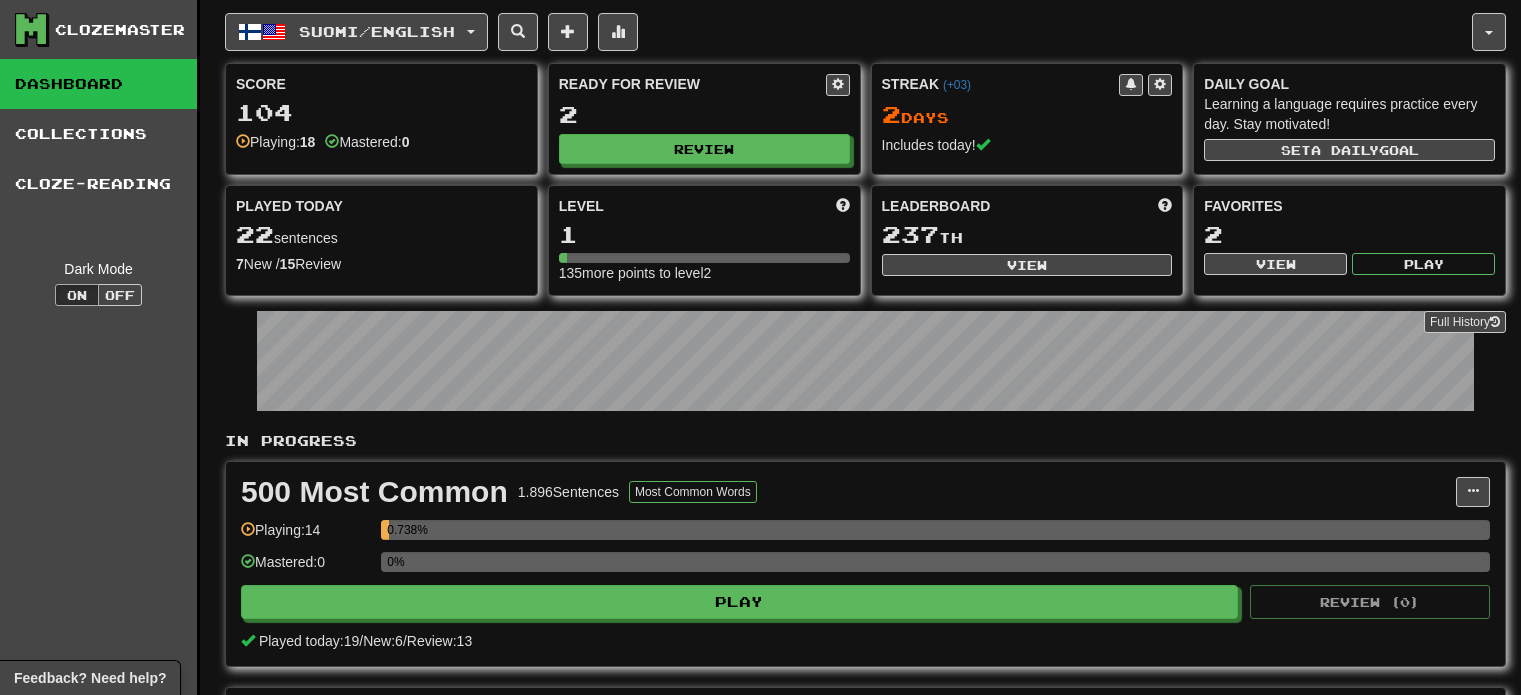 scroll, scrollTop: 0, scrollLeft: 0, axis: both 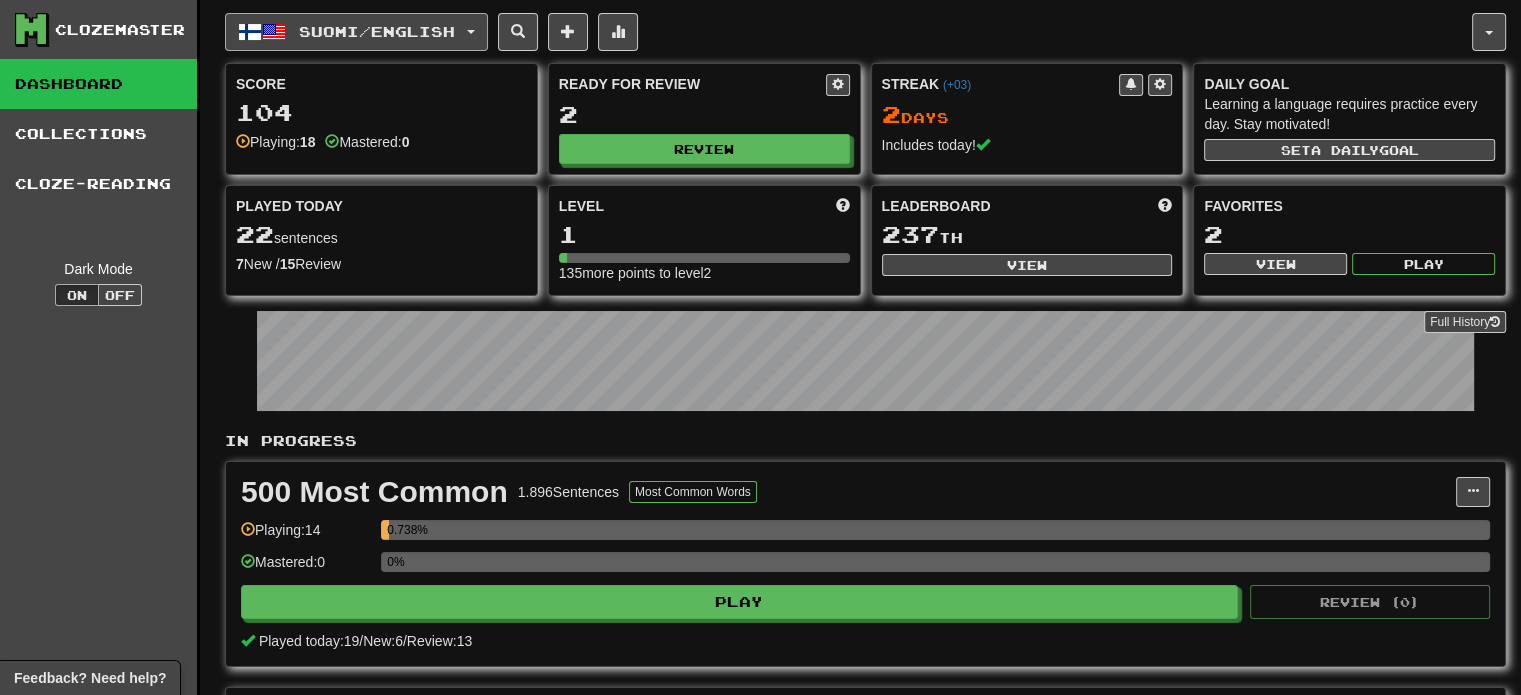 click on "Suomi  /  English" at bounding box center (356, 32) 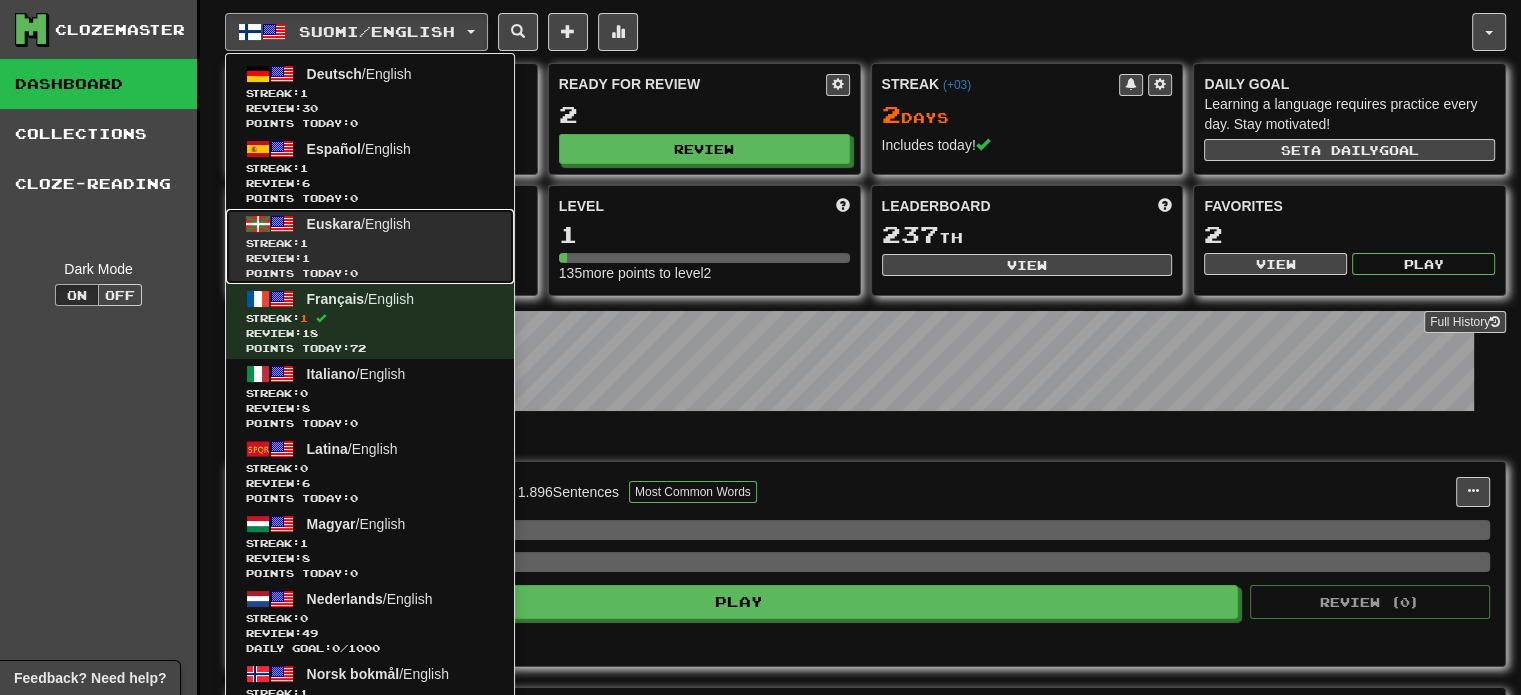 click on "Euskara  /  English" at bounding box center (359, 224) 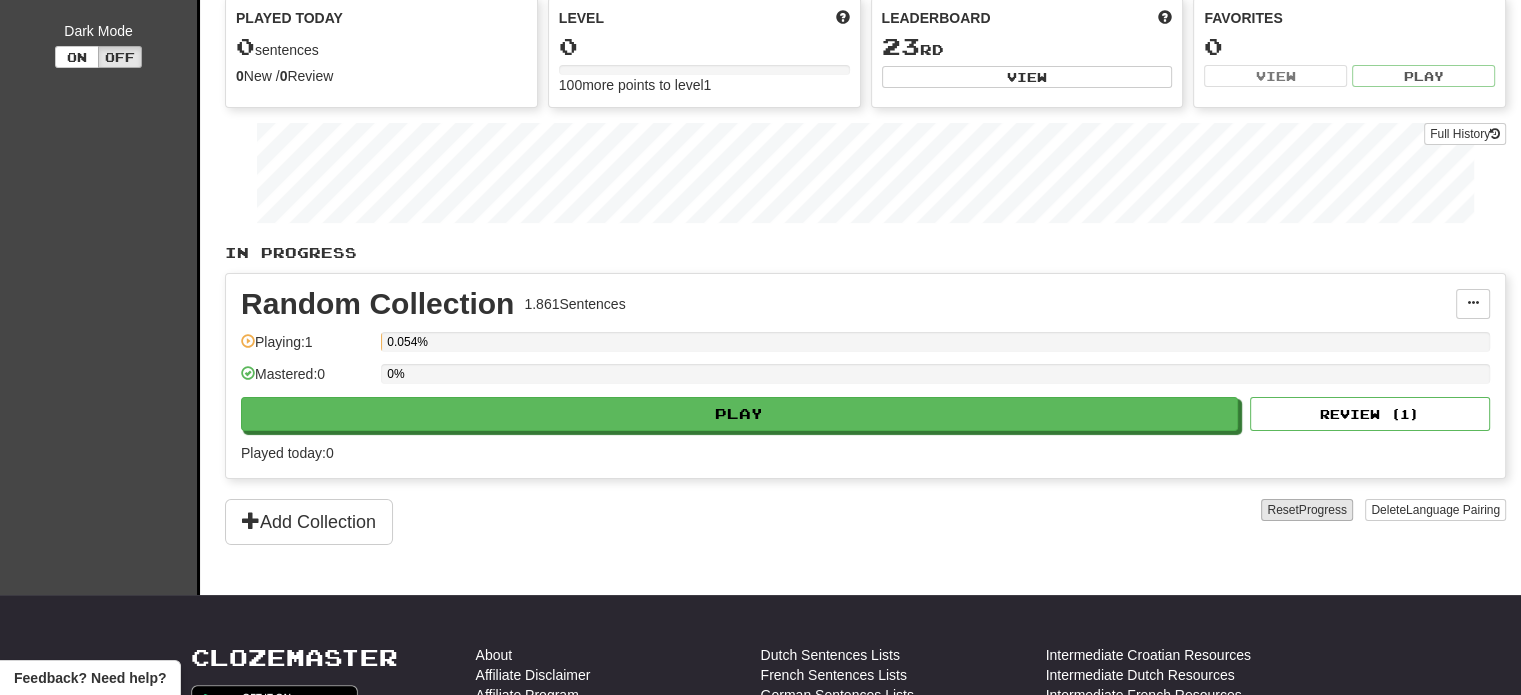 scroll, scrollTop: 200, scrollLeft: 0, axis: vertical 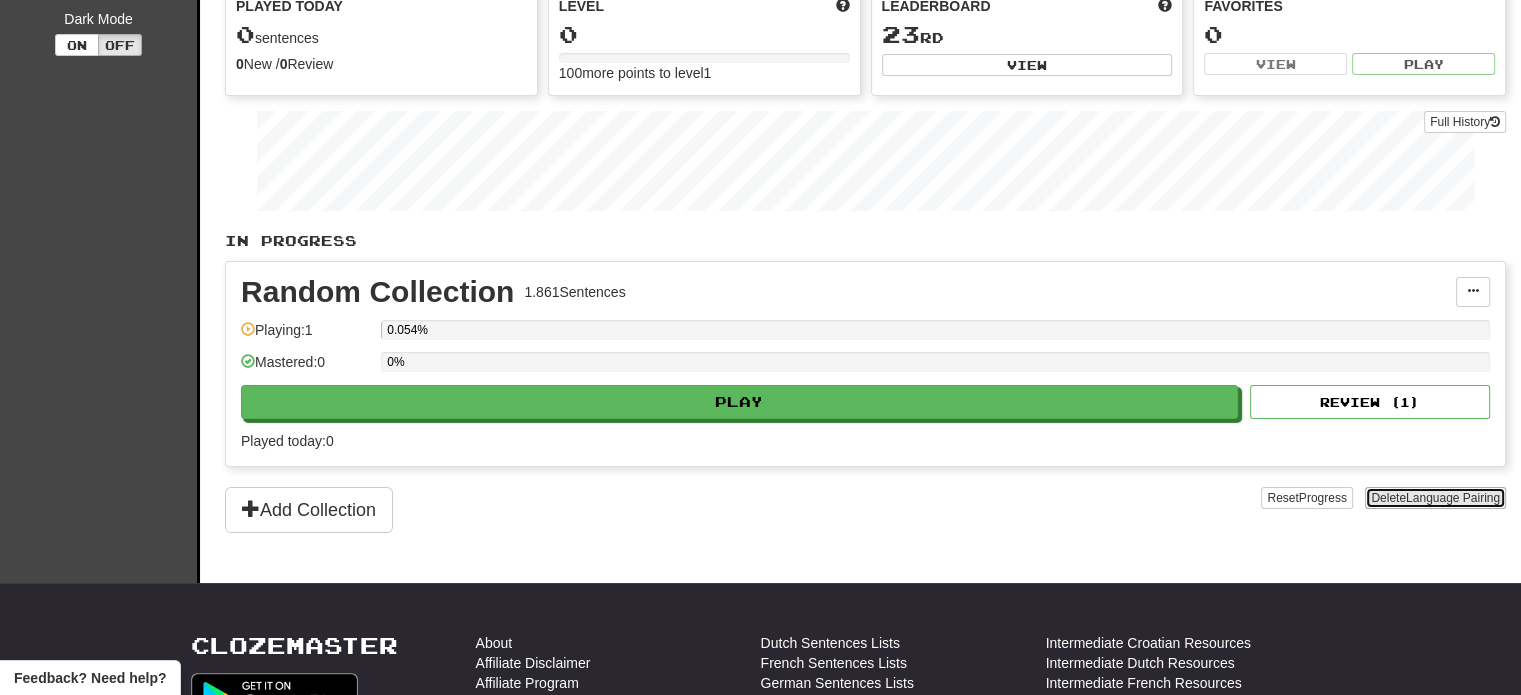 click on "Delete  Language Pairing" at bounding box center [1435, 498] 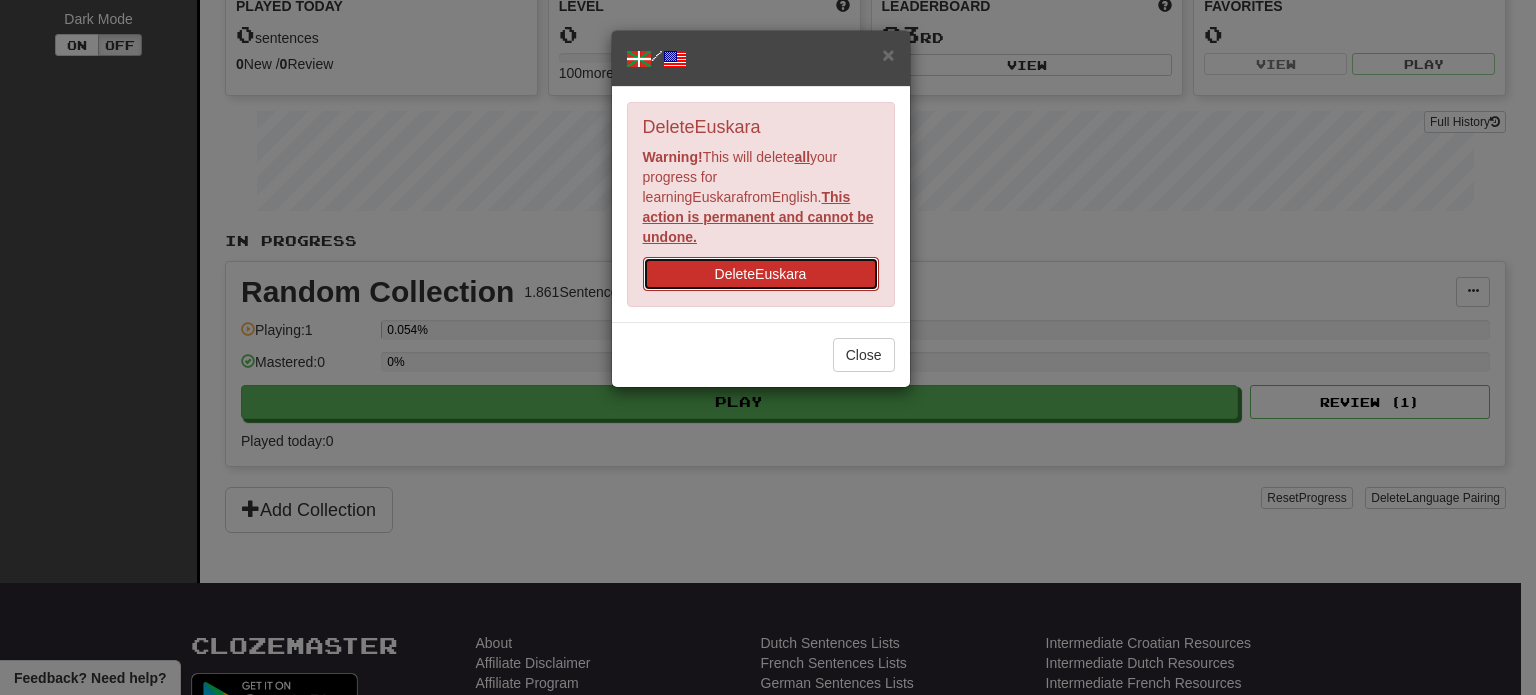 click on "Delete  Euskara" at bounding box center (761, 274) 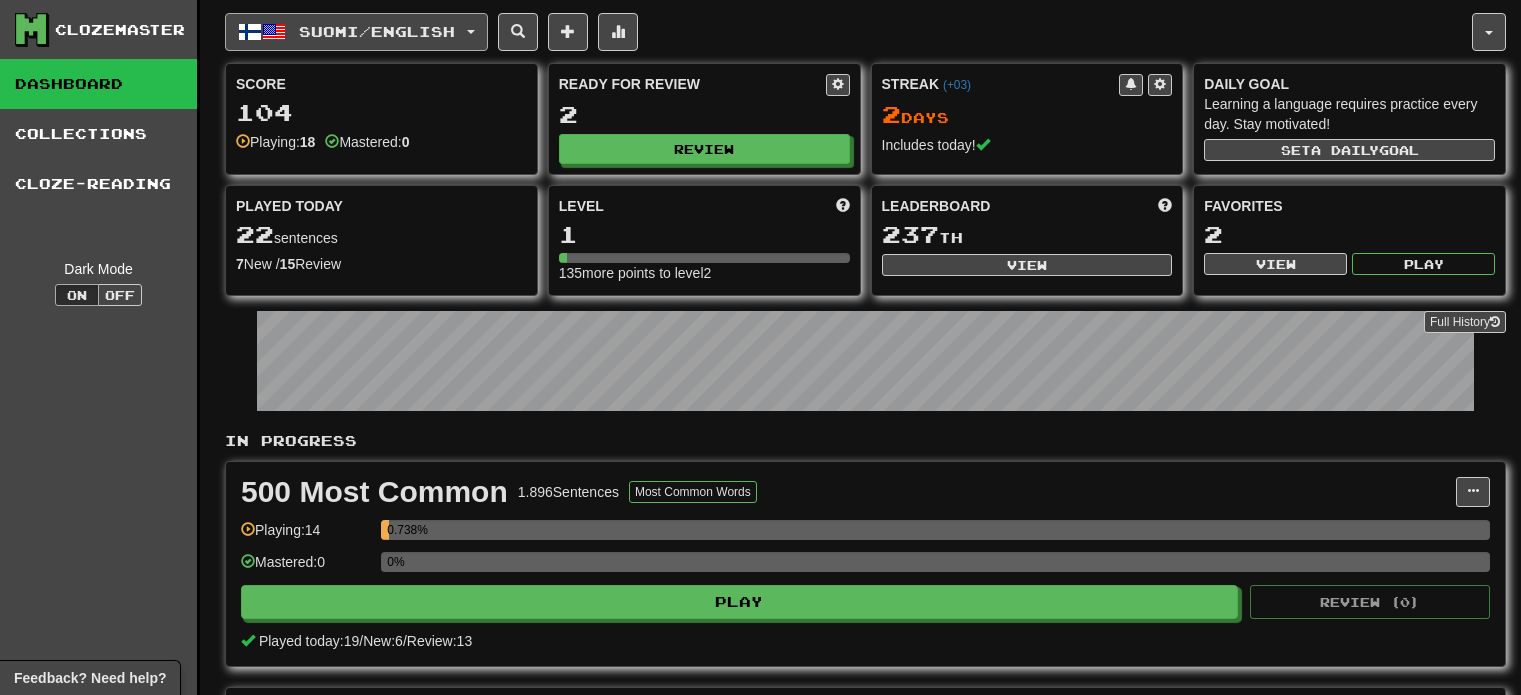 scroll, scrollTop: 0, scrollLeft: 0, axis: both 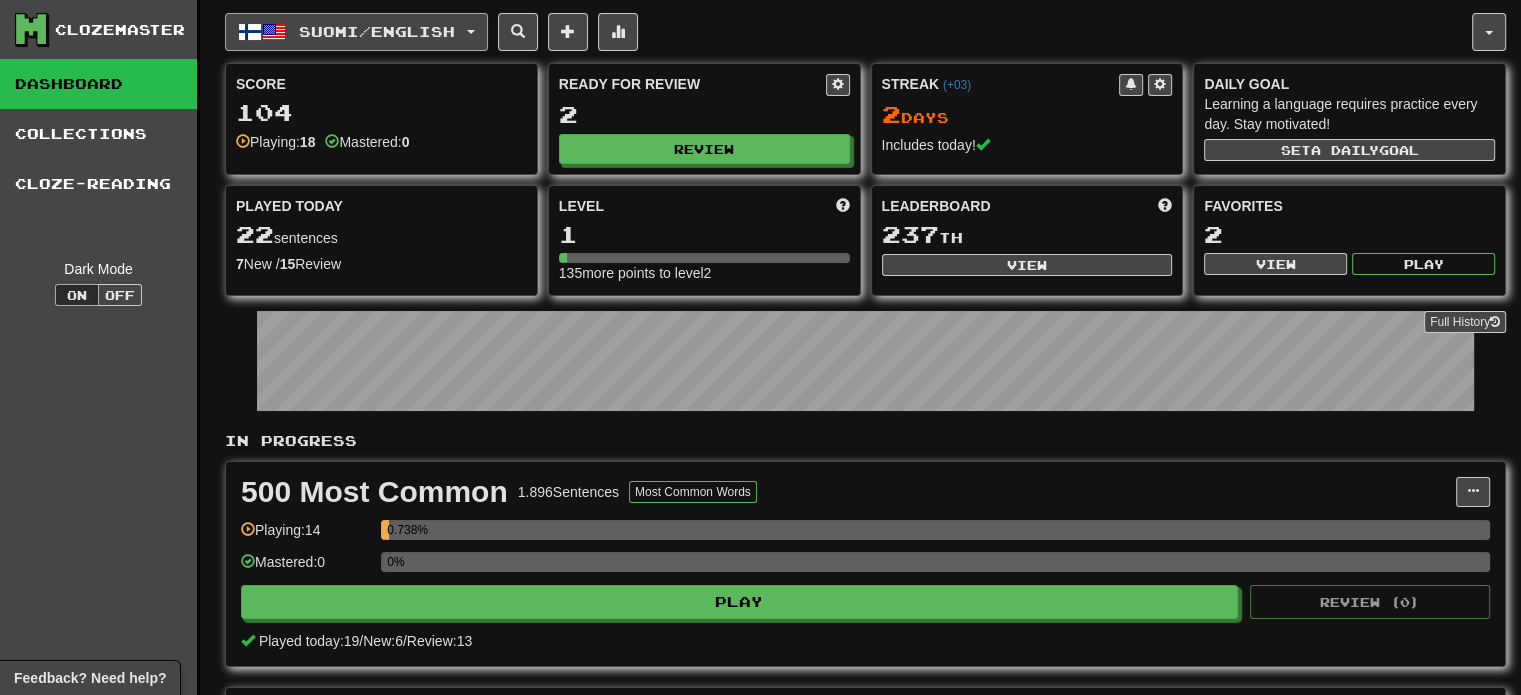 click on "Suomi  /  English" at bounding box center [377, 31] 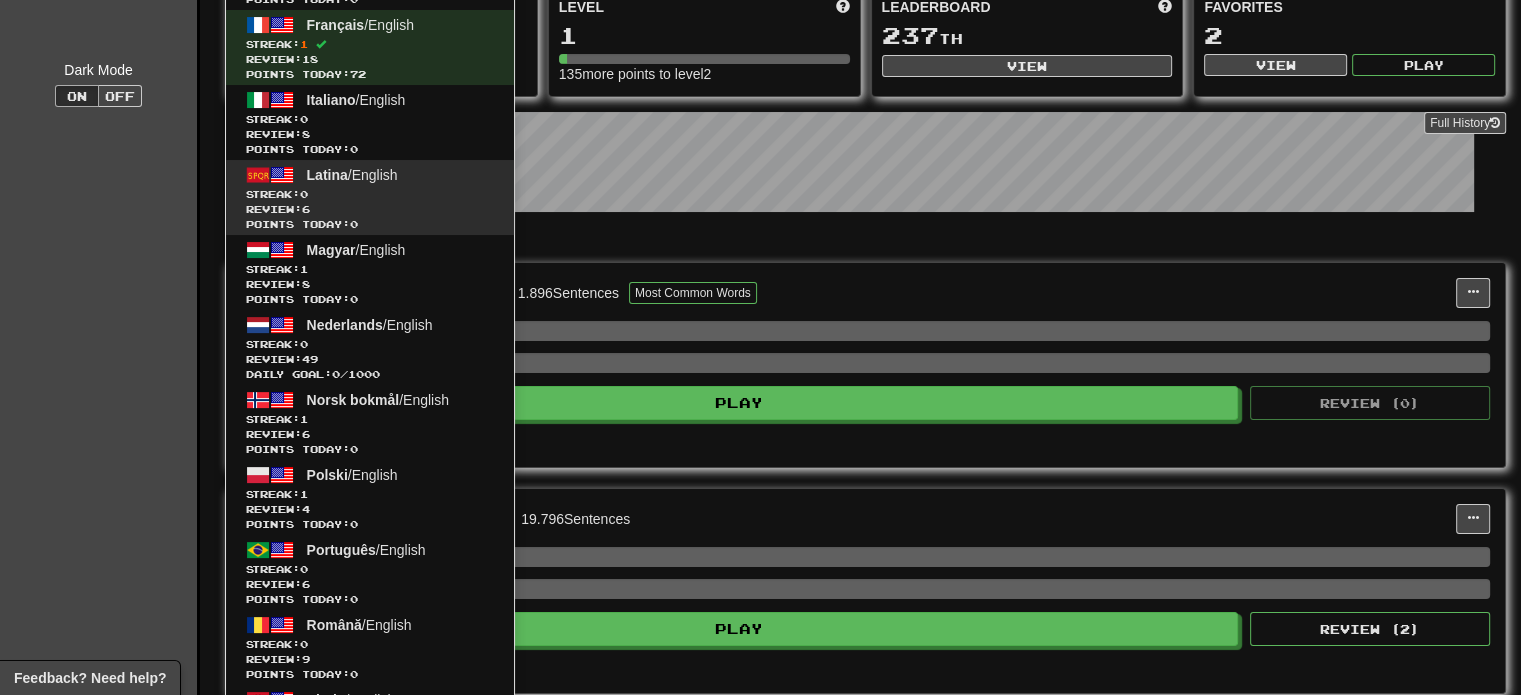 scroll, scrollTop: 200, scrollLeft: 0, axis: vertical 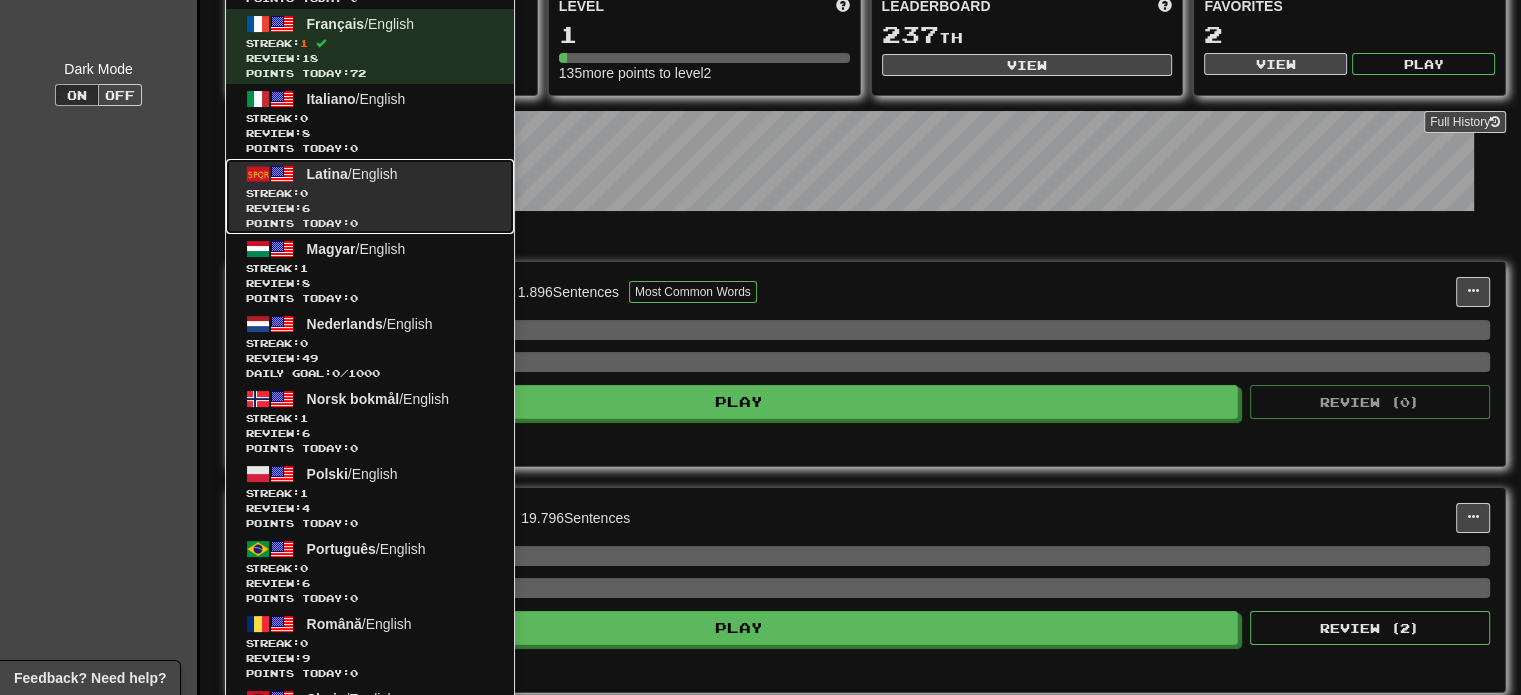 click on "Review:  6" at bounding box center (370, 208) 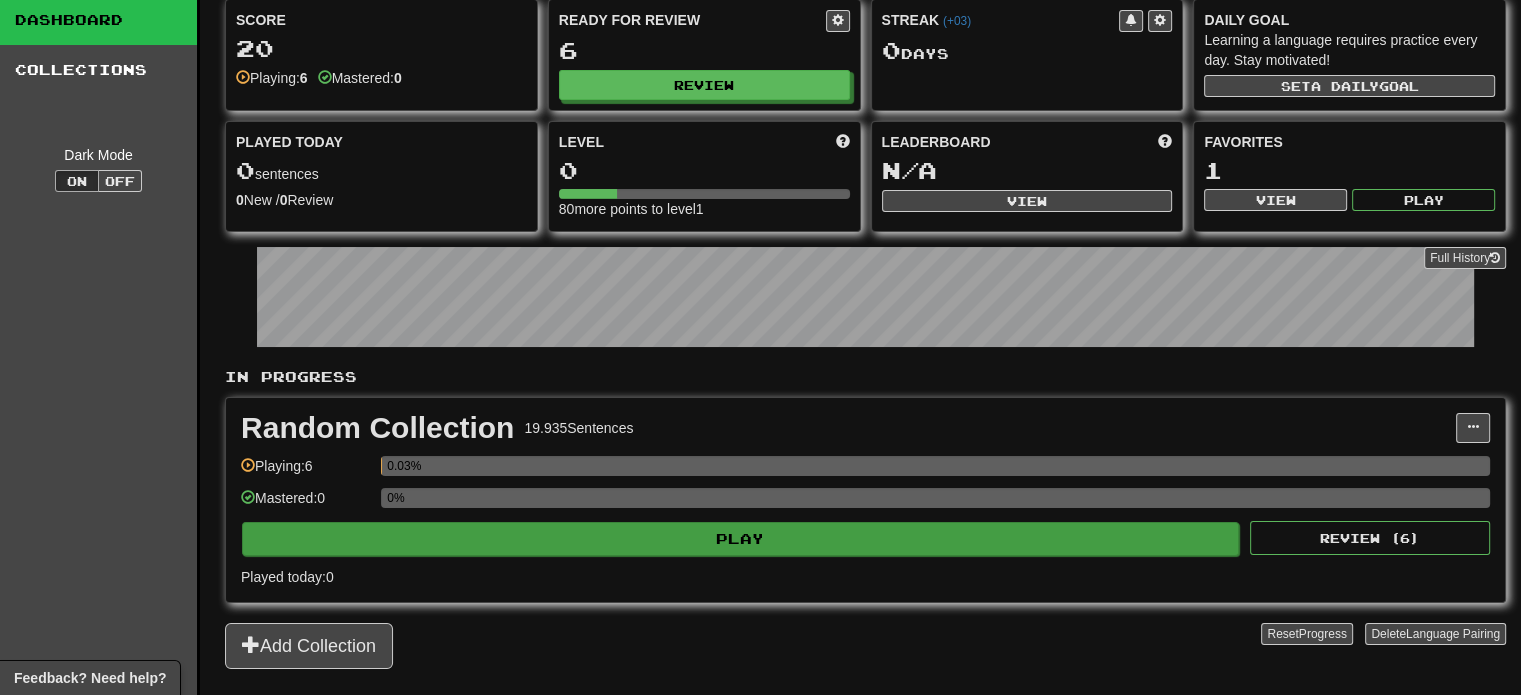 scroll, scrollTop: 100, scrollLeft: 0, axis: vertical 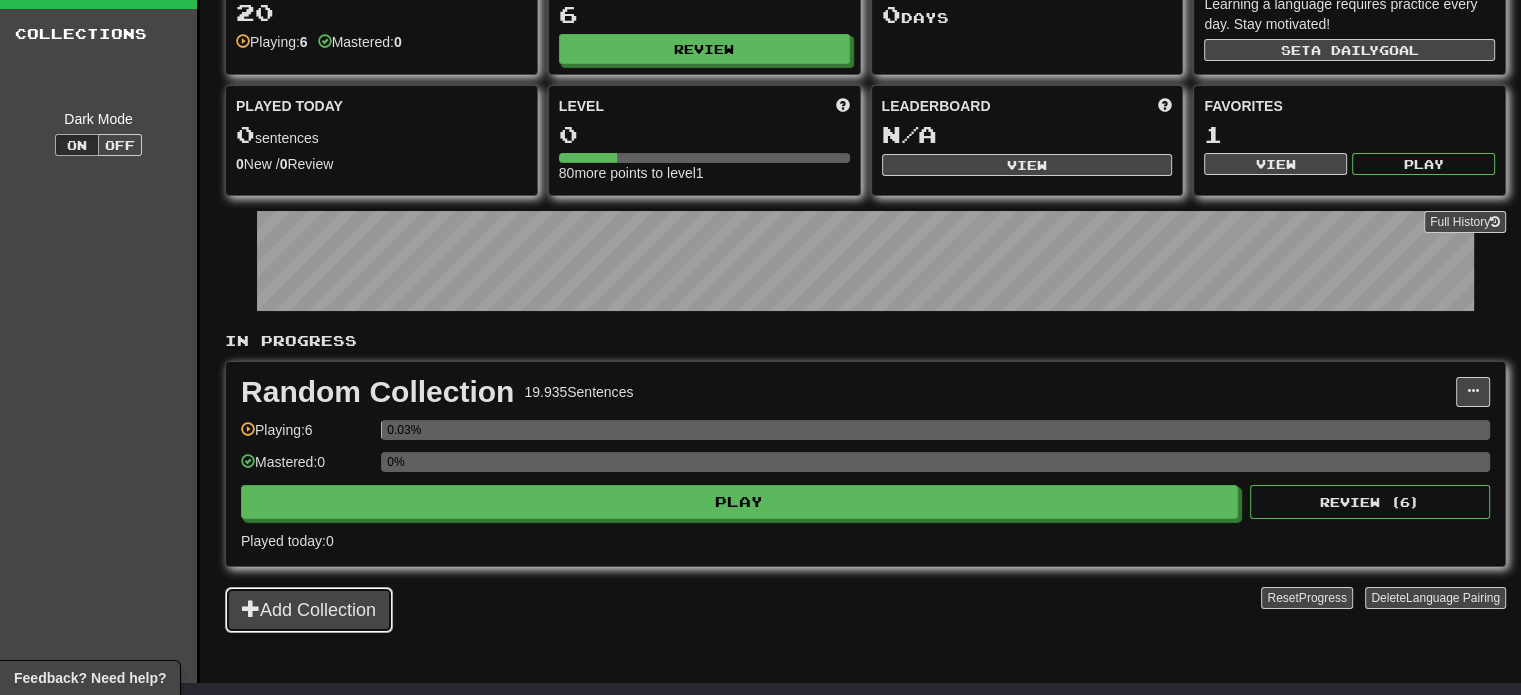 click on "Add Collection" at bounding box center (309, 610) 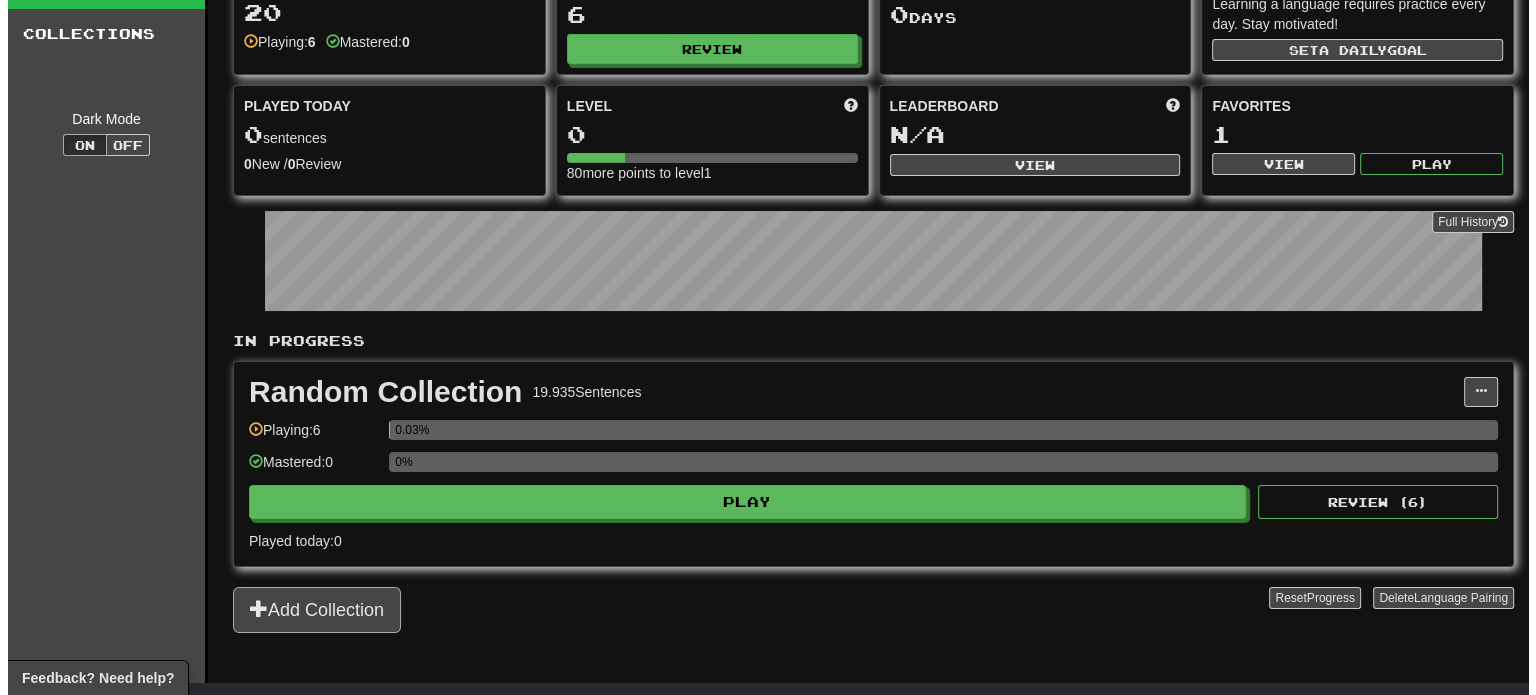 scroll, scrollTop: 0, scrollLeft: 0, axis: both 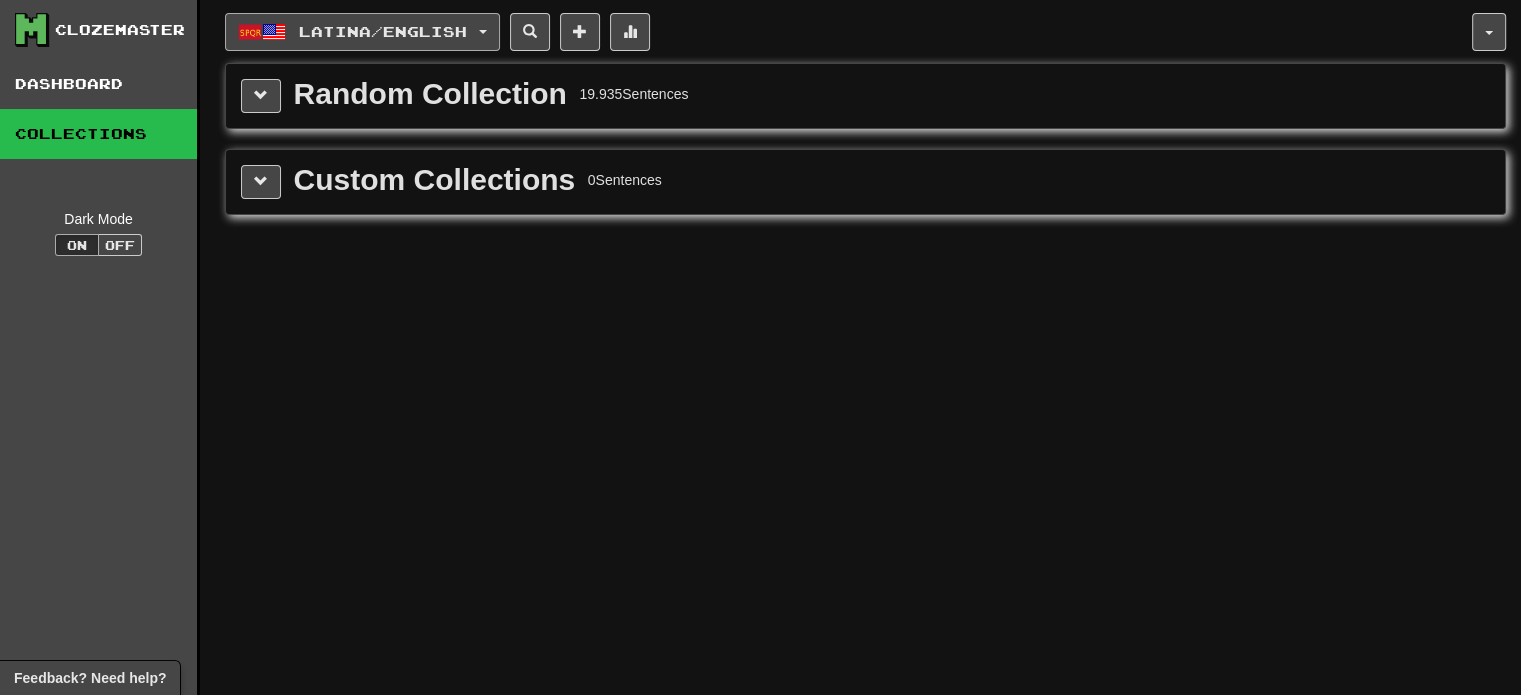 click on "Latina  /  English" at bounding box center [383, 31] 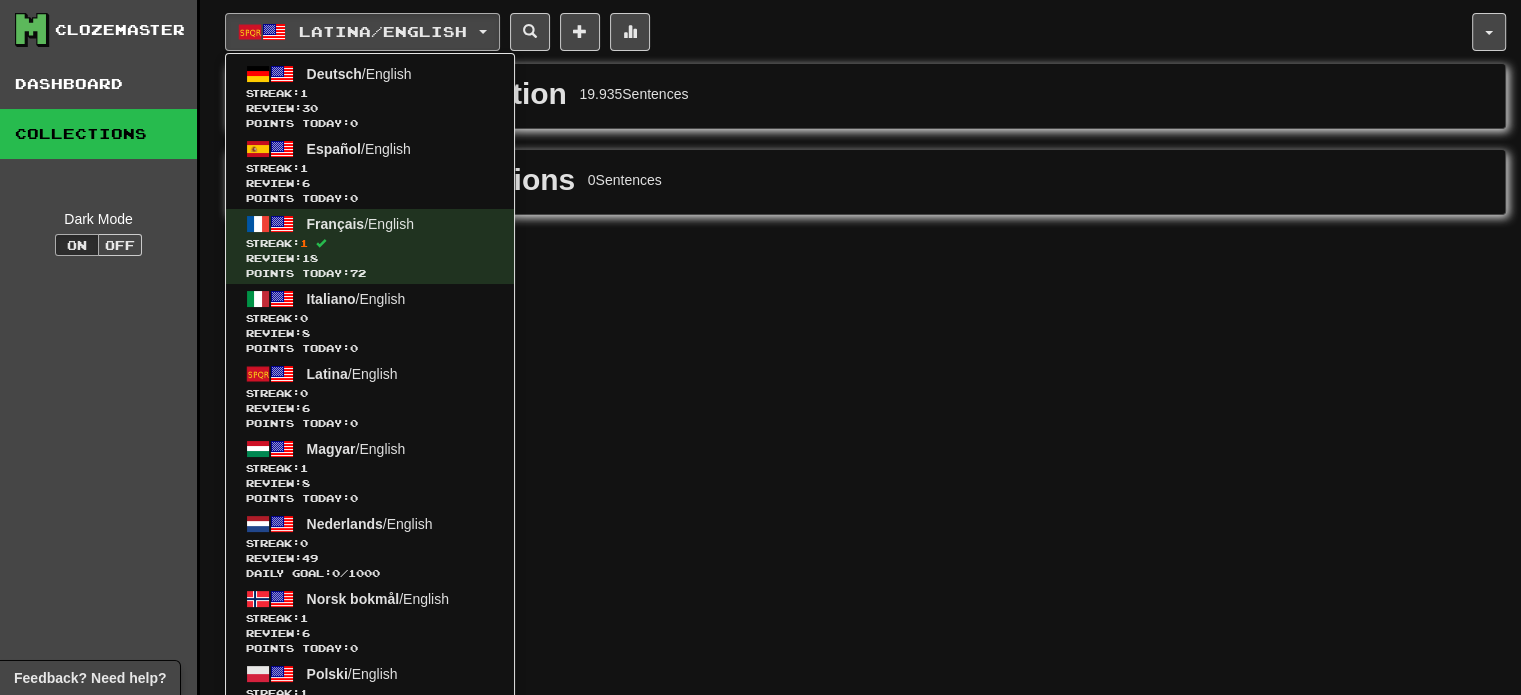 drag, startPoint x: 812, startPoint y: 55, endPoint x: 739, endPoint y: 96, distance: 83.725746 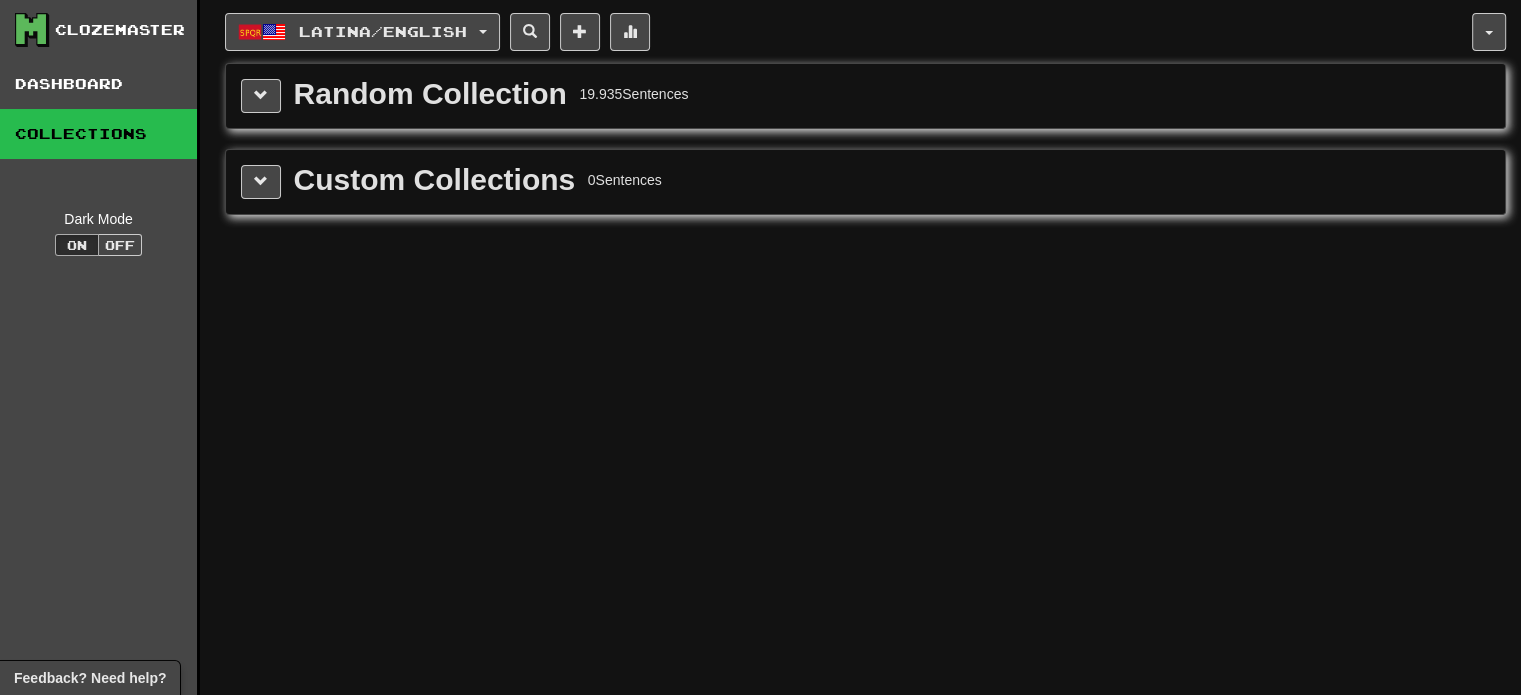 drag, startPoint x: 709, startPoint y: 103, endPoint x: 524, endPoint y: 98, distance: 185.06755 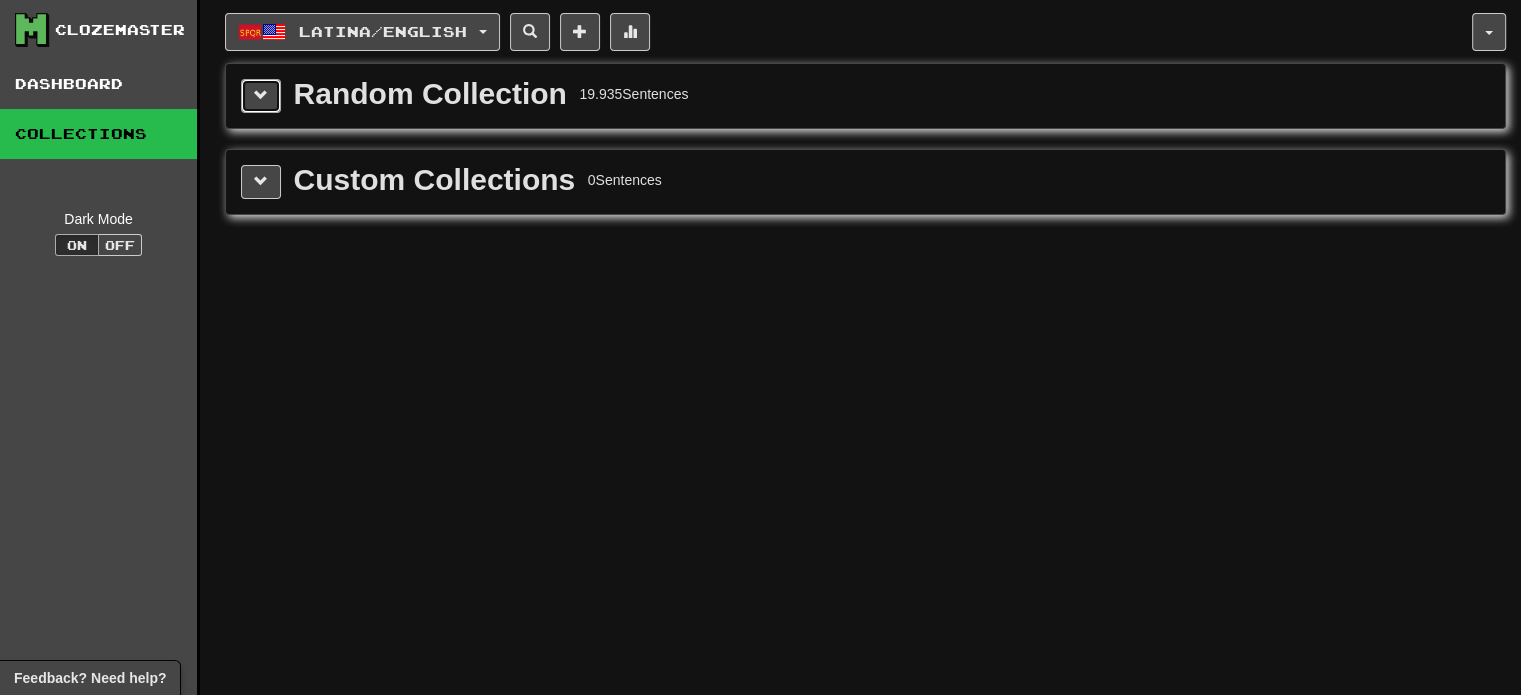 click at bounding box center [261, 96] 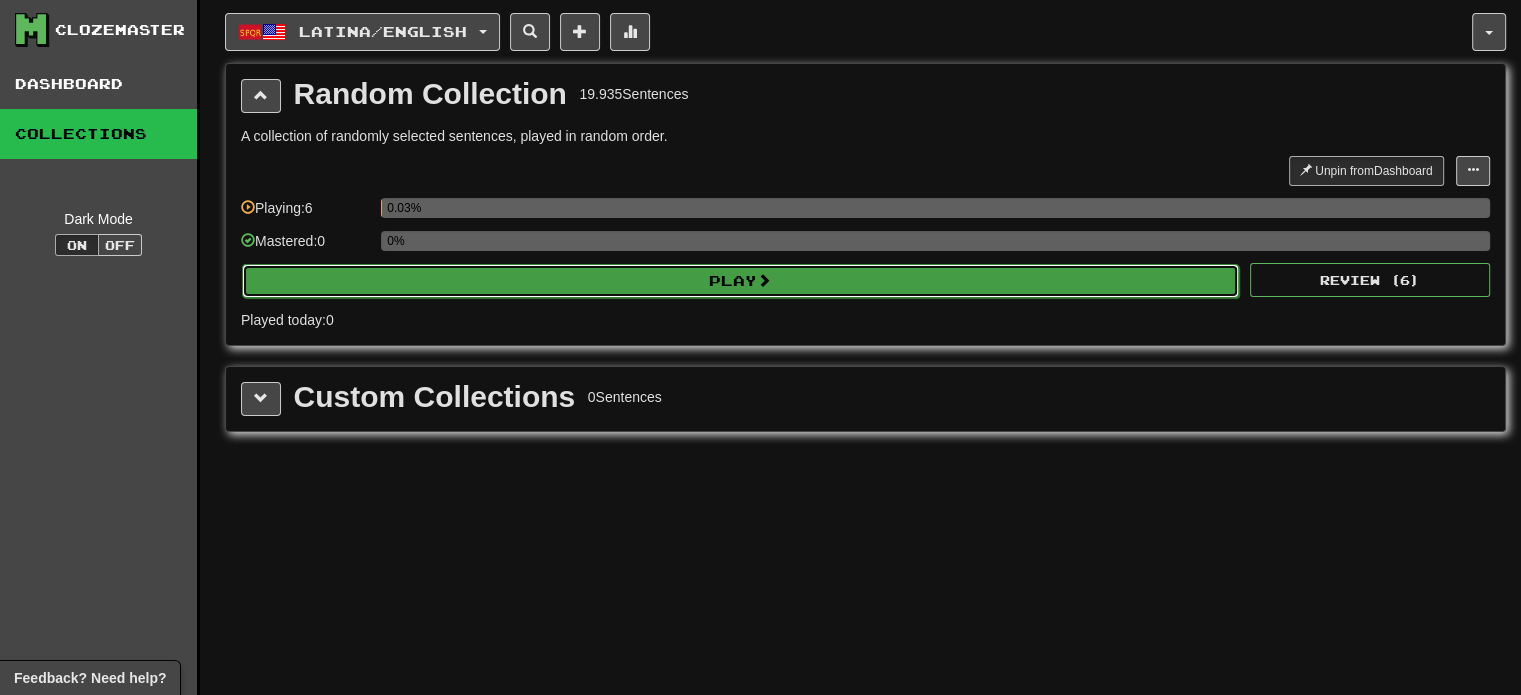 click on "Play" at bounding box center [740, 281] 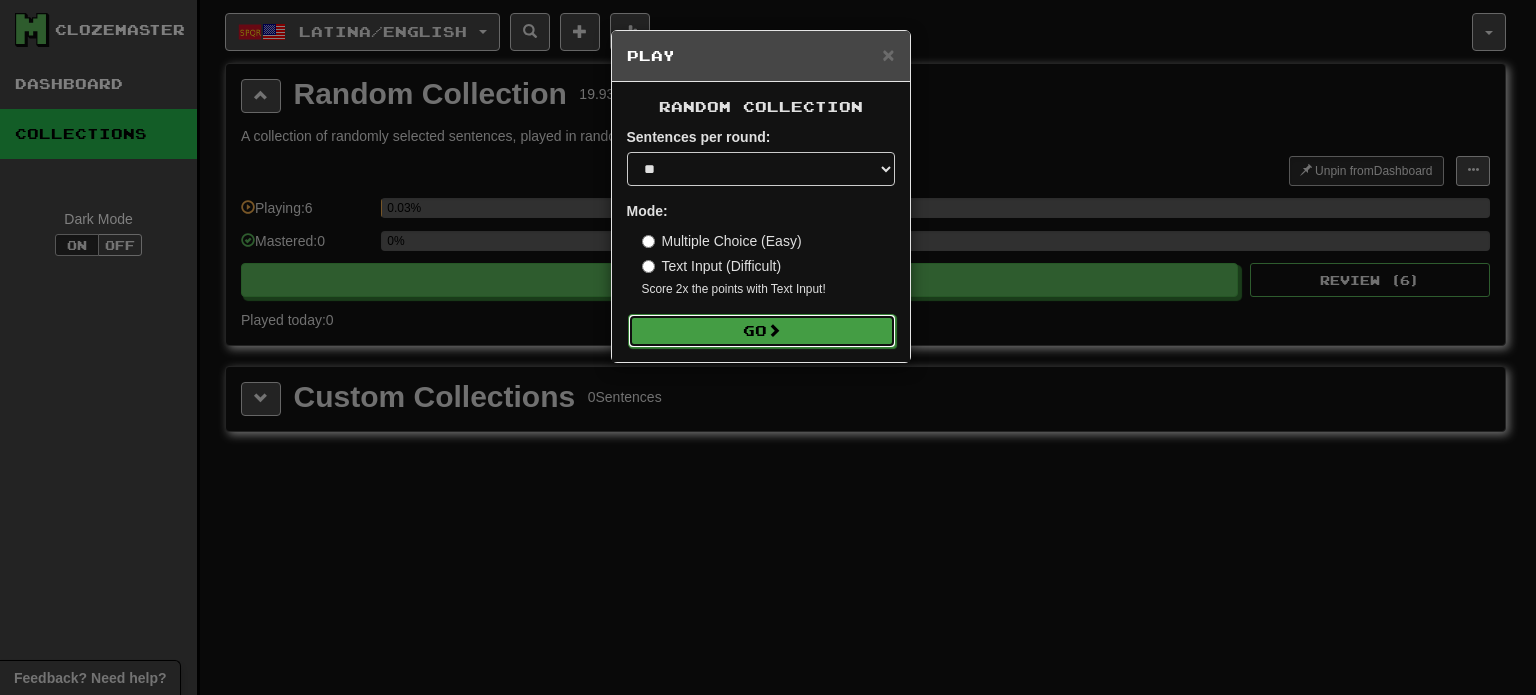 click on "Go" at bounding box center [762, 331] 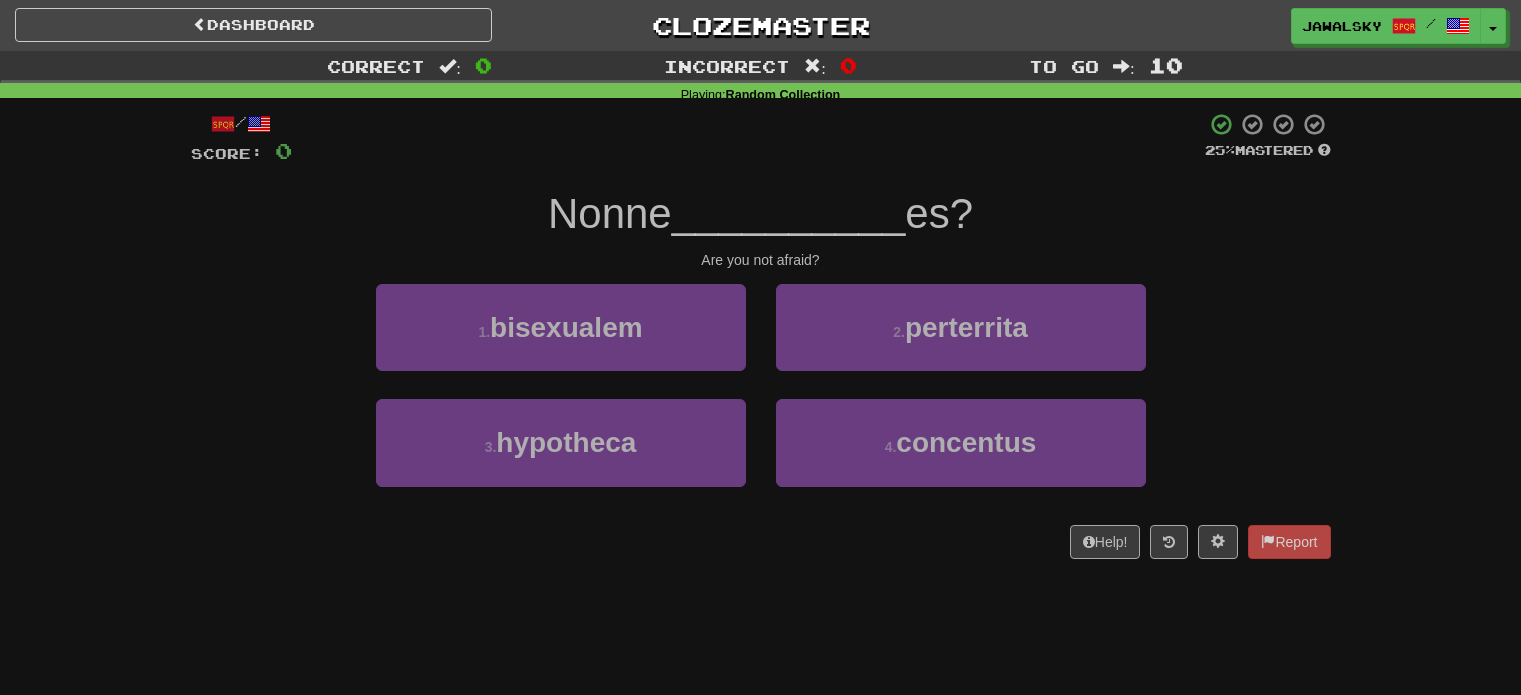 scroll, scrollTop: 0, scrollLeft: 0, axis: both 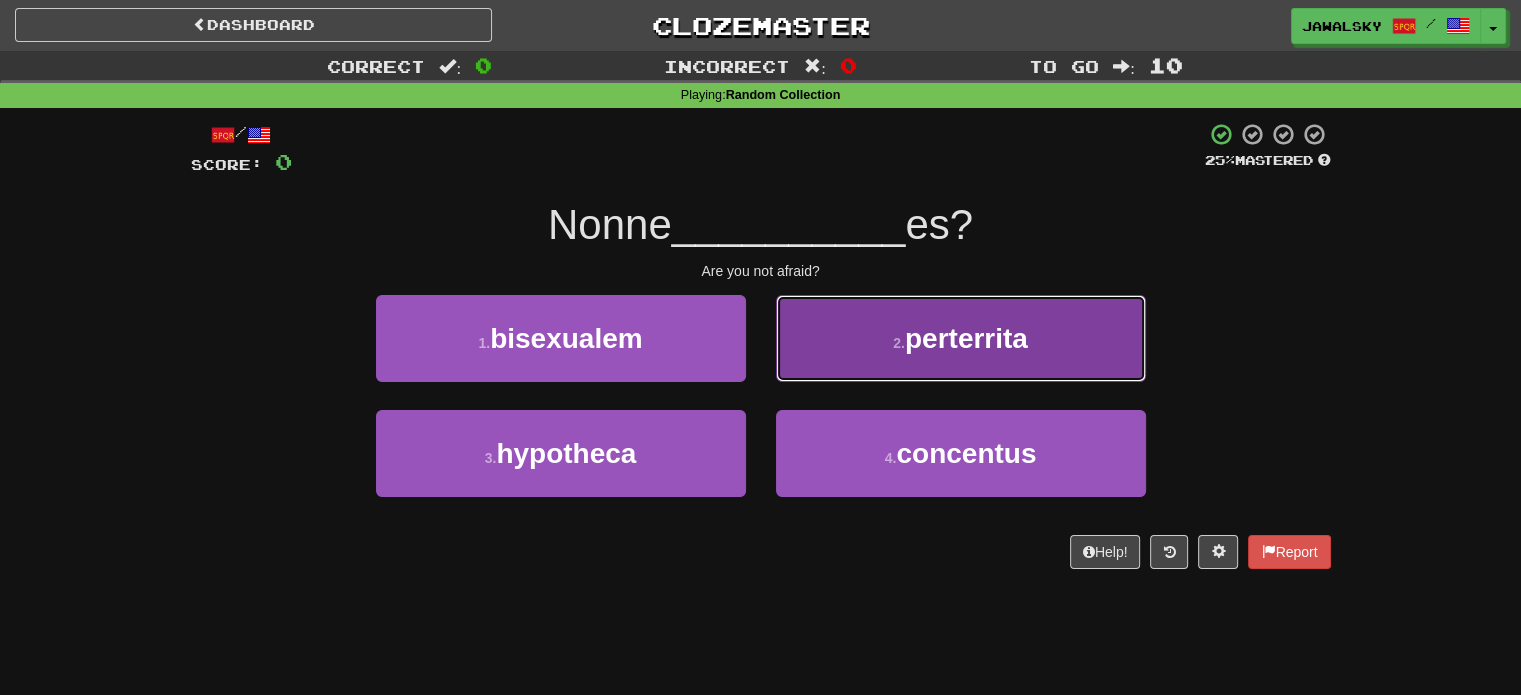click on "2 .  perterrita" at bounding box center (961, 338) 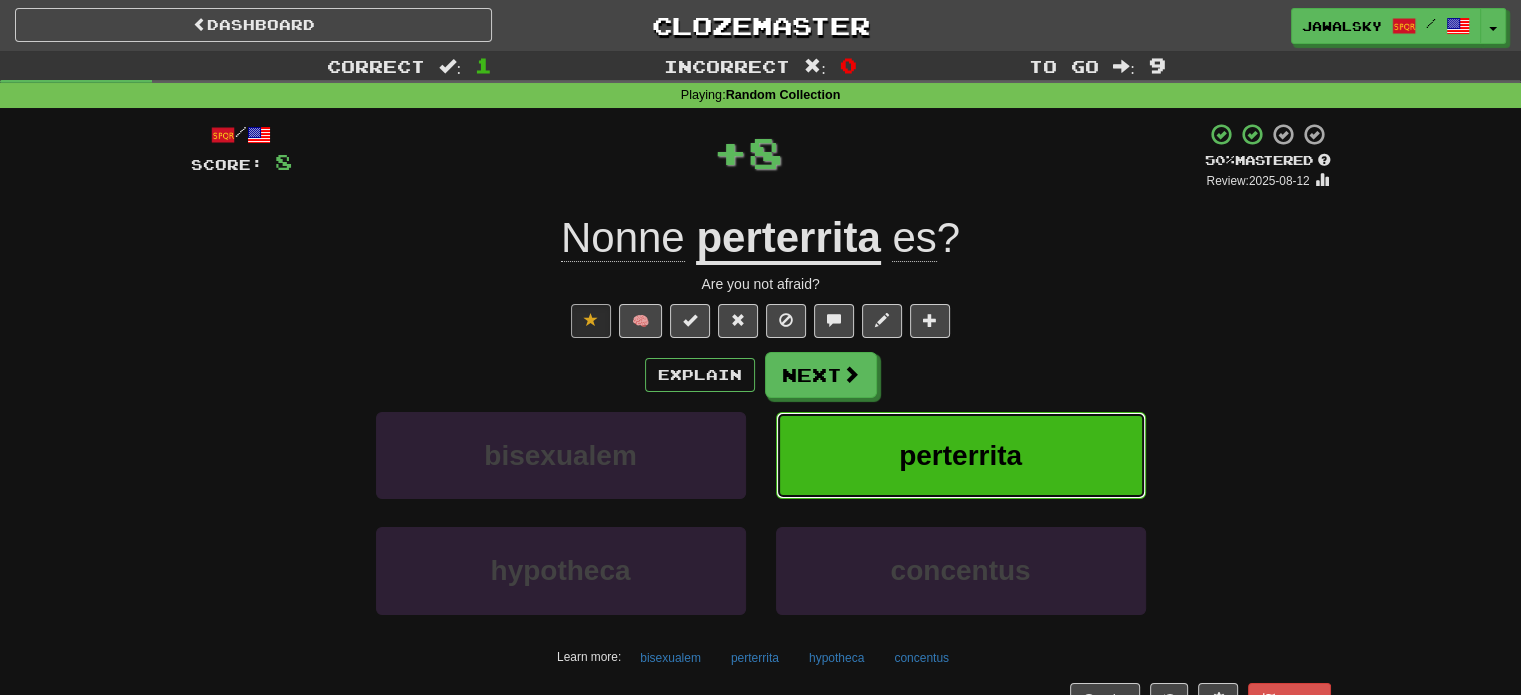 type 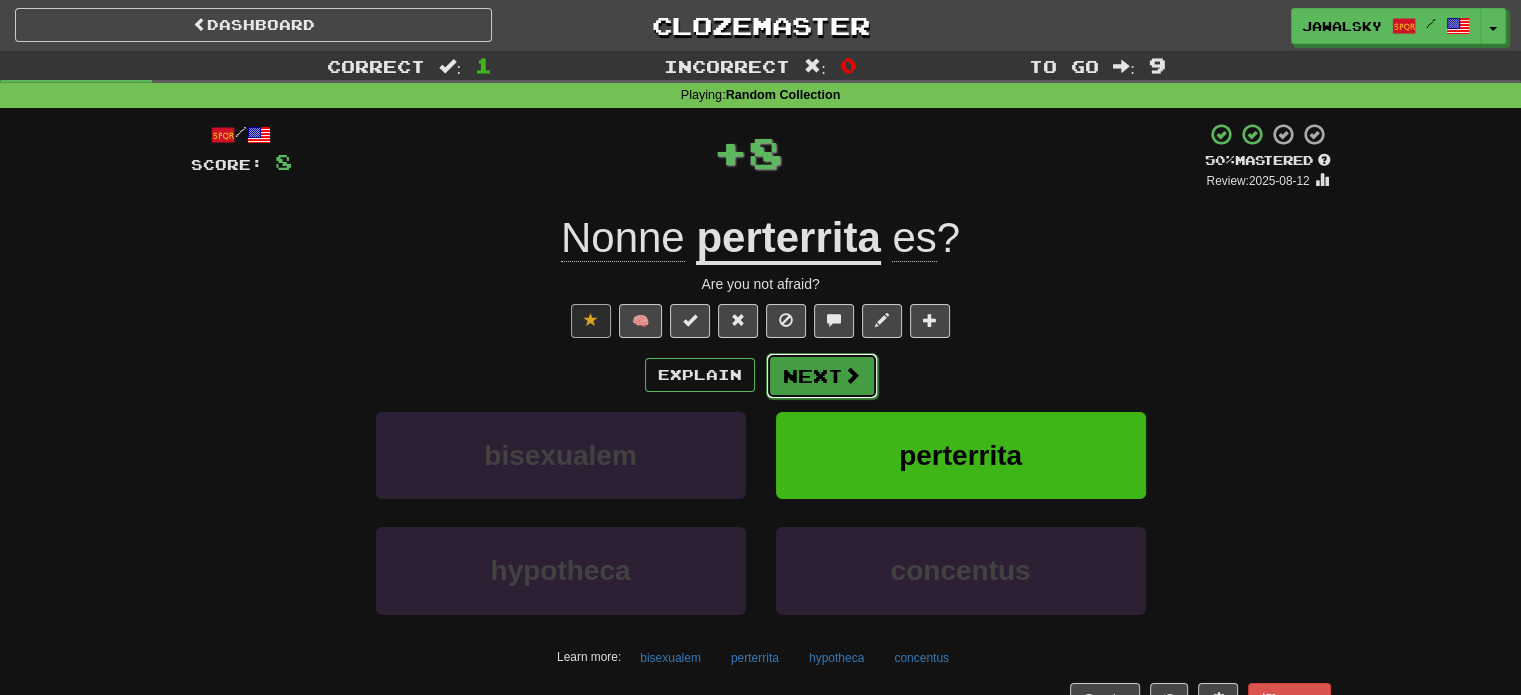 click on "Next" at bounding box center (822, 376) 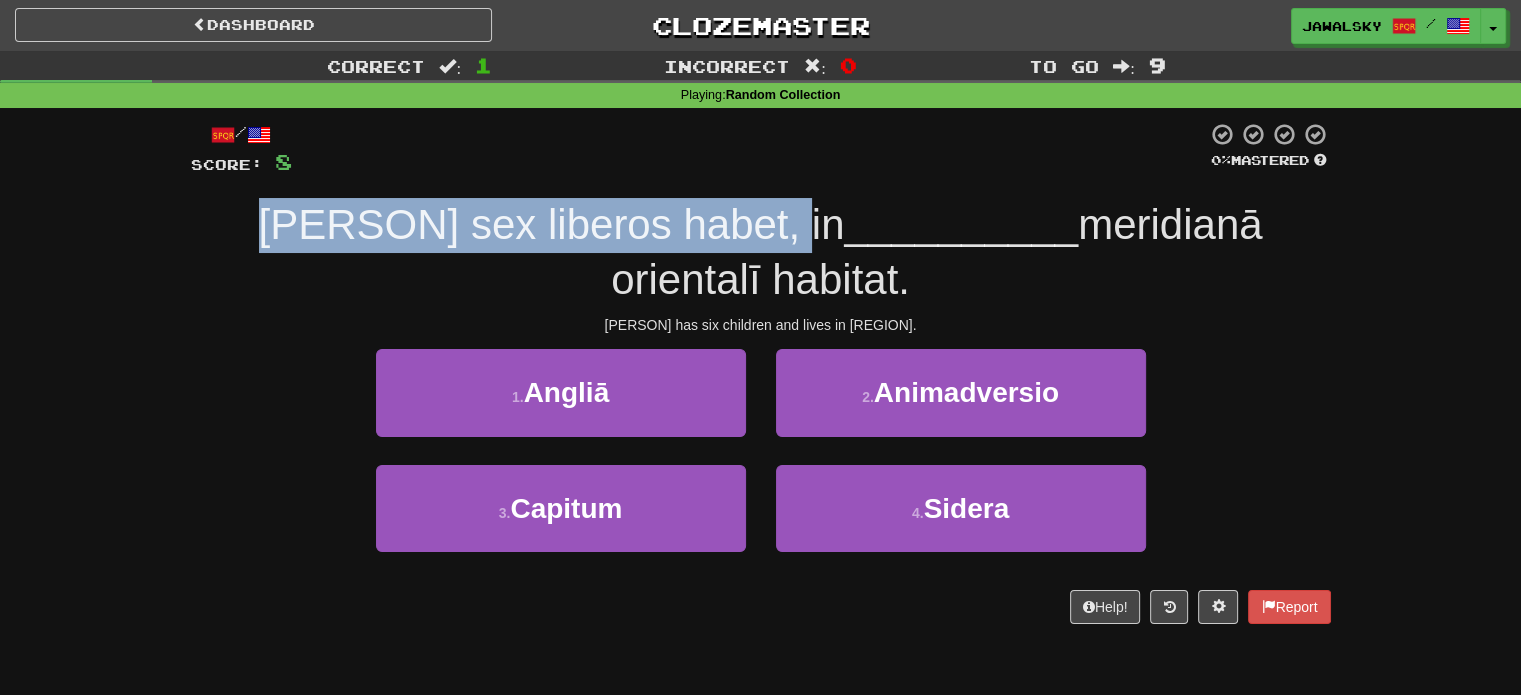 drag, startPoint x: 192, startPoint y: 242, endPoint x: 605, endPoint y: 278, distance: 414.56604 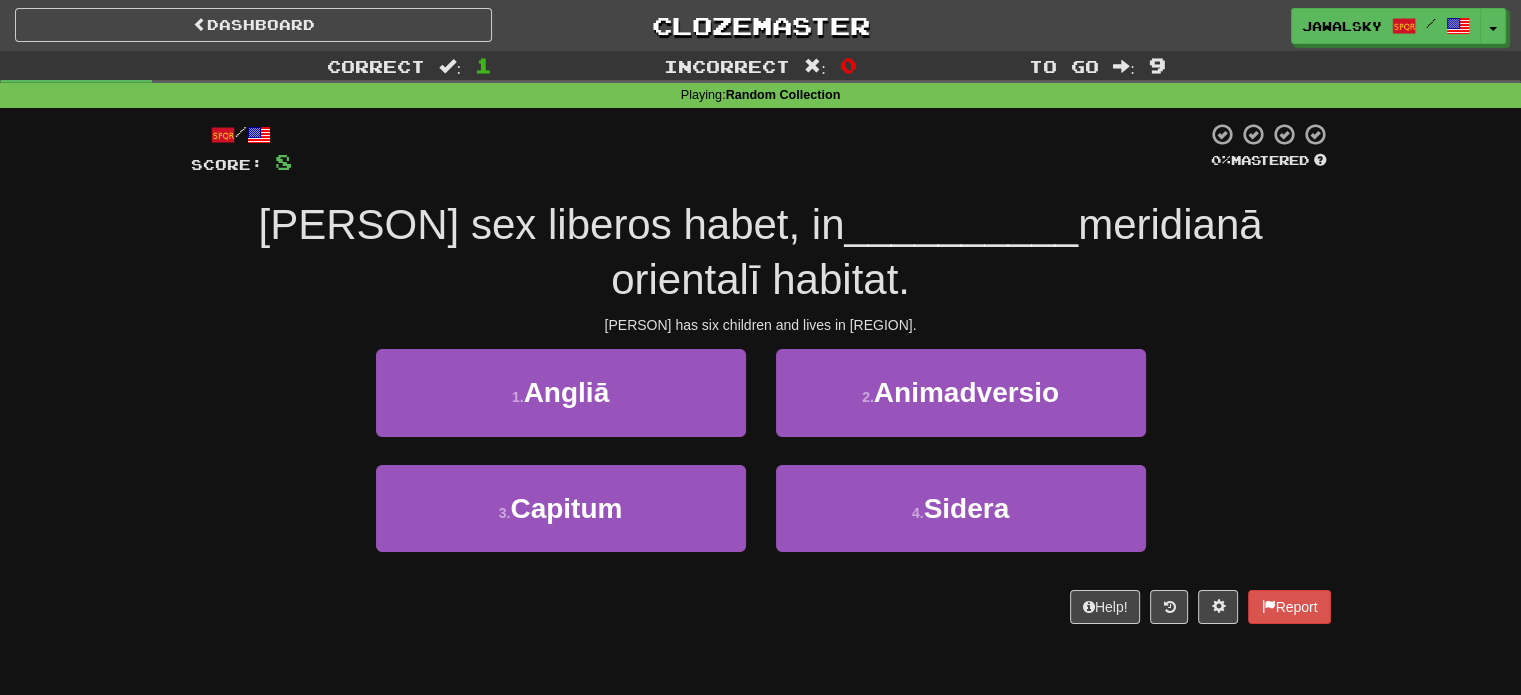 click on "Layla sex liberos habet, in  __________  meridianā orientalī habitat." at bounding box center (761, 252) 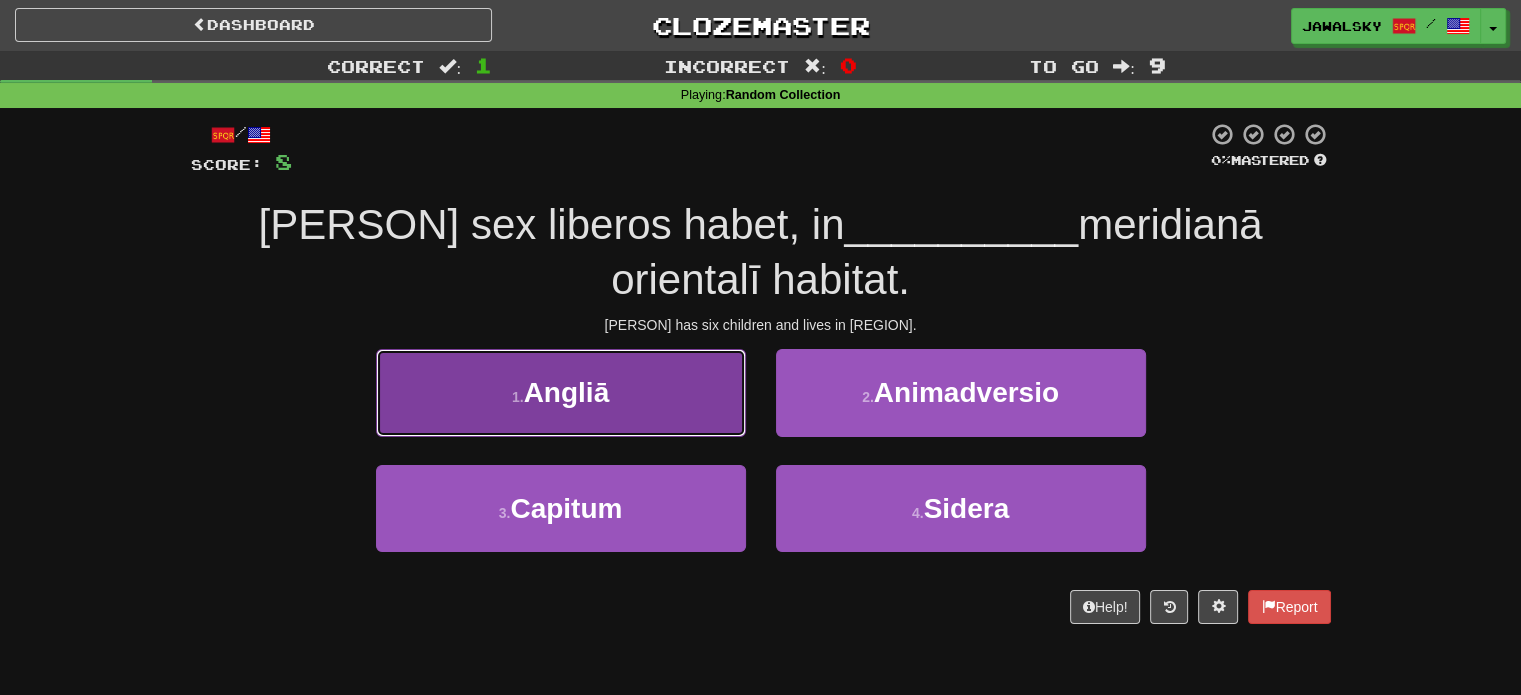 click on "1 .  Angliā" at bounding box center (561, 392) 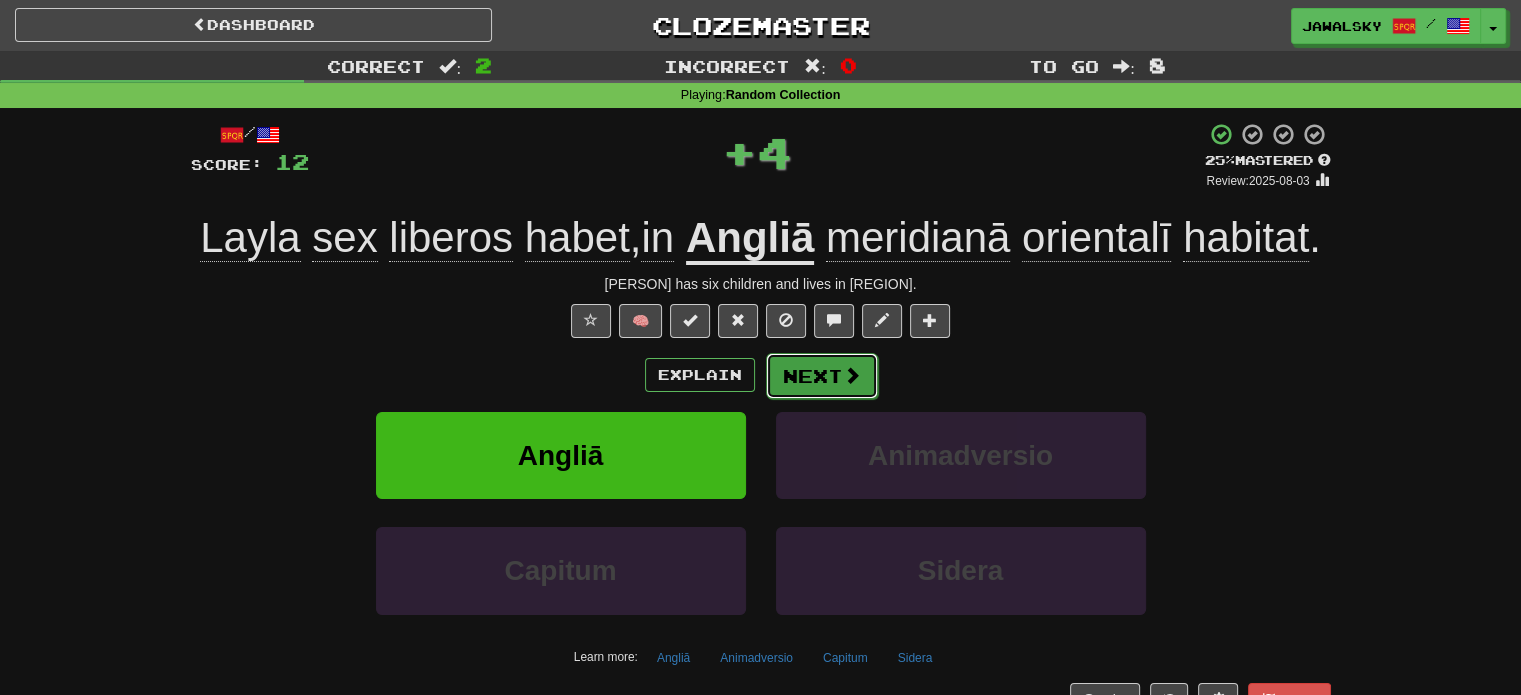 click on "Next" at bounding box center (822, 376) 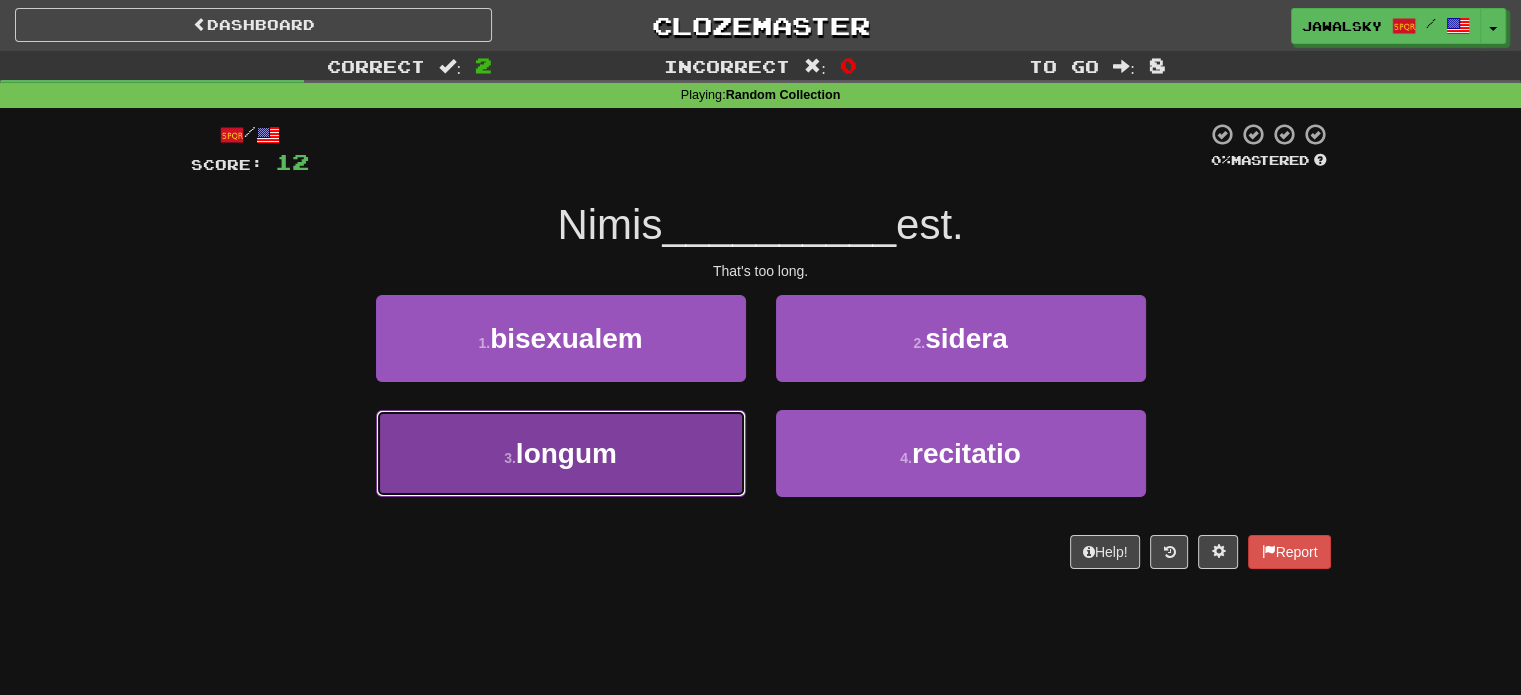 click on "3 .  longum" at bounding box center (561, 453) 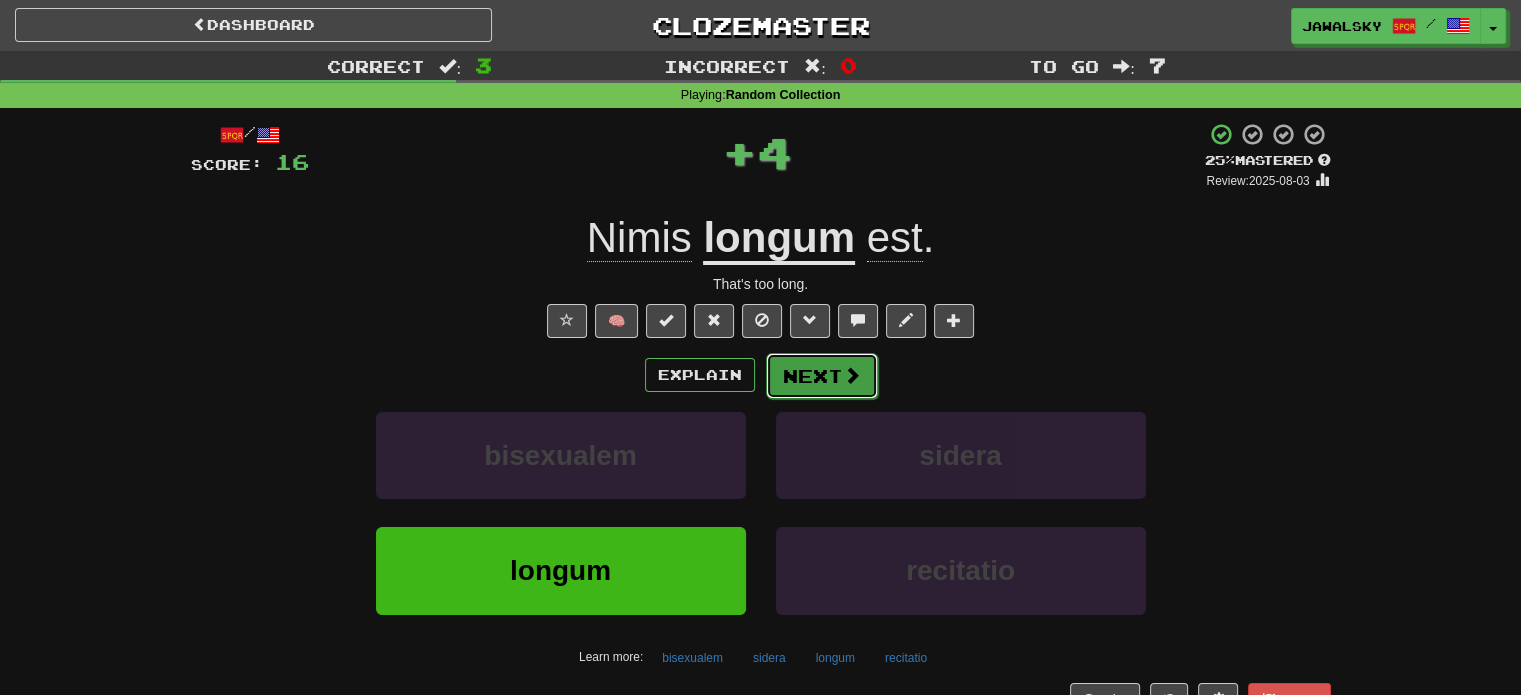 click on "Next" at bounding box center (822, 376) 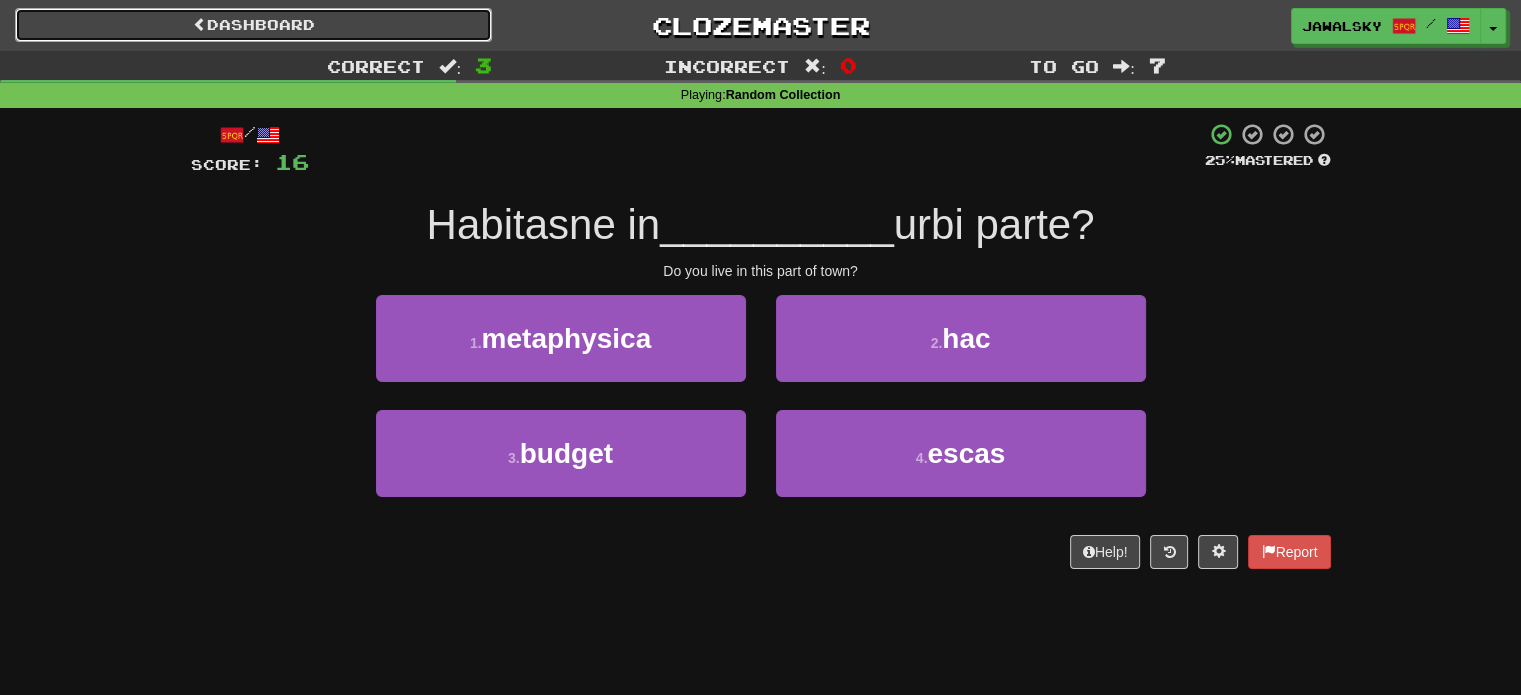 click on "Dashboard" at bounding box center [253, 25] 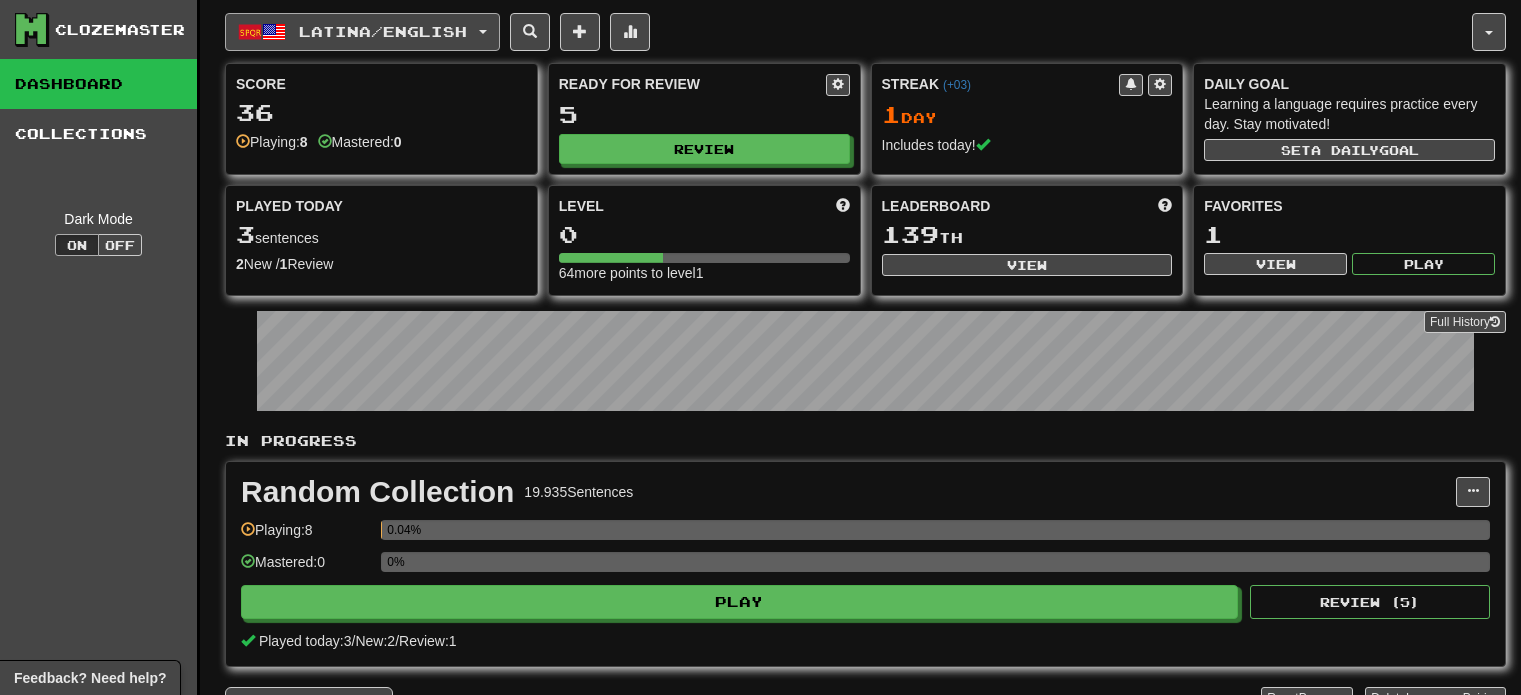 scroll, scrollTop: 0, scrollLeft: 0, axis: both 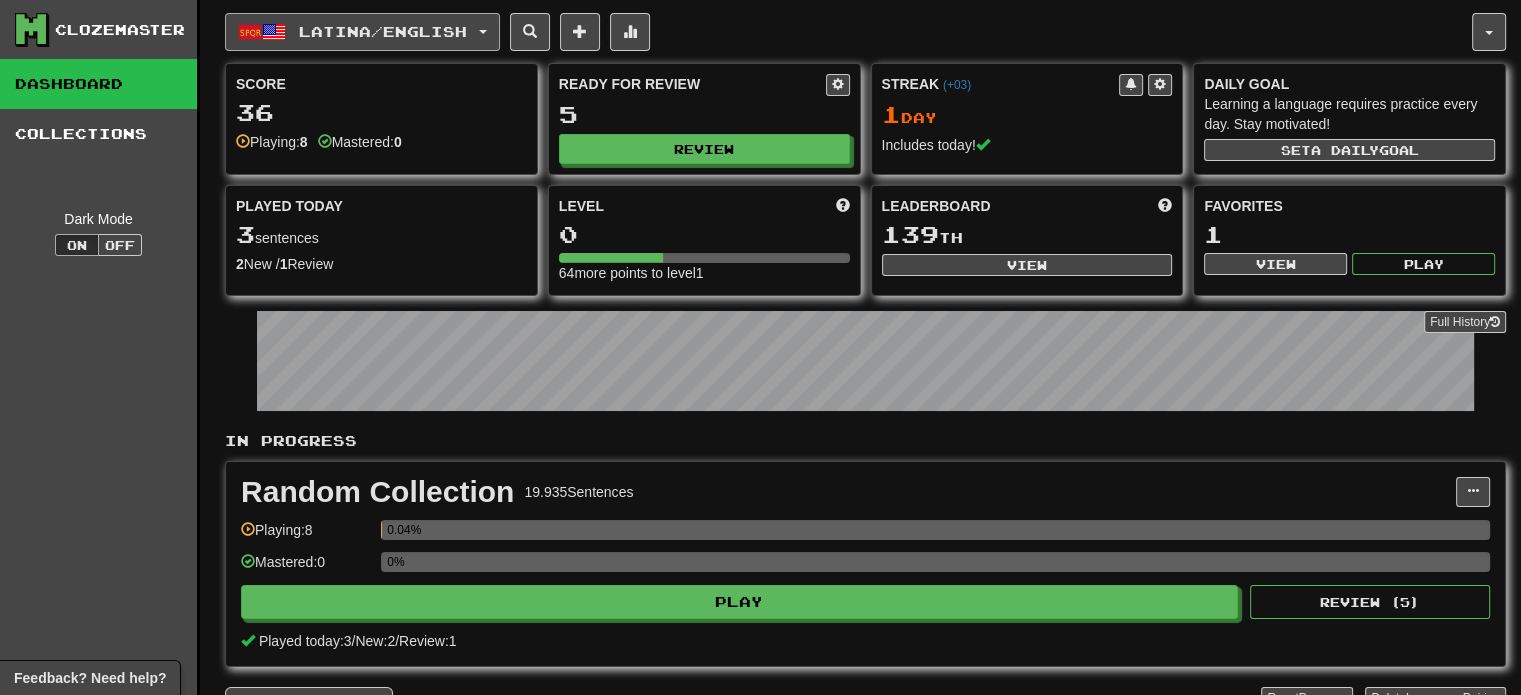 click on "Latina  /  English" at bounding box center (362, 32) 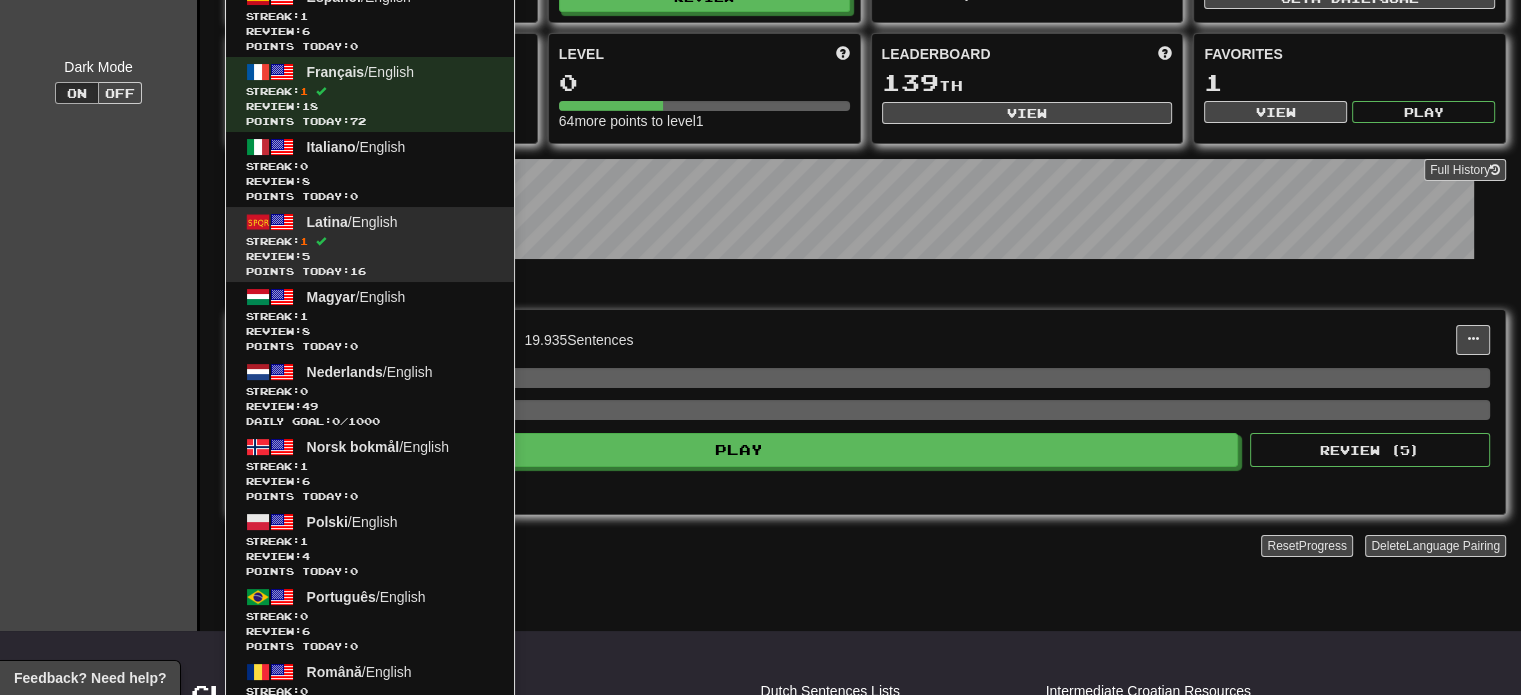 scroll, scrollTop: 200, scrollLeft: 0, axis: vertical 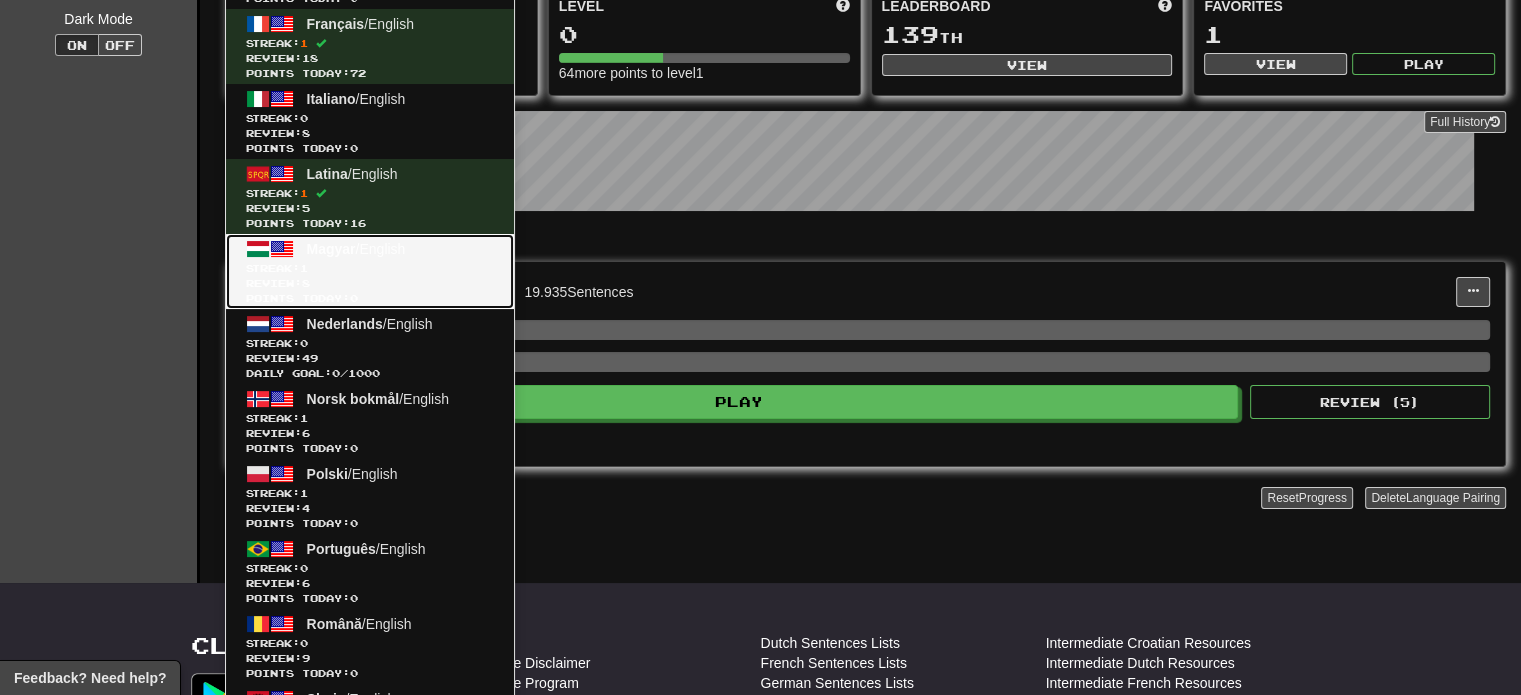 click on "Streak:  1" at bounding box center [370, 268] 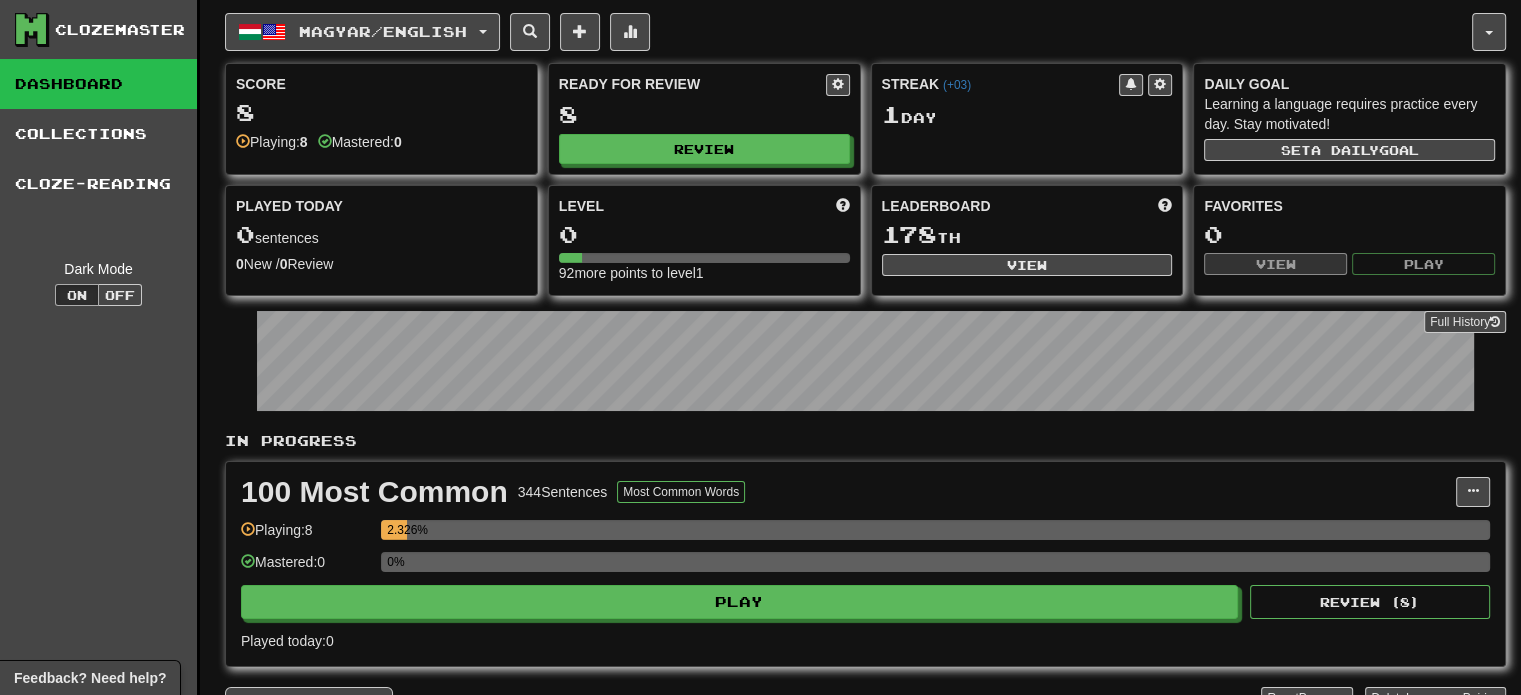scroll, scrollTop: 200, scrollLeft: 0, axis: vertical 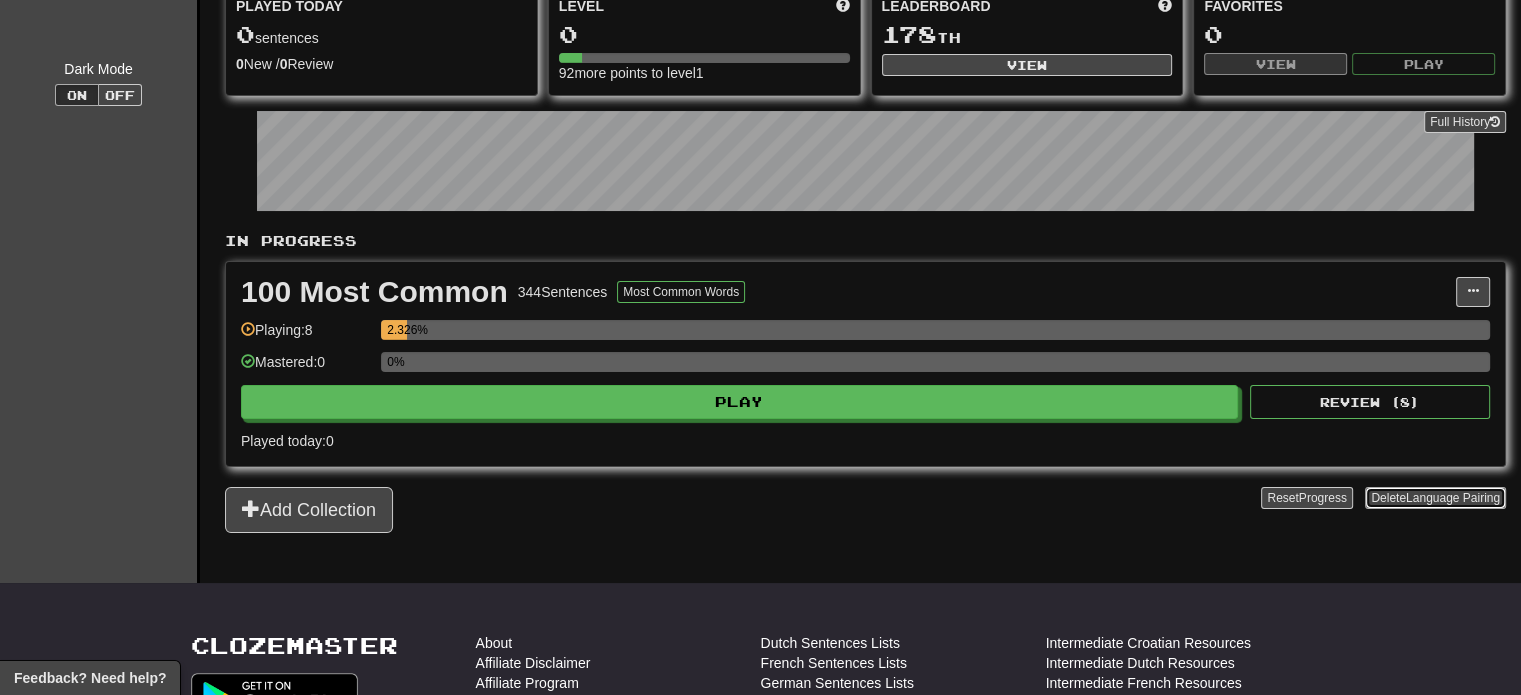 click on "Delete  Language Pairing" at bounding box center (1435, 498) 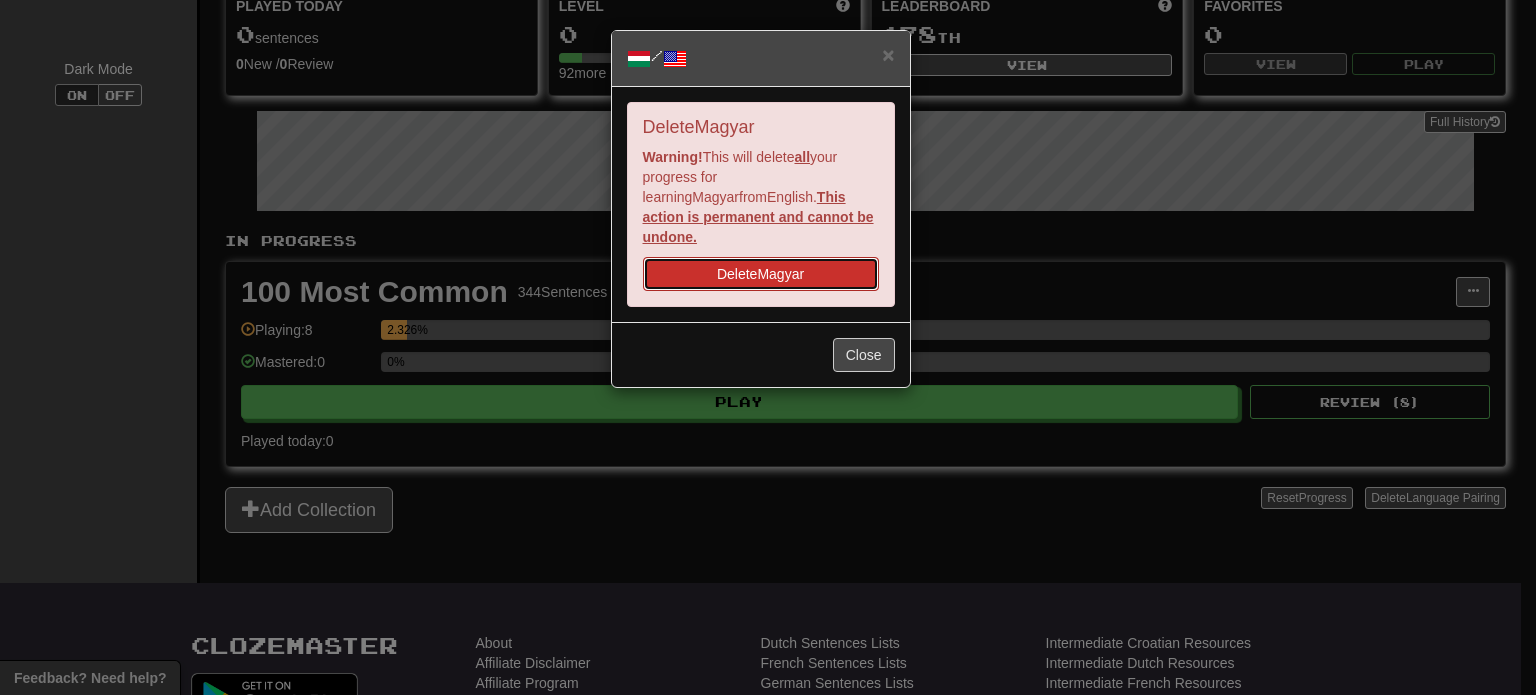 click on "Delete  Magyar" at bounding box center (761, 274) 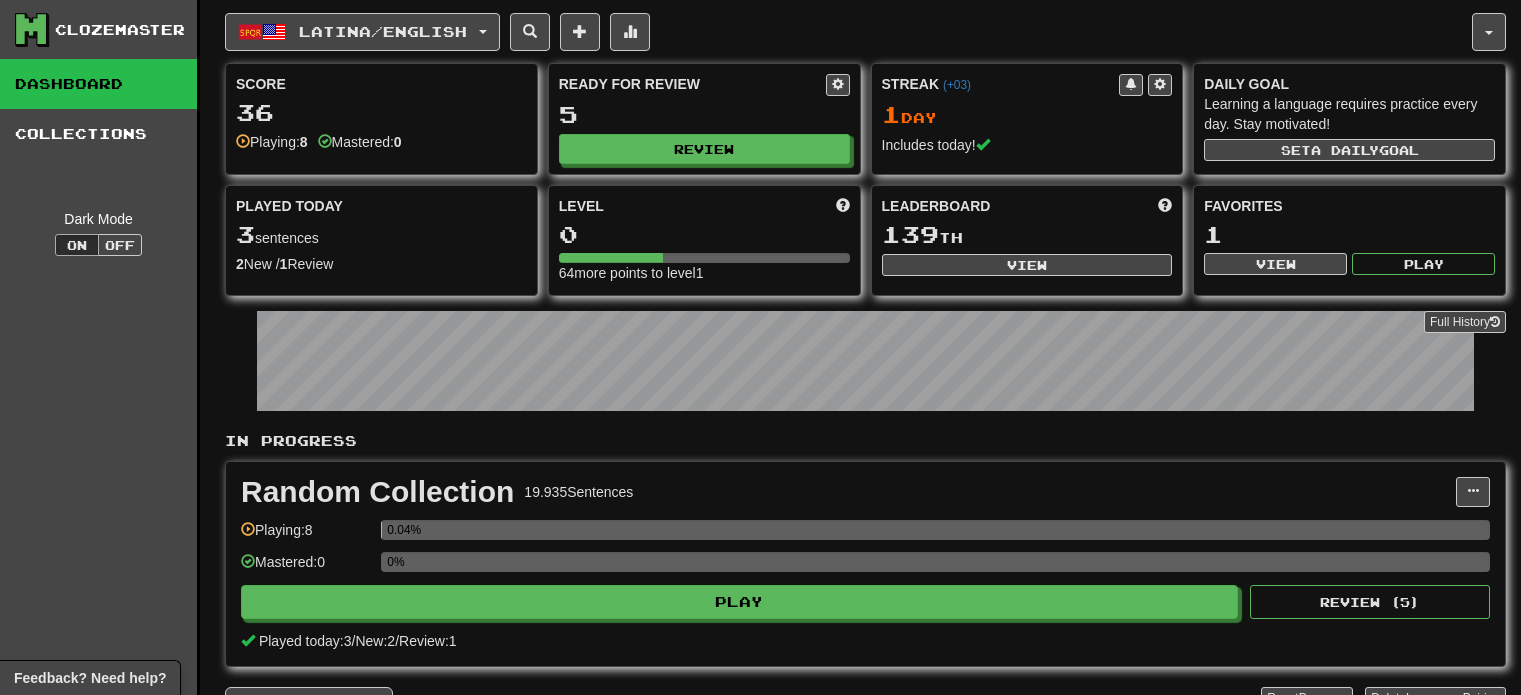 scroll, scrollTop: 0, scrollLeft: 0, axis: both 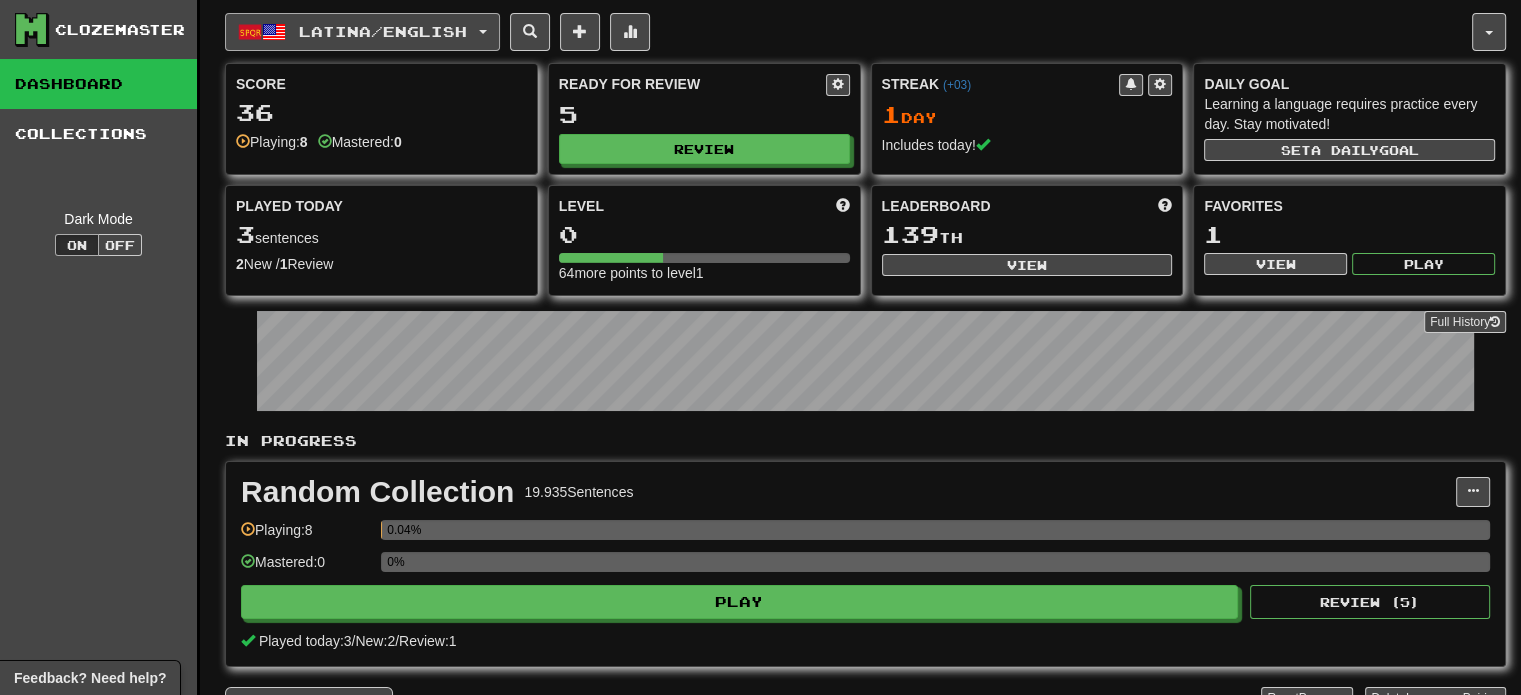 click on "Latina  /  English" at bounding box center [362, 32] 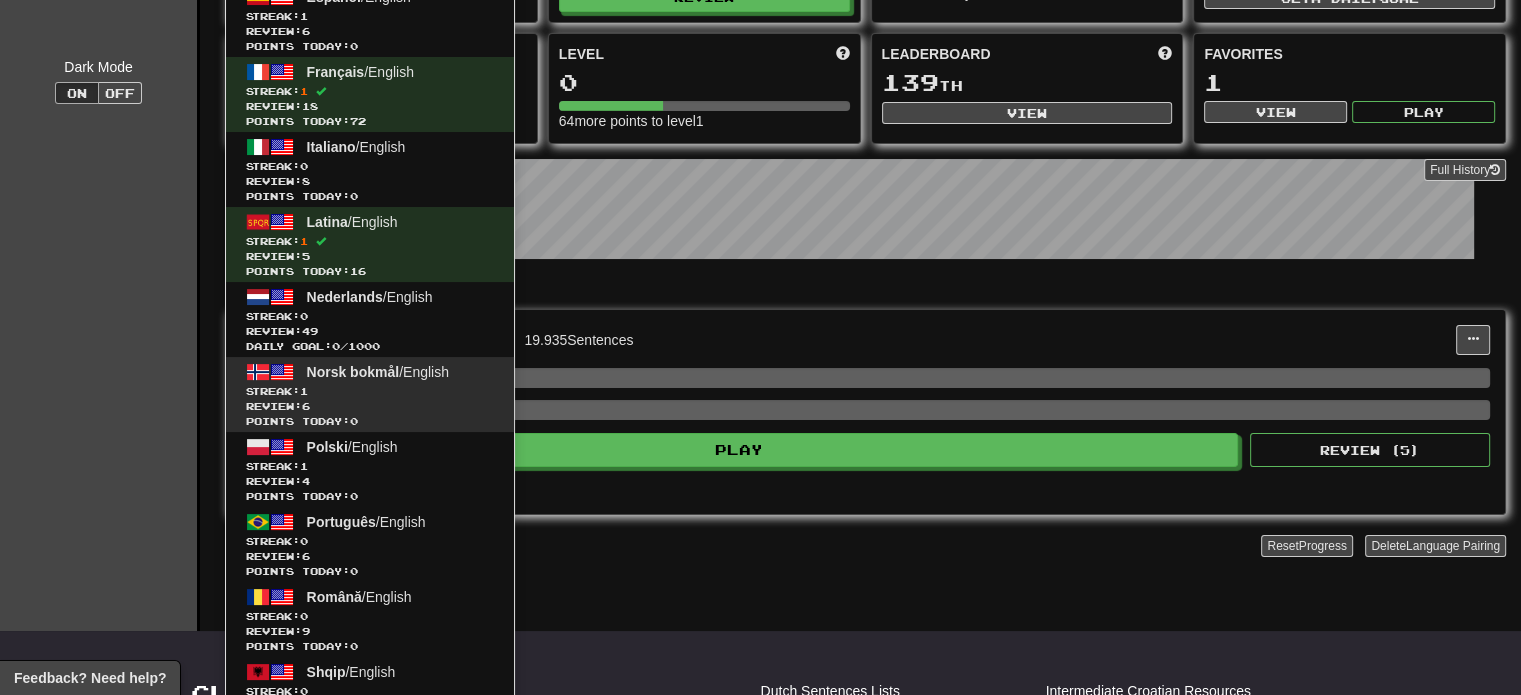 scroll, scrollTop: 200, scrollLeft: 0, axis: vertical 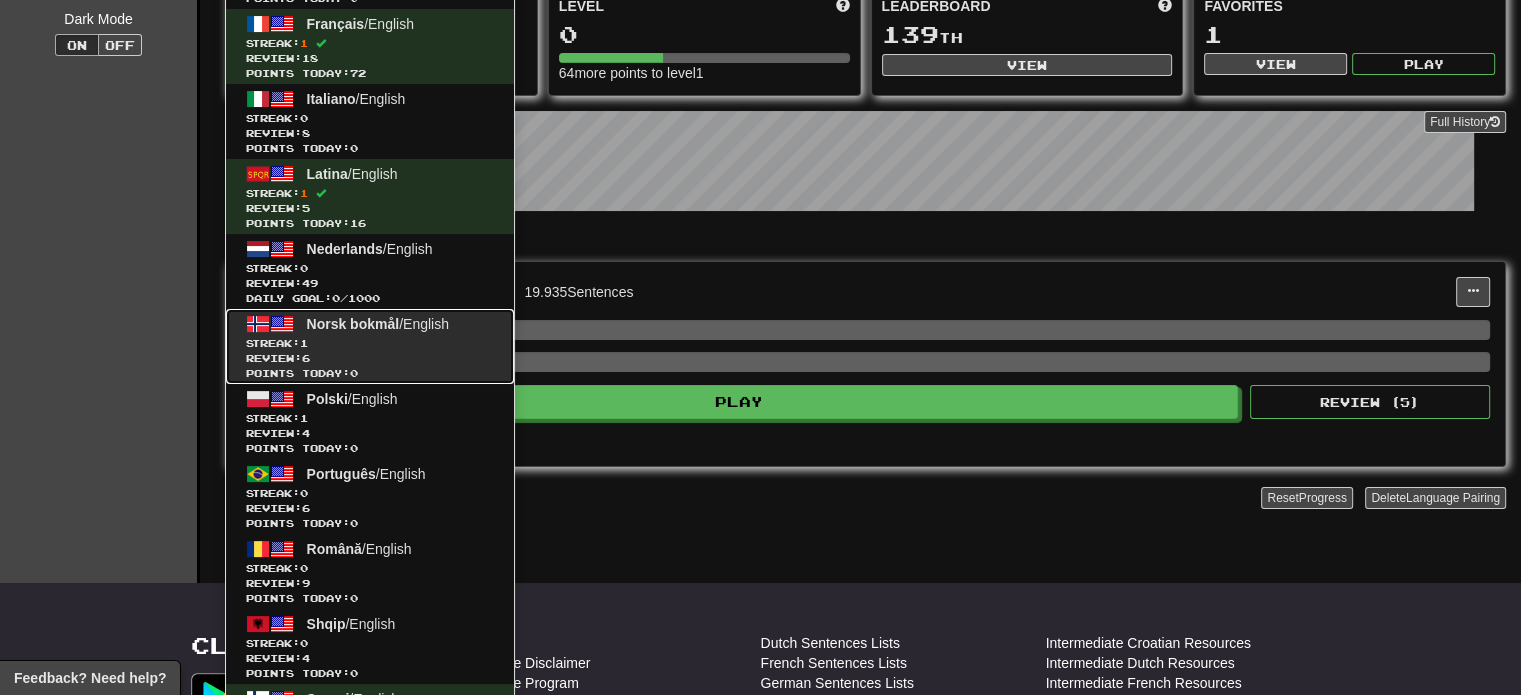 click on "Streak:  1" at bounding box center [370, 343] 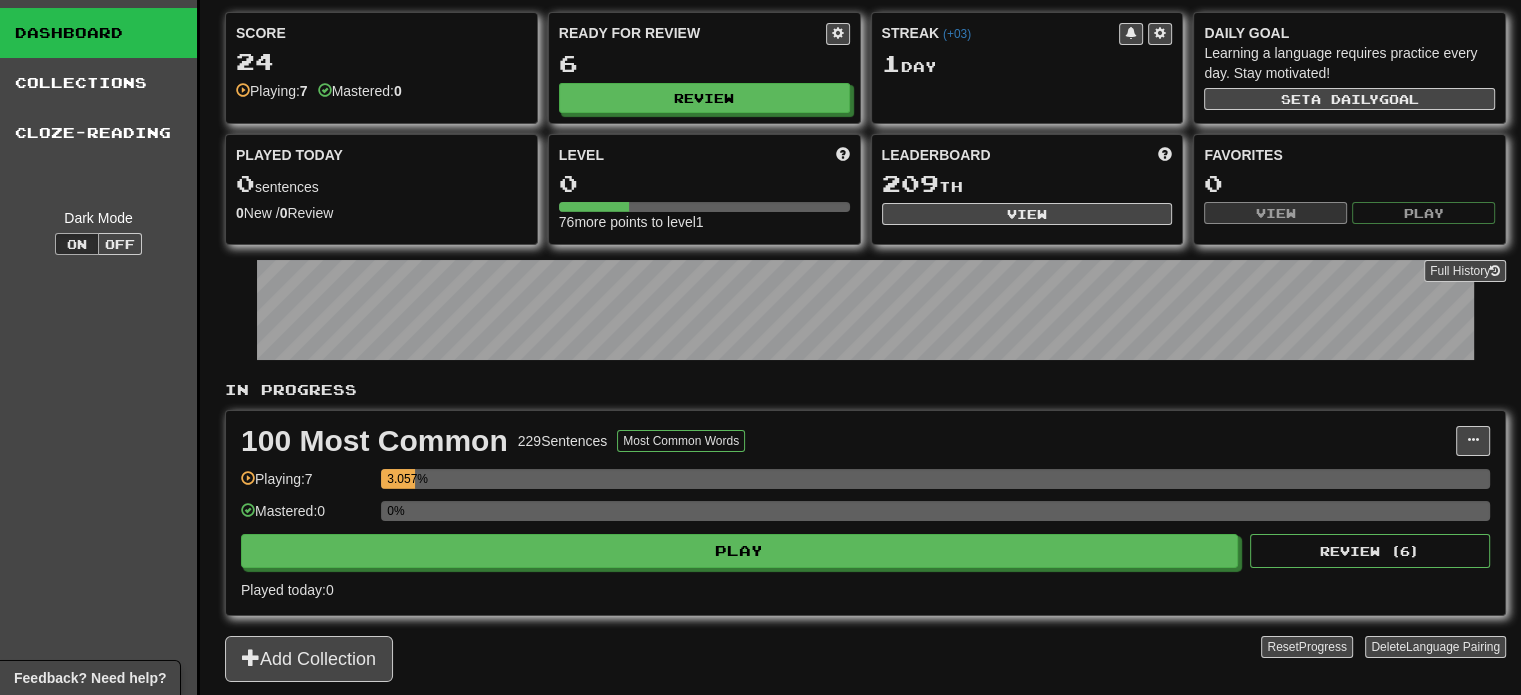 scroll, scrollTop: 100, scrollLeft: 0, axis: vertical 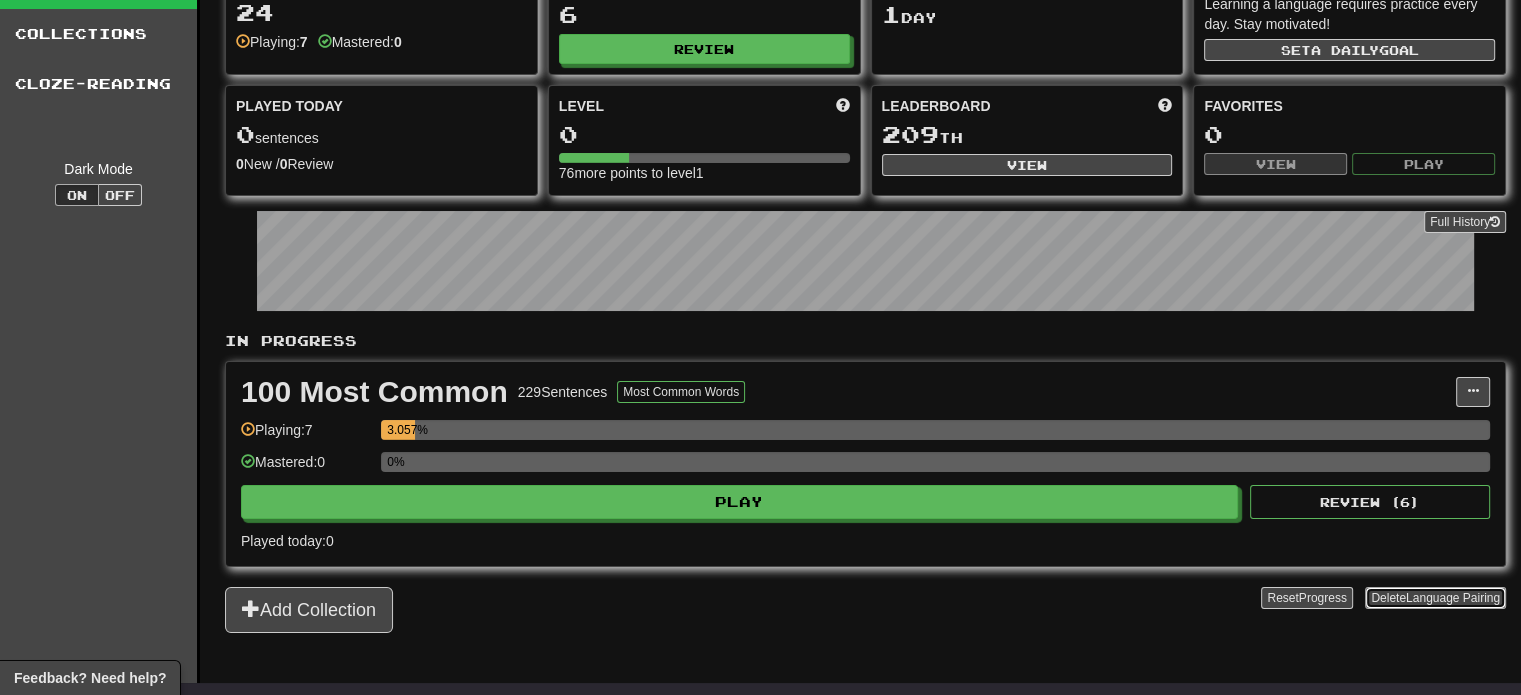 click on "Delete  Language Pairing" at bounding box center (1435, 598) 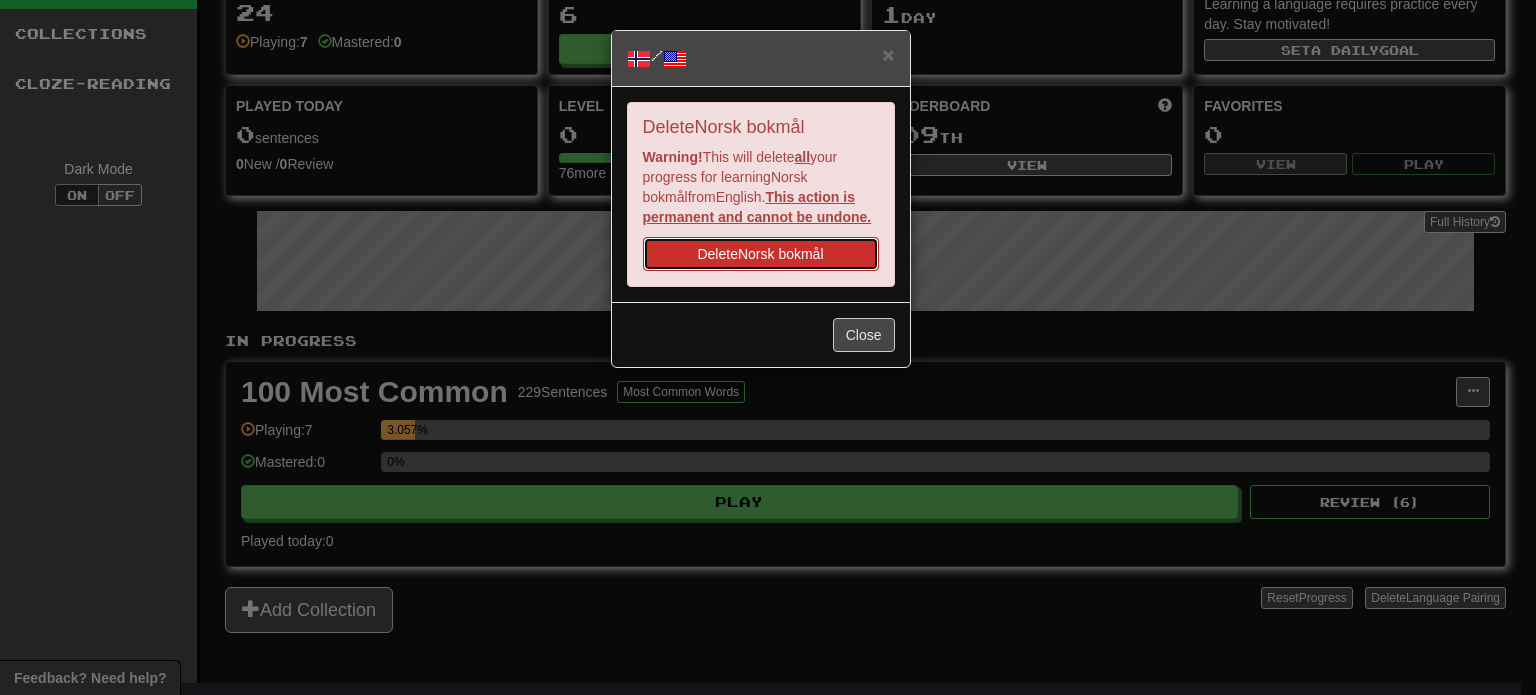 click on "Delete  Norsk bokmål" at bounding box center (761, 254) 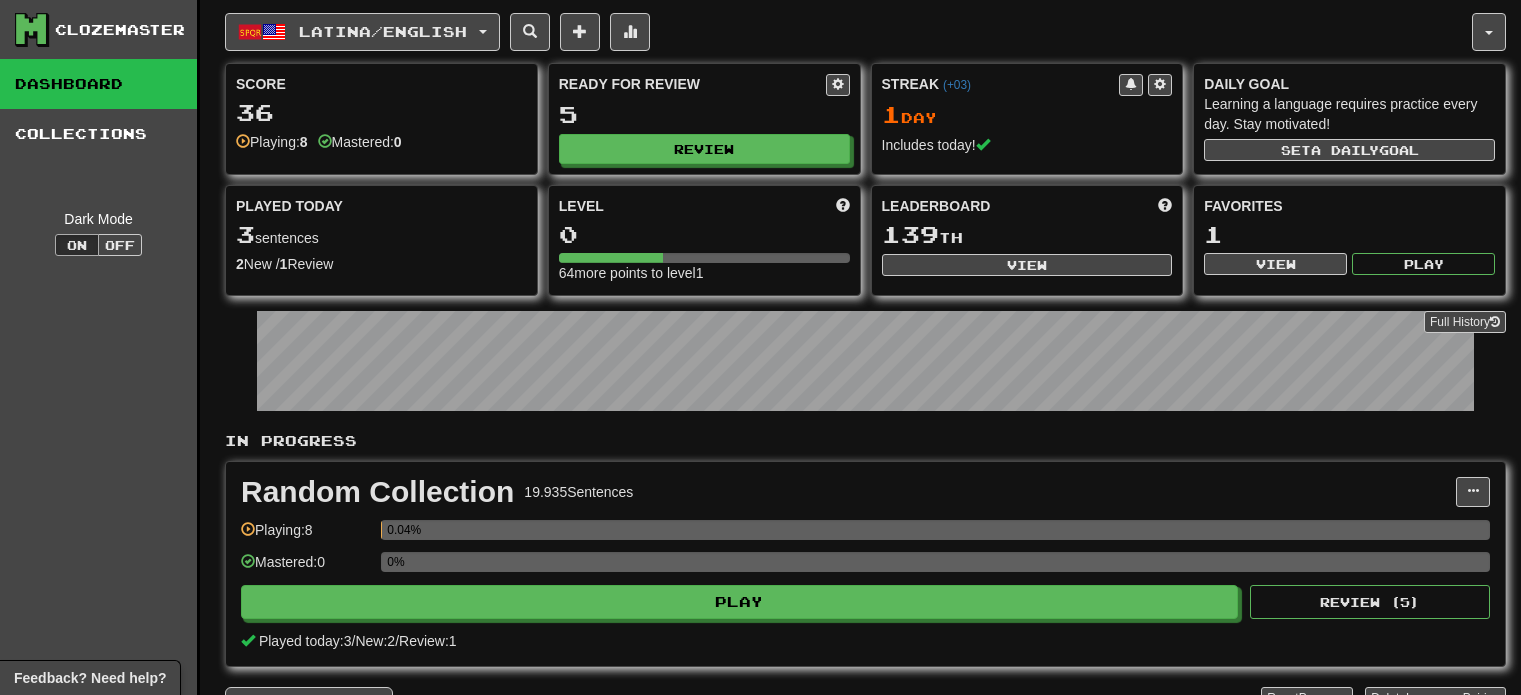 scroll, scrollTop: 0, scrollLeft: 0, axis: both 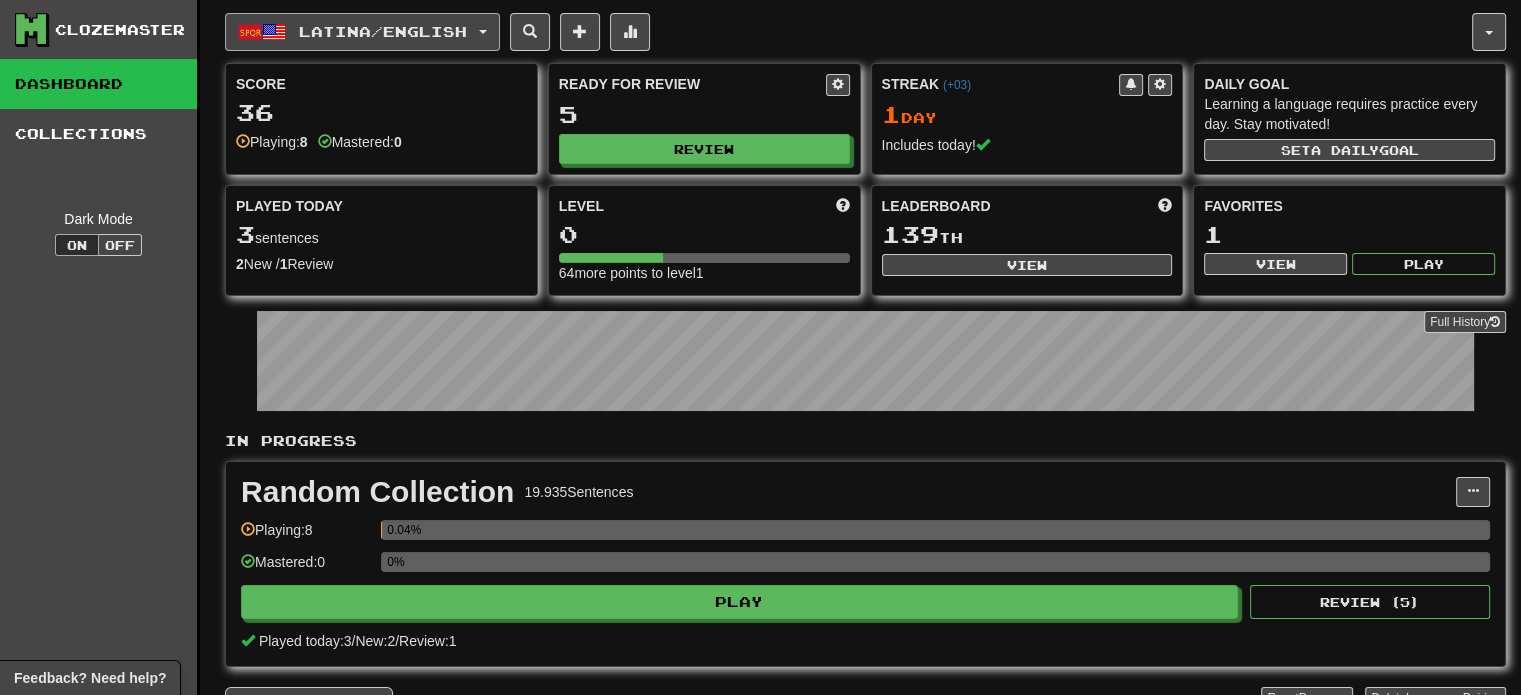 click on "Latina  /  English" at bounding box center [383, 31] 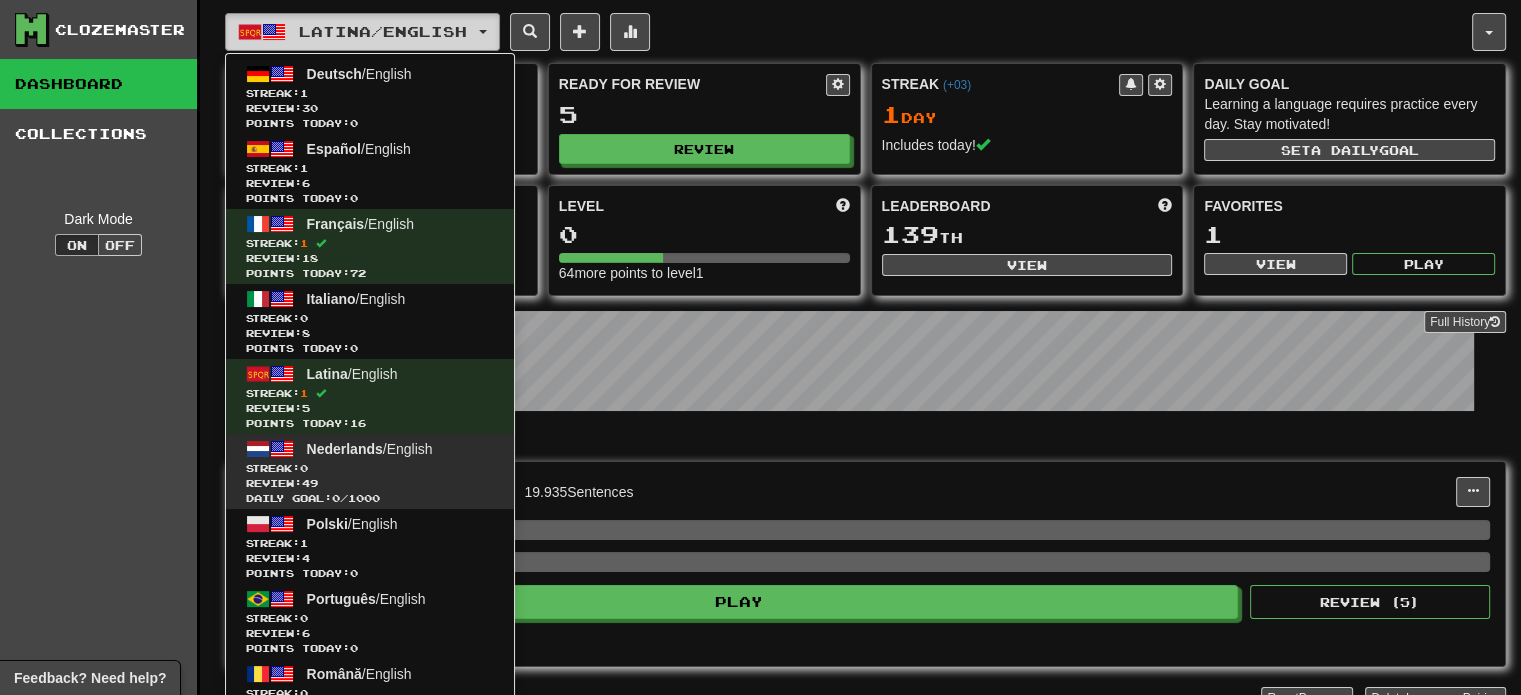 scroll, scrollTop: 100, scrollLeft: 0, axis: vertical 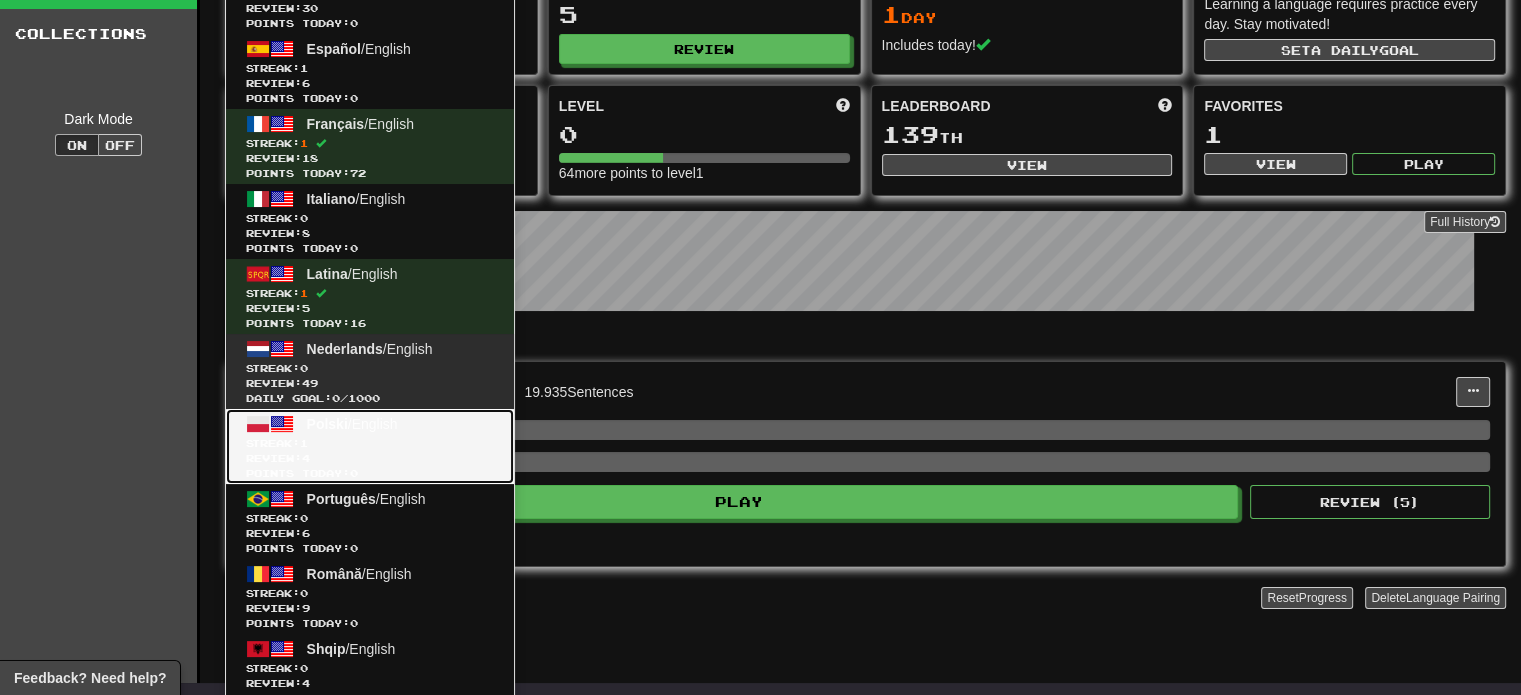 click on "Streak:  1" at bounding box center (370, 443) 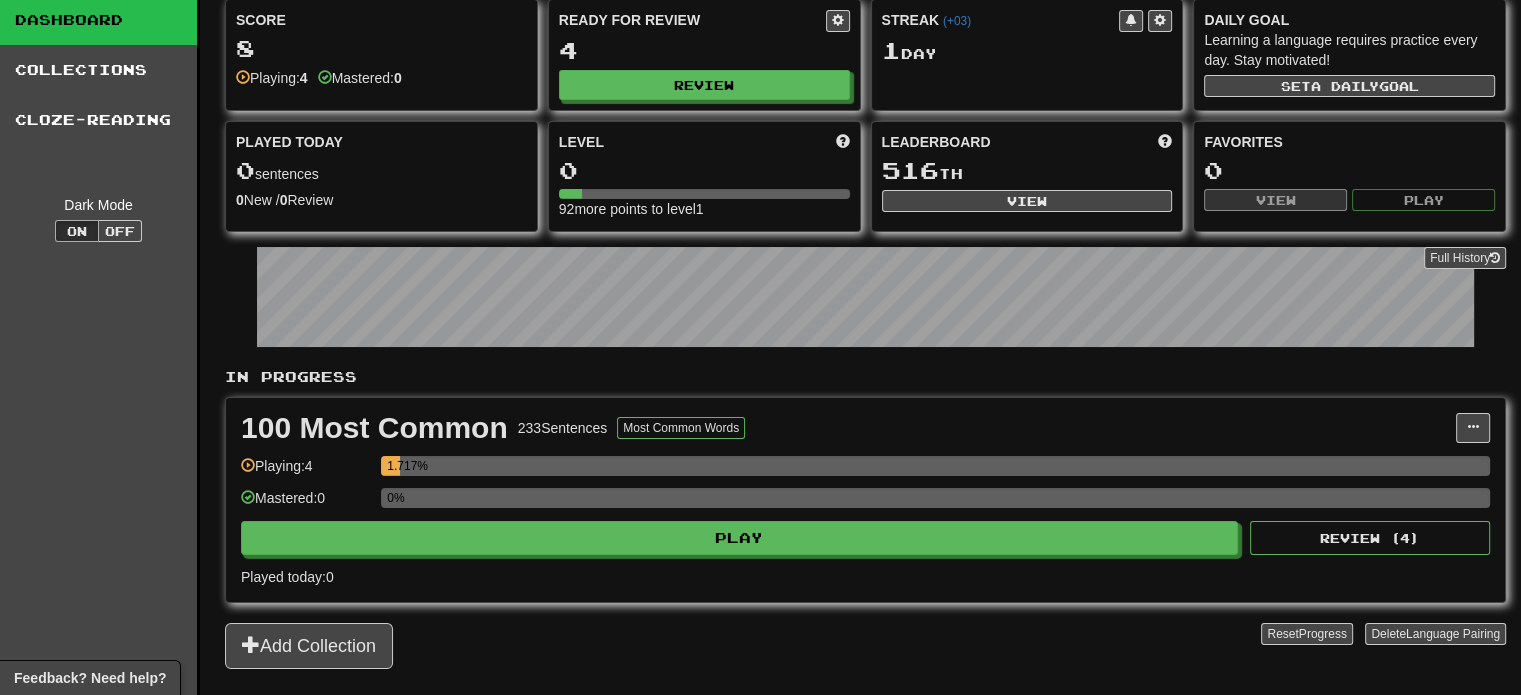 scroll, scrollTop: 100, scrollLeft: 0, axis: vertical 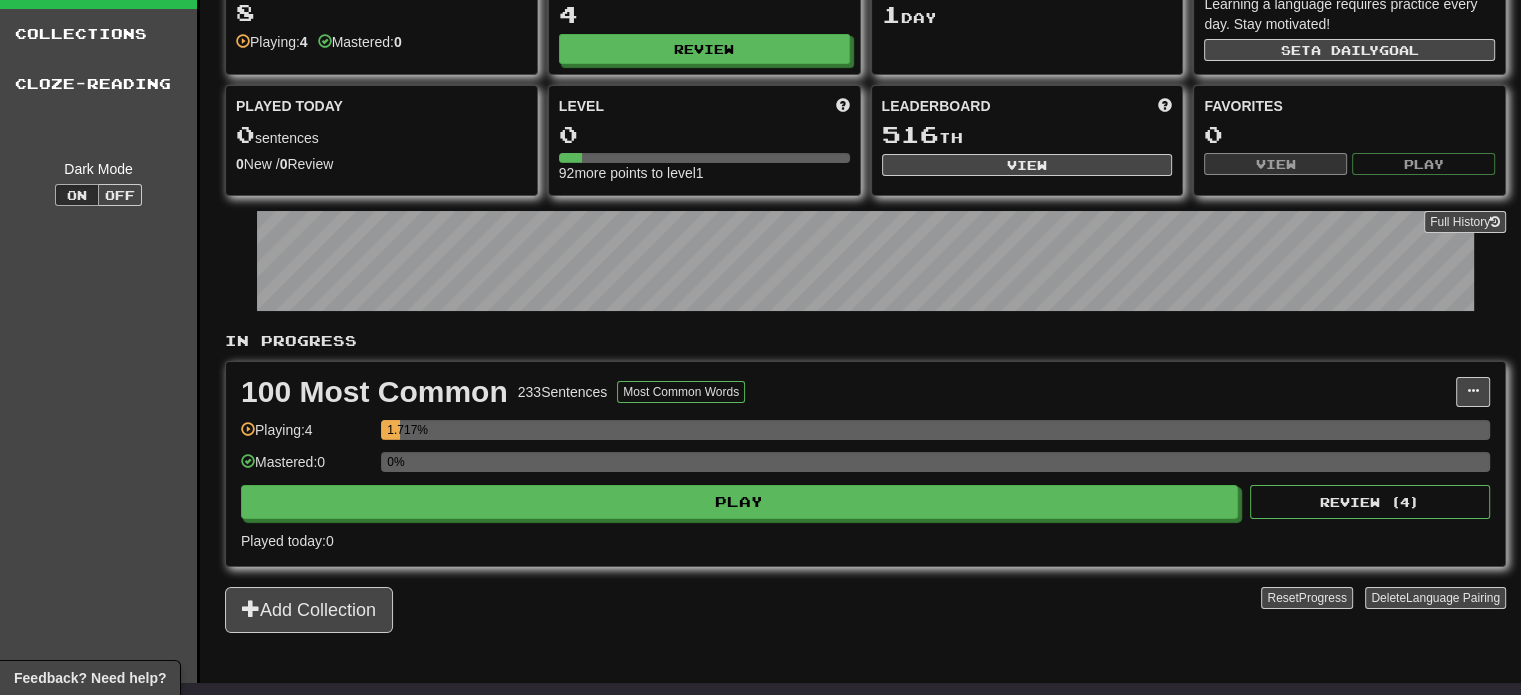 click on "In Progress 100 Most Common 233  Sentences Most Common Words Manage Sentences Unpin from Dashboard  Playing:  4 1.717%  Mastered:  0 0% Play Review ( 4 ) Played today:  0  Add Collection Reset  Progress Delete  Language Pairing Dark Mode On Off" at bounding box center (865, 482) 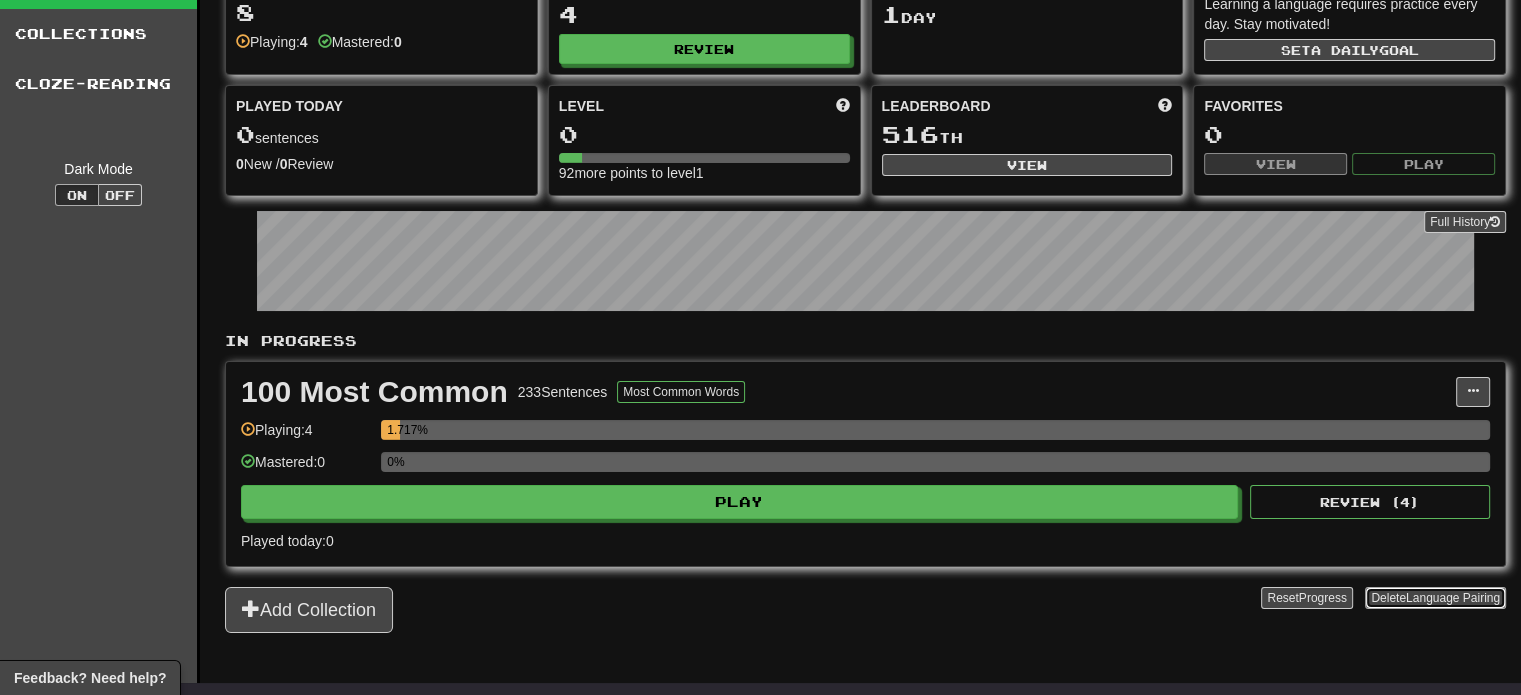click on "Delete  Language Pairing" at bounding box center [1435, 598] 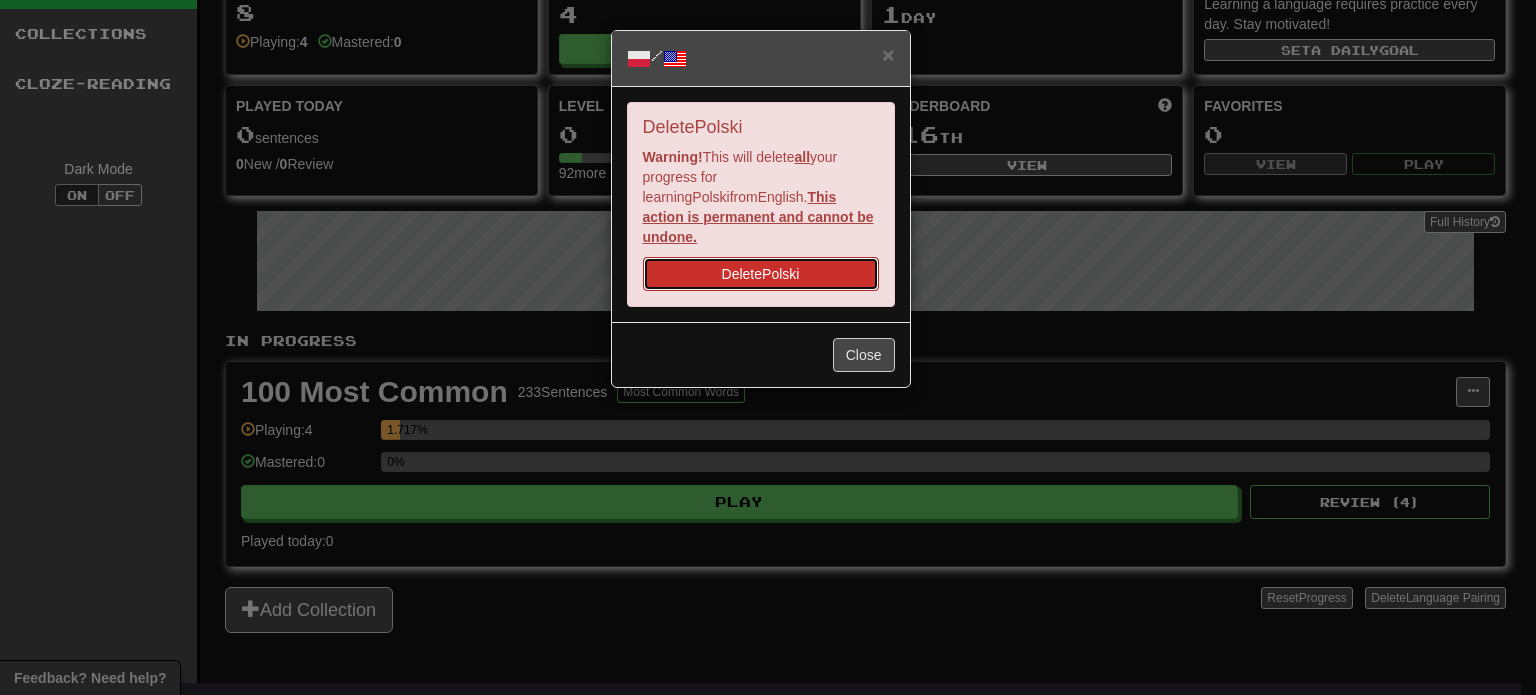 click on "Delete  Polski" at bounding box center (761, 274) 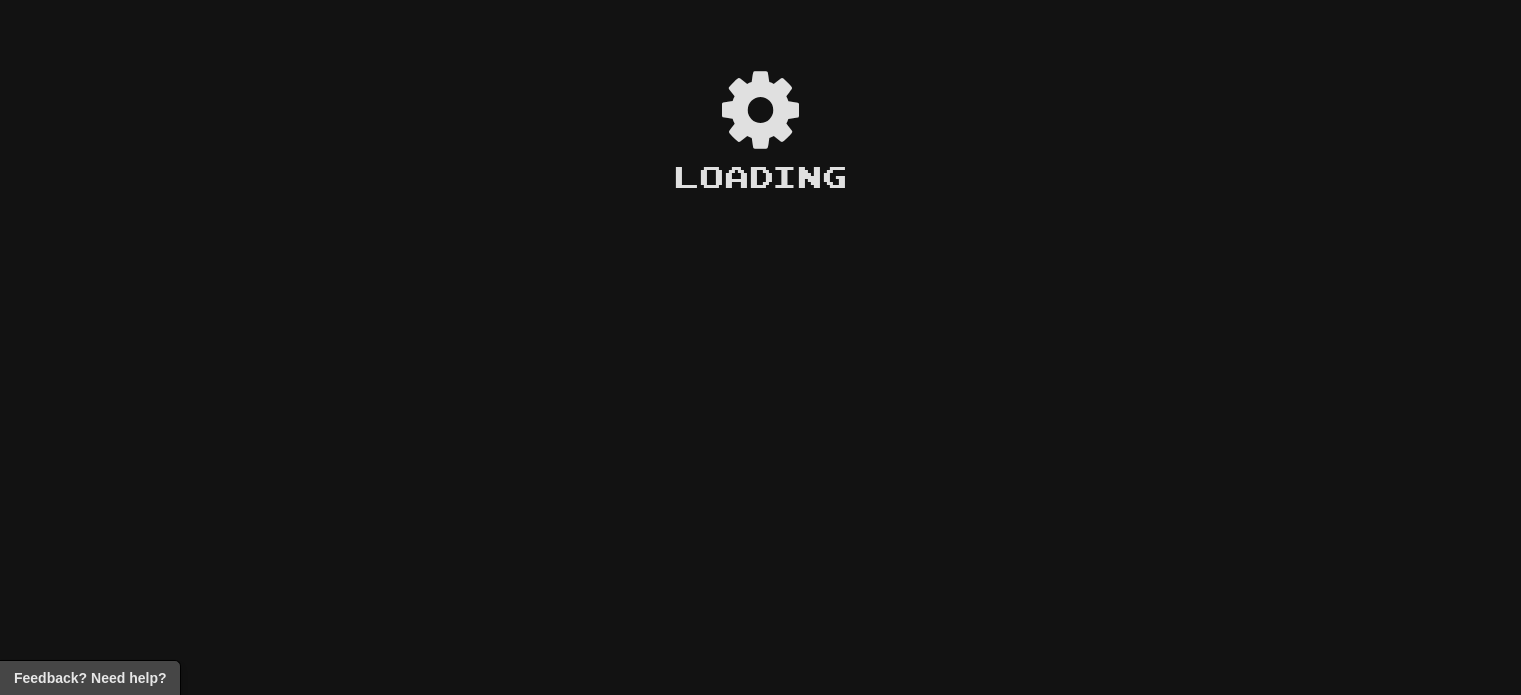 scroll, scrollTop: 0, scrollLeft: 0, axis: both 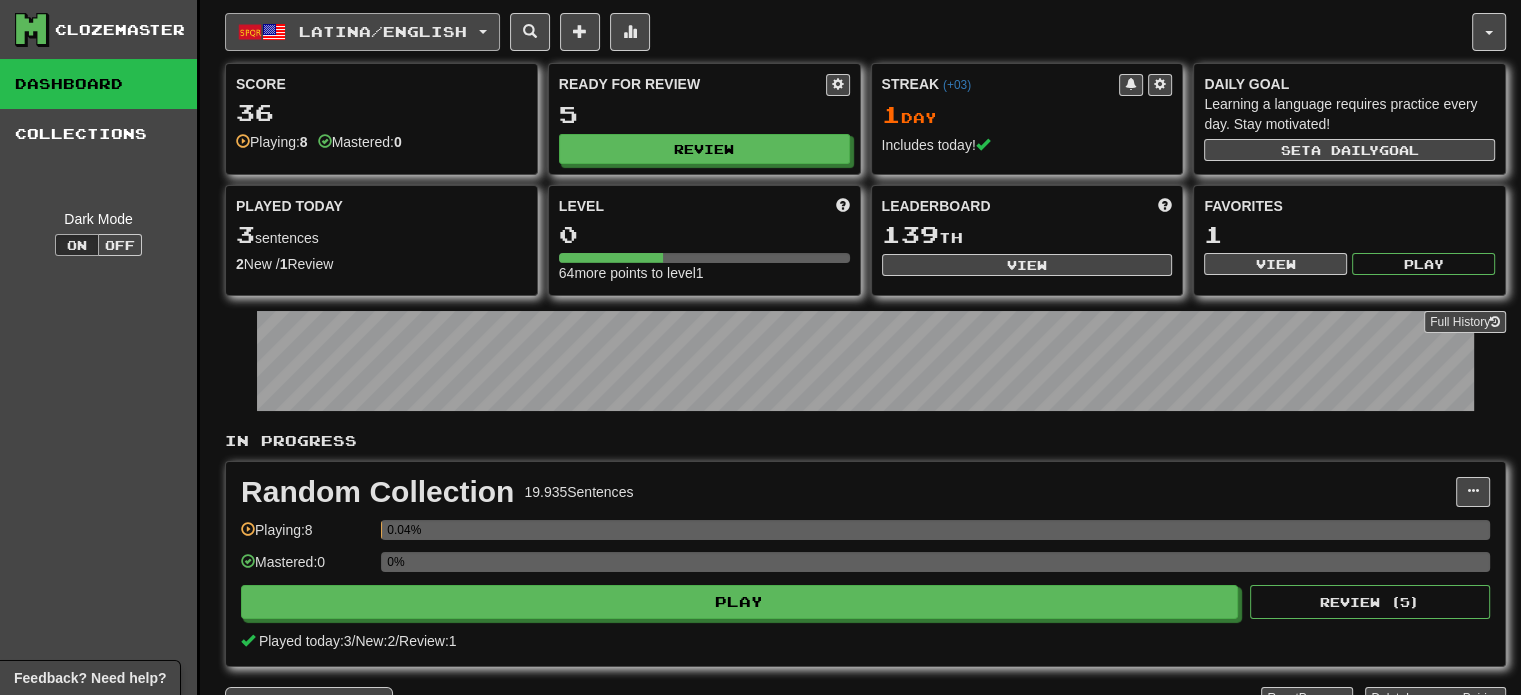 click on "Latina  /  English" at bounding box center [362, 32] 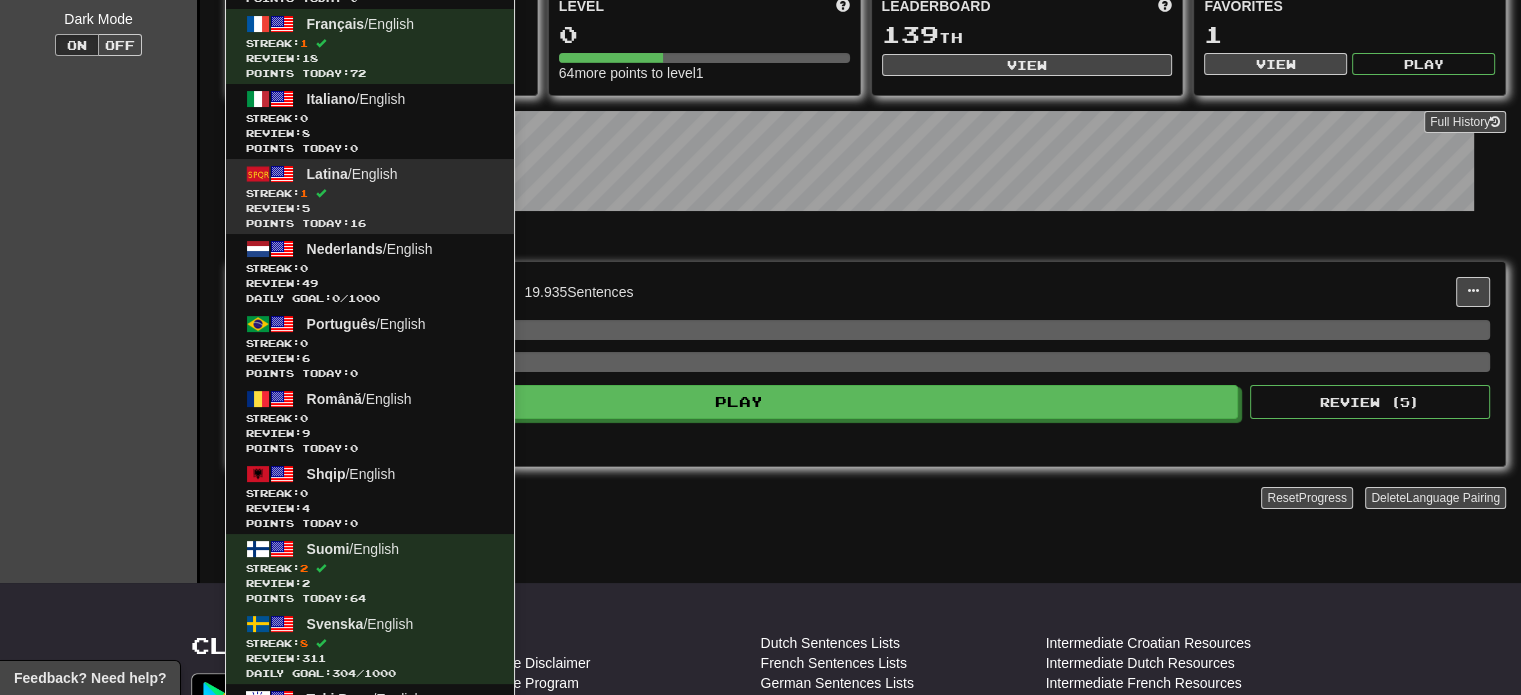scroll, scrollTop: 300, scrollLeft: 0, axis: vertical 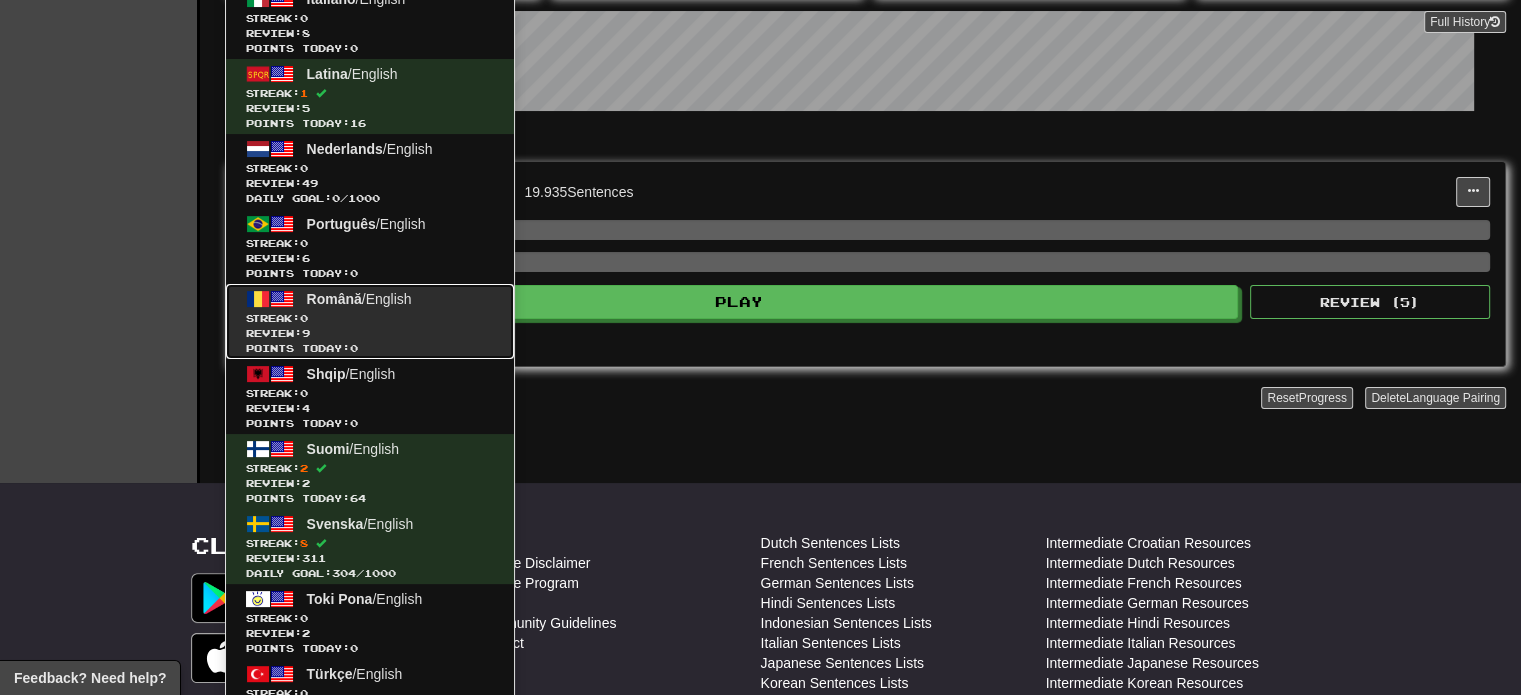 click on "Română" at bounding box center [334, 299] 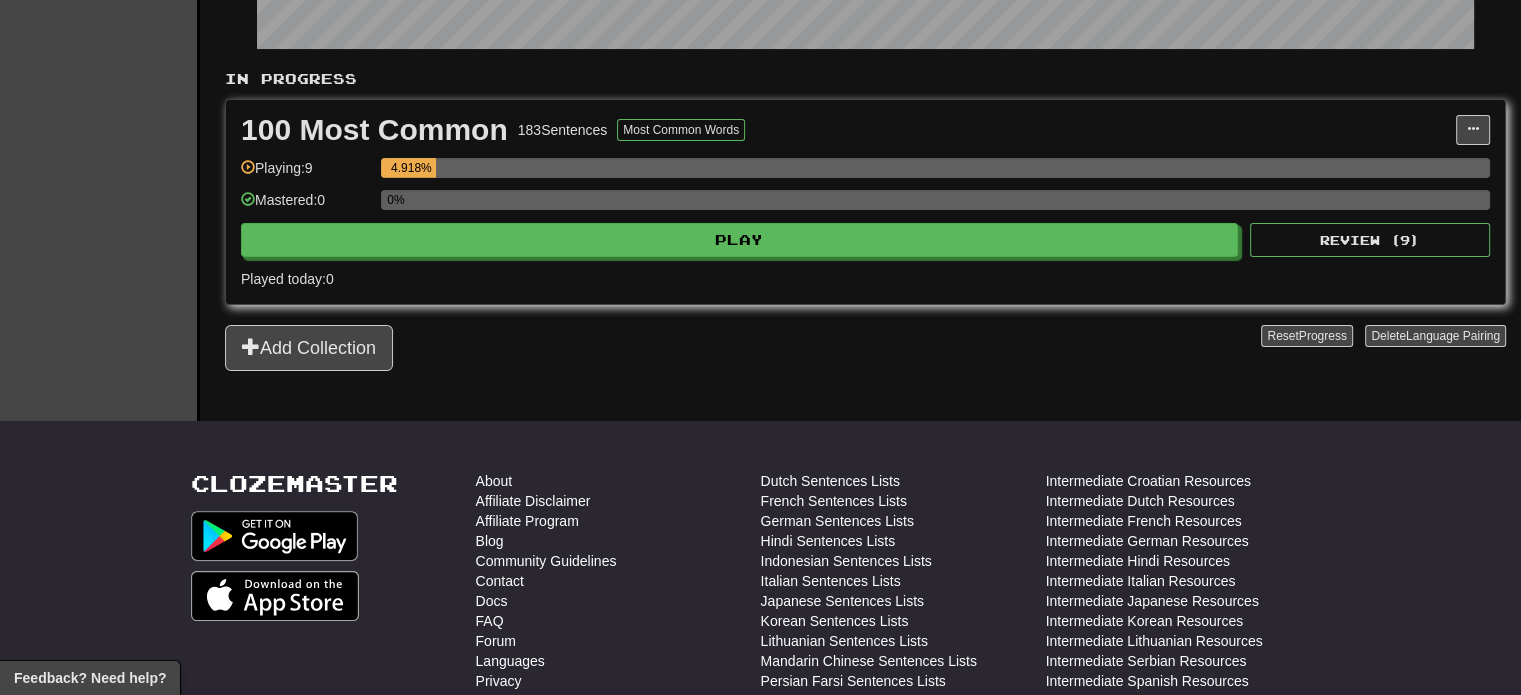 scroll, scrollTop: 400, scrollLeft: 0, axis: vertical 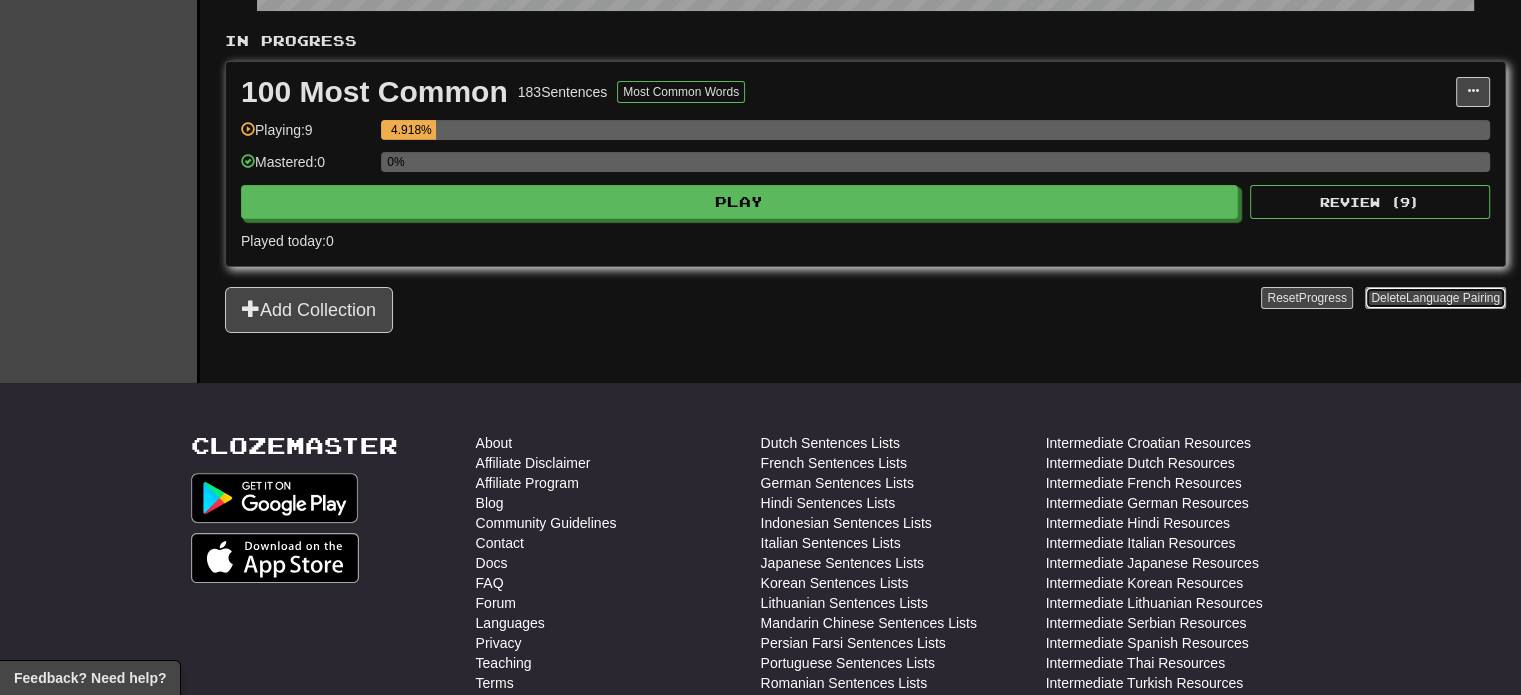 click on "Language Pairing" at bounding box center (1453, 298) 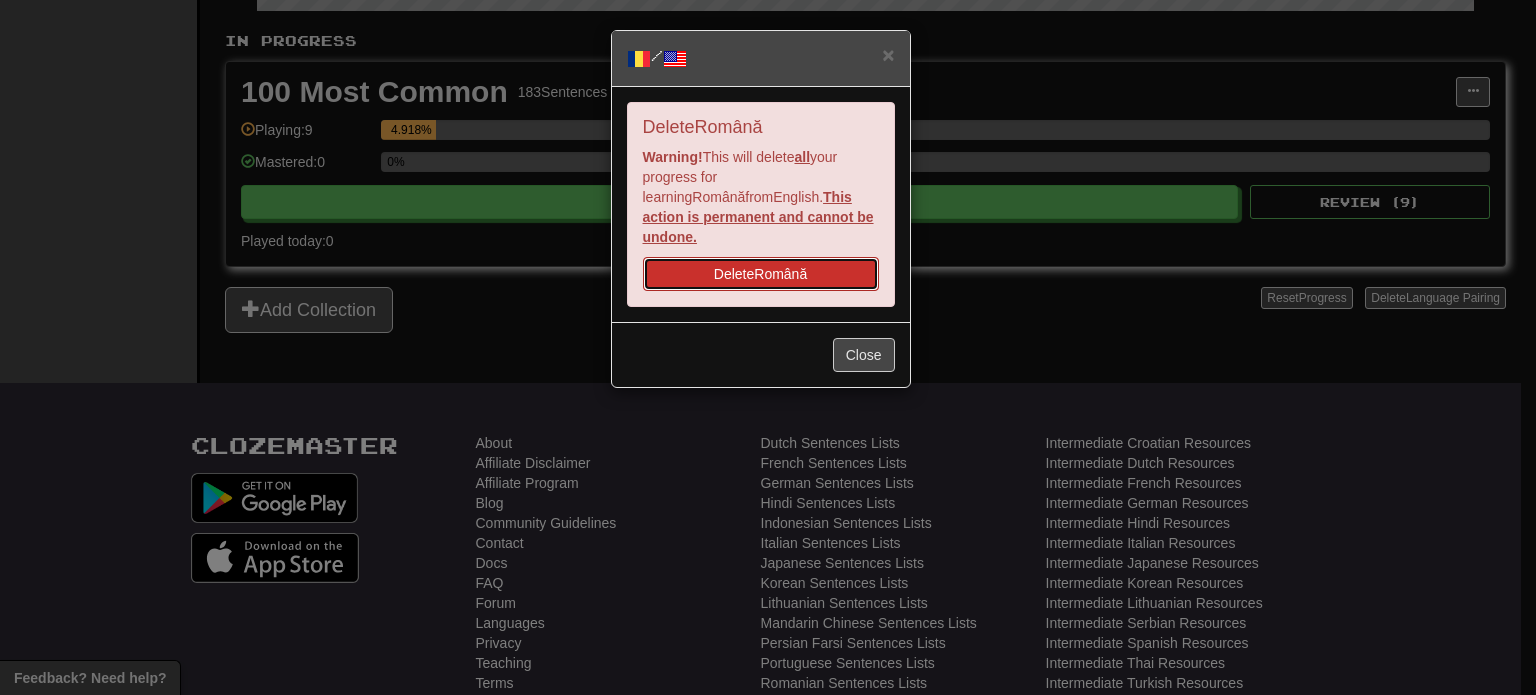 click on "Delete  Română" at bounding box center (761, 274) 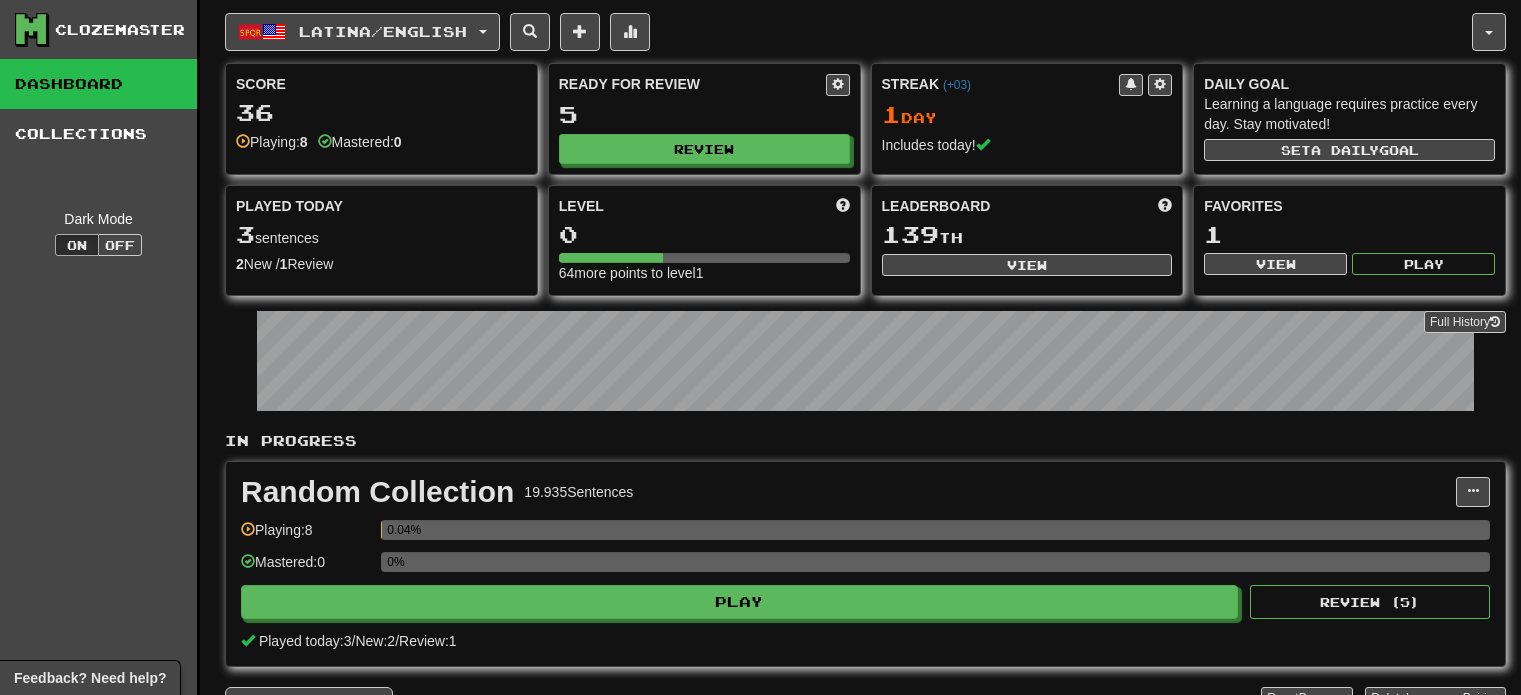 scroll, scrollTop: 0, scrollLeft: 0, axis: both 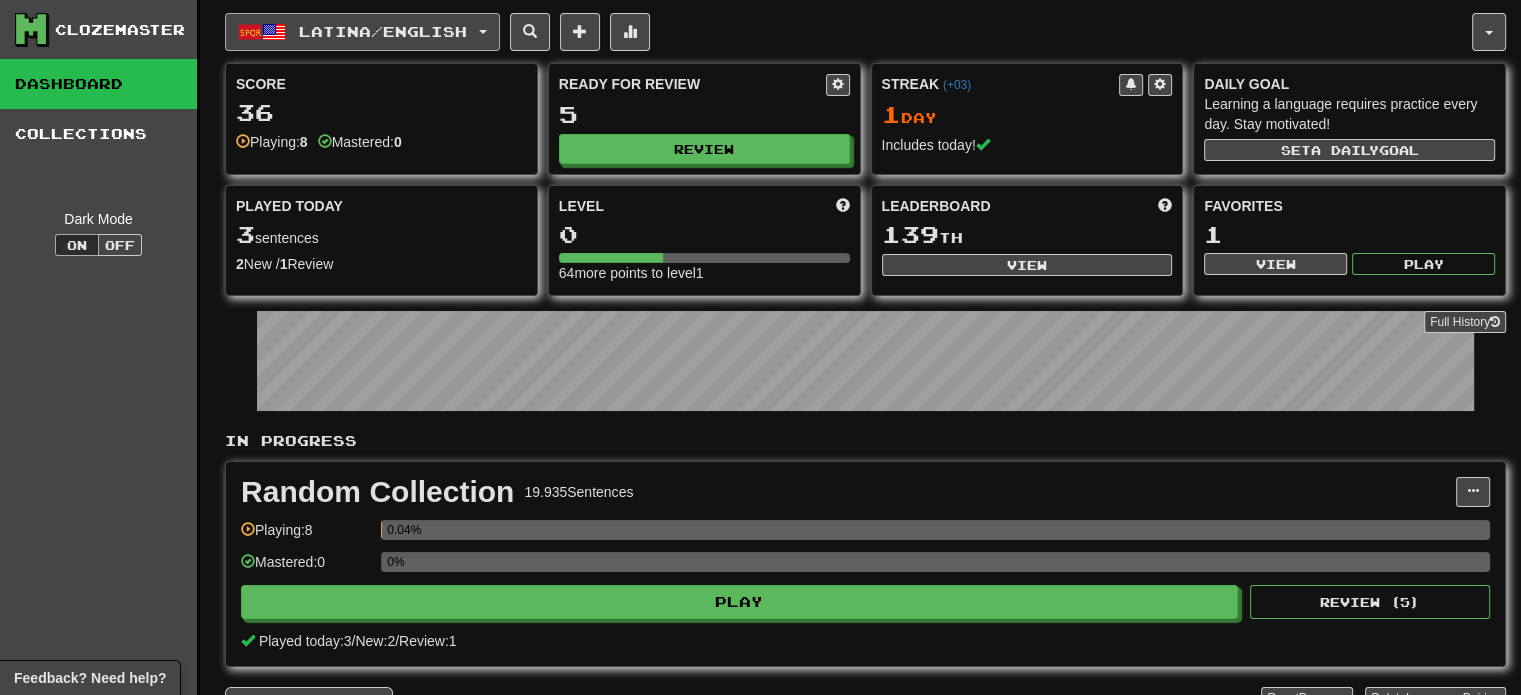 click on "Latina  /  English" at bounding box center [362, 32] 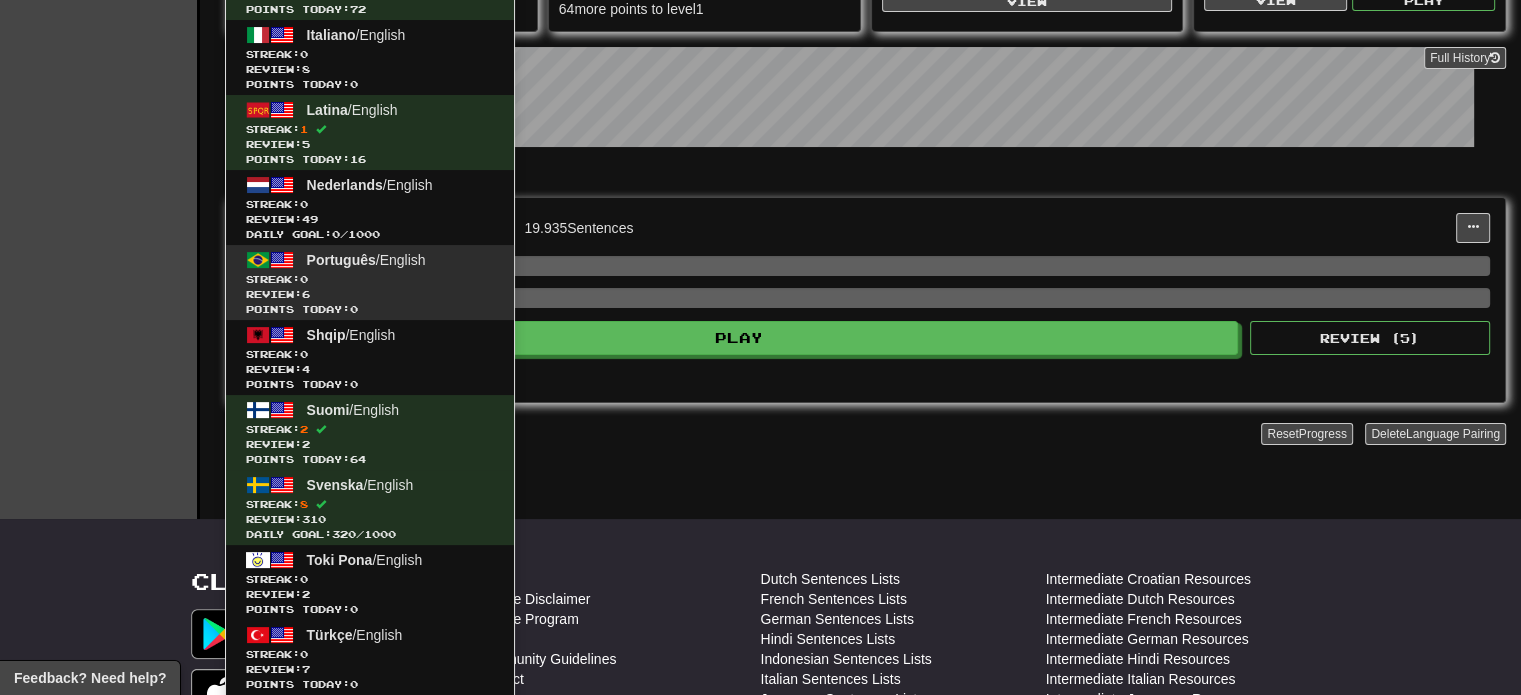 scroll, scrollTop: 300, scrollLeft: 0, axis: vertical 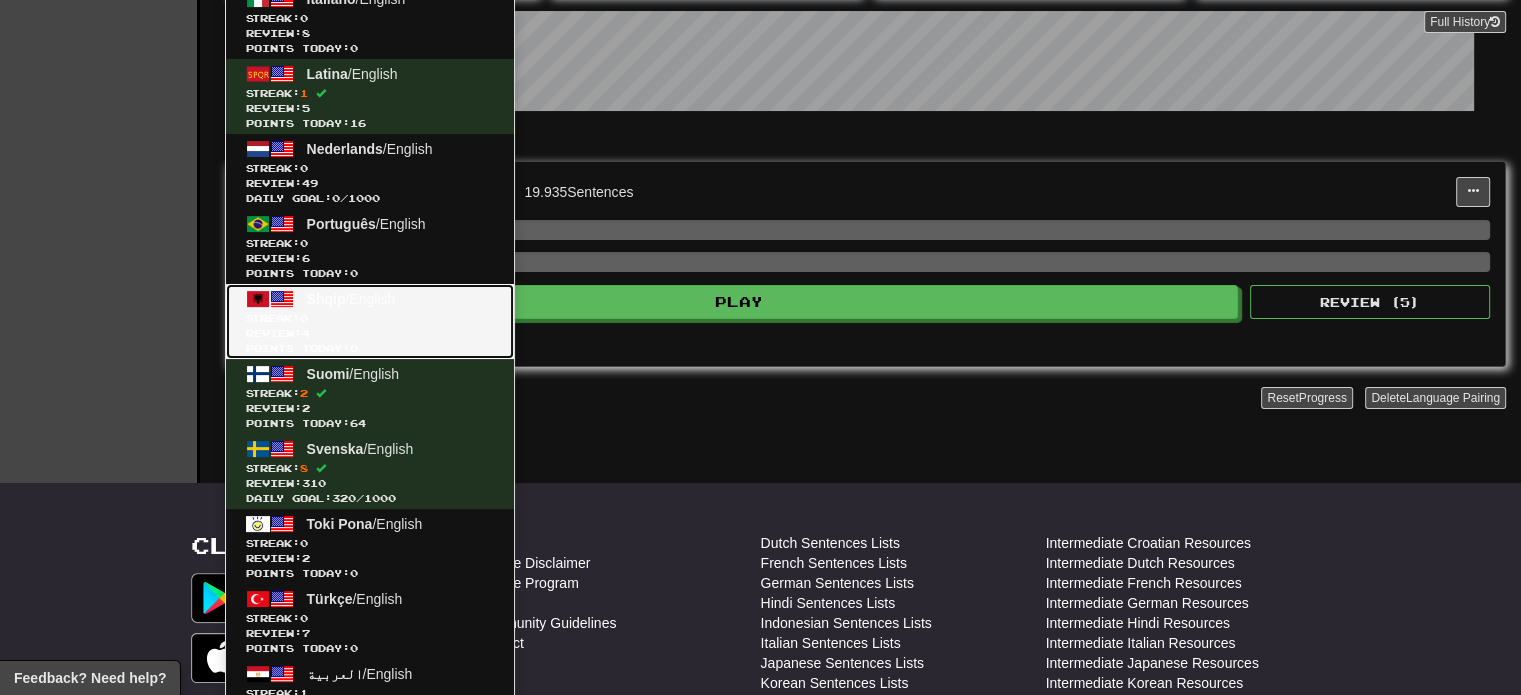 click on "Review:  4" at bounding box center [370, 333] 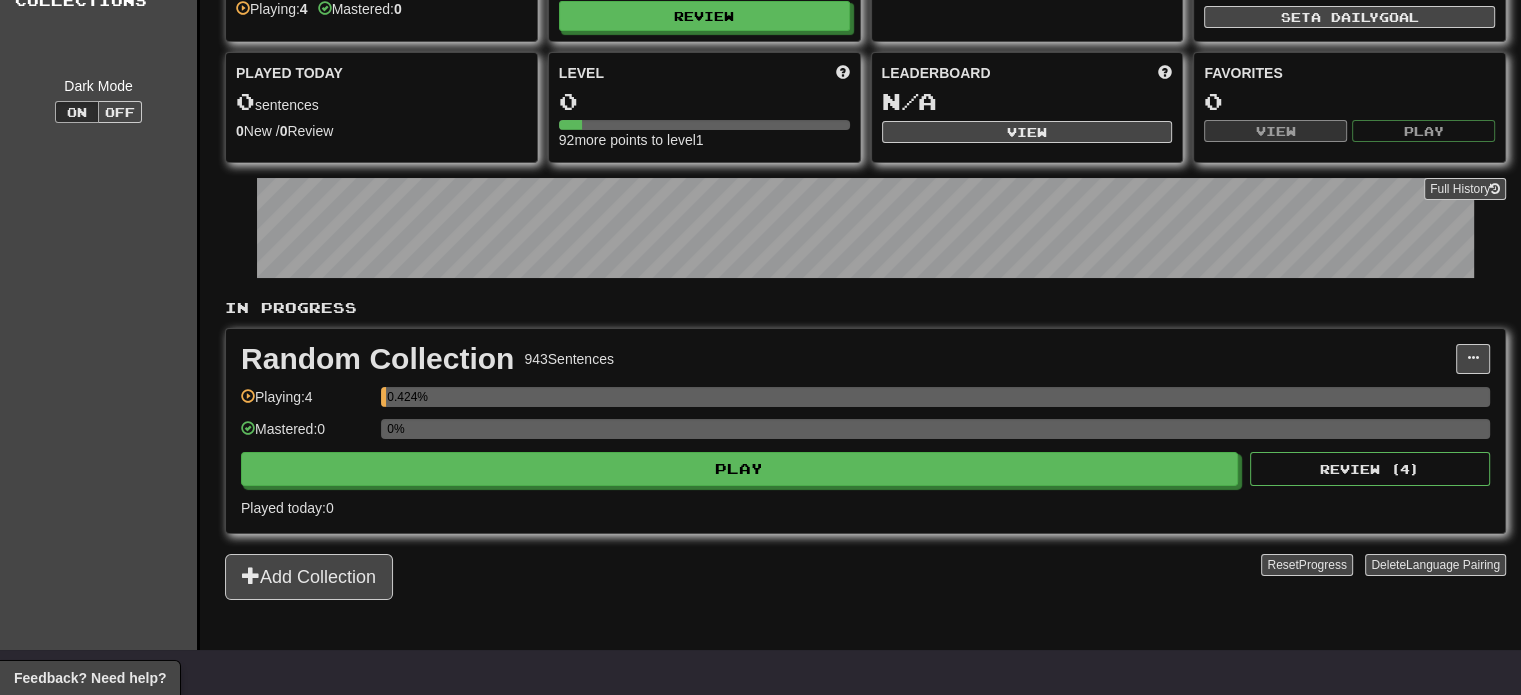 scroll, scrollTop: 200, scrollLeft: 0, axis: vertical 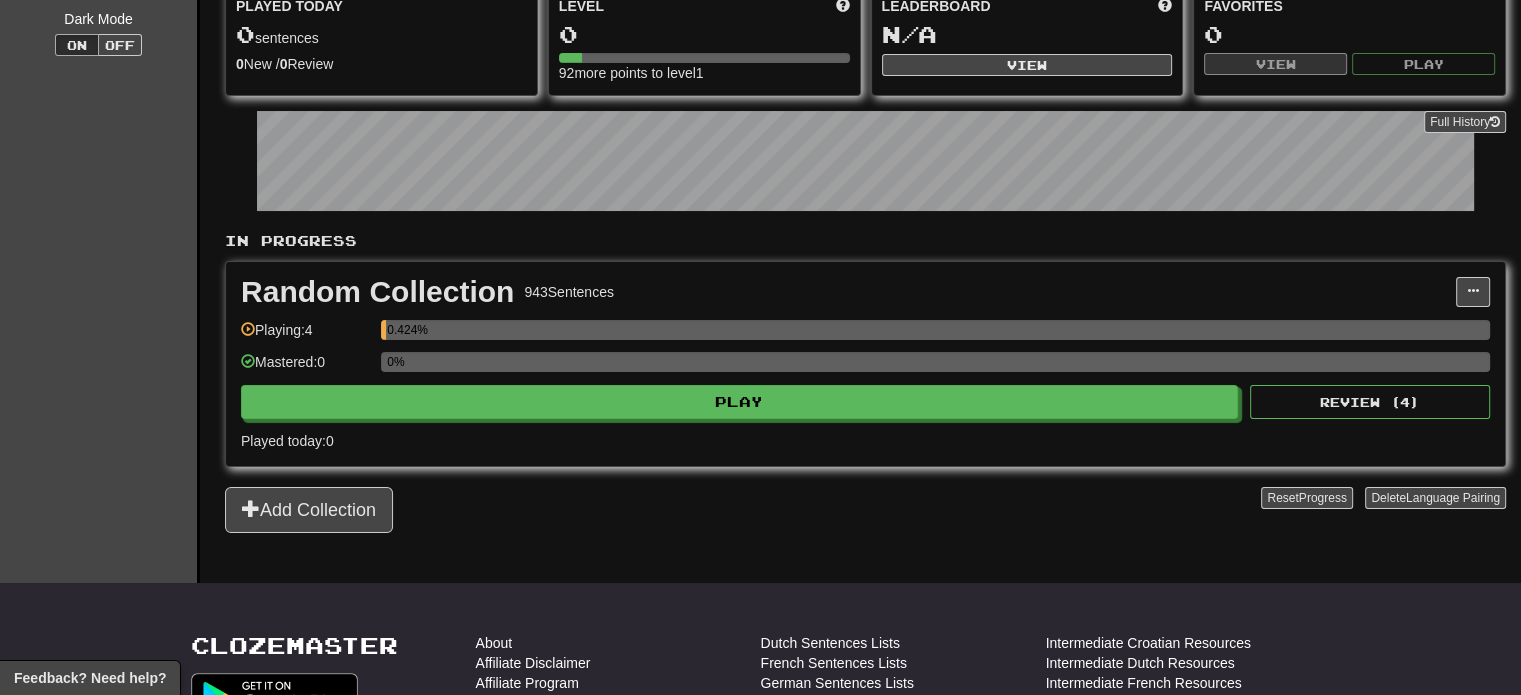 click on "In Progress Random Collection 943  Sentences Manage Sentences Unpin from Dashboard  Playing:  4 0.424%  Mastered:  0 0% Play Review ( 4 ) Played today:  0  Add Collection Reset  Progress Delete  Language Pairing Dark Mode On Off" at bounding box center [865, 382] 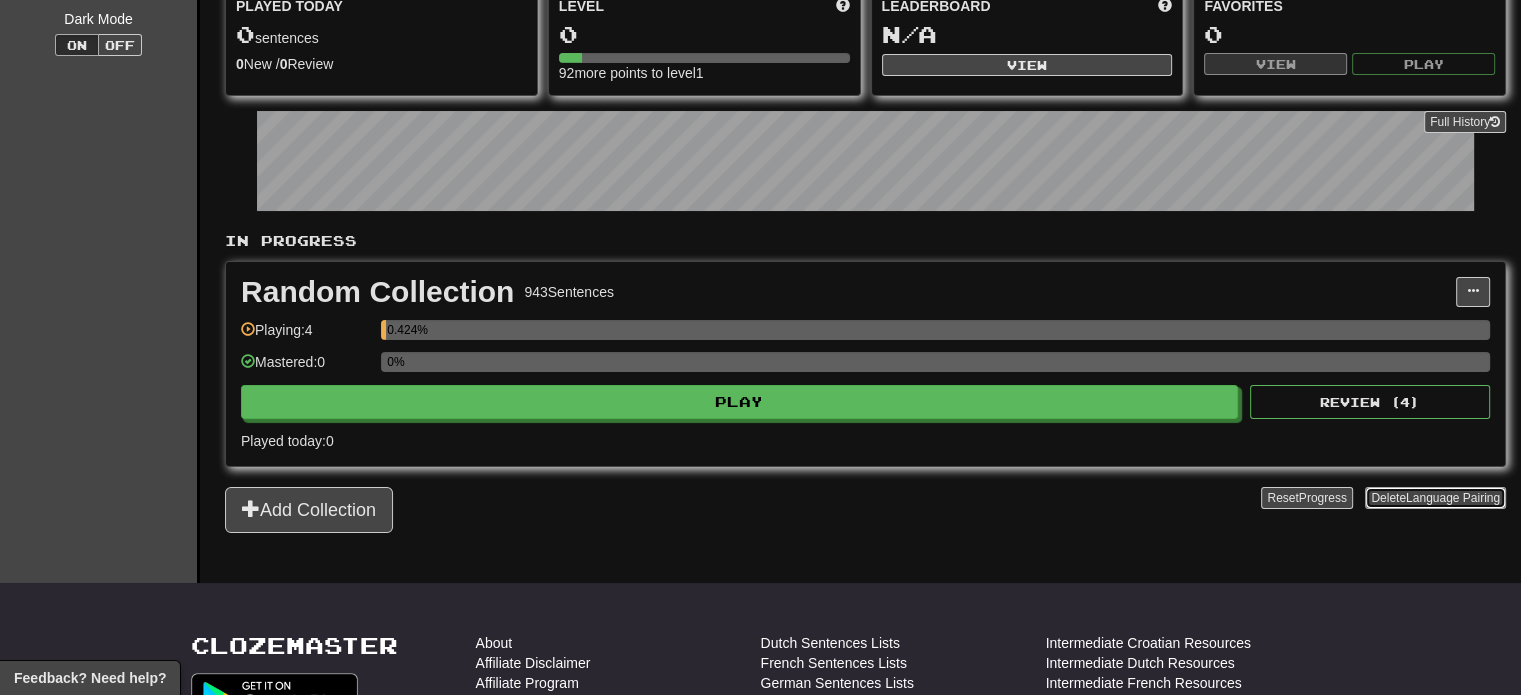 click on "Delete  Language Pairing" at bounding box center [1435, 498] 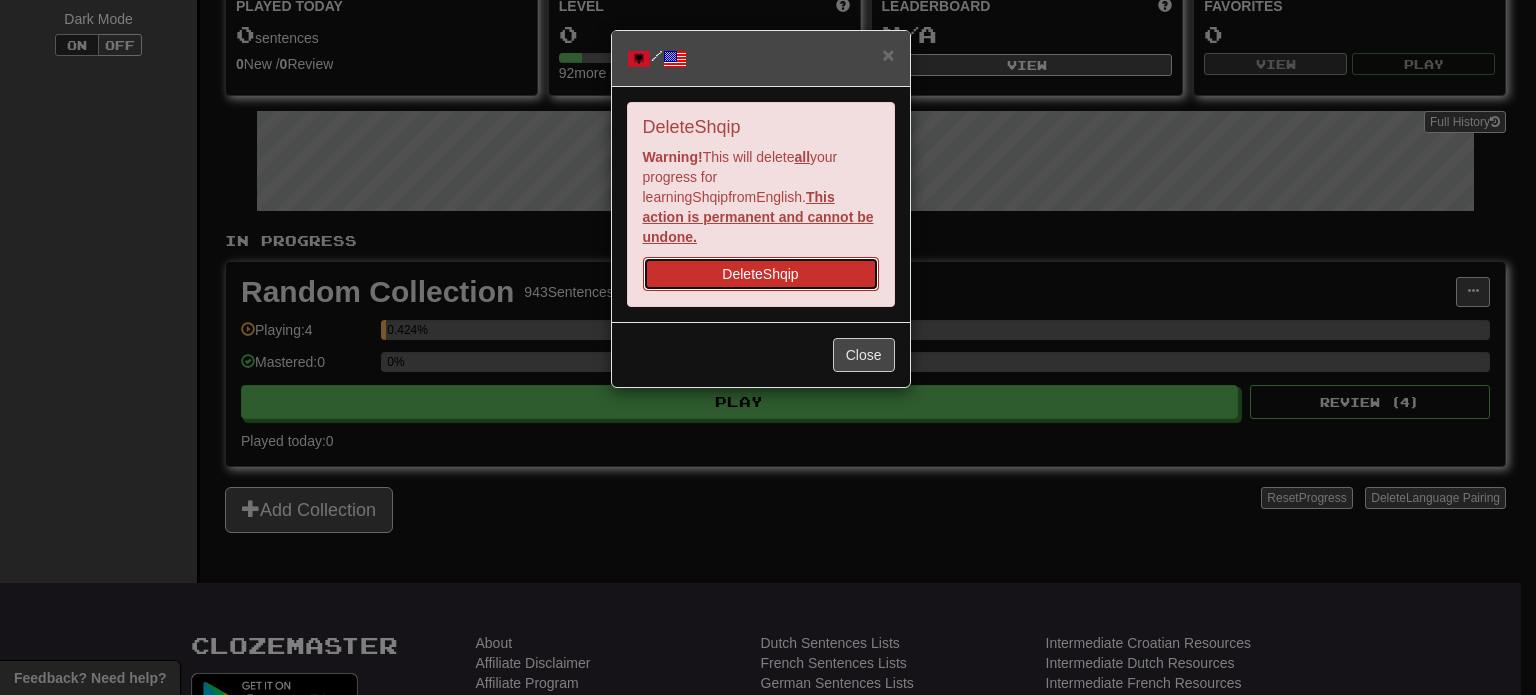 click on "Delete  Shqip" at bounding box center (761, 274) 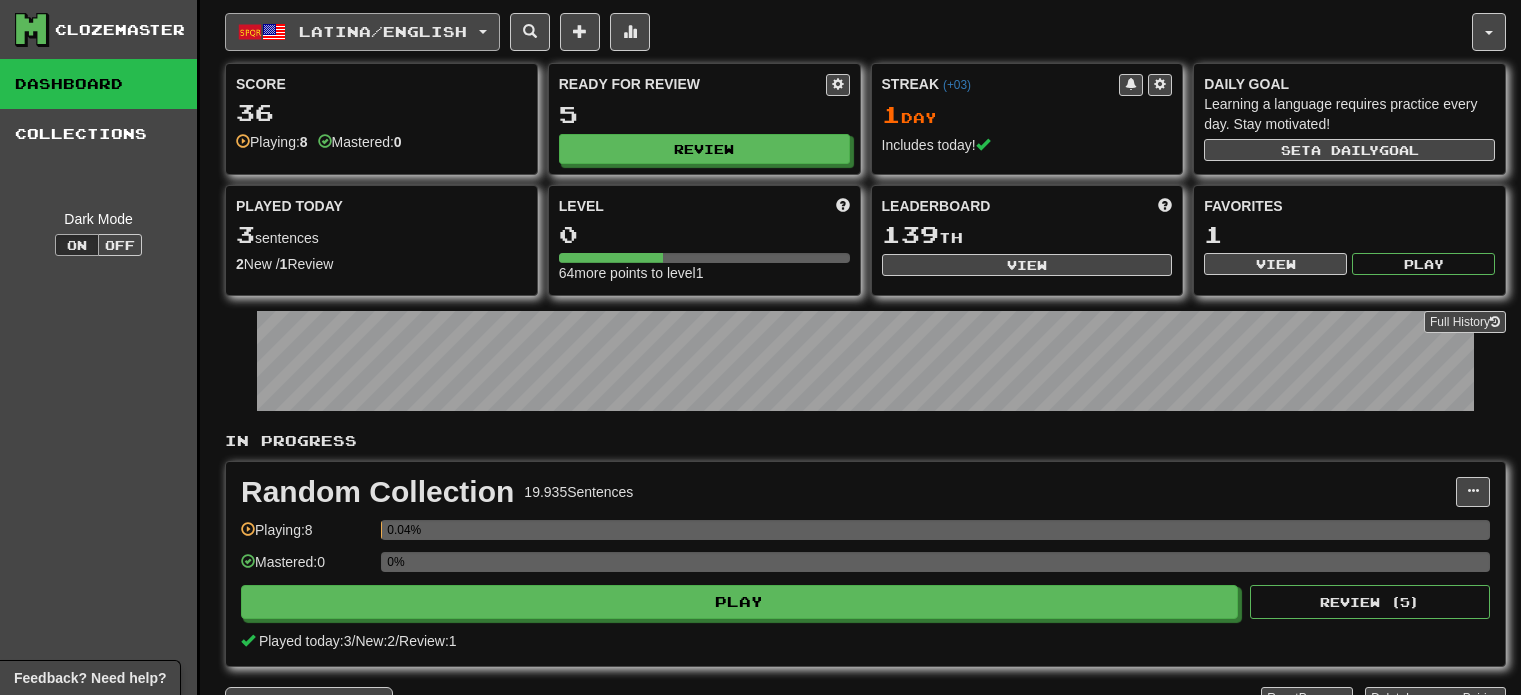 scroll, scrollTop: 0, scrollLeft: 0, axis: both 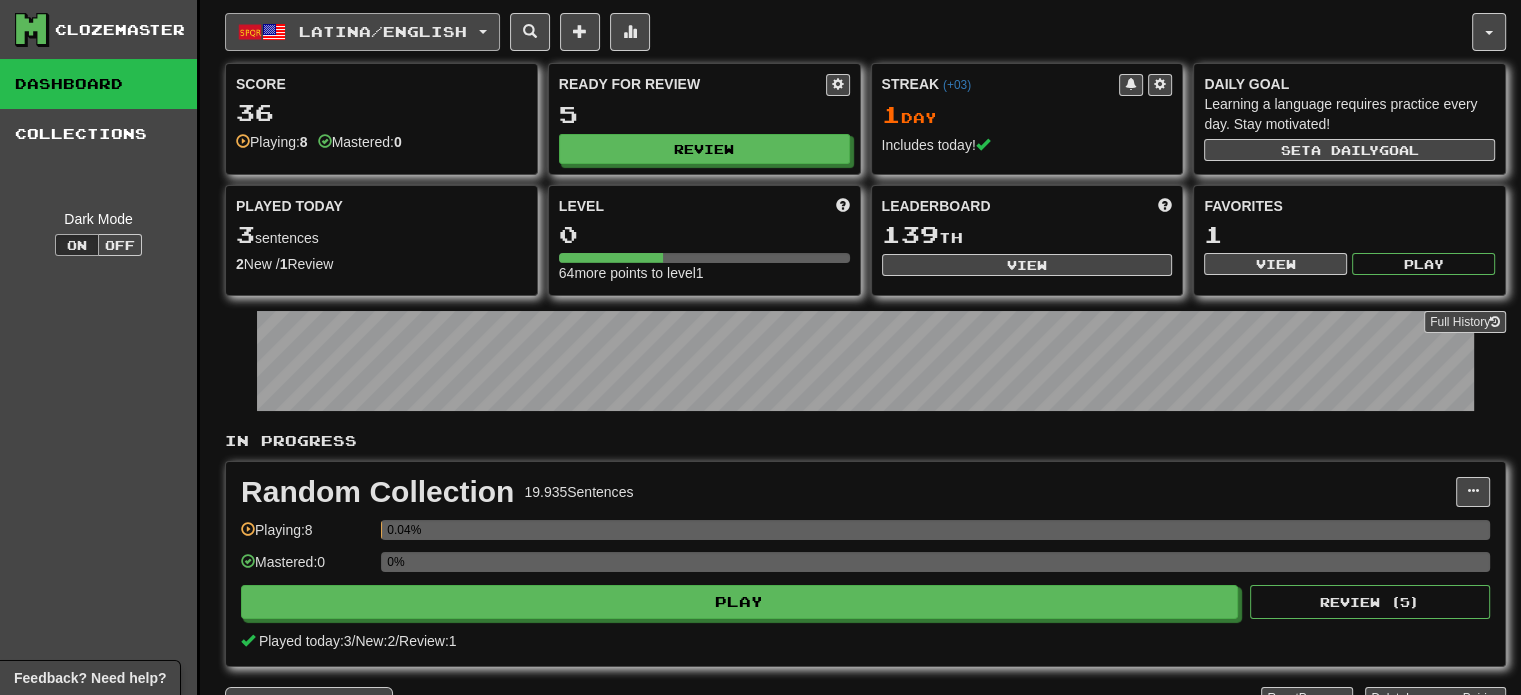 click on "Latina  /  English" at bounding box center [362, 32] 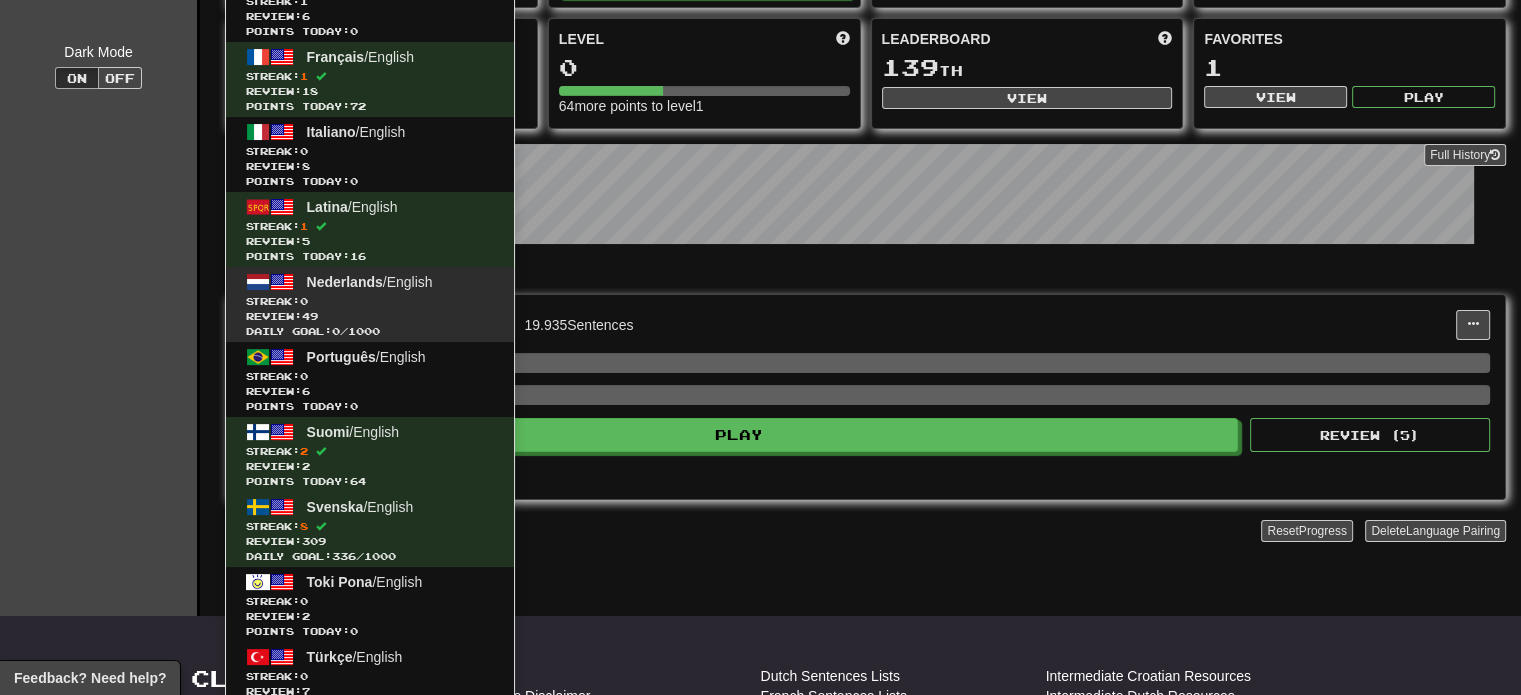 scroll, scrollTop: 200, scrollLeft: 0, axis: vertical 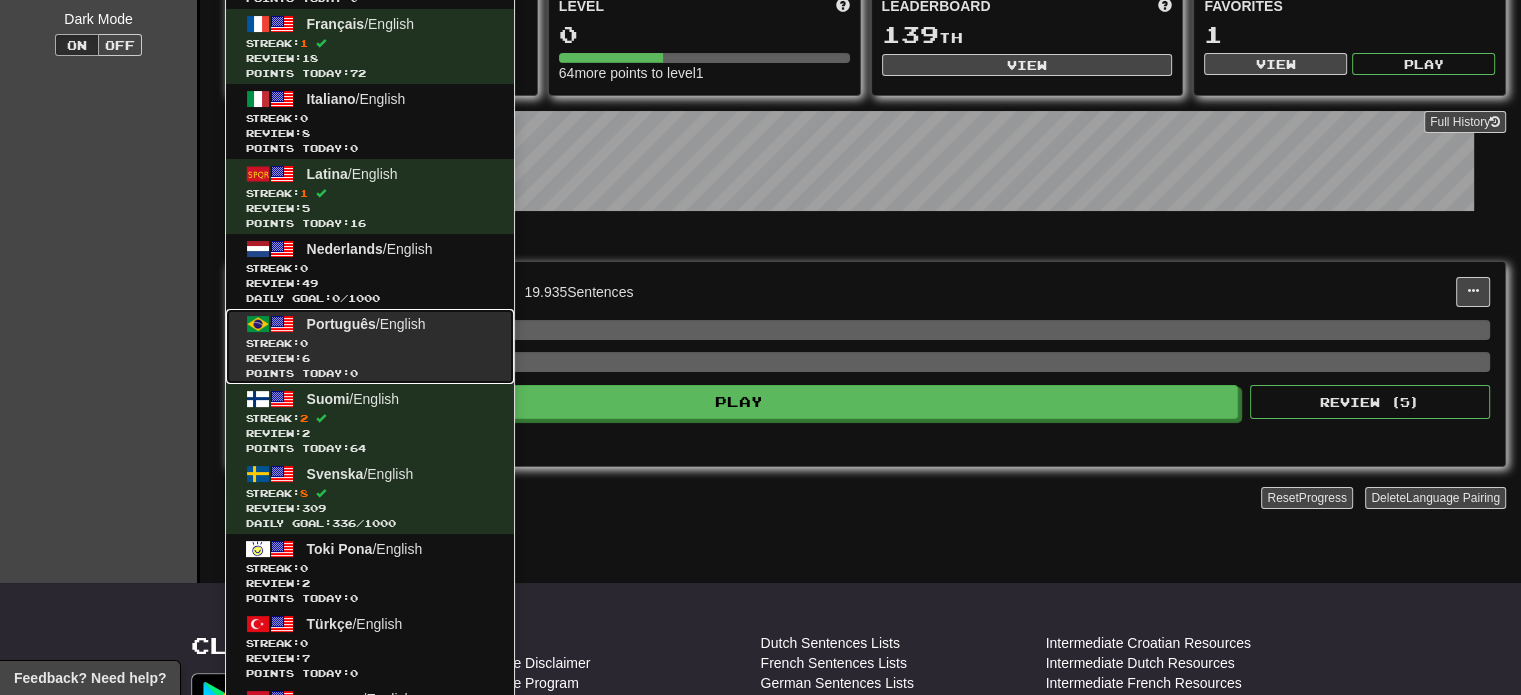 click on "Streak:  0" at bounding box center (370, 343) 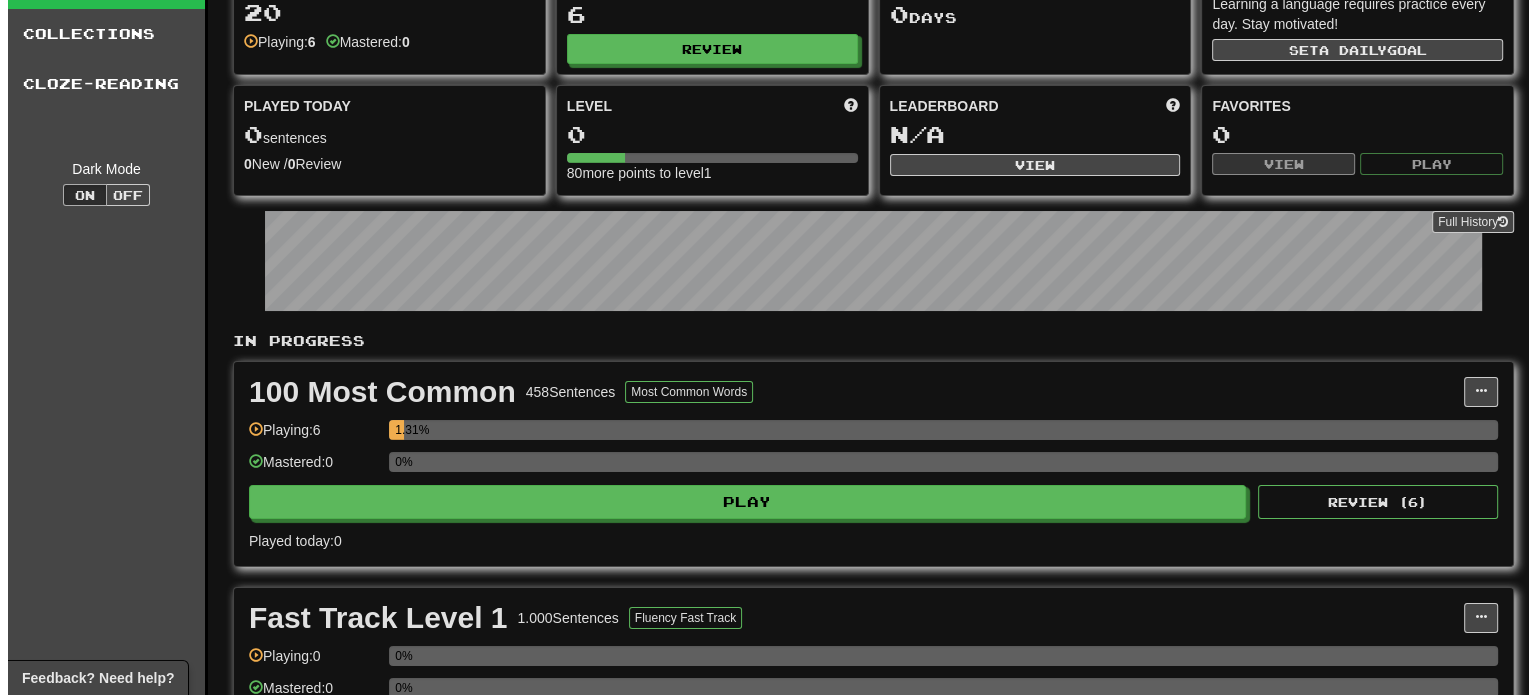scroll, scrollTop: 100, scrollLeft: 0, axis: vertical 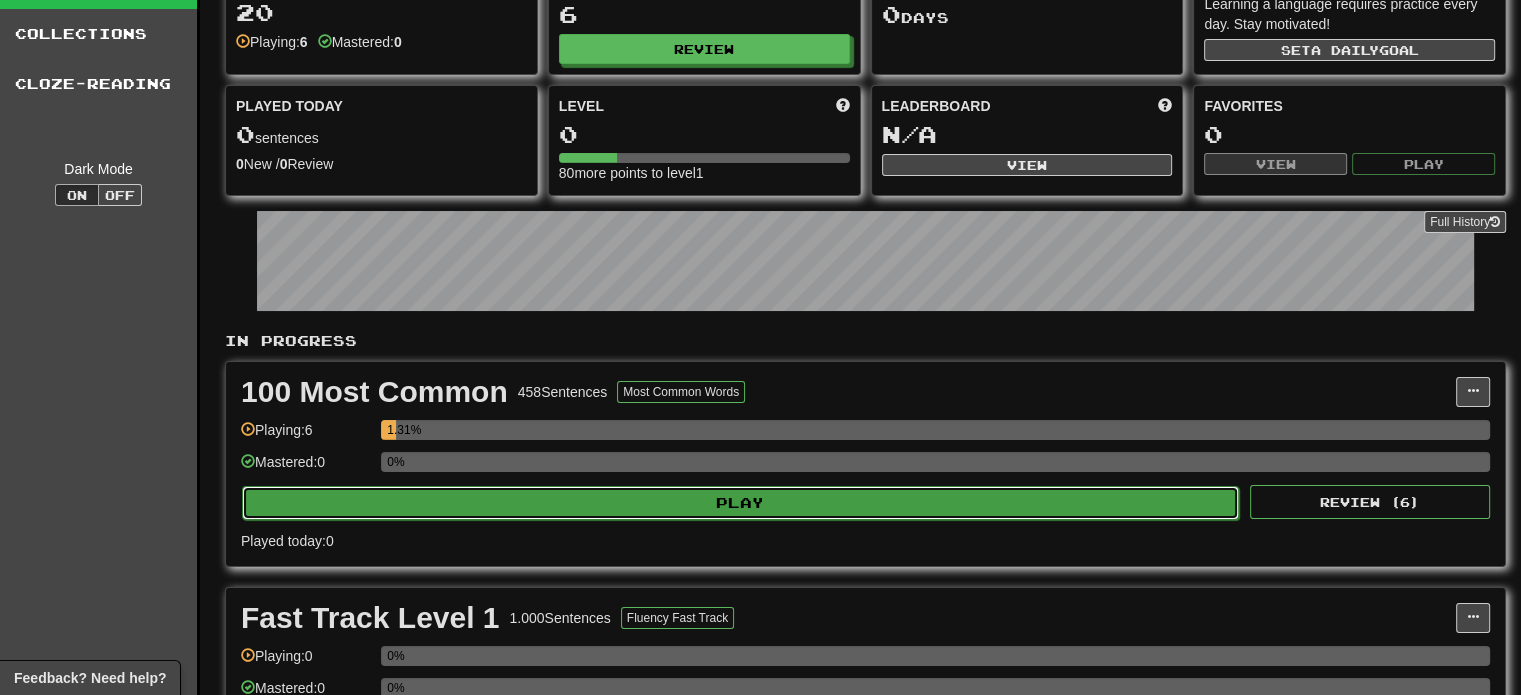 click on "Play" at bounding box center (740, 503) 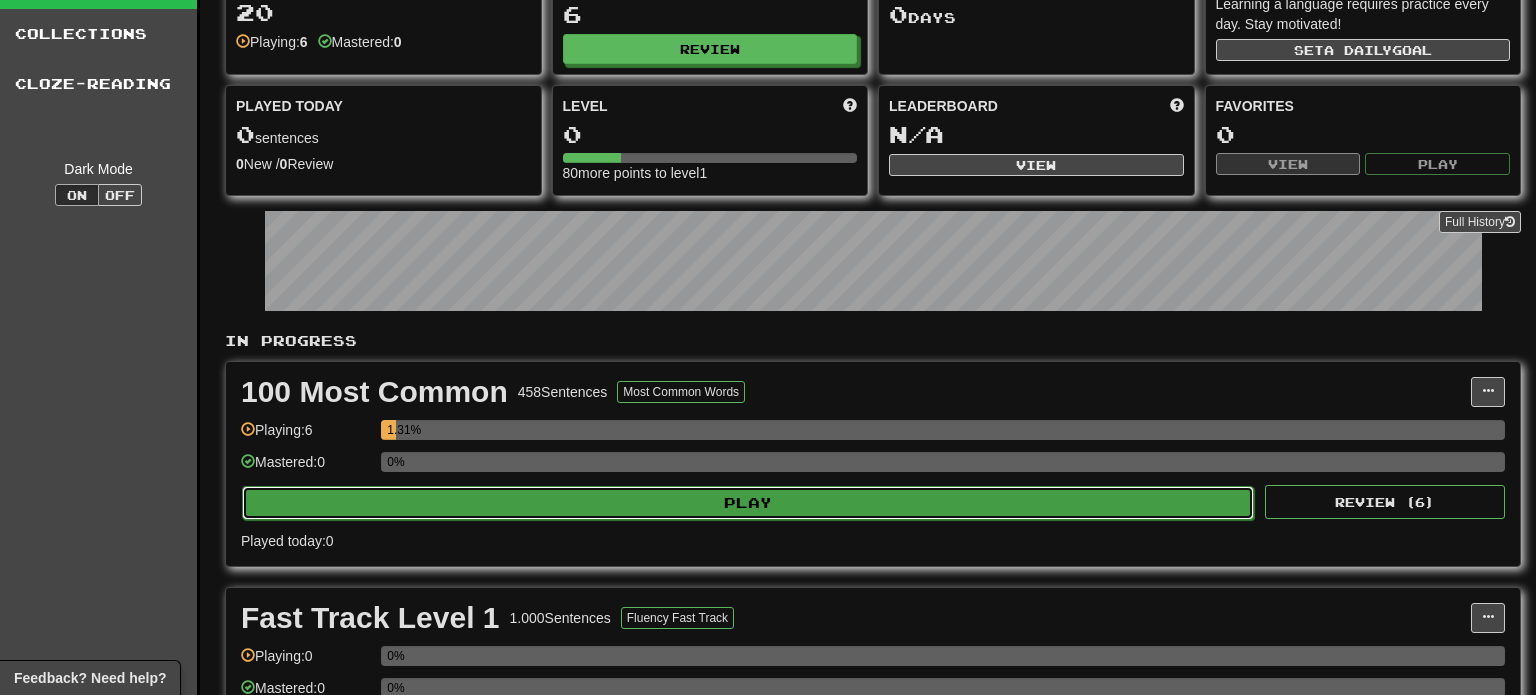 select on "**" 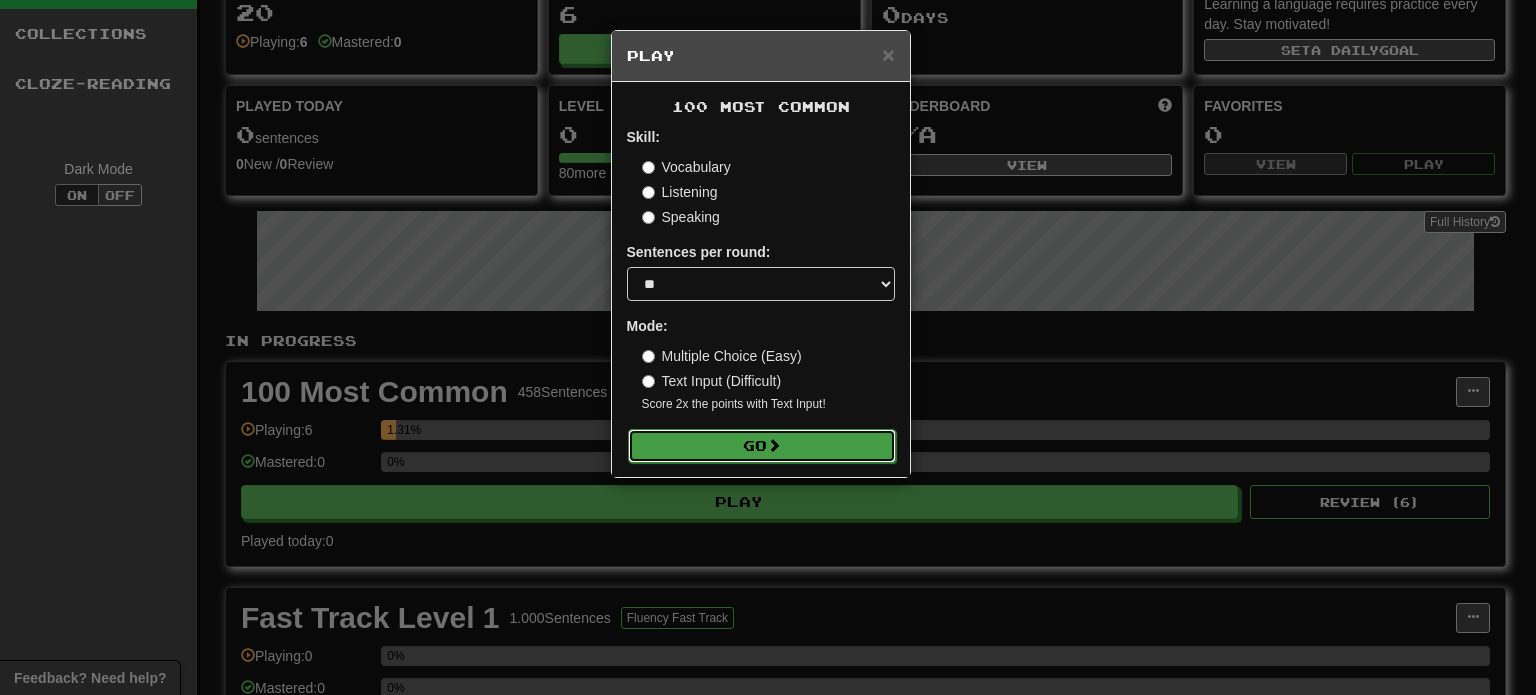 click on "Go" at bounding box center (762, 446) 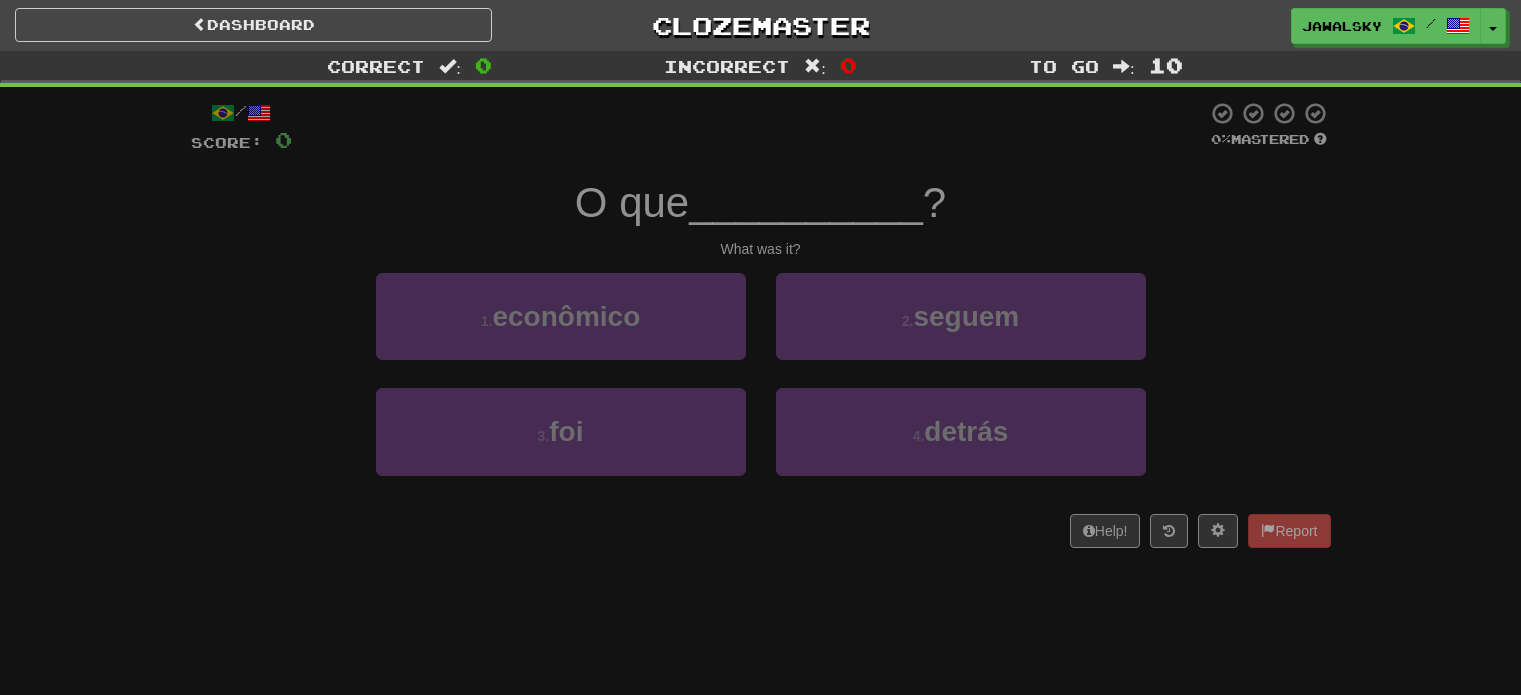 scroll, scrollTop: 0, scrollLeft: 0, axis: both 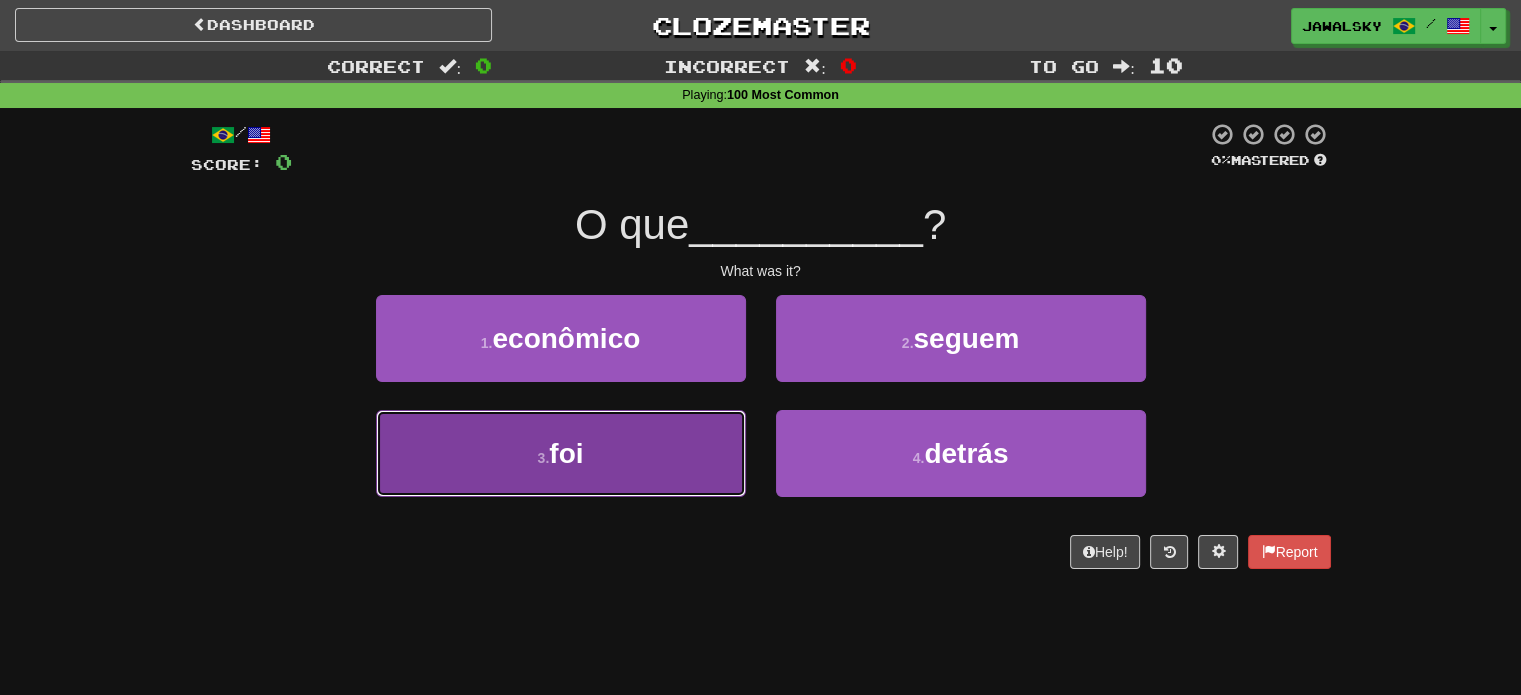click on "3 .  foi" at bounding box center (561, 453) 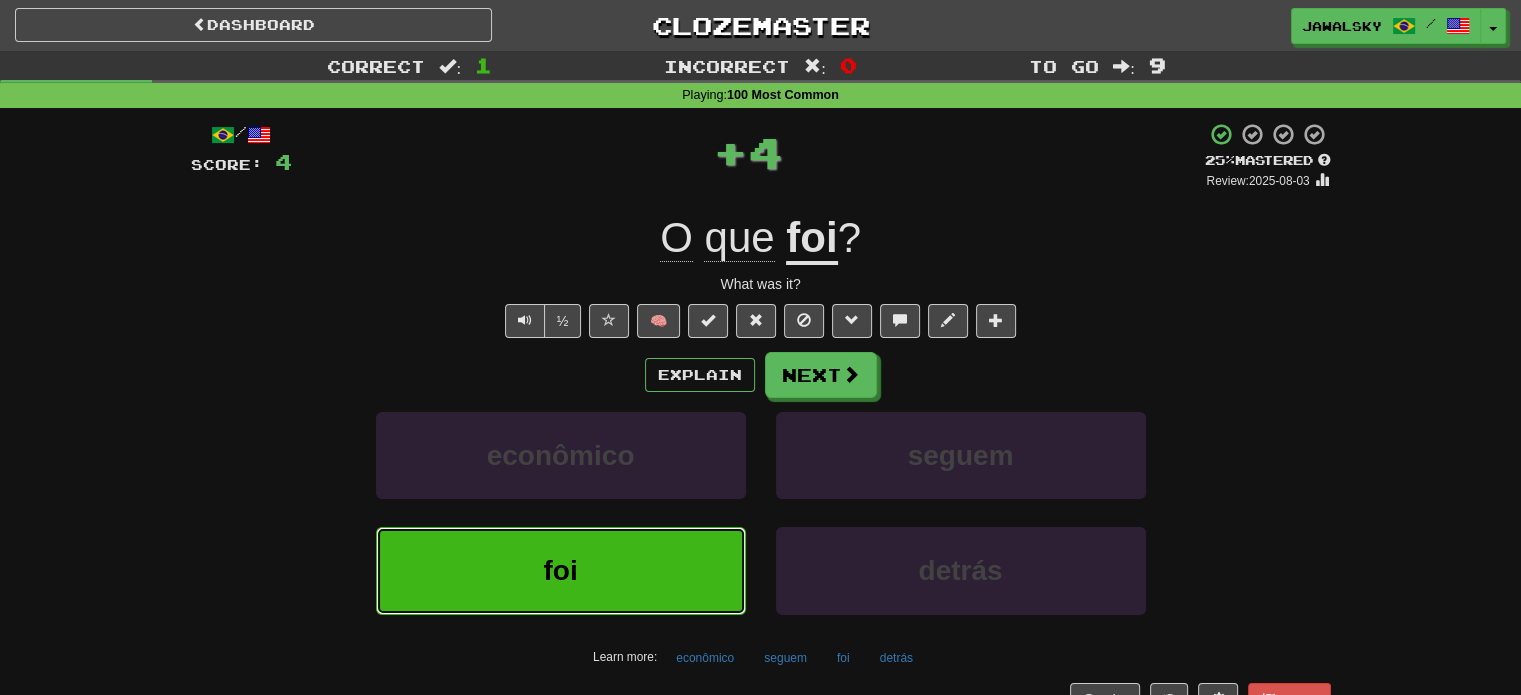 type 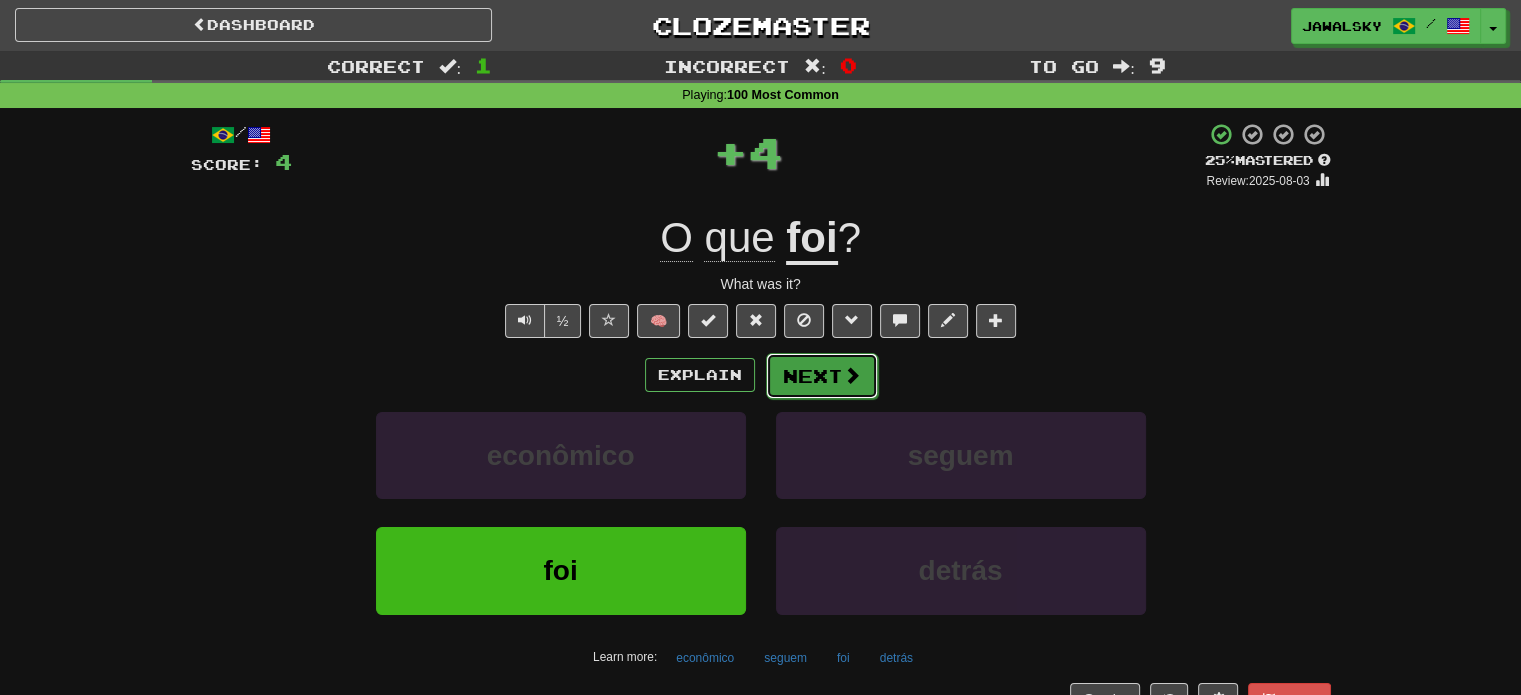 click on "Next" at bounding box center (822, 376) 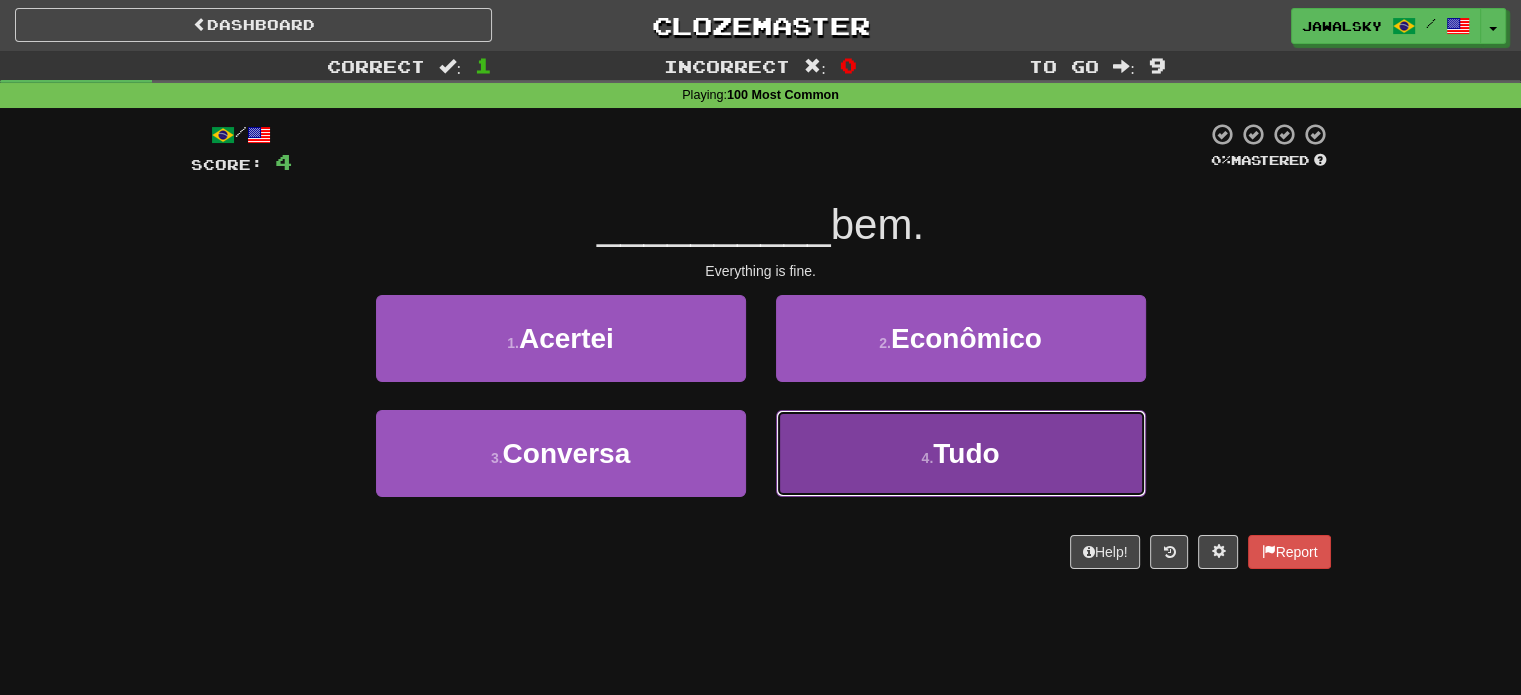 click on "4 .  Tudo" at bounding box center [961, 453] 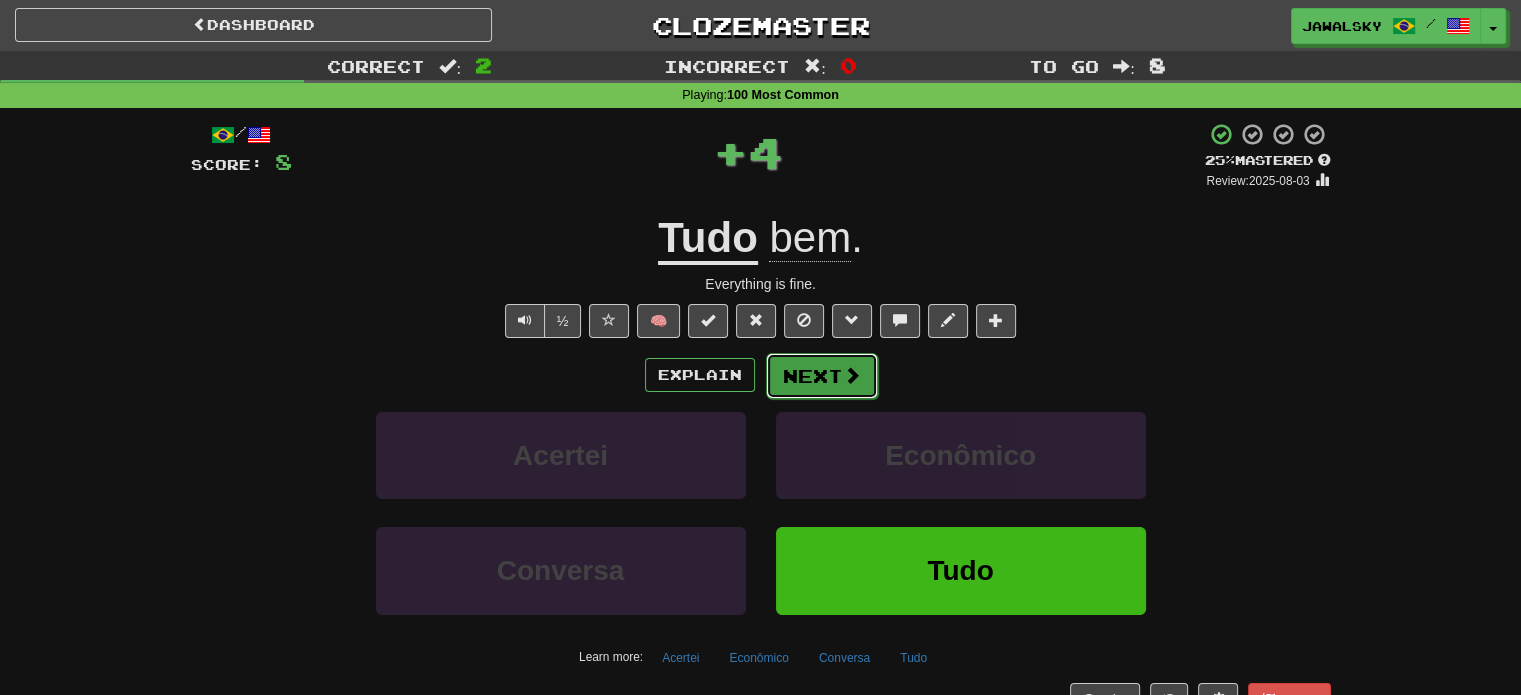 click on "Next" at bounding box center [822, 376] 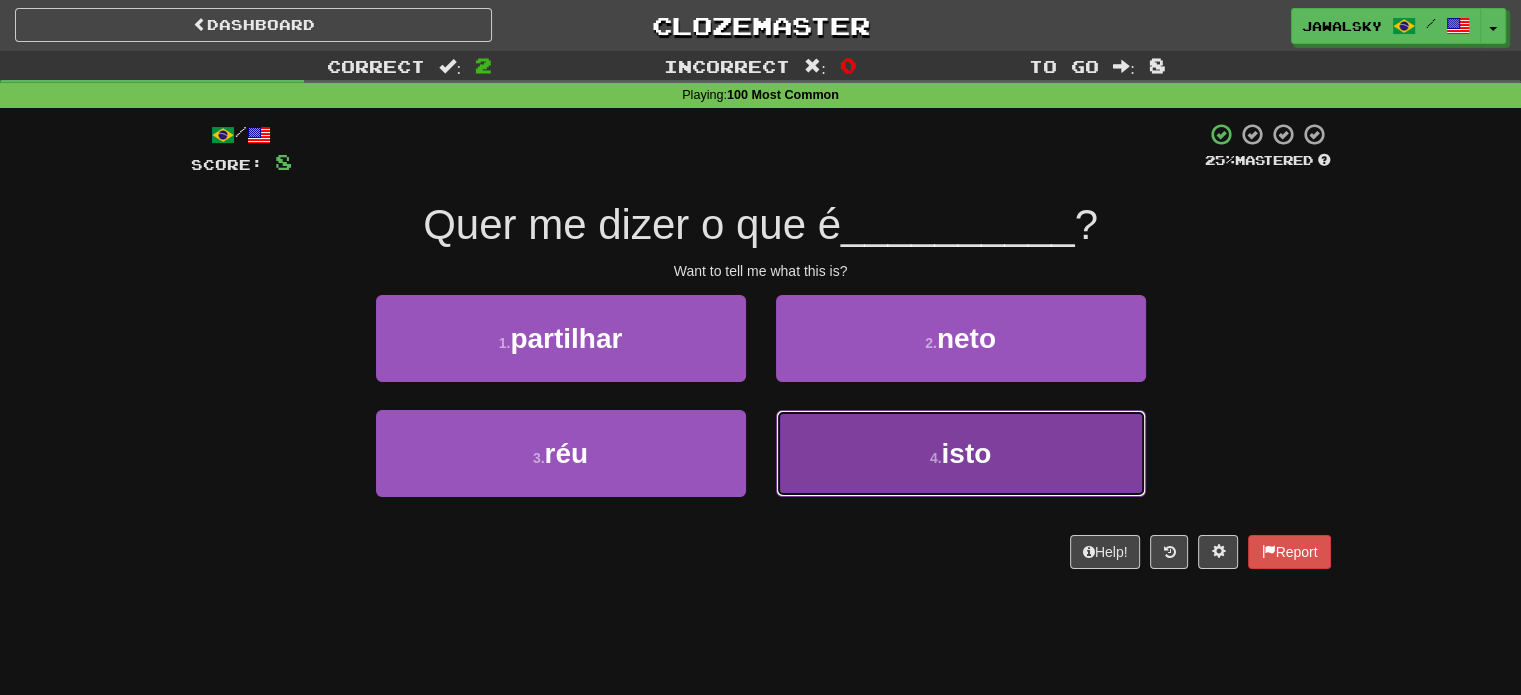 click on "4 .  isto" at bounding box center [961, 453] 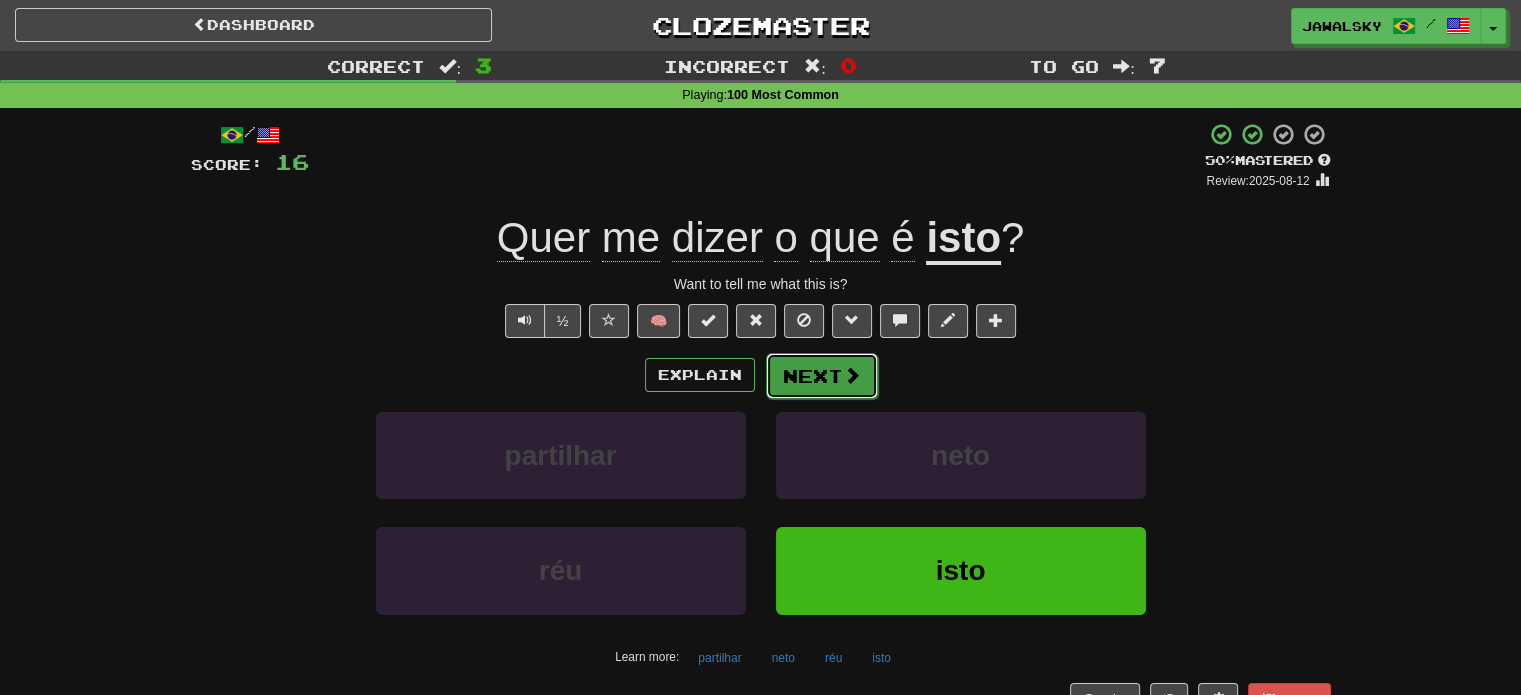 click on "Next" at bounding box center [822, 376] 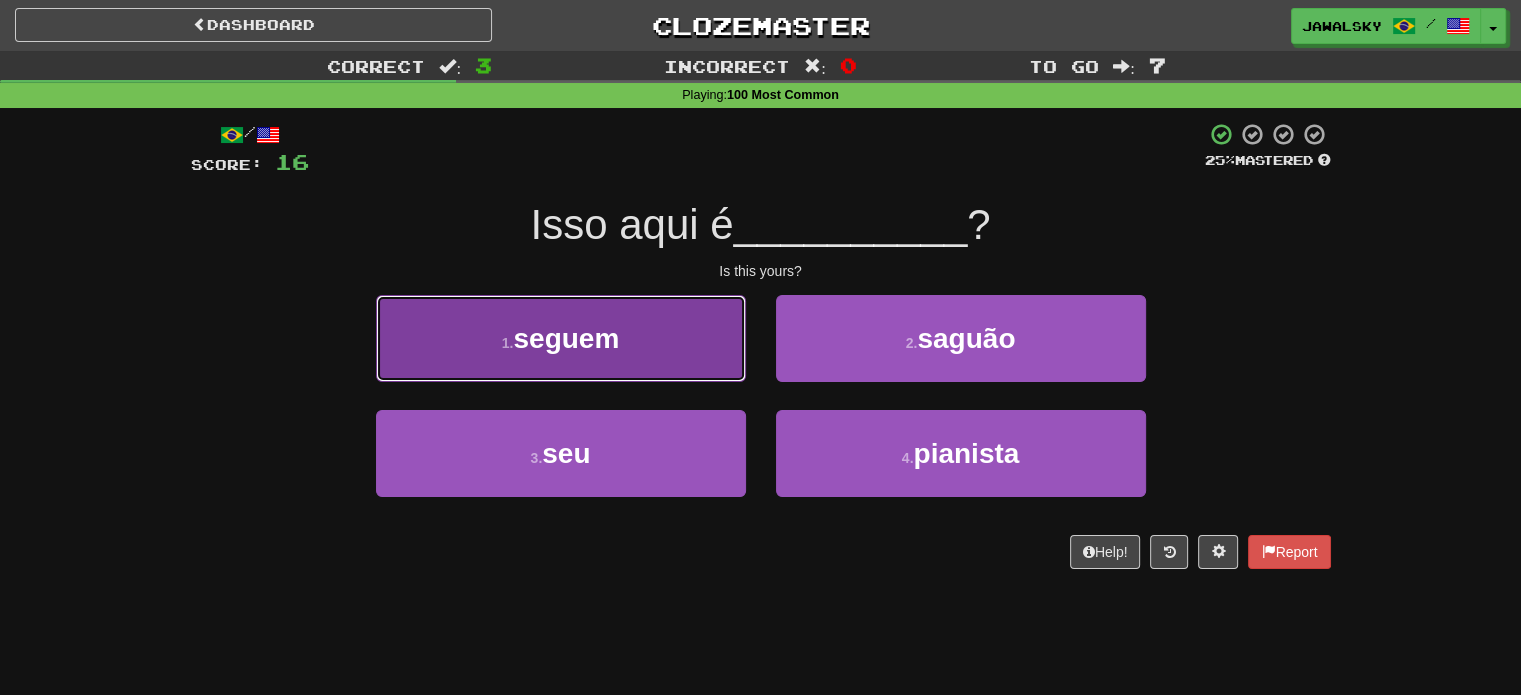 click on "1 .  seguem" at bounding box center [561, 338] 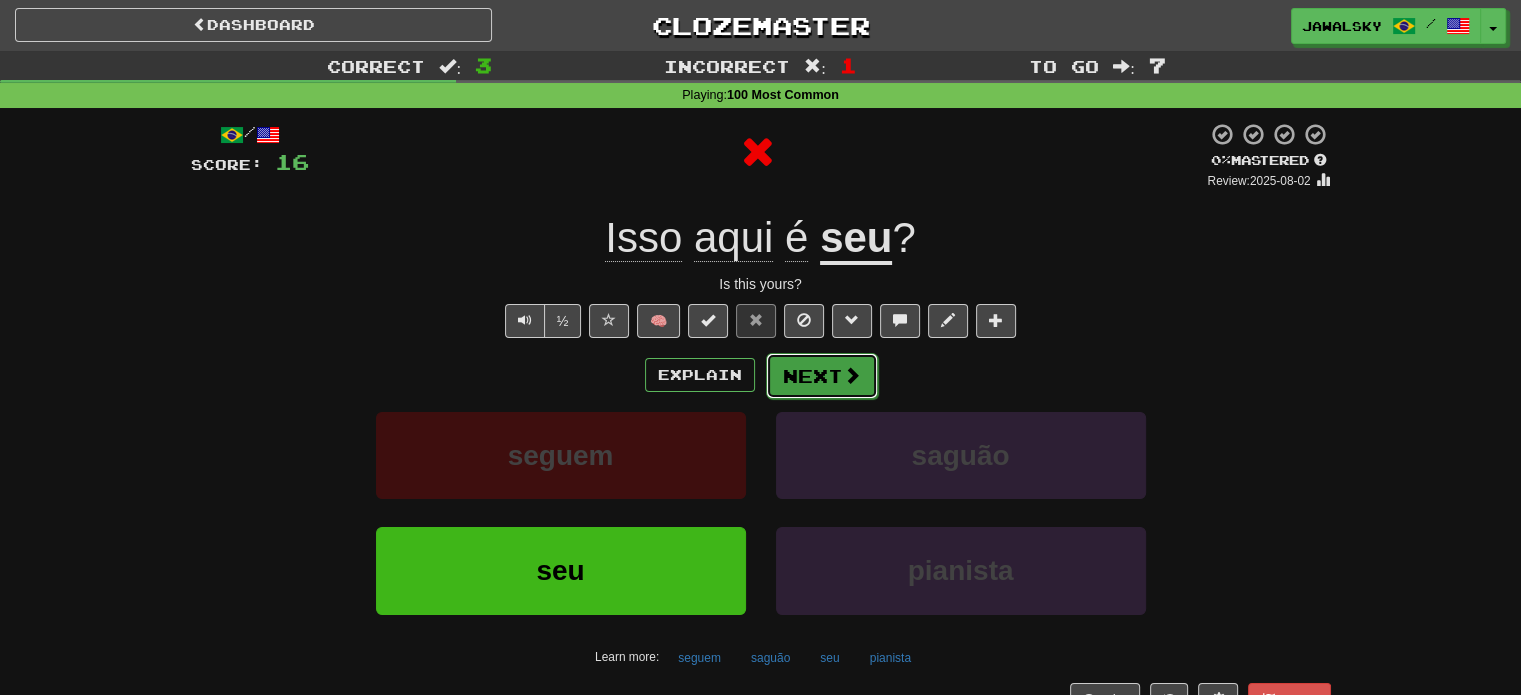click on "Next" at bounding box center [822, 376] 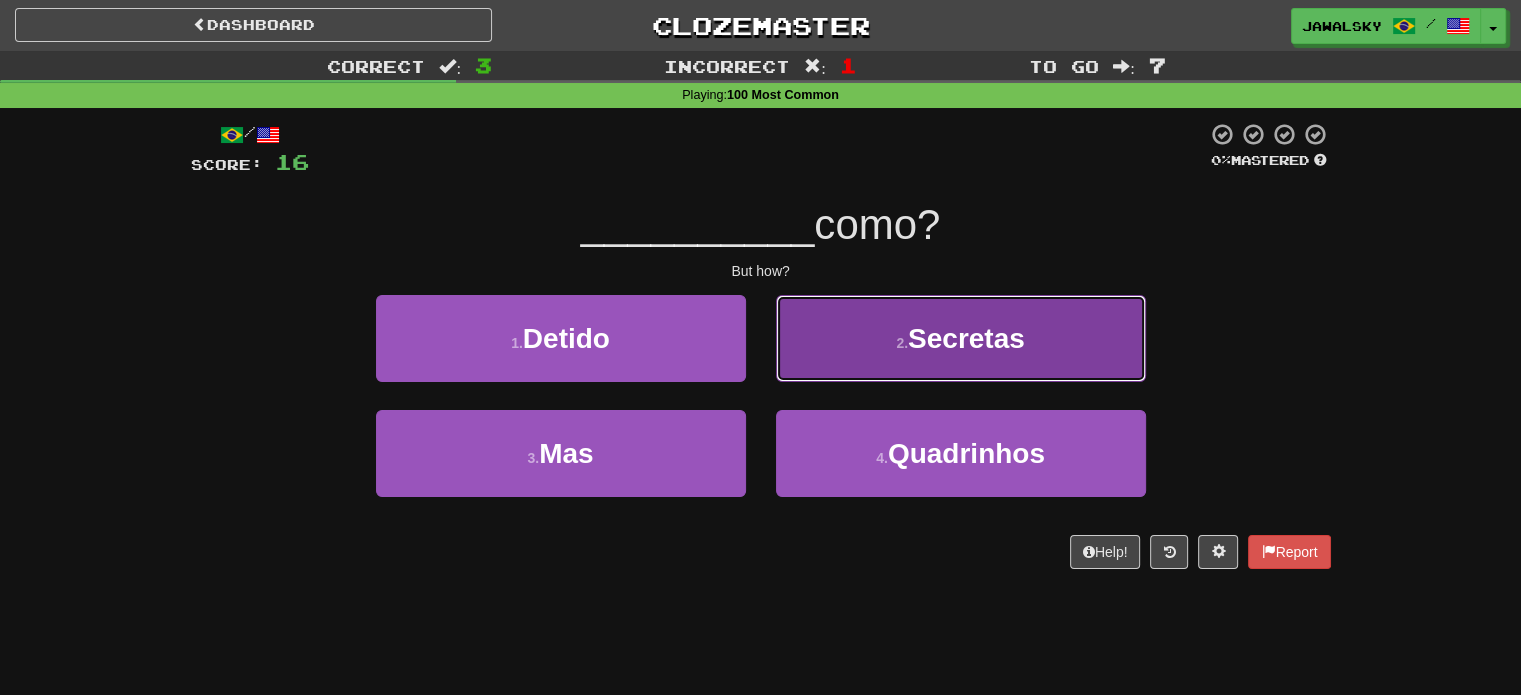click on "2 .  Secretas" at bounding box center [961, 338] 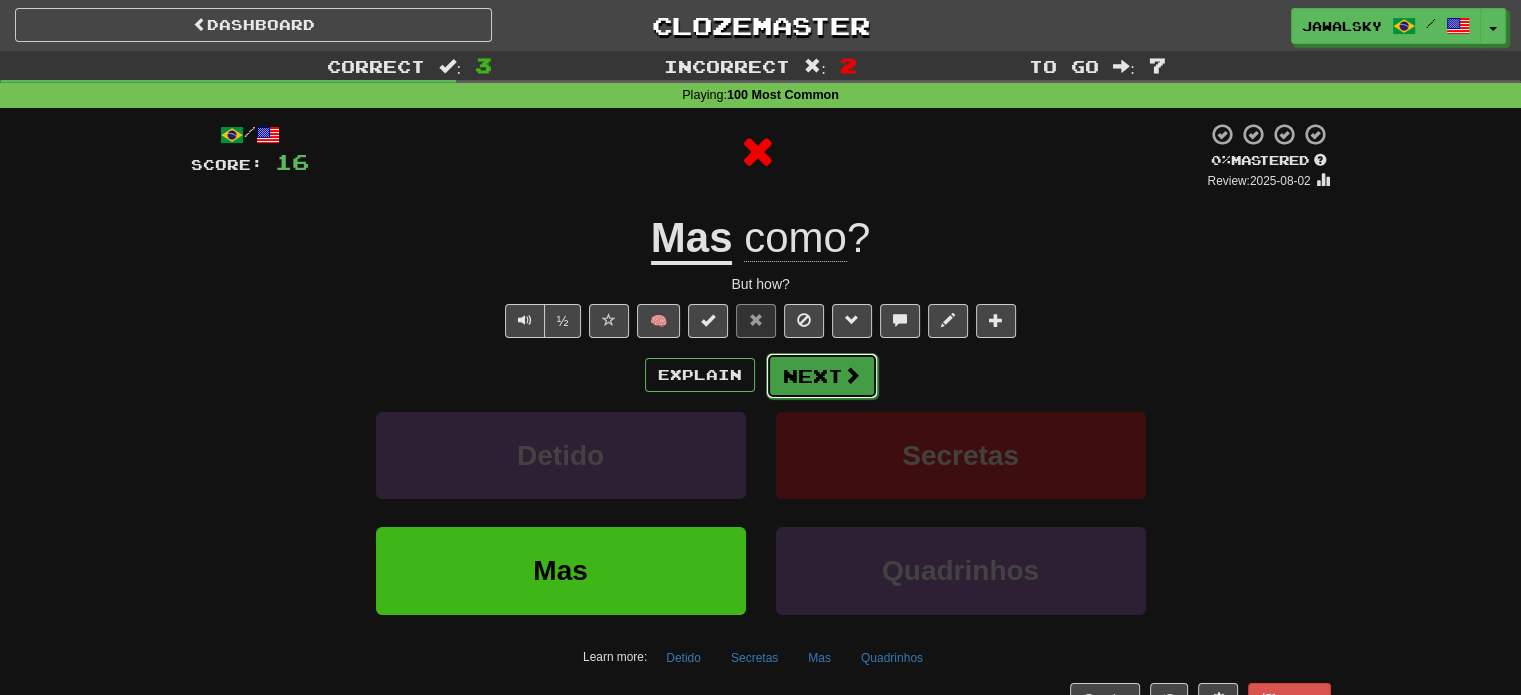 click on "Next" at bounding box center (822, 376) 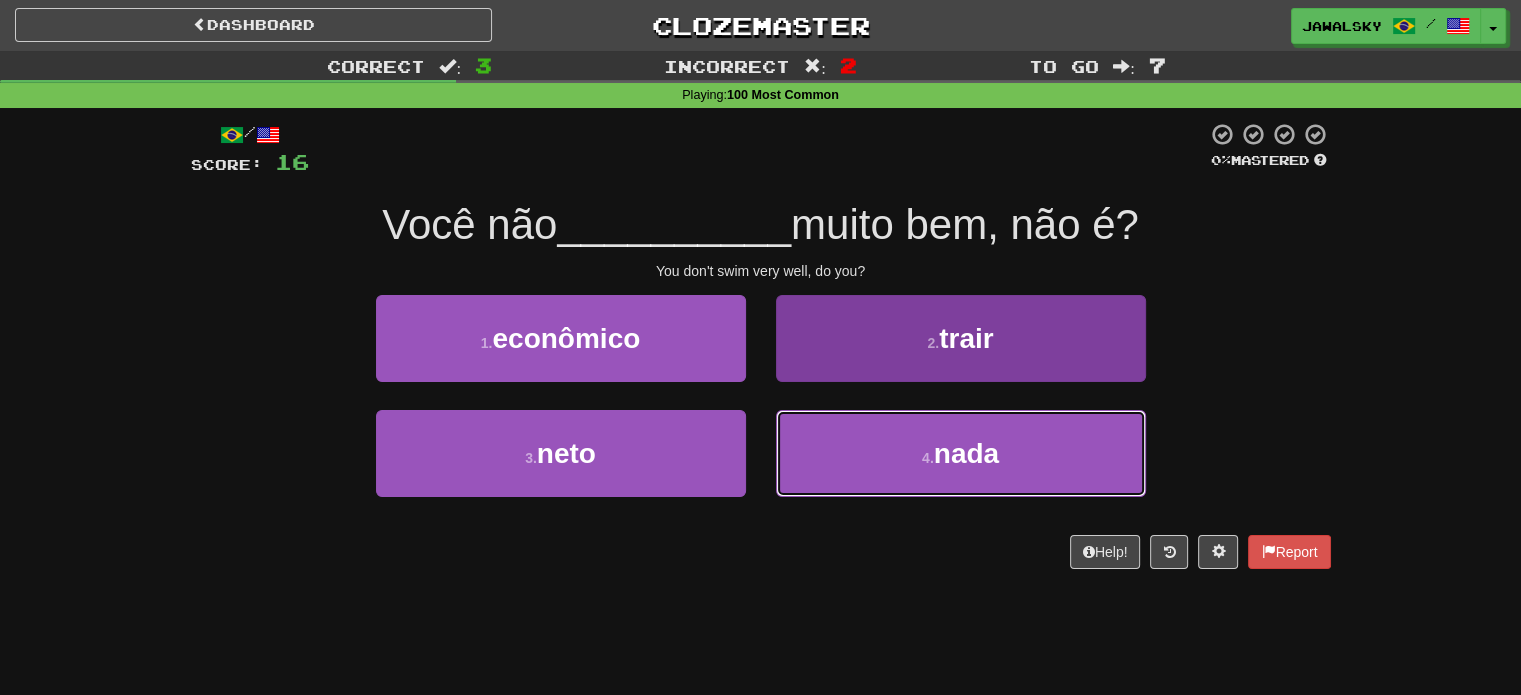 click on "4 .  nada" at bounding box center (961, 453) 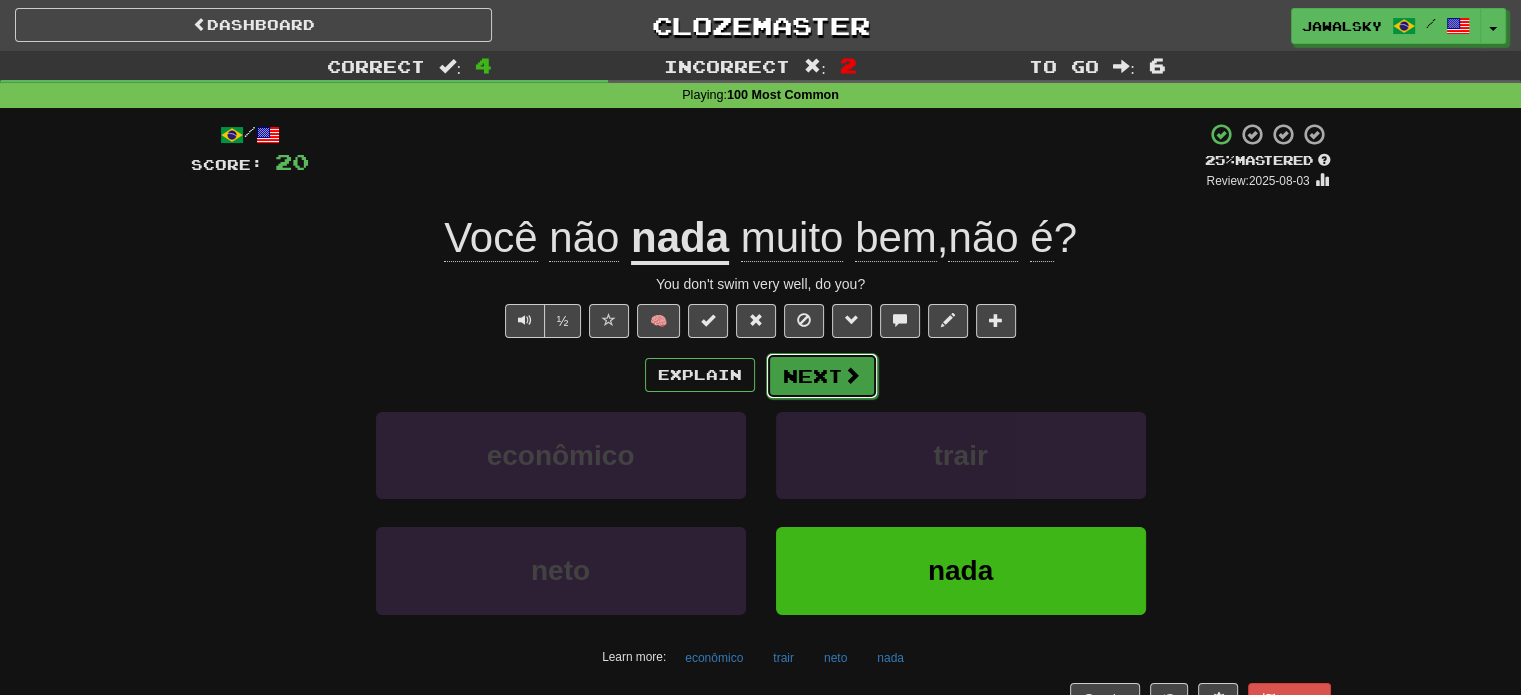 click on "Next" at bounding box center [822, 376] 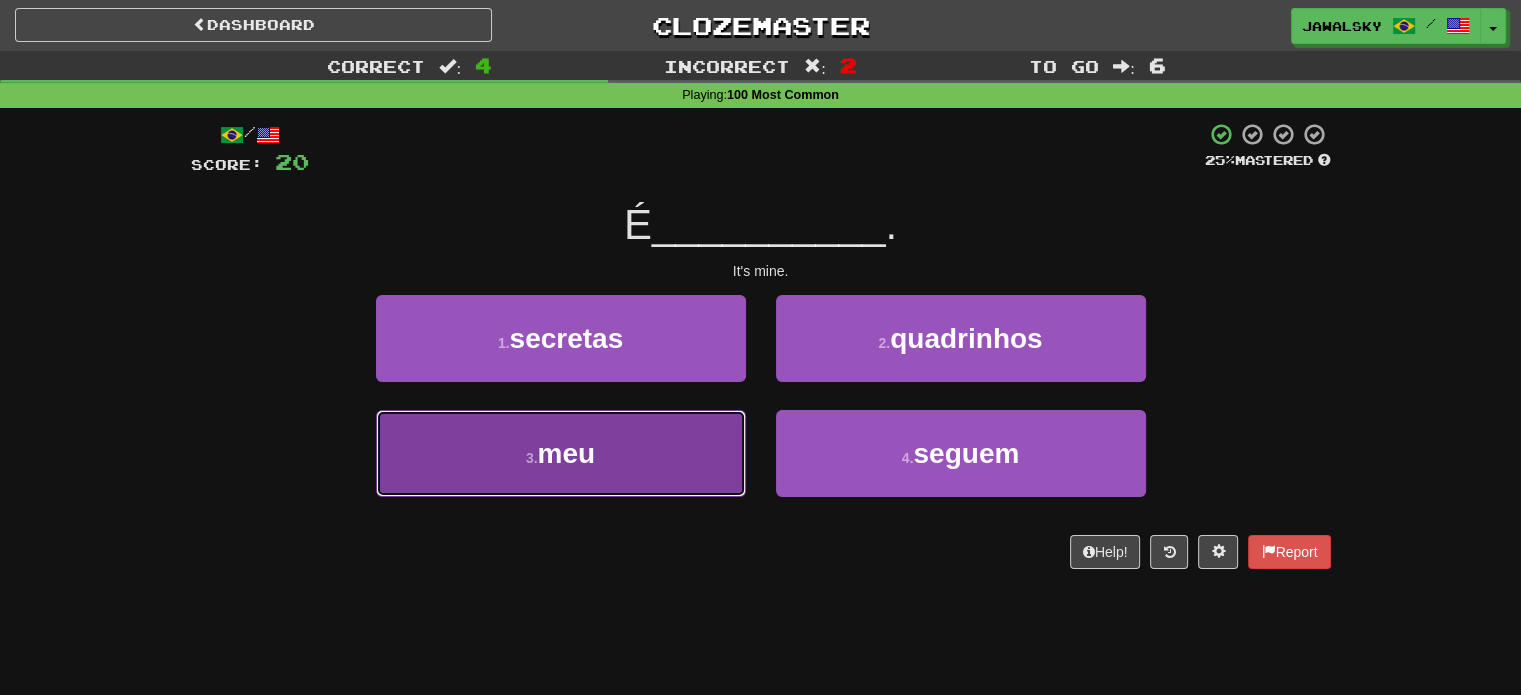 click on "3 .  meu" at bounding box center (561, 453) 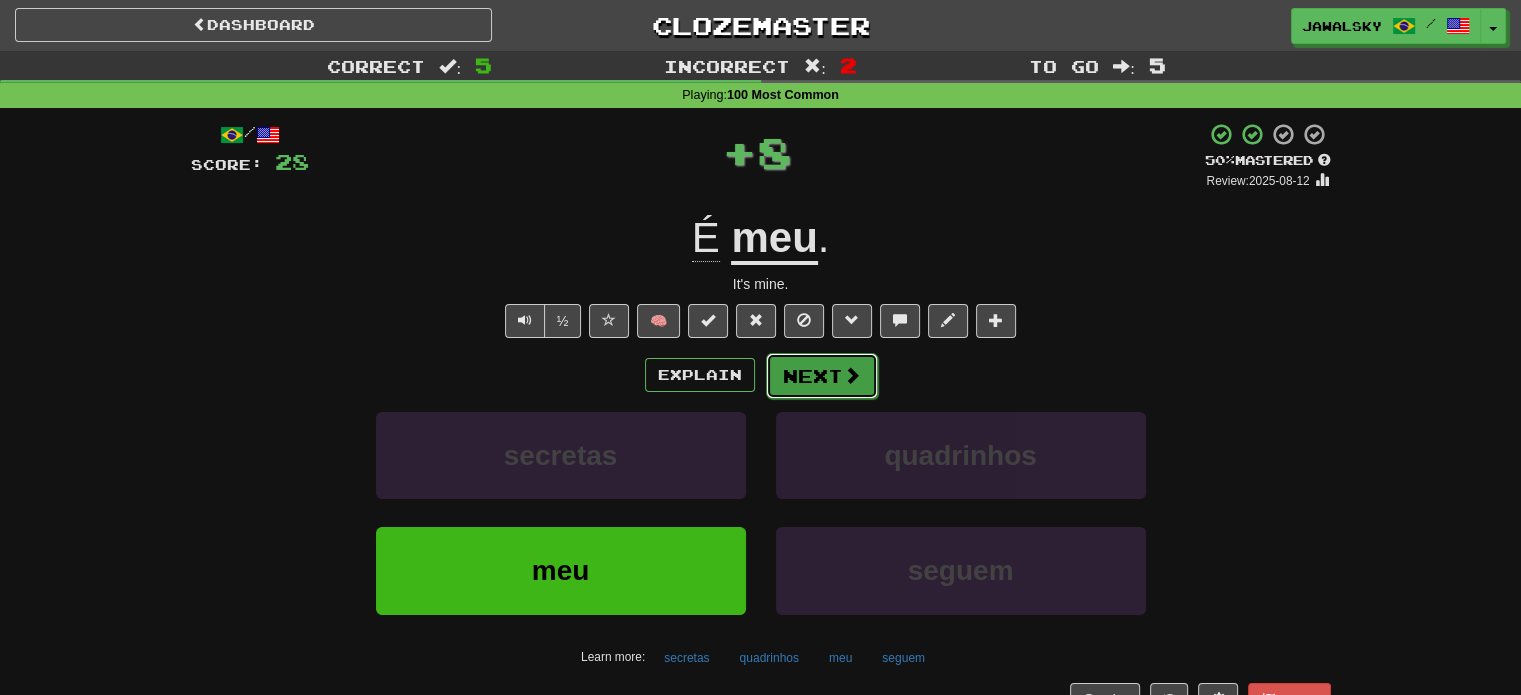 click on "Next" at bounding box center (822, 376) 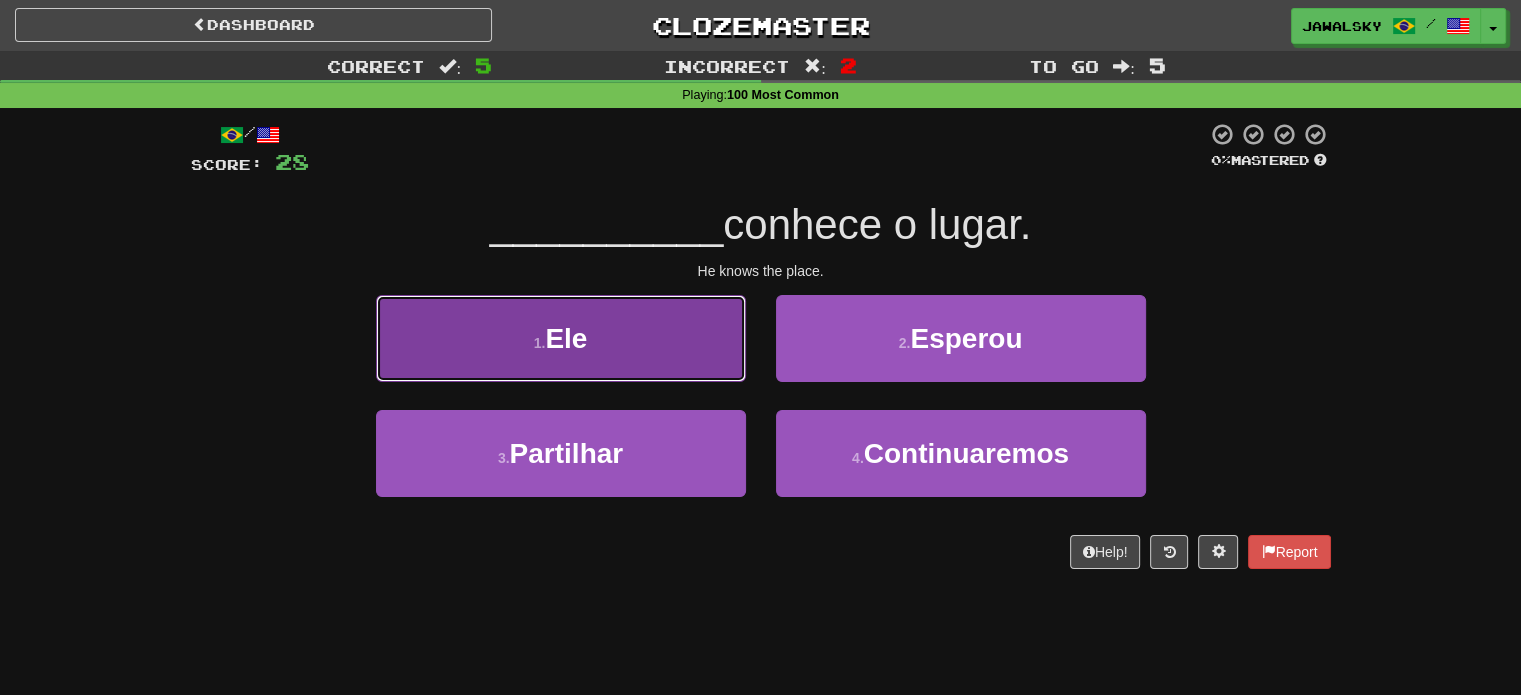 click on "1 .  Ele" at bounding box center (561, 338) 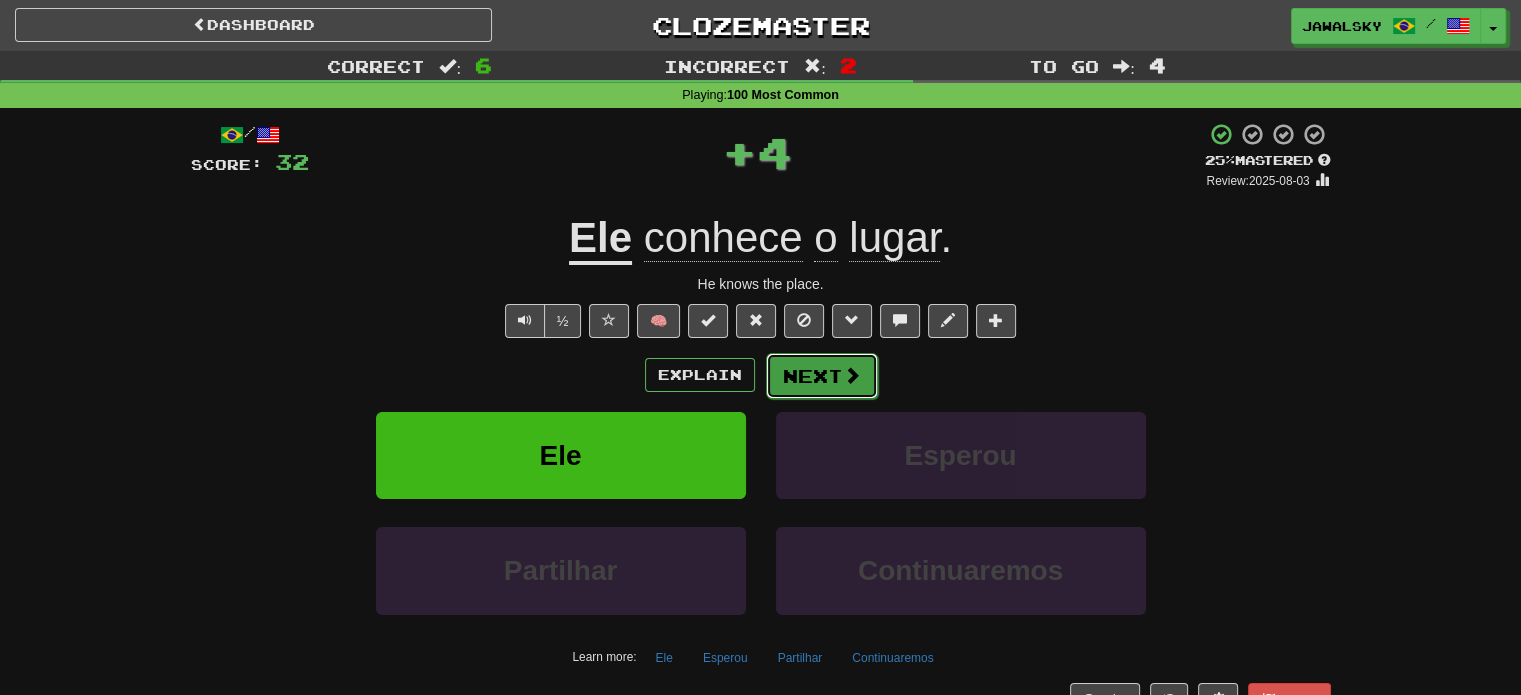 click on "Next" at bounding box center (822, 376) 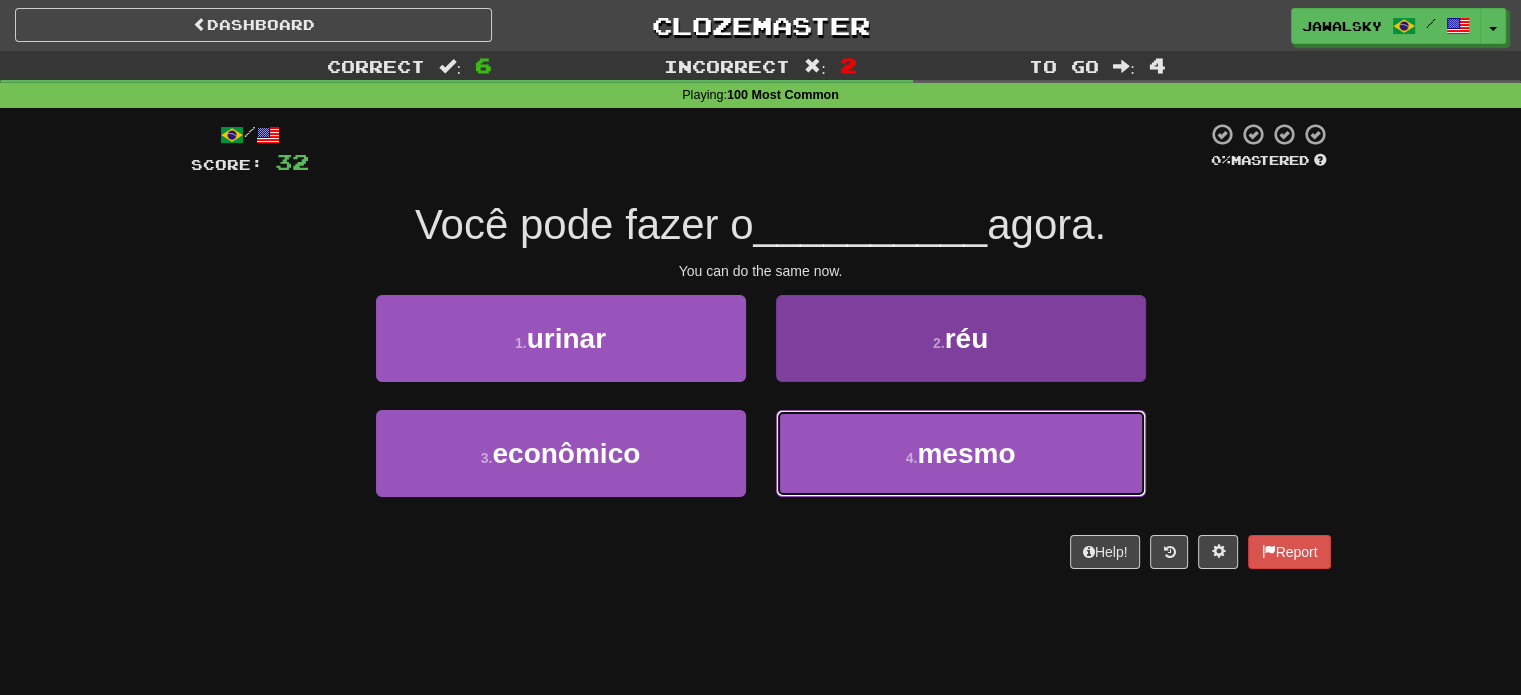 click on "4 .  mesmo" at bounding box center (961, 453) 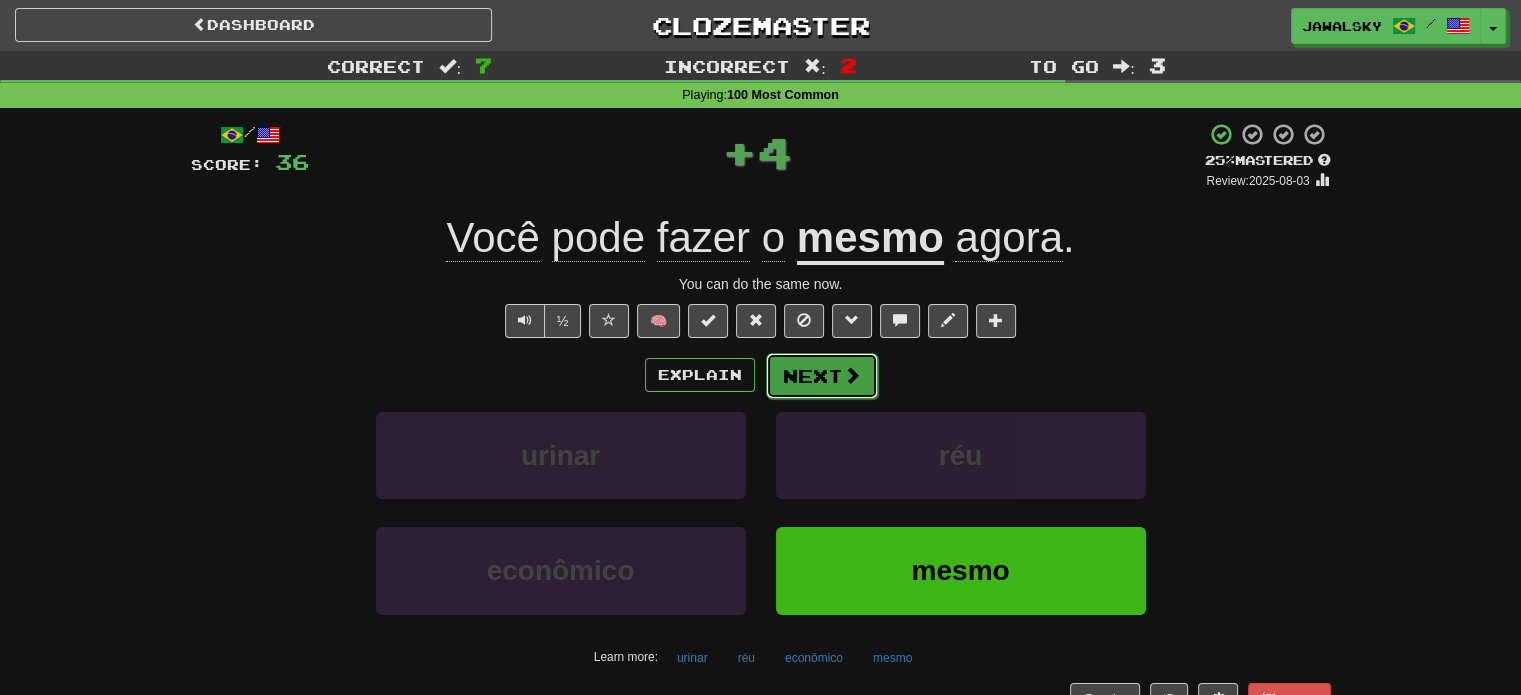 click on "Next" at bounding box center (822, 376) 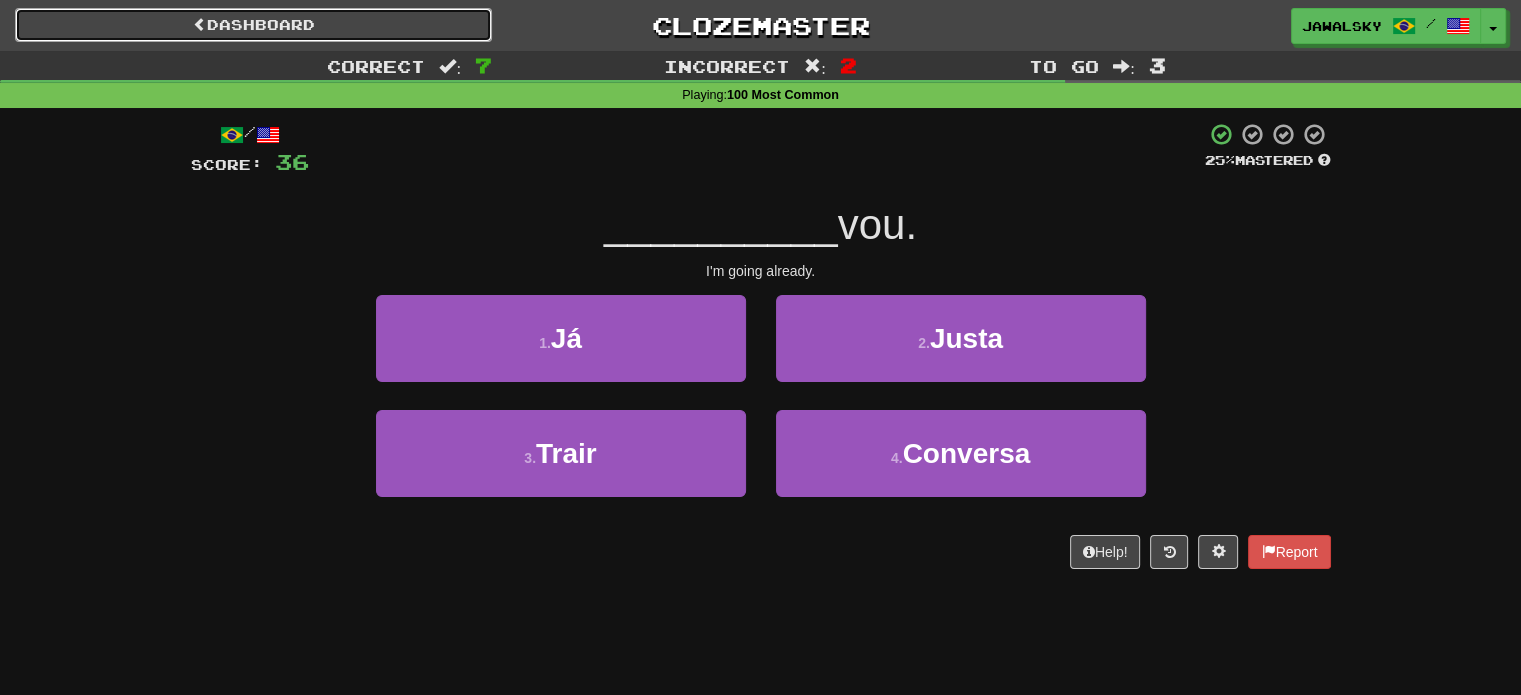 click on "Dashboard" at bounding box center (253, 25) 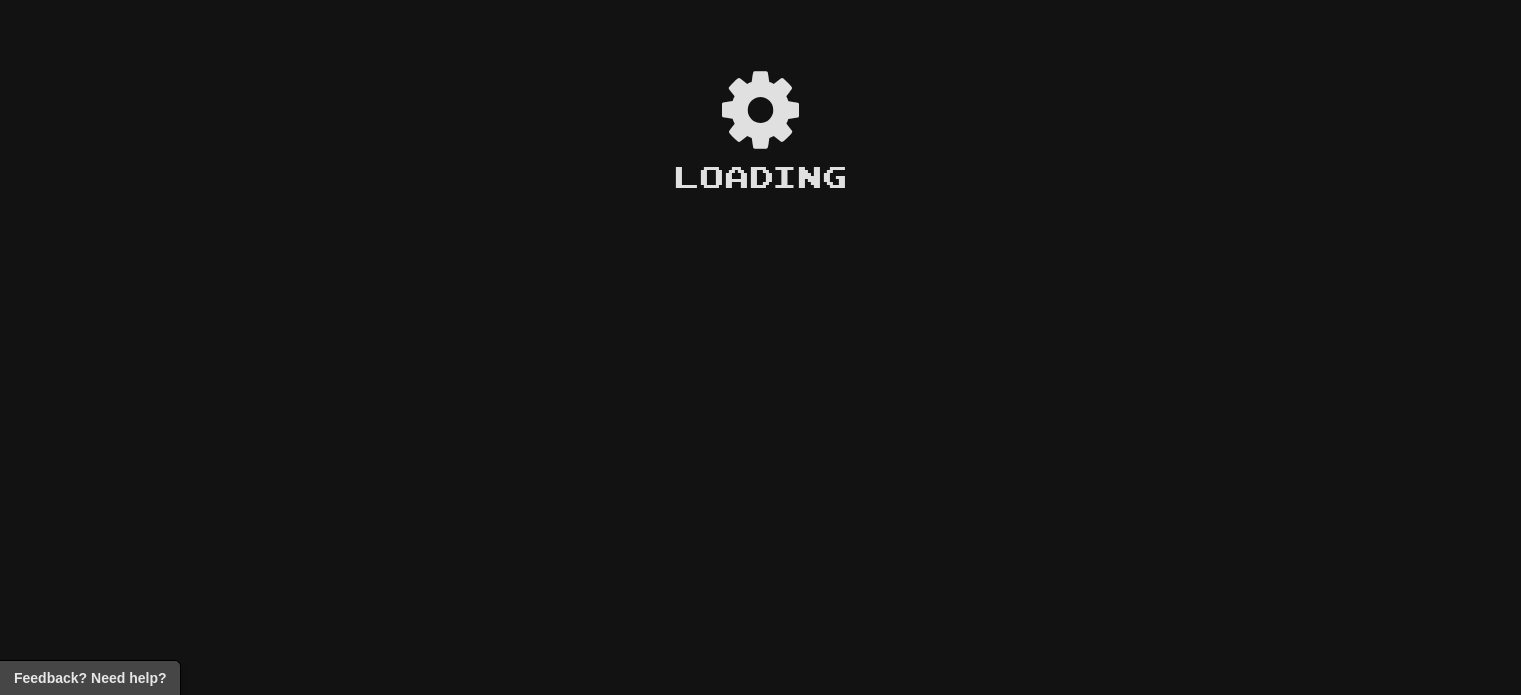 scroll, scrollTop: 0, scrollLeft: 0, axis: both 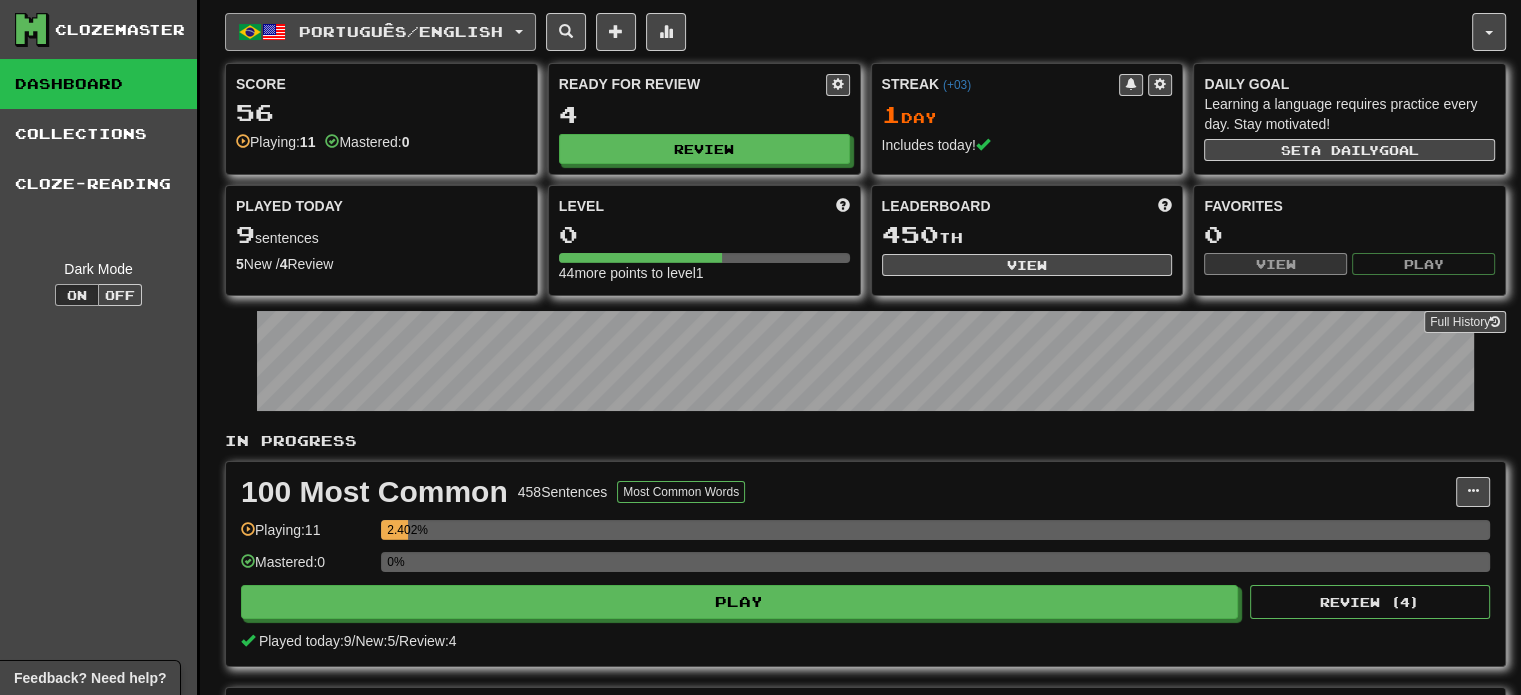 click on "Português  /  English" at bounding box center (401, 31) 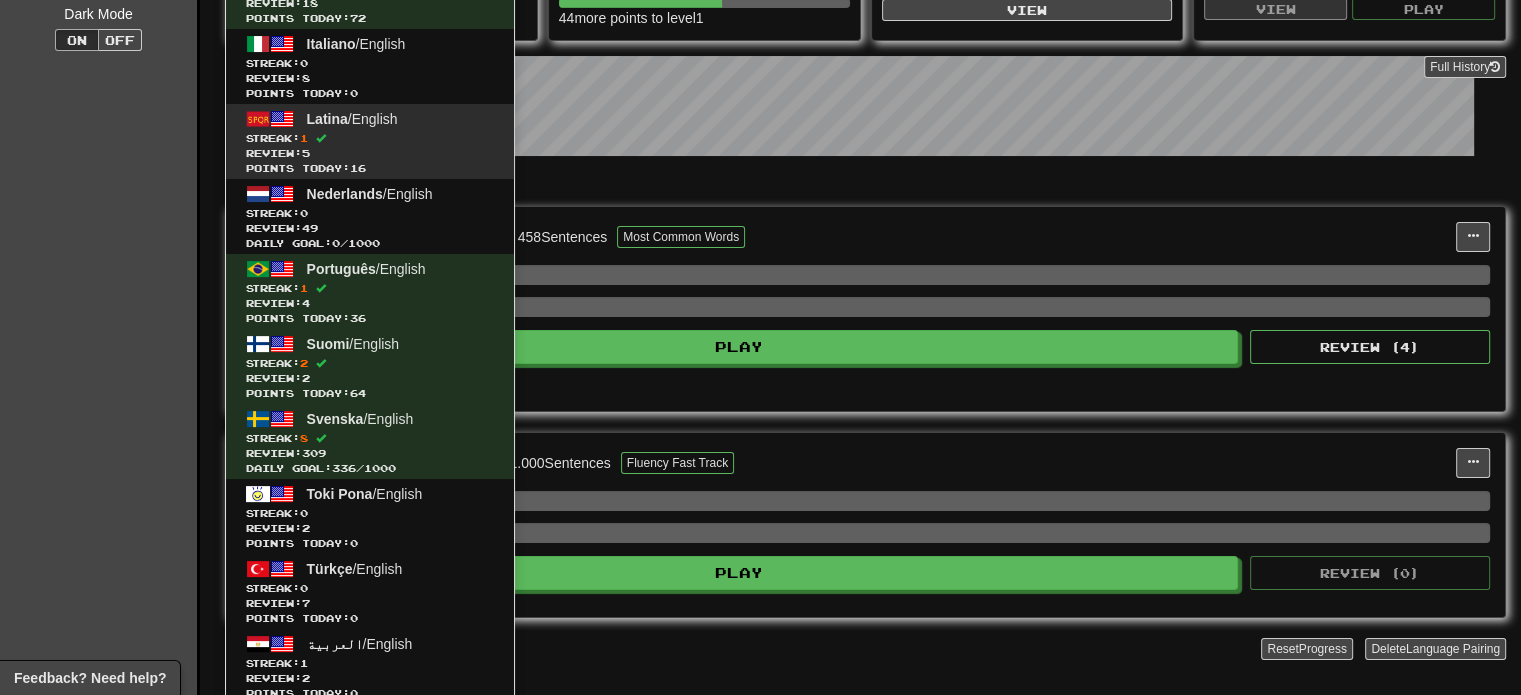 scroll, scrollTop: 300, scrollLeft: 0, axis: vertical 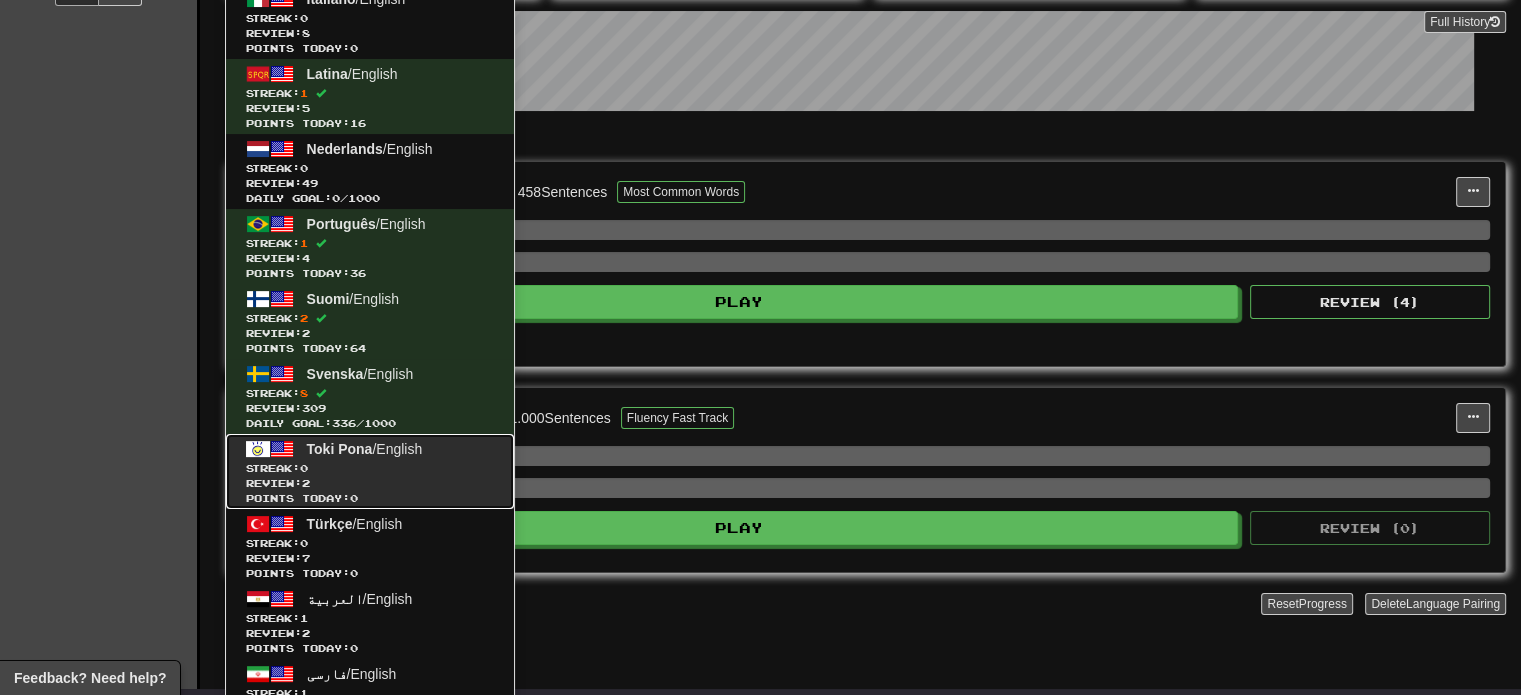 click on "Streak:  0" at bounding box center (370, 468) 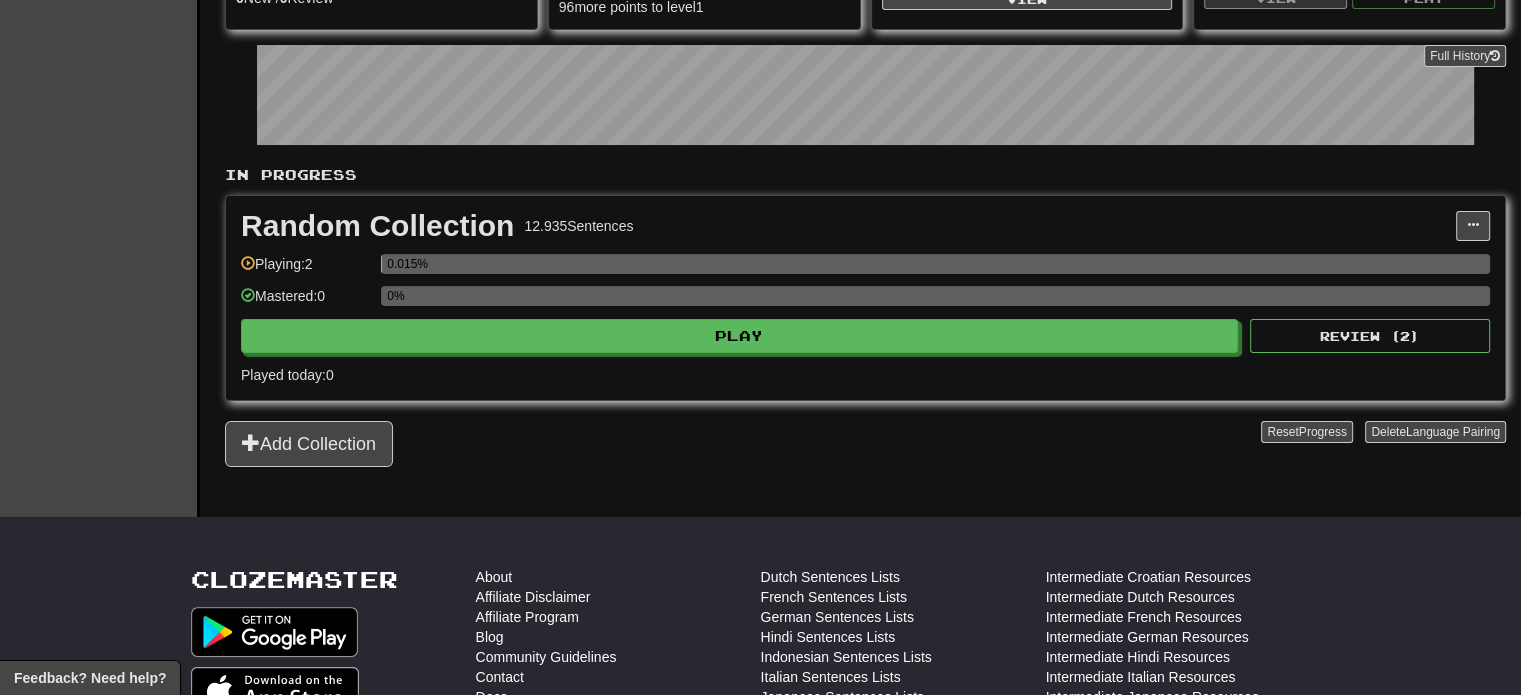 scroll, scrollTop: 300, scrollLeft: 0, axis: vertical 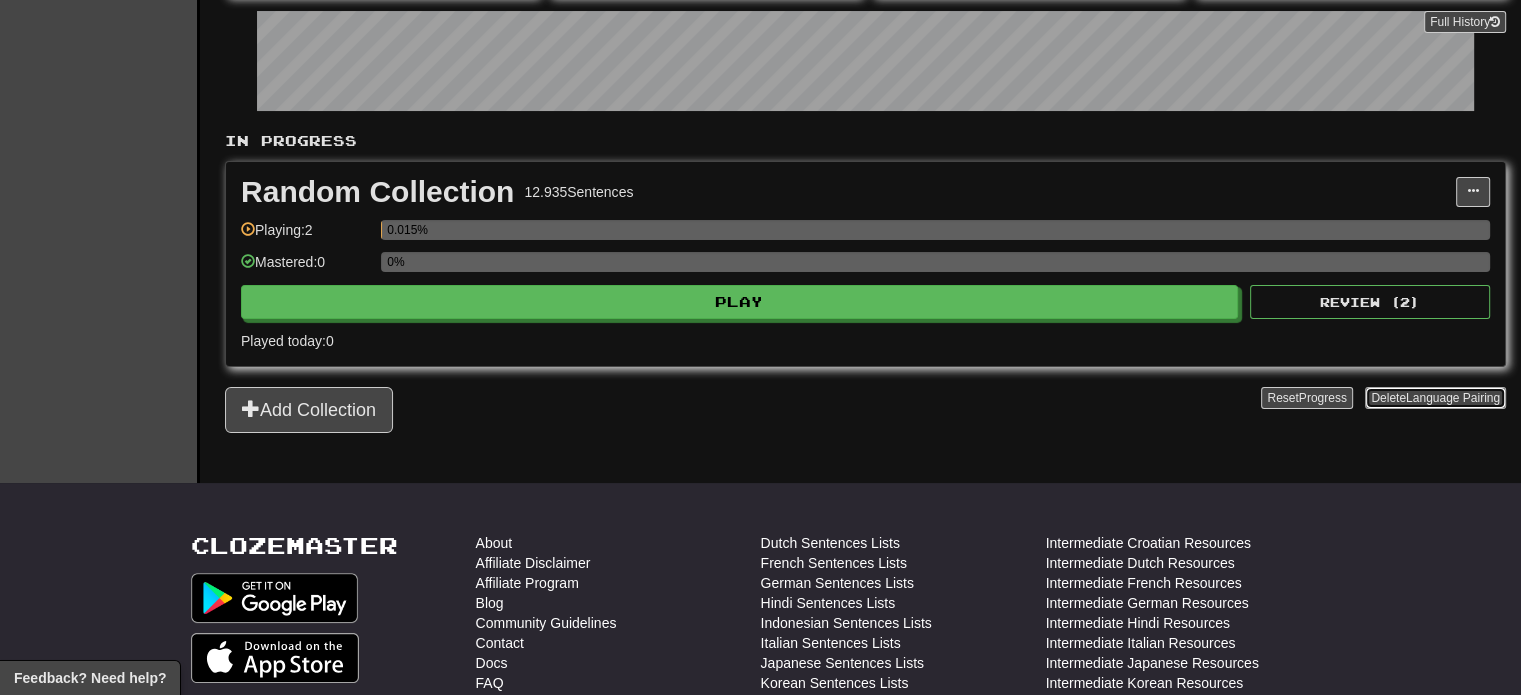 click on "Language Pairing" at bounding box center [1453, 398] 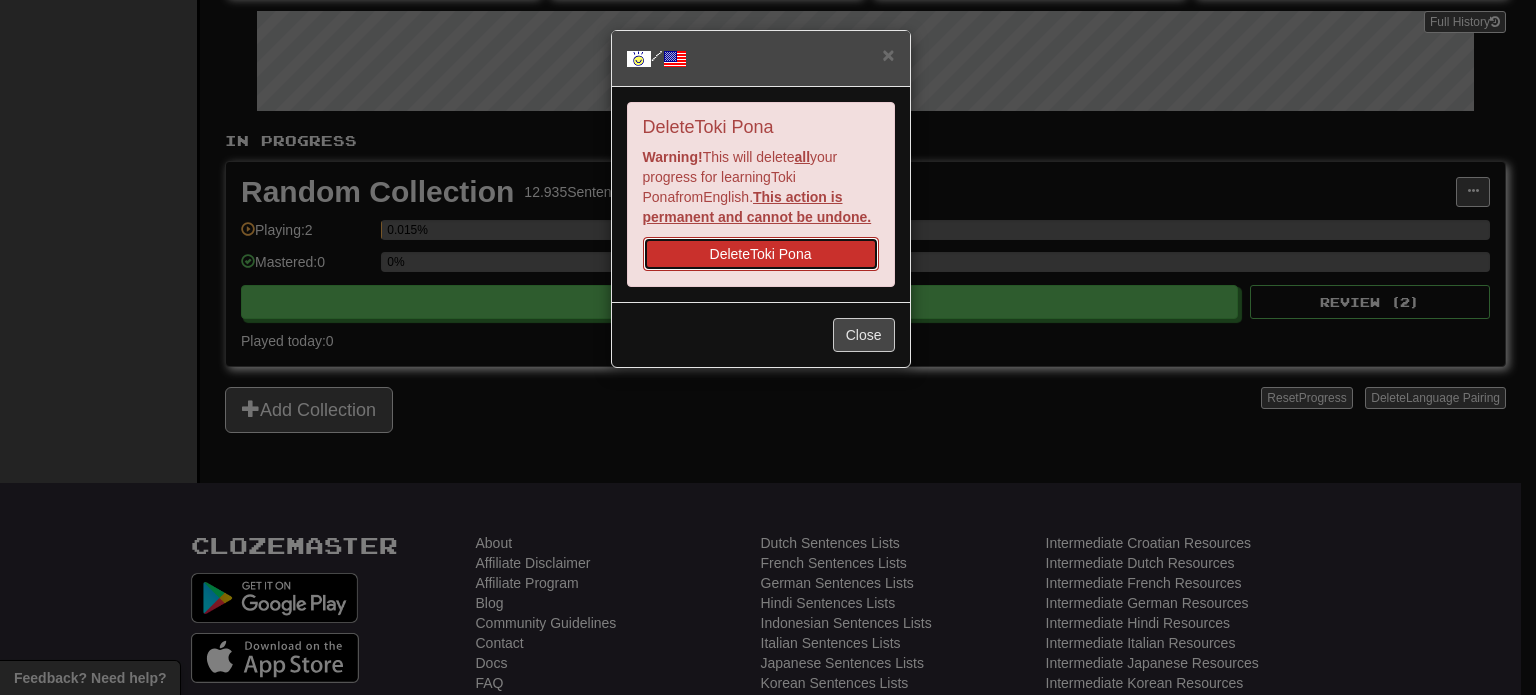 click on "Delete  Toki Pona" at bounding box center [761, 254] 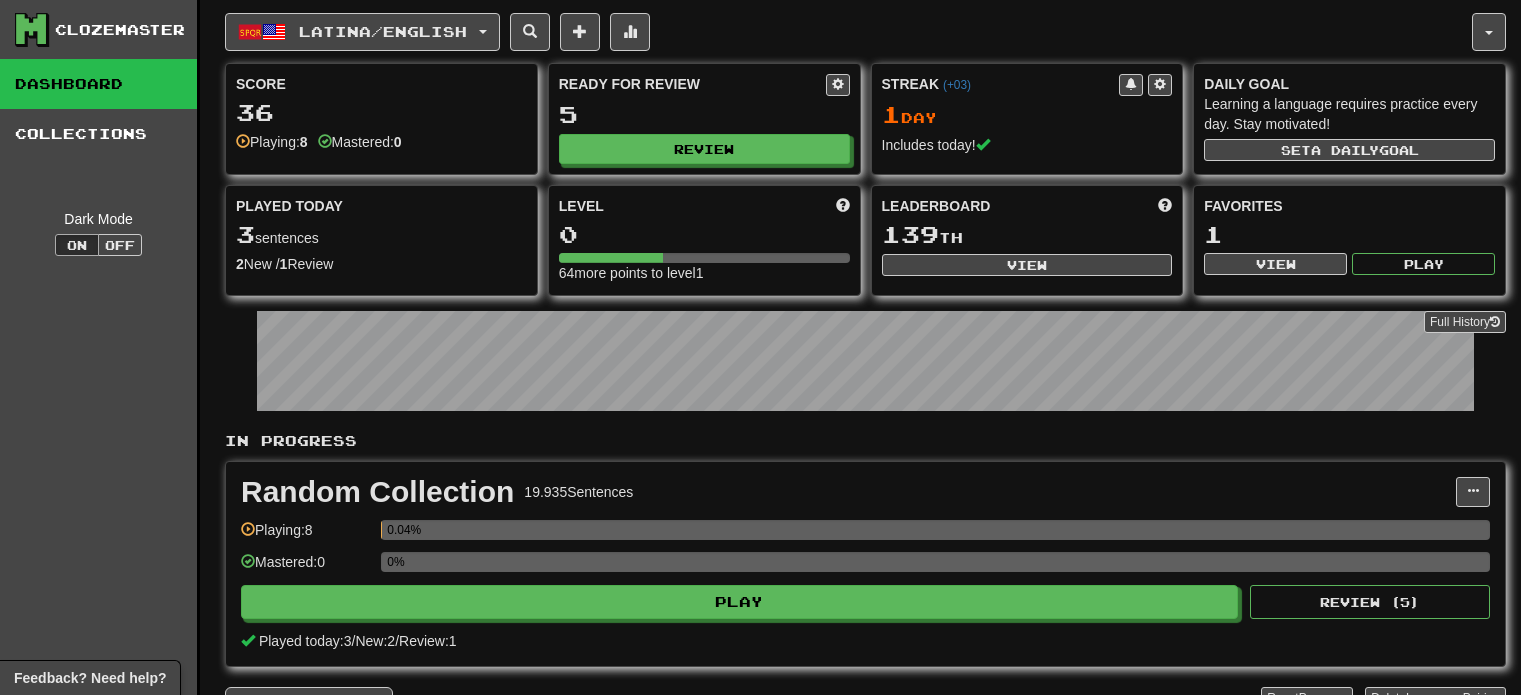 scroll, scrollTop: 0, scrollLeft: 0, axis: both 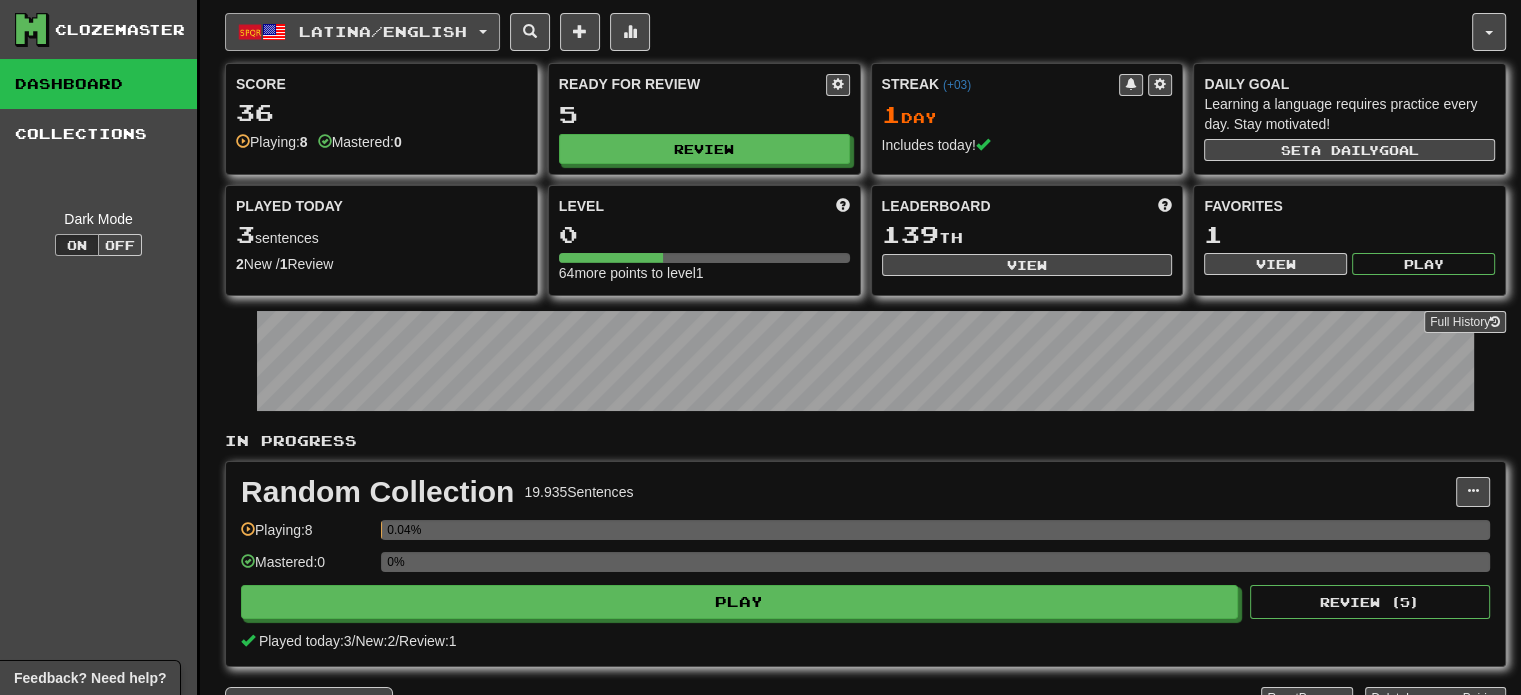 click on "Latina  /  English" at bounding box center [383, 31] 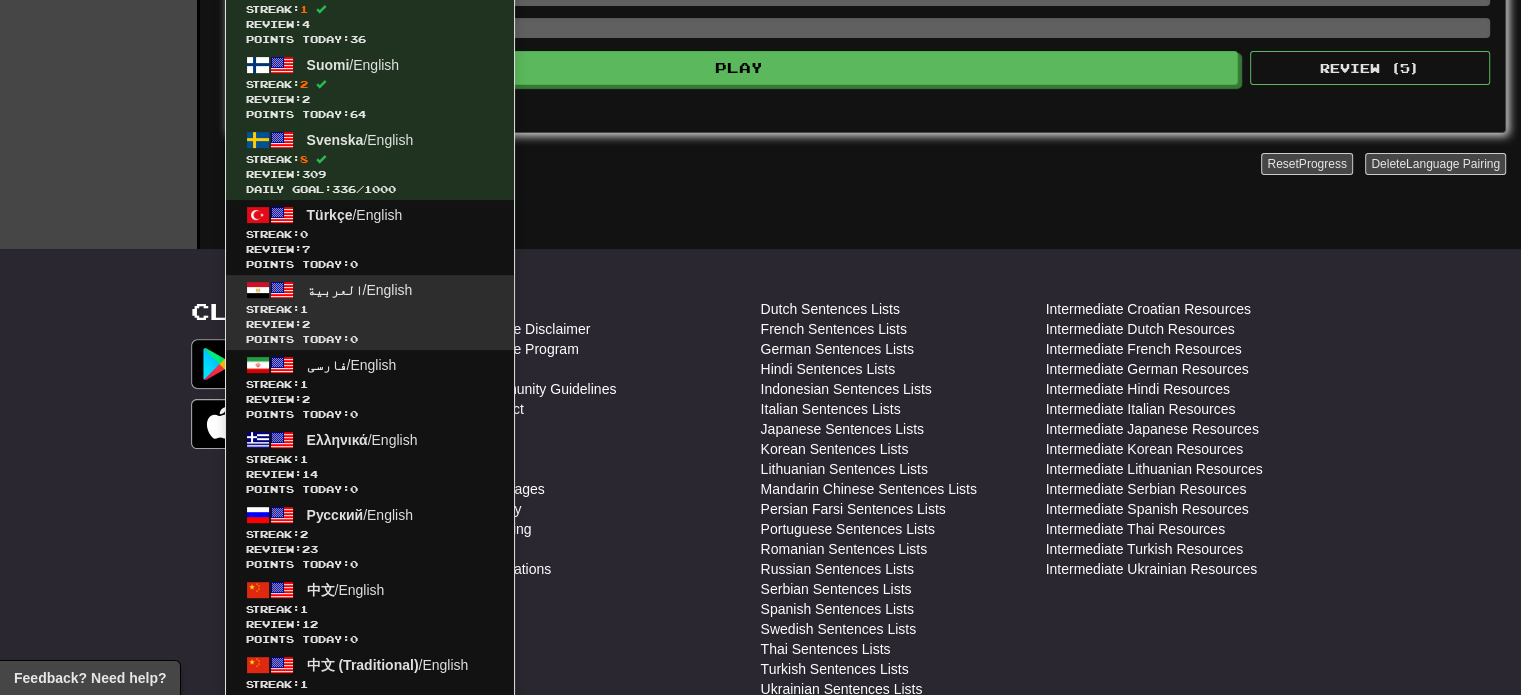scroll, scrollTop: 500, scrollLeft: 0, axis: vertical 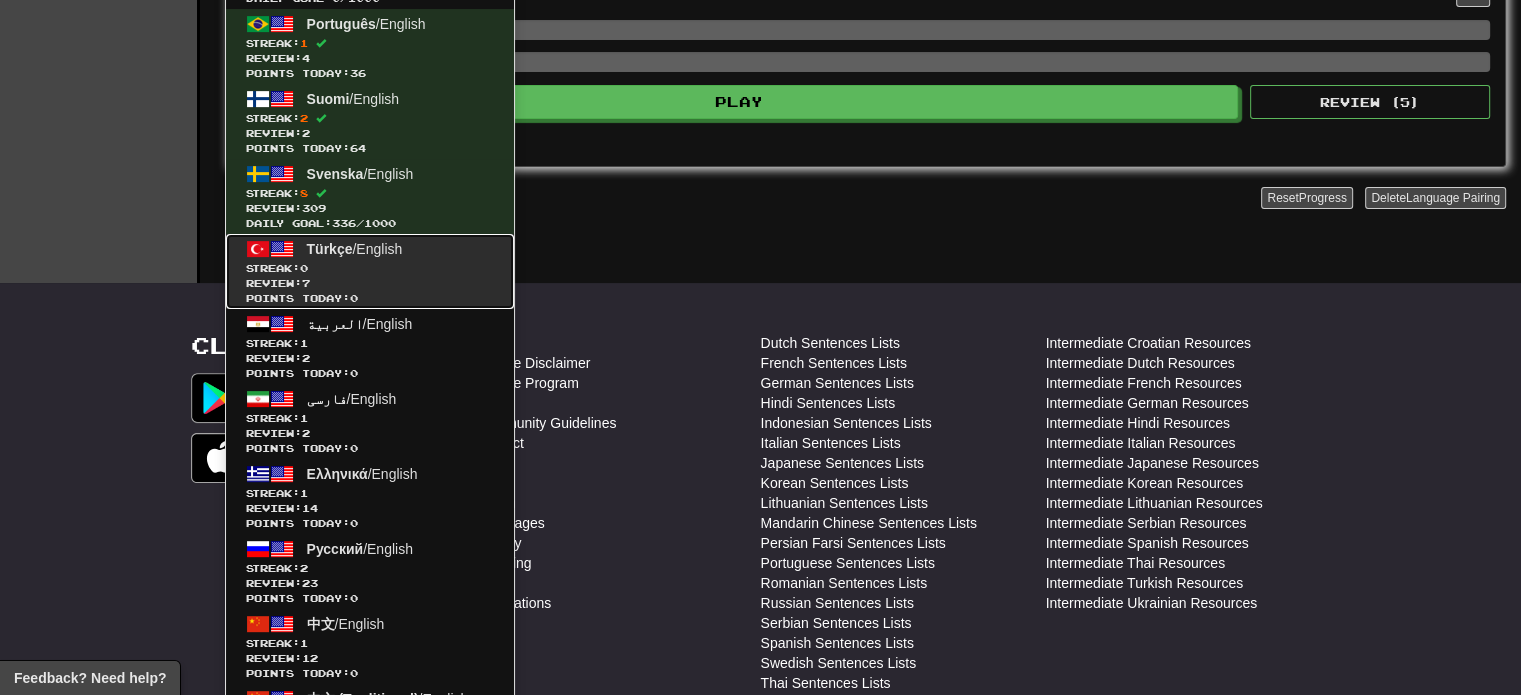 click on "Review:  7" at bounding box center (370, 283) 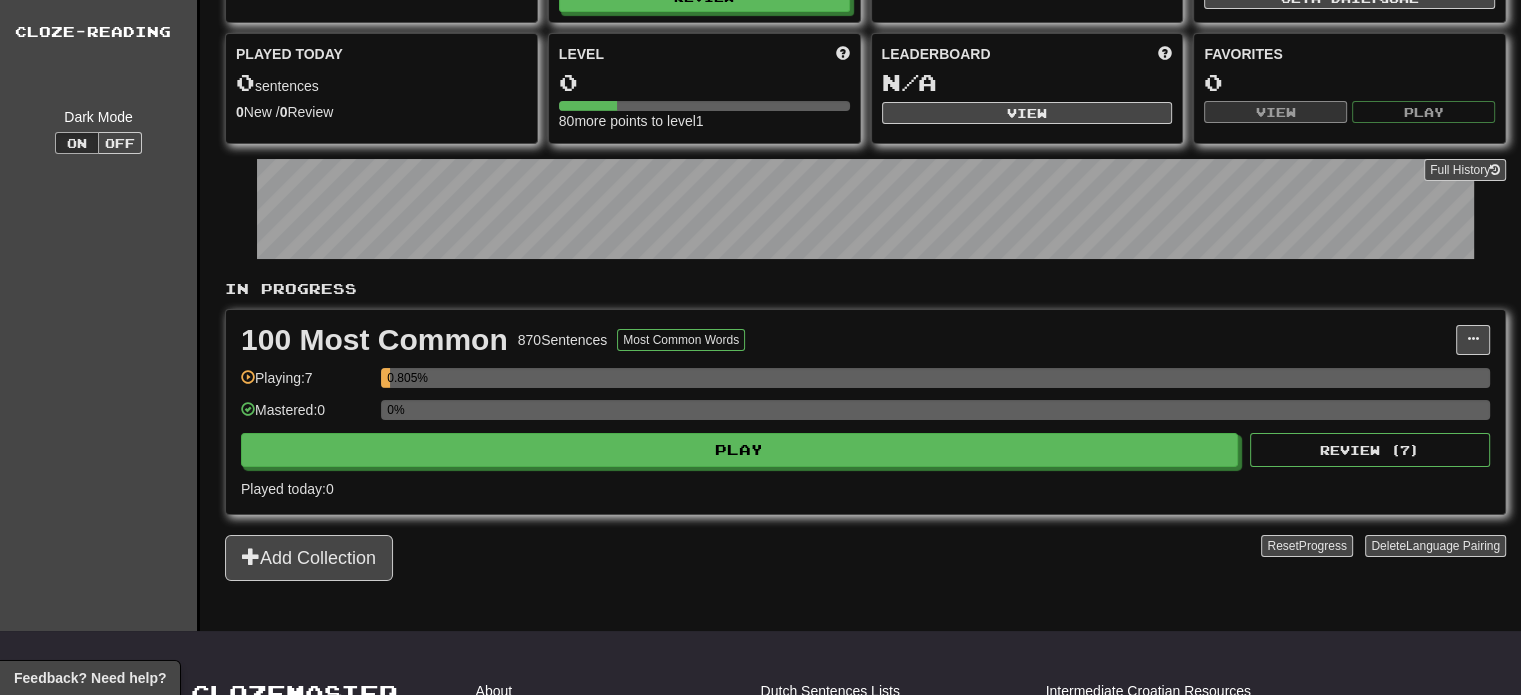 scroll, scrollTop: 200, scrollLeft: 0, axis: vertical 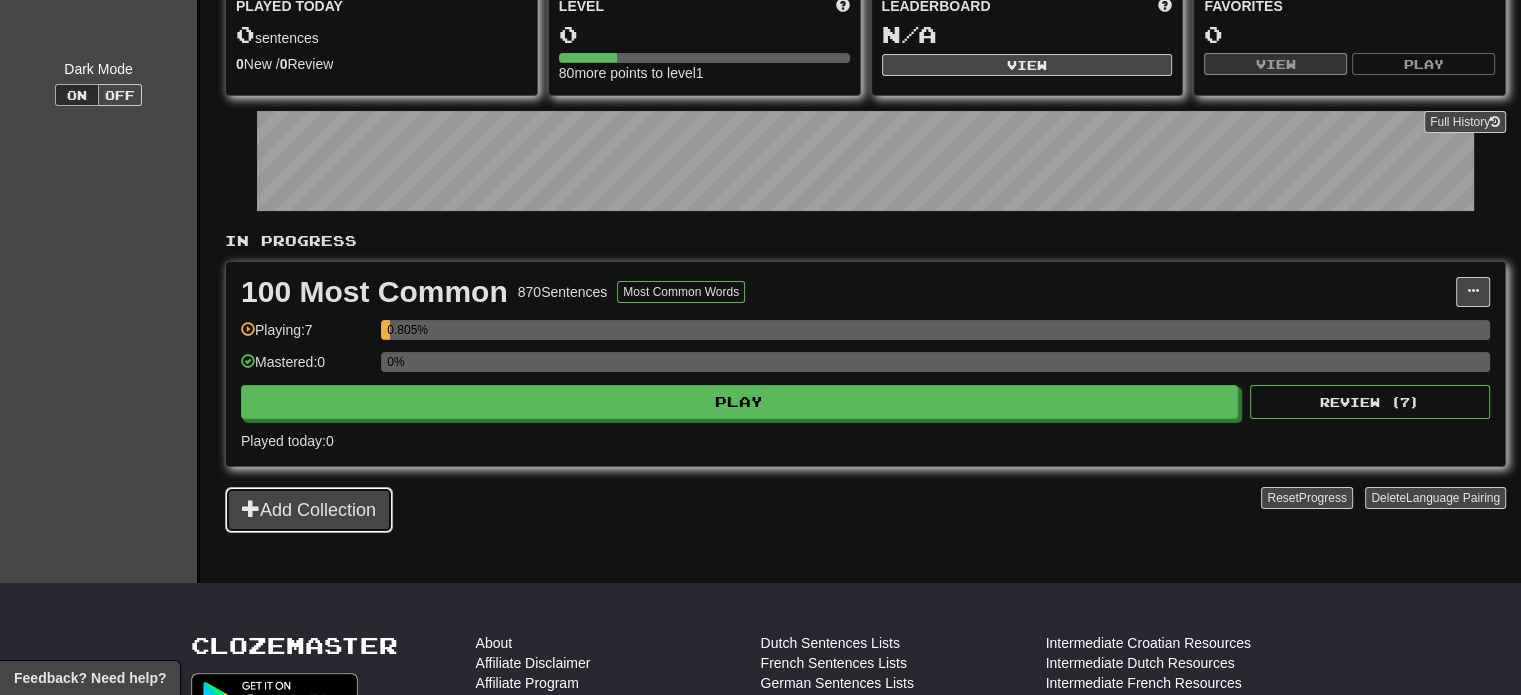 click on "Add Collection" at bounding box center (309, 510) 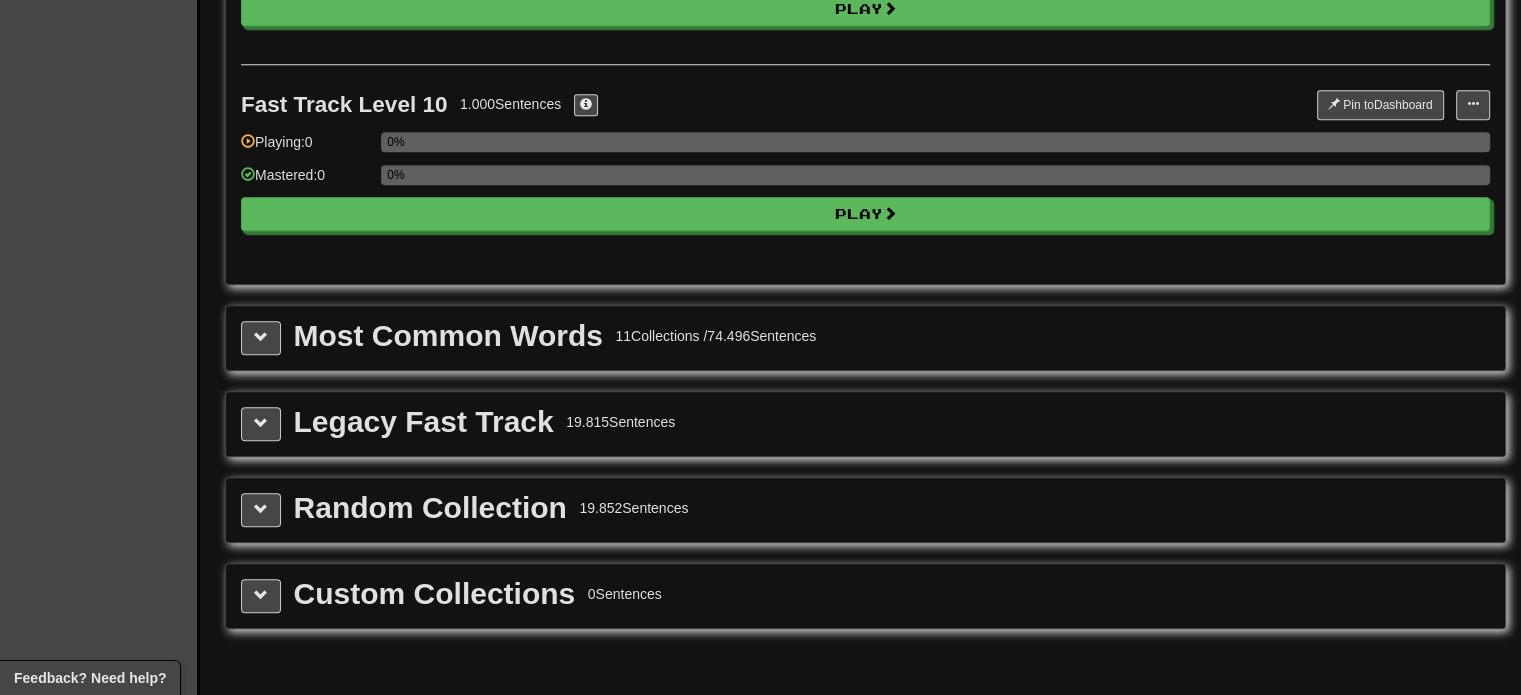 scroll, scrollTop: 2200, scrollLeft: 0, axis: vertical 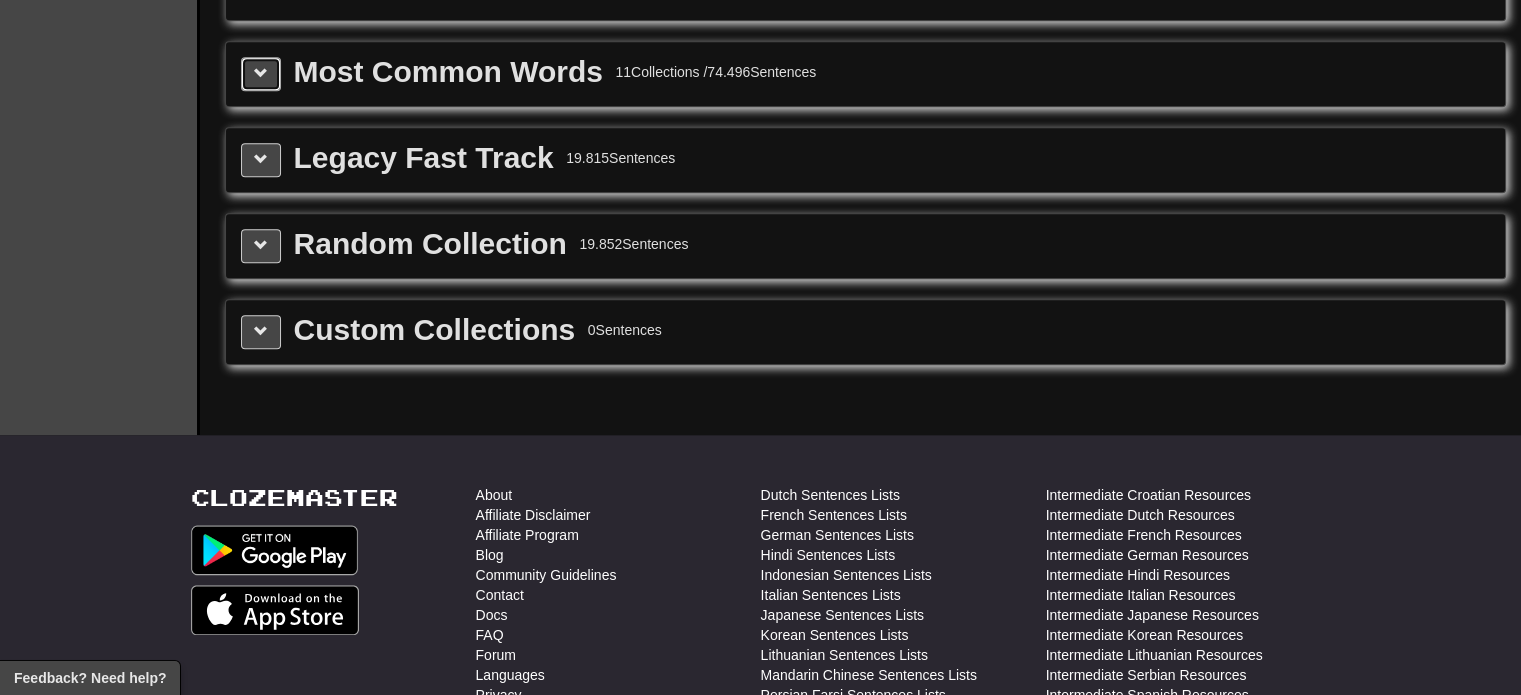 click at bounding box center [261, 73] 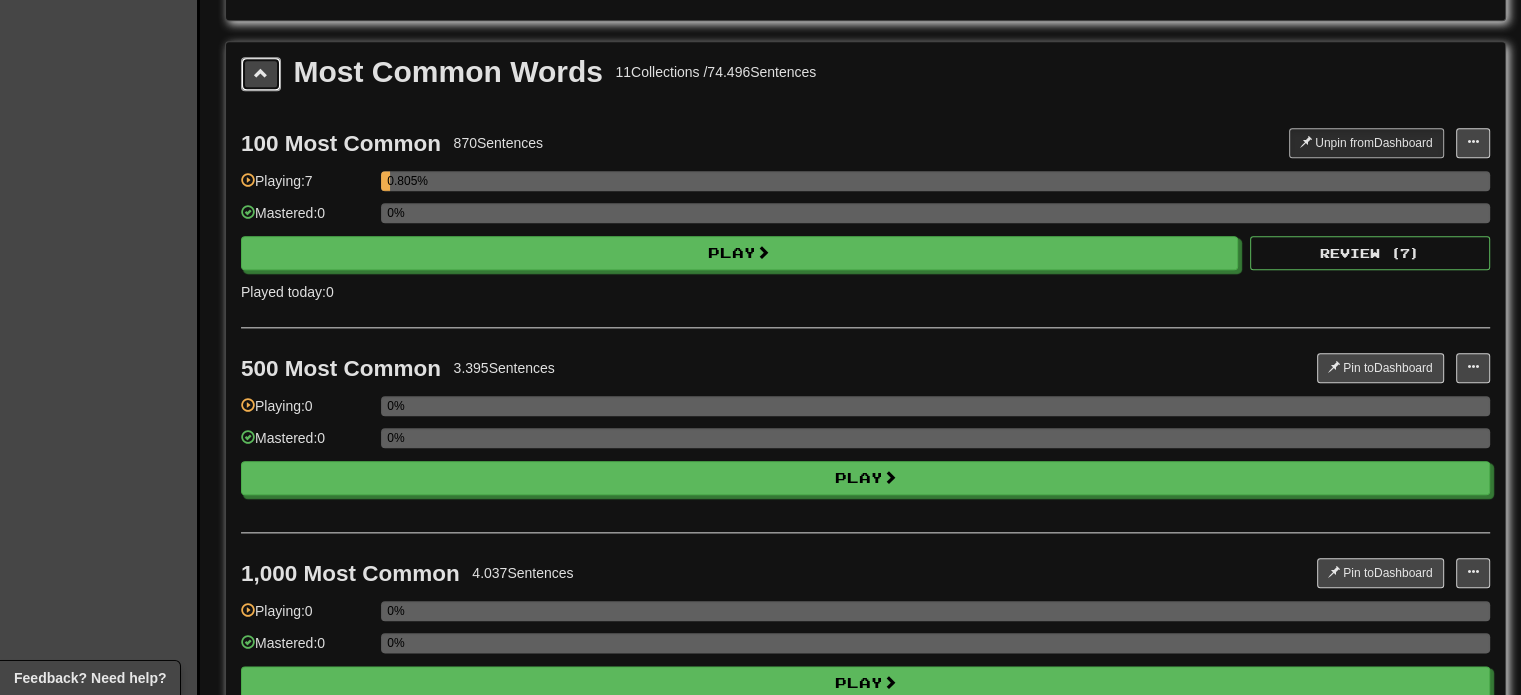click at bounding box center (261, 74) 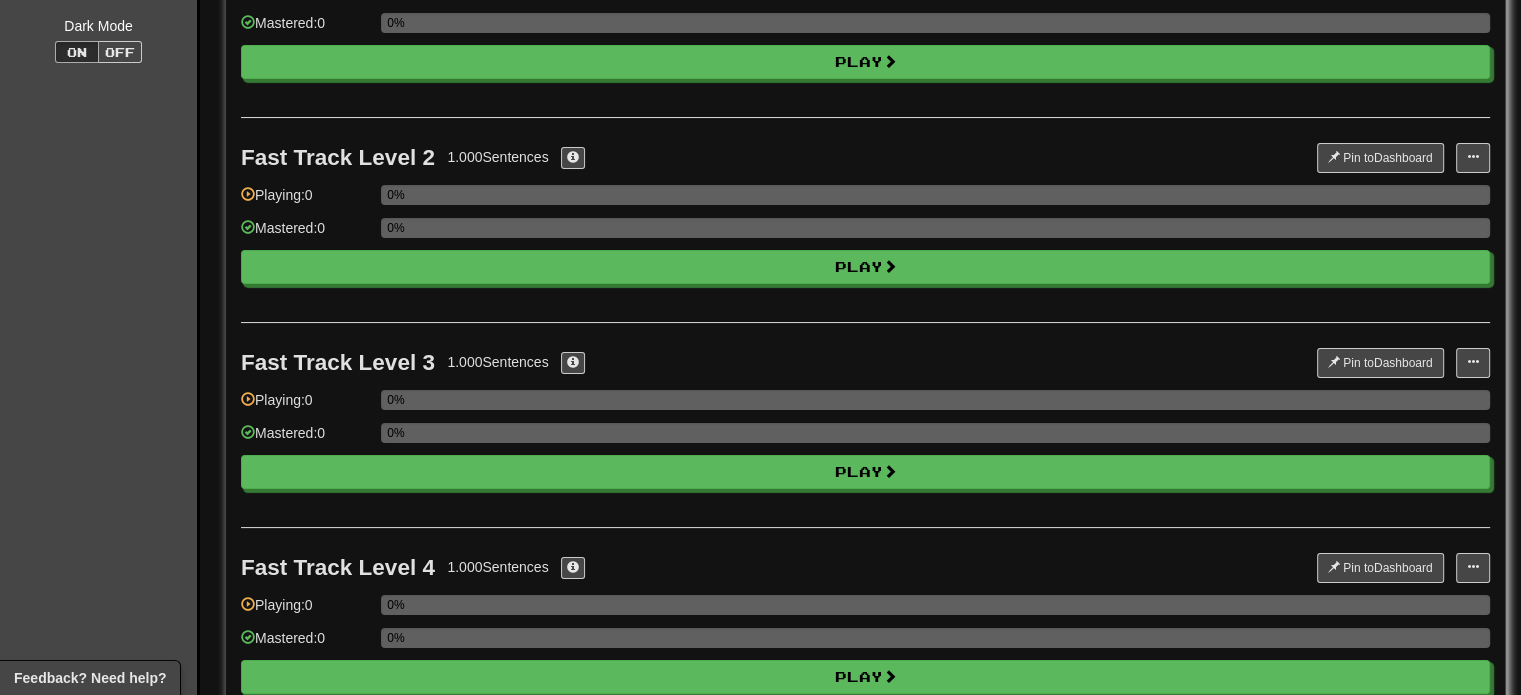 scroll, scrollTop: 0, scrollLeft: 0, axis: both 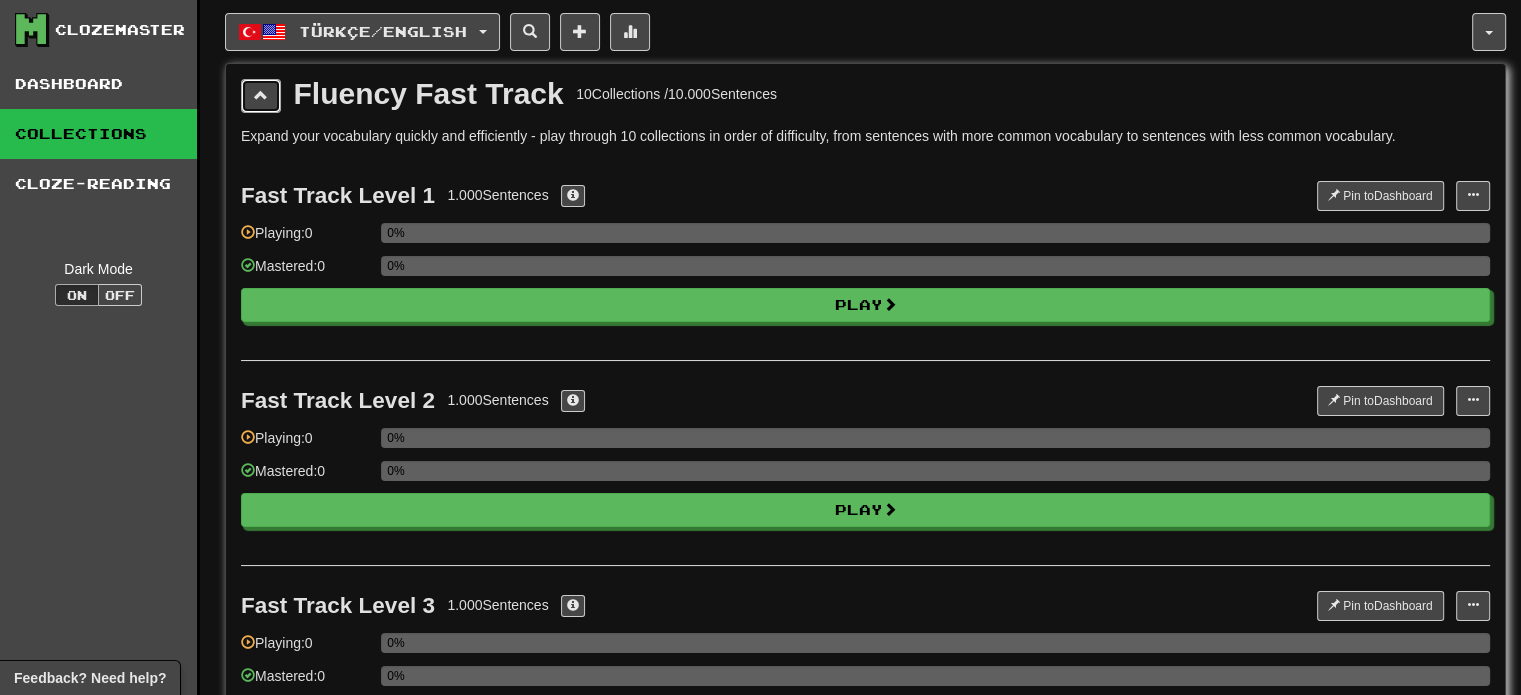 click at bounding box center [261, 96] 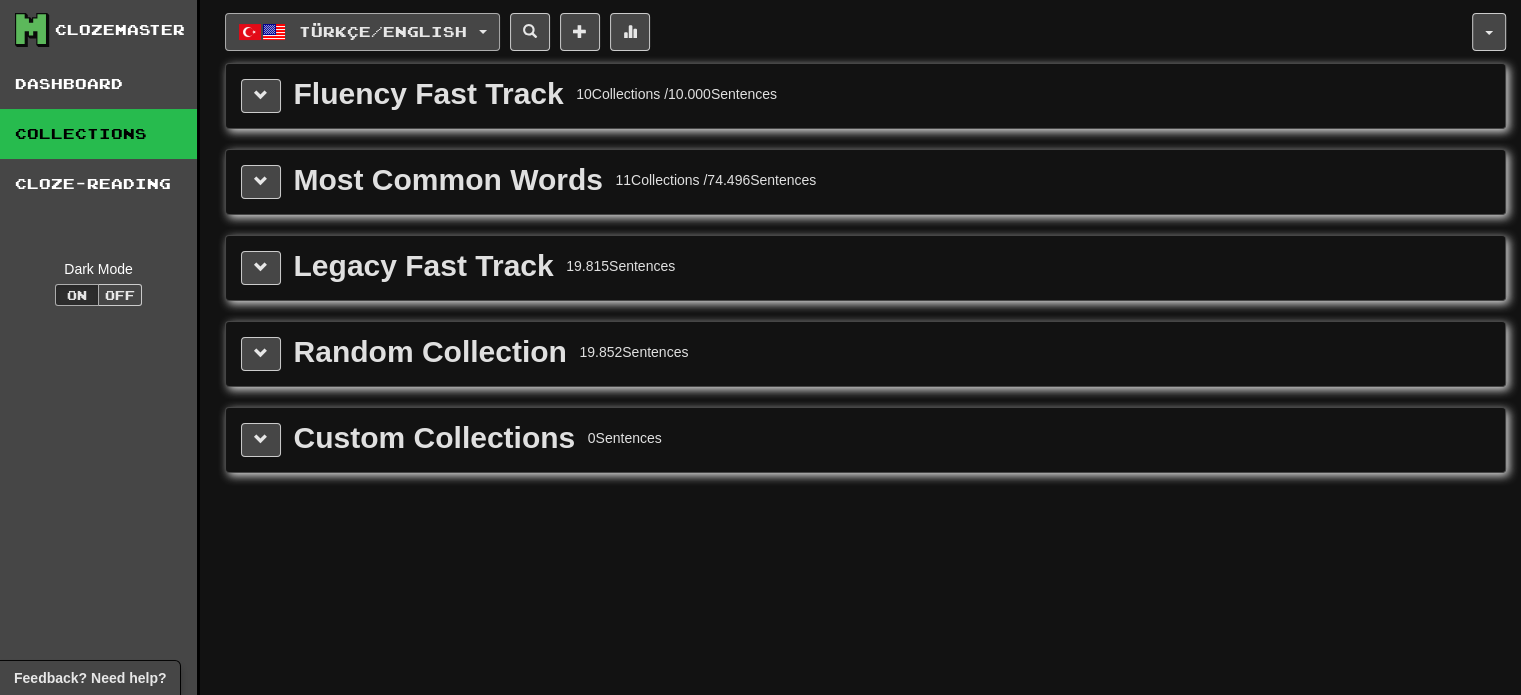 click on "Türkçe  /  English" at bounding box center (383, 31) 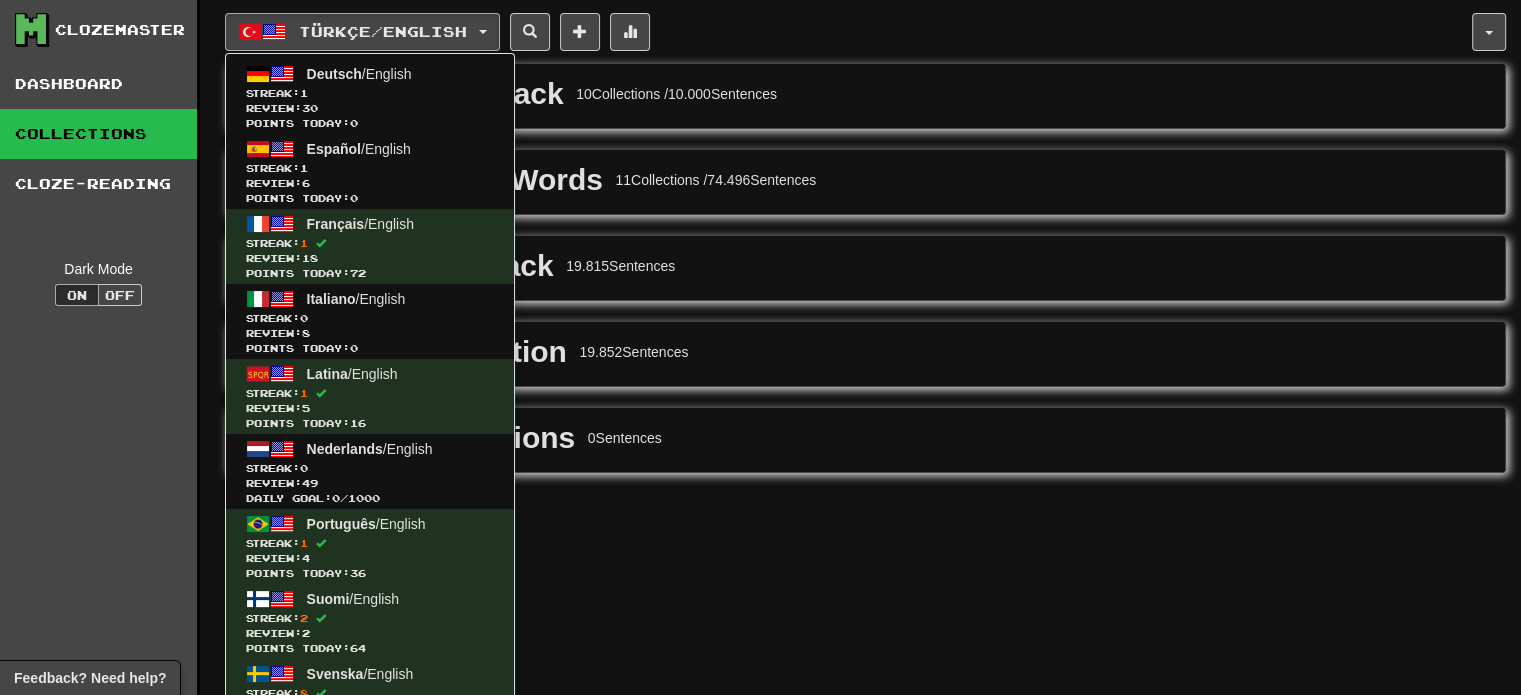 click on "Türkçe  /  English Deutsch  /  English Streak:  1   Review:  30 Points today:  0 Español  /  English Streak:  1   Review:  6 Points today:  0 Français  /  English Streak:  1   Review:  18 Points today:  72 Italiano  /  English Streak:  0   Review:  8 Points today:  0 Latina  /  English Streak:  1   Review:  5 Points today:  16 Nederlands  /  English Streak:  0   Review:  49 Daily Goal:  0  /  1000 Português  /  English Streak:  1   Review:  4 Points today:  36 Suomi  /  English Streak:  2   Review:  2 Points today:  64 Svenska  /  English Streak:  8   Review:  309 Daily Goal:  336  /  1000 Türkçe  /  English Streak:  0   Review:  7 Points today:  0 العربية  /  English Streak:  1   Review:  2 Points today:  0 فارسی  /  English Streak:  1   Review:  2 Points today:  0 Ελληνικά  /  English Streak:  1   Review:  14 Points today:  0 Русский  /  English Streak:  2   Review:  23 Points today:  0 中文  /  English Streak:  1   Review:  12 Points today:  0 中文 (Traditional)  /  1" at bounding box center (848, 32) 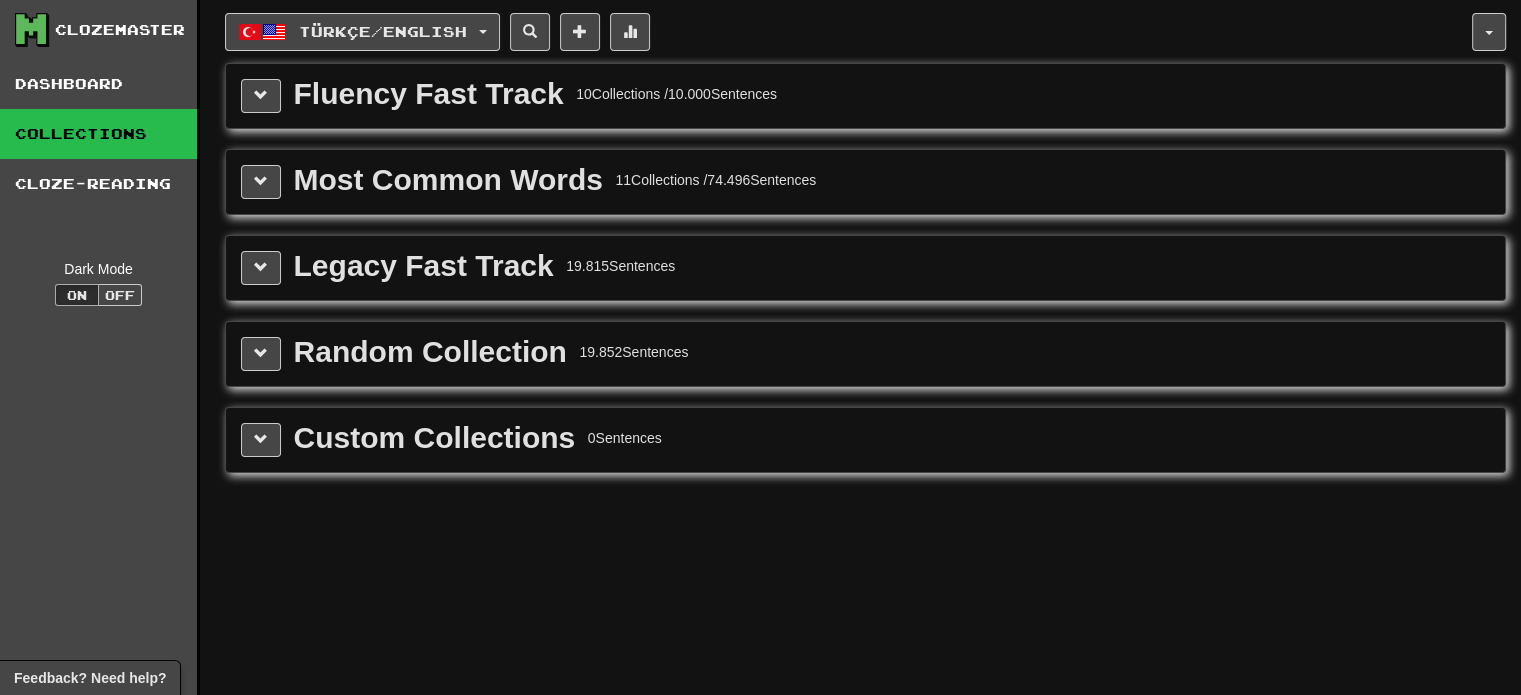 click on "Collections" at bounding box center [98, 134] 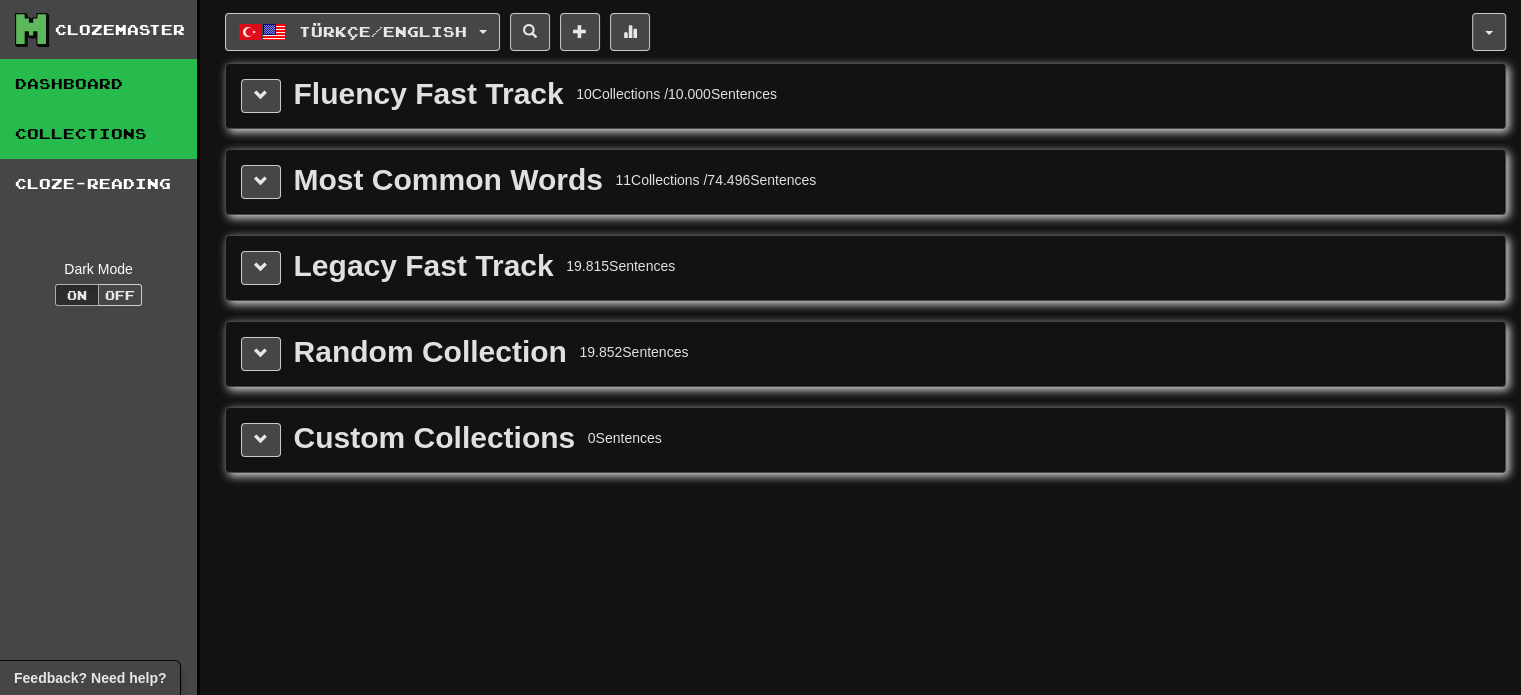 click on "Dashboard" at bounding box center [98, 84] 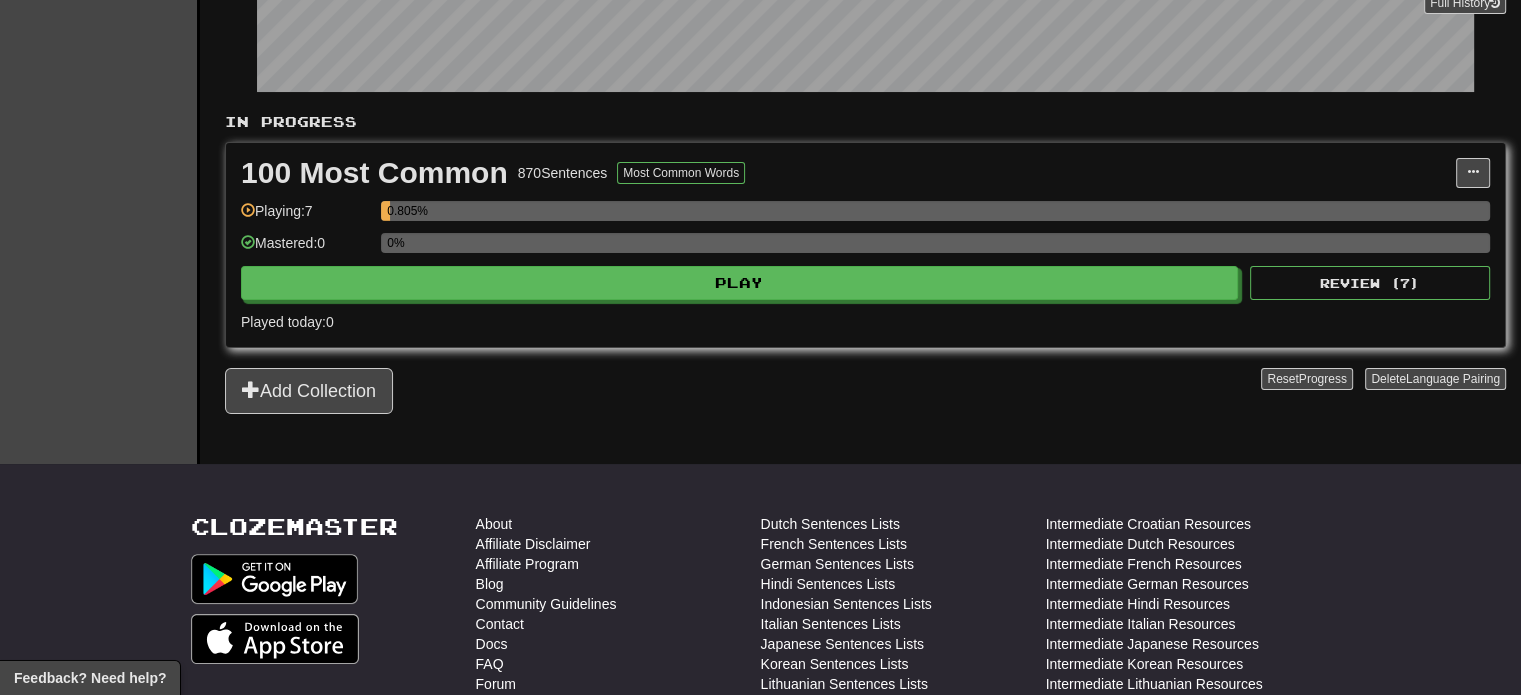 scroll, scrollTop: 144, scrollLeft: 0, axis: vertical 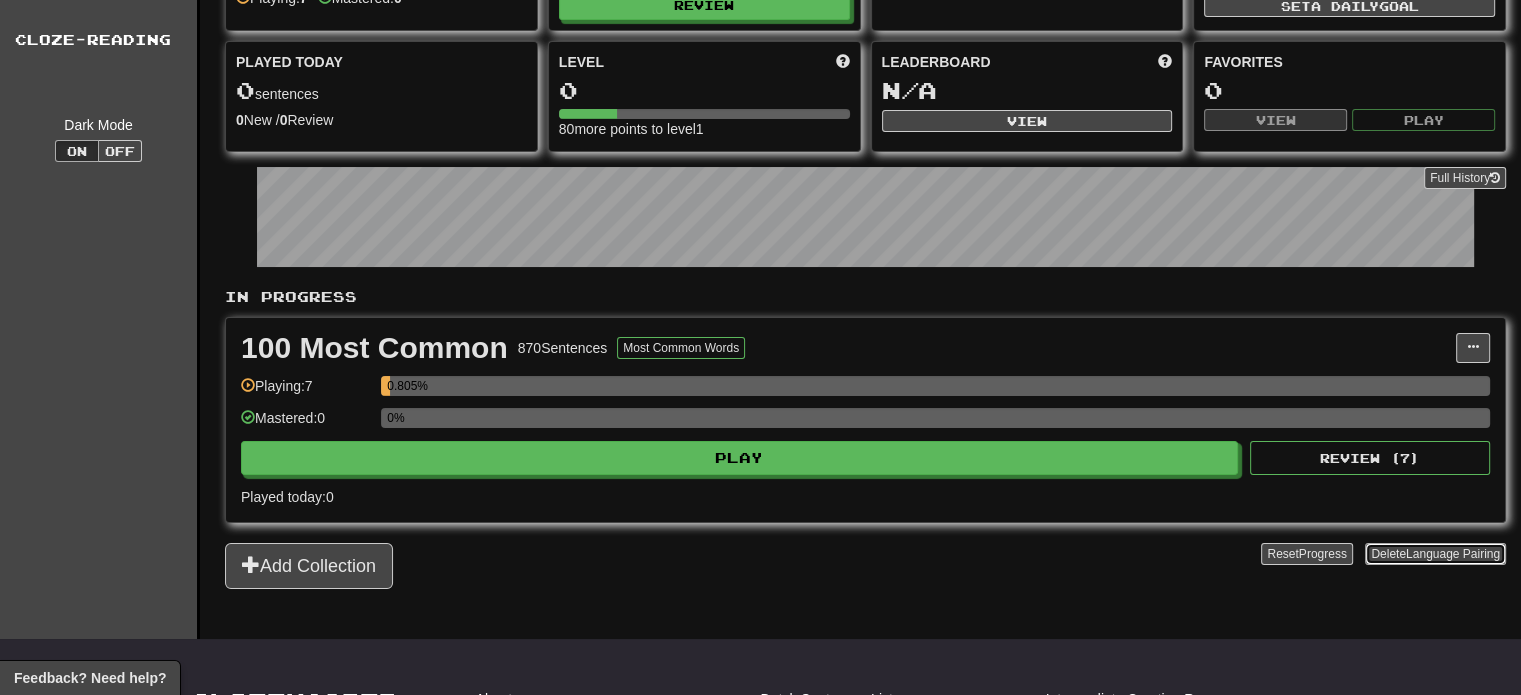 click on "Language Pairing" at bounding box center [1453, 554] 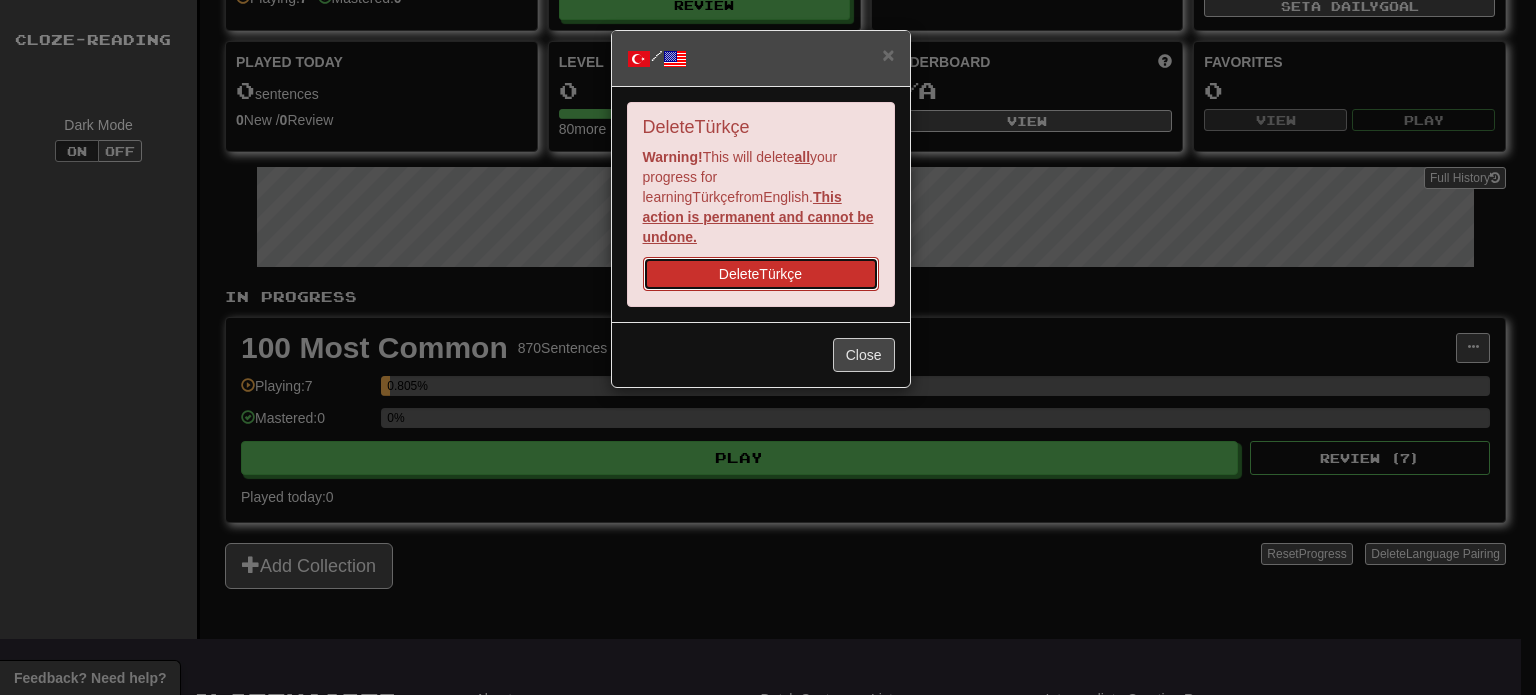 click on "Delete  Türkçe" at bounding box center [761, 274] 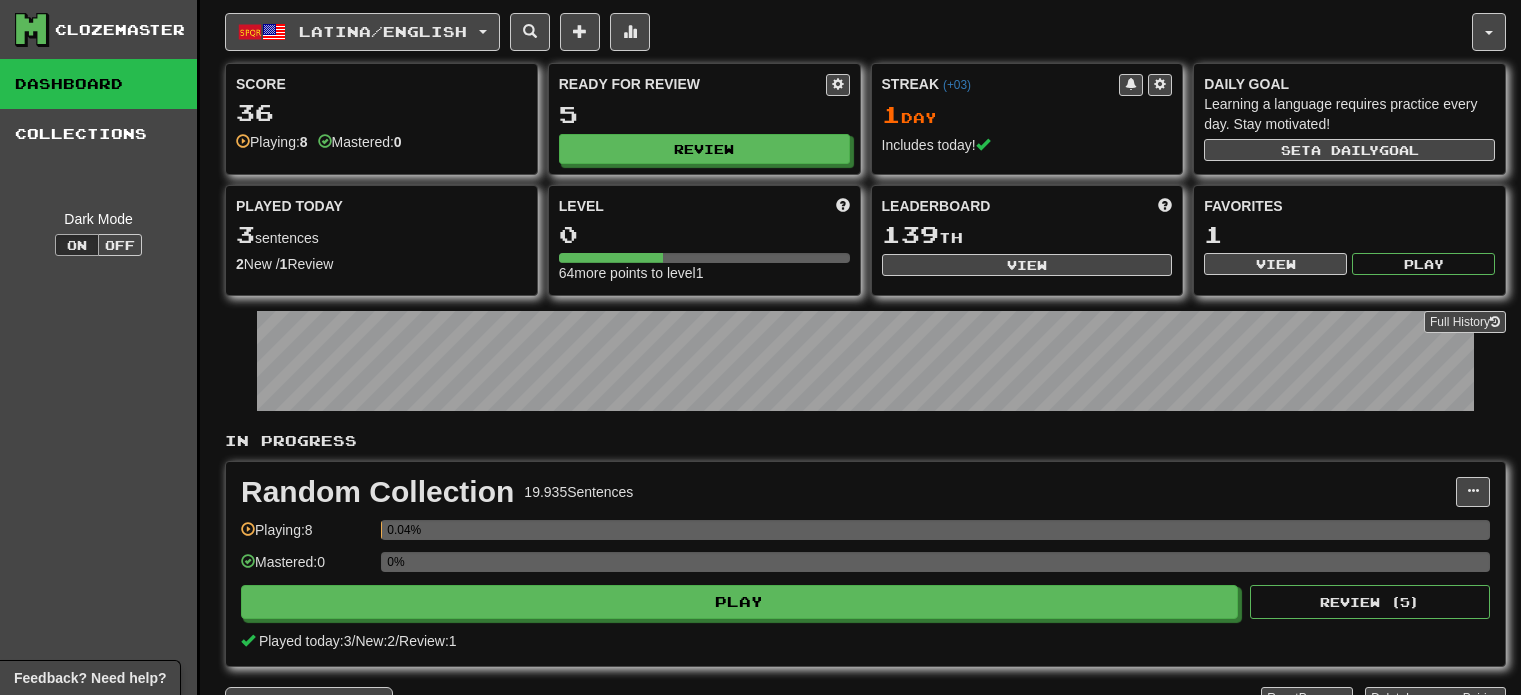 scroll, scrollTop: 0, scrollLeft: 0, axis: both 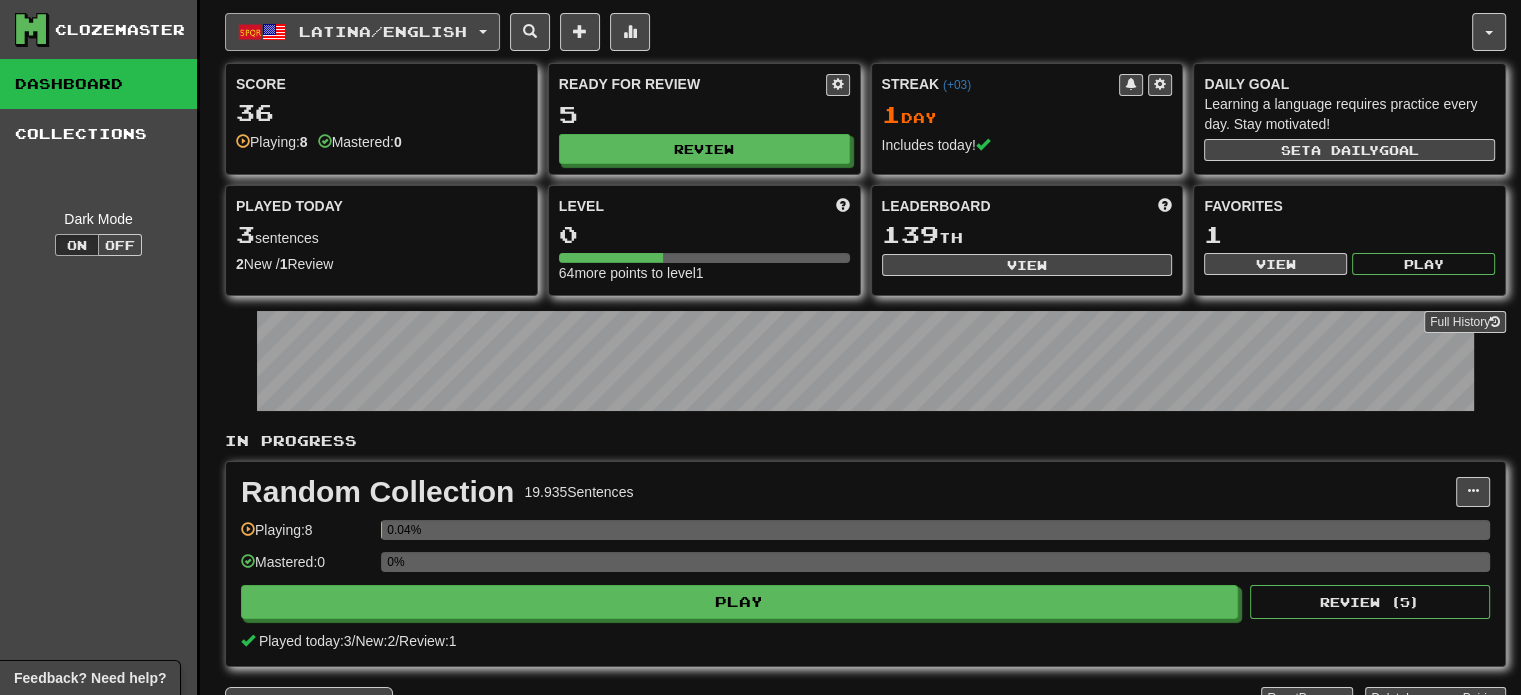 click on "Latina  /  English" at bounding box center [383, 31] 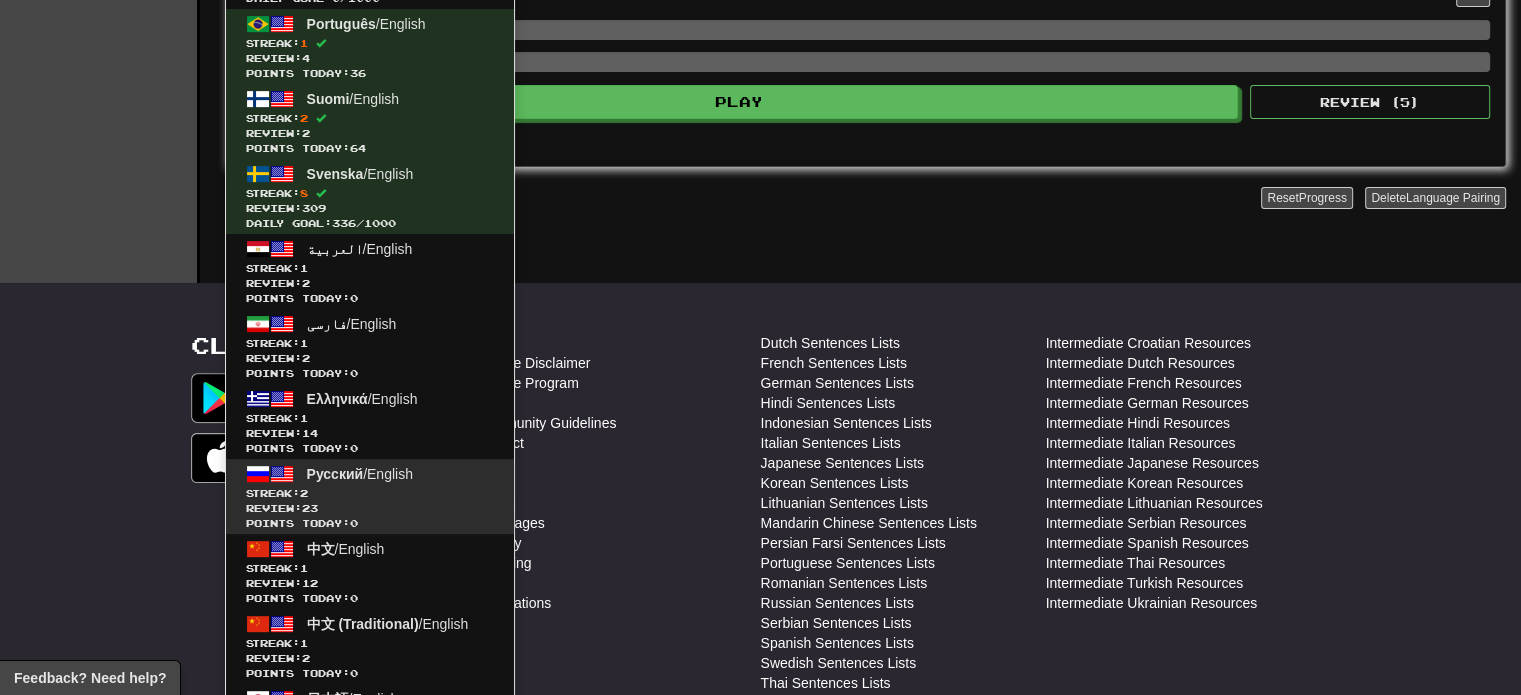 scroll, scrollTop: 600, scrollLeft: 0, axis: vertical 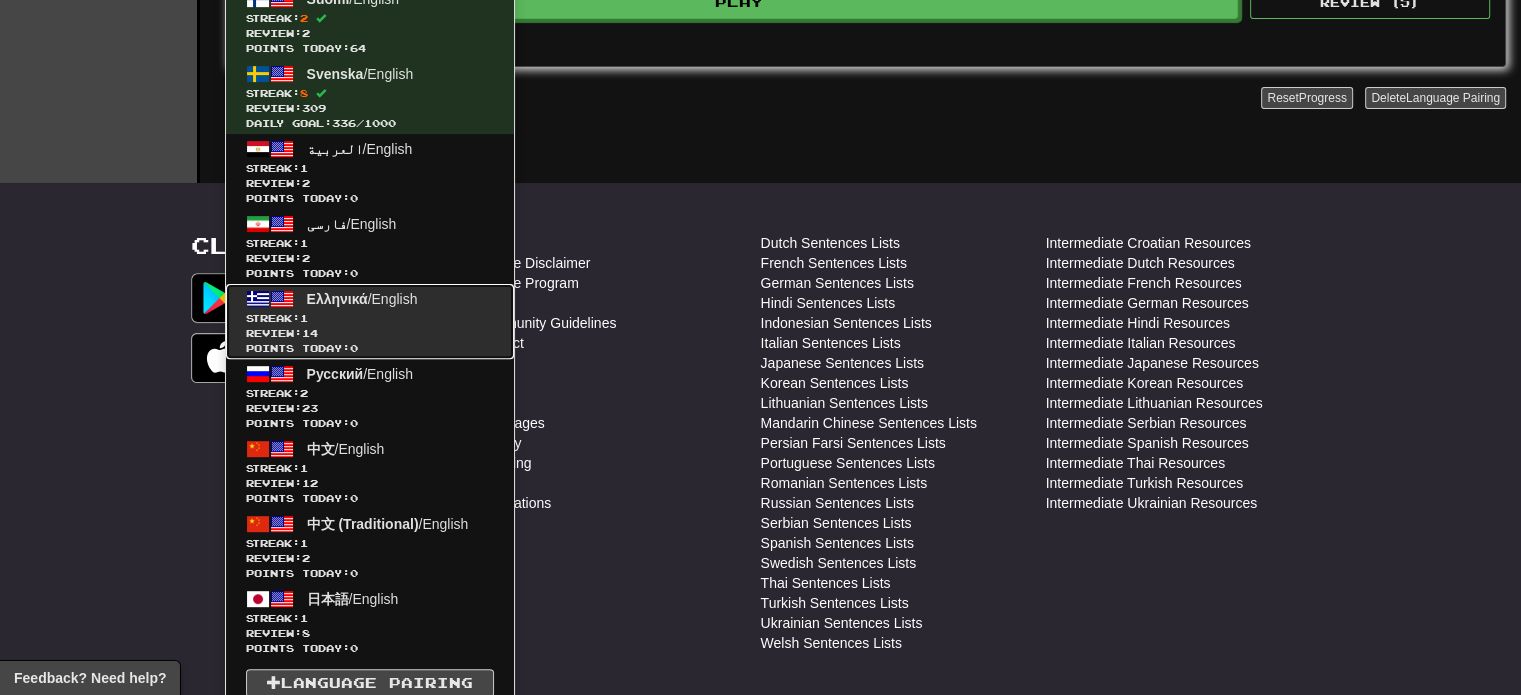 click on "Streak:  1" at bounding box center [370, 318] 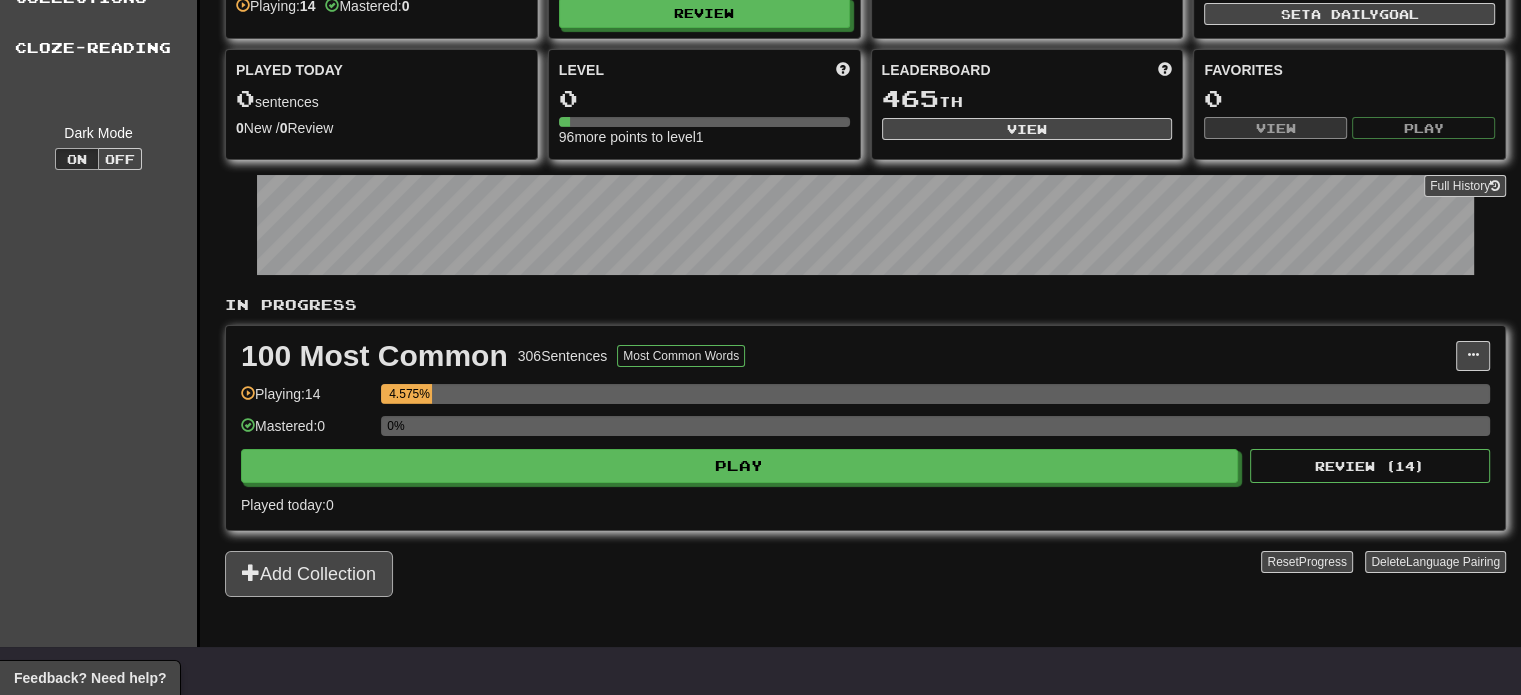 scroll, scrollTop: 200, scrollLeft: 0, axis: vertical 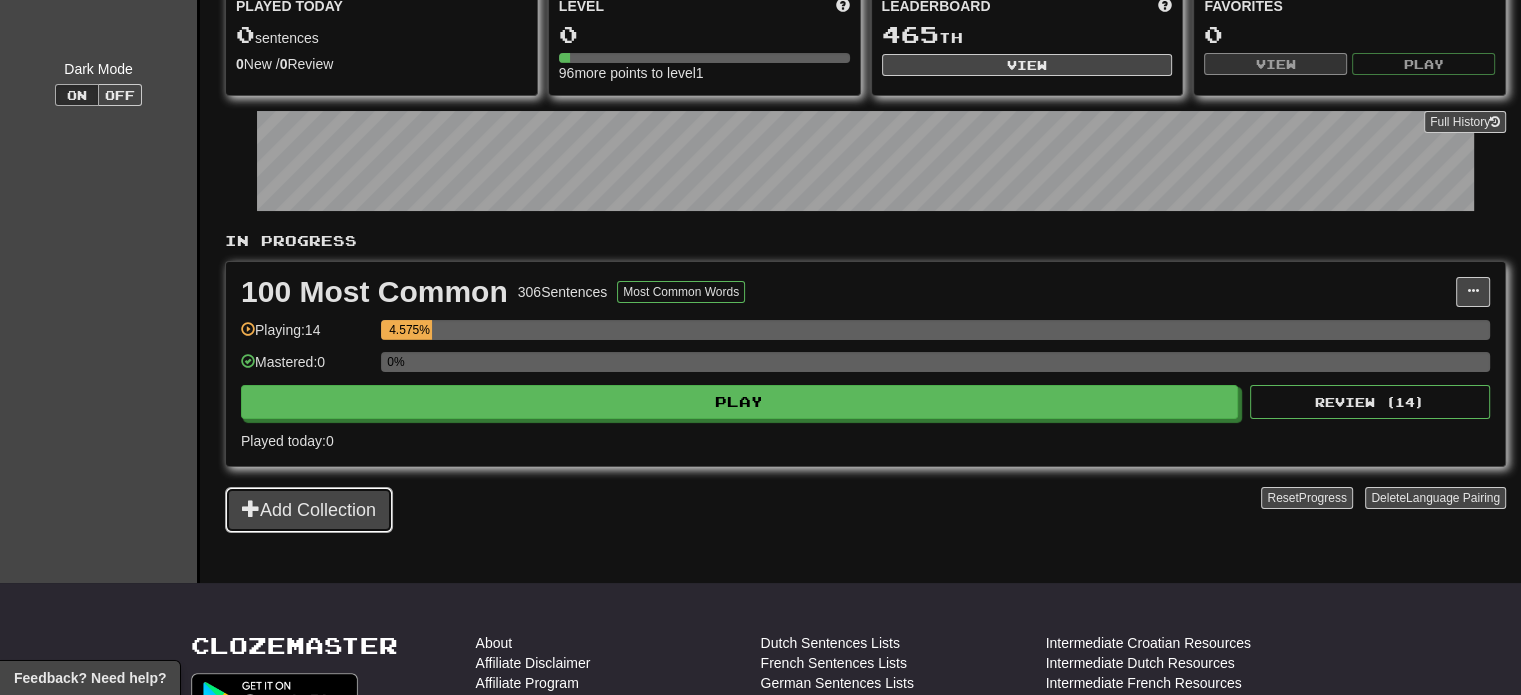 click on "Add Collection" at bounding box center (309, 510) 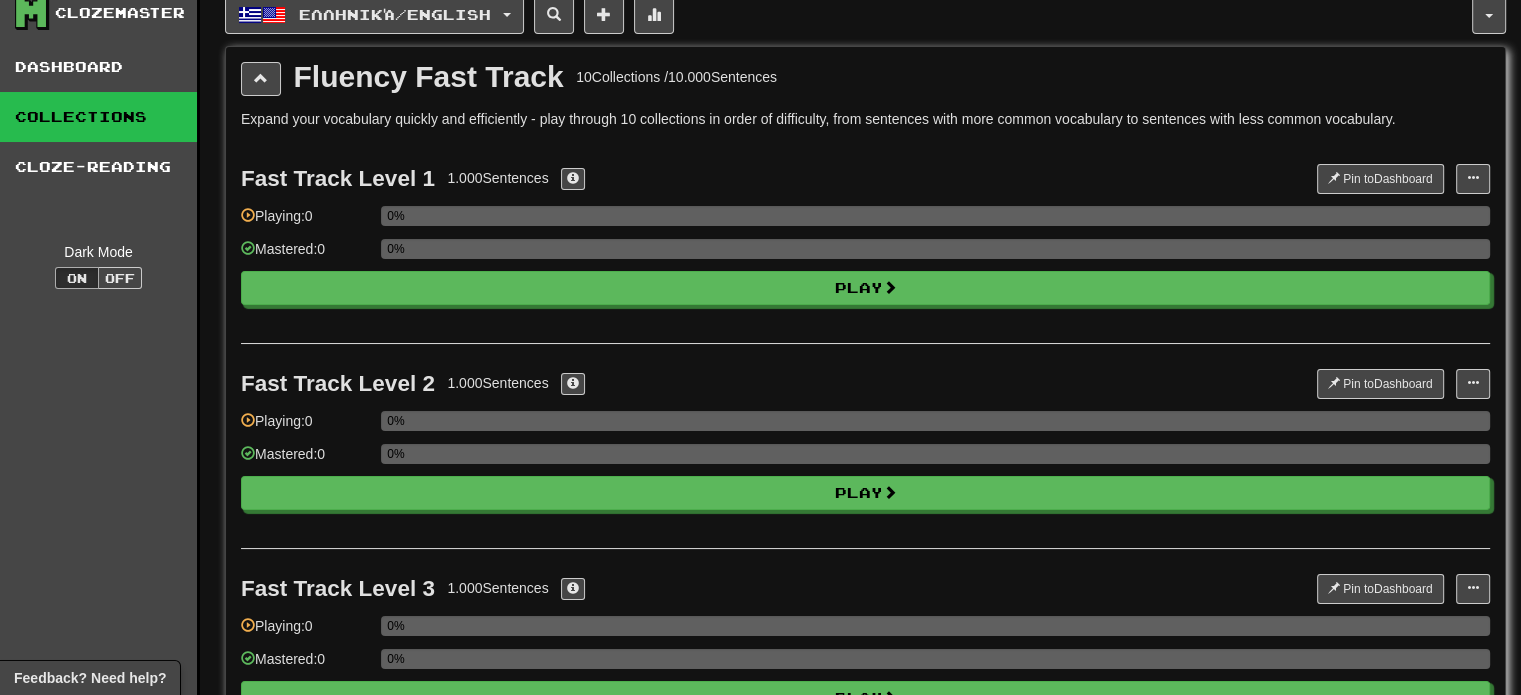 scroll, scrollTop: 0, scrollLeft: 0, axis: both 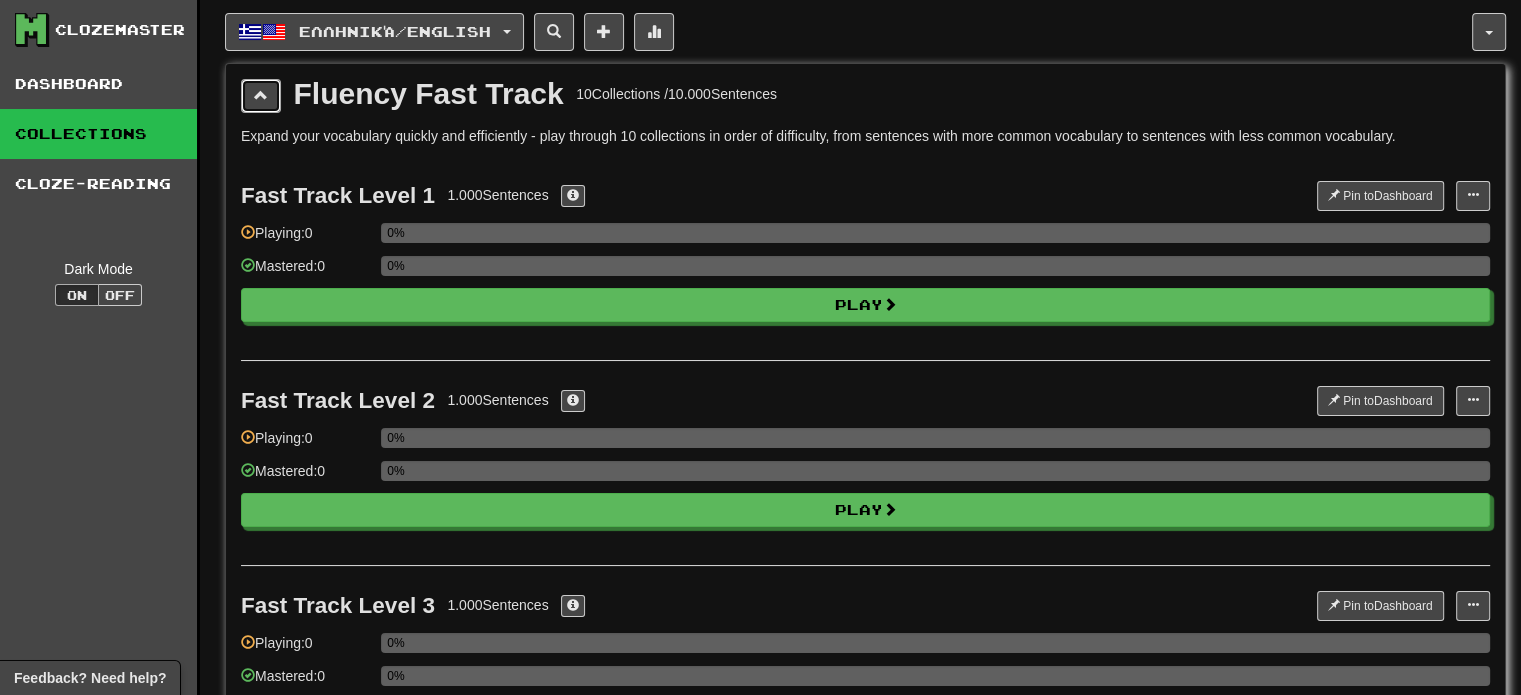 click at bounding box center (261, 95) 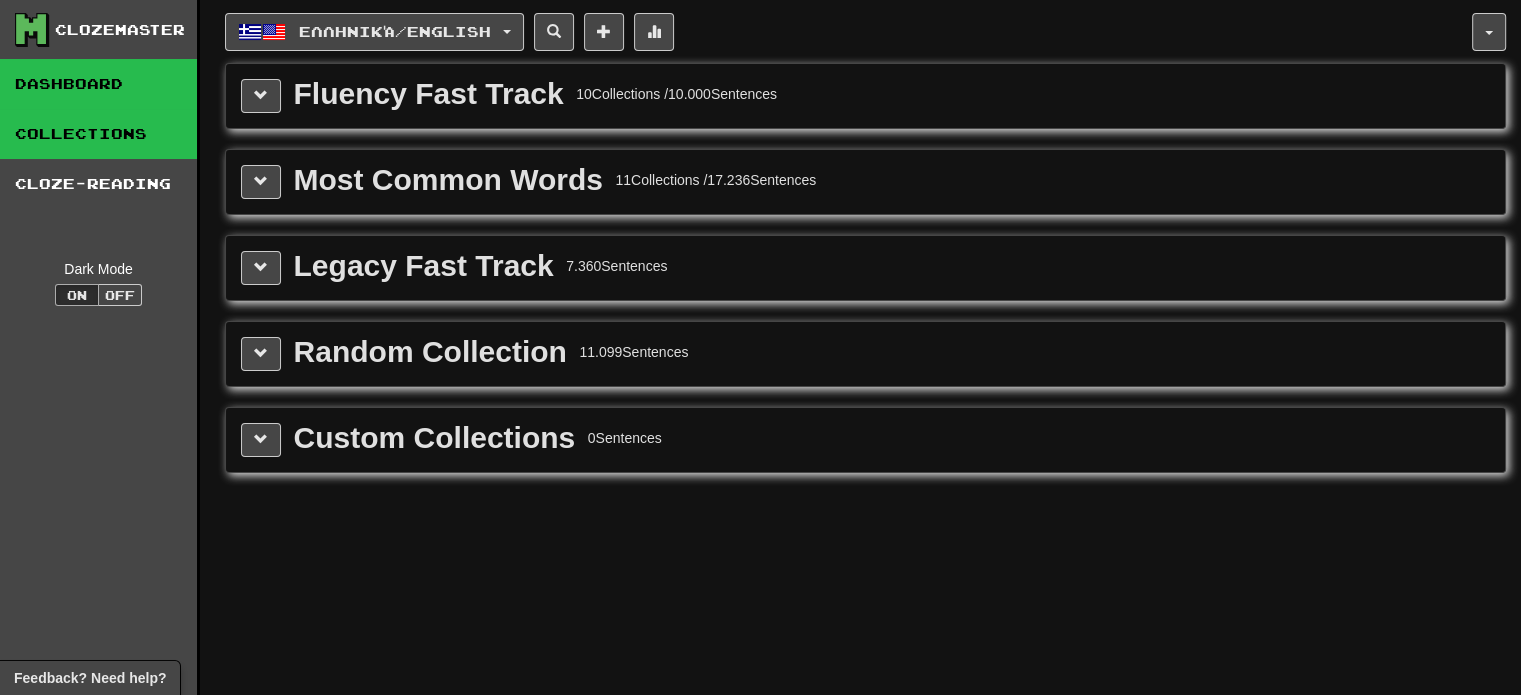 click on "Dashboard" at bounding box center [98, 84] 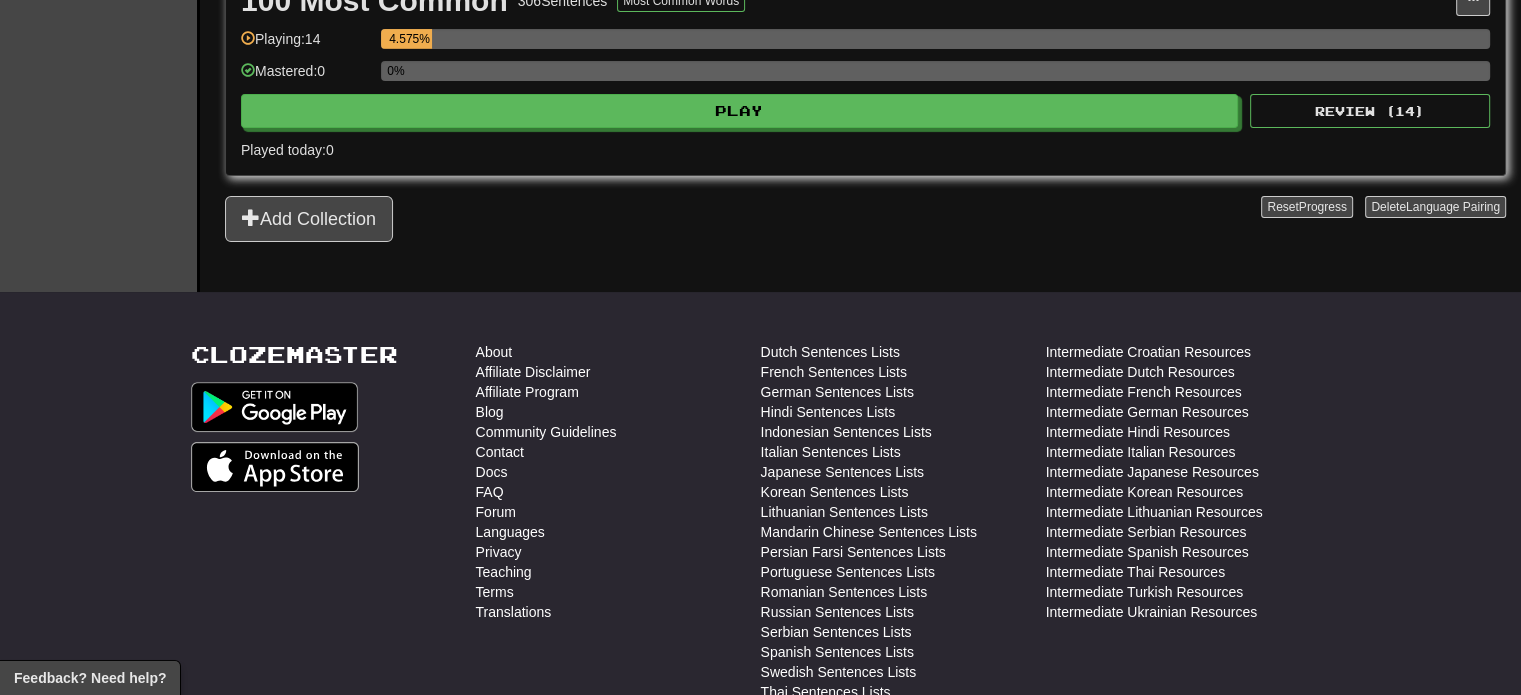 scroll, scrollTop: 344, scrollLeft: 0, axis: vertical 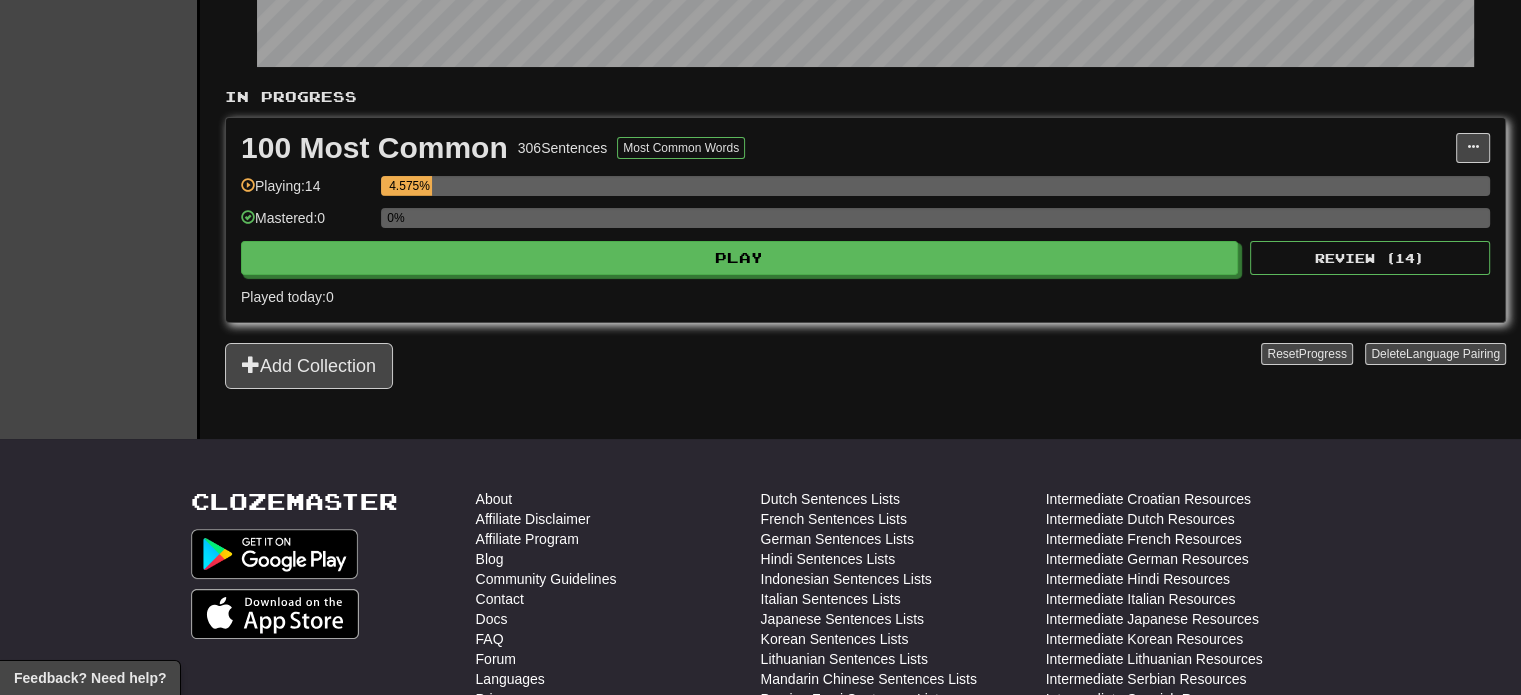 click on "In Progress 100 Most Common 306  Sentences Most Common Words Manage Sentences Unpin from Dashboard  Playing:  14 4.575%  Mastered:  0 0% Play Review ( 14 ) Played today:  0  Add Collection Reset  Progress Delete  Language Pairing Dark Mode On Off" at bounding box center [865, 238] 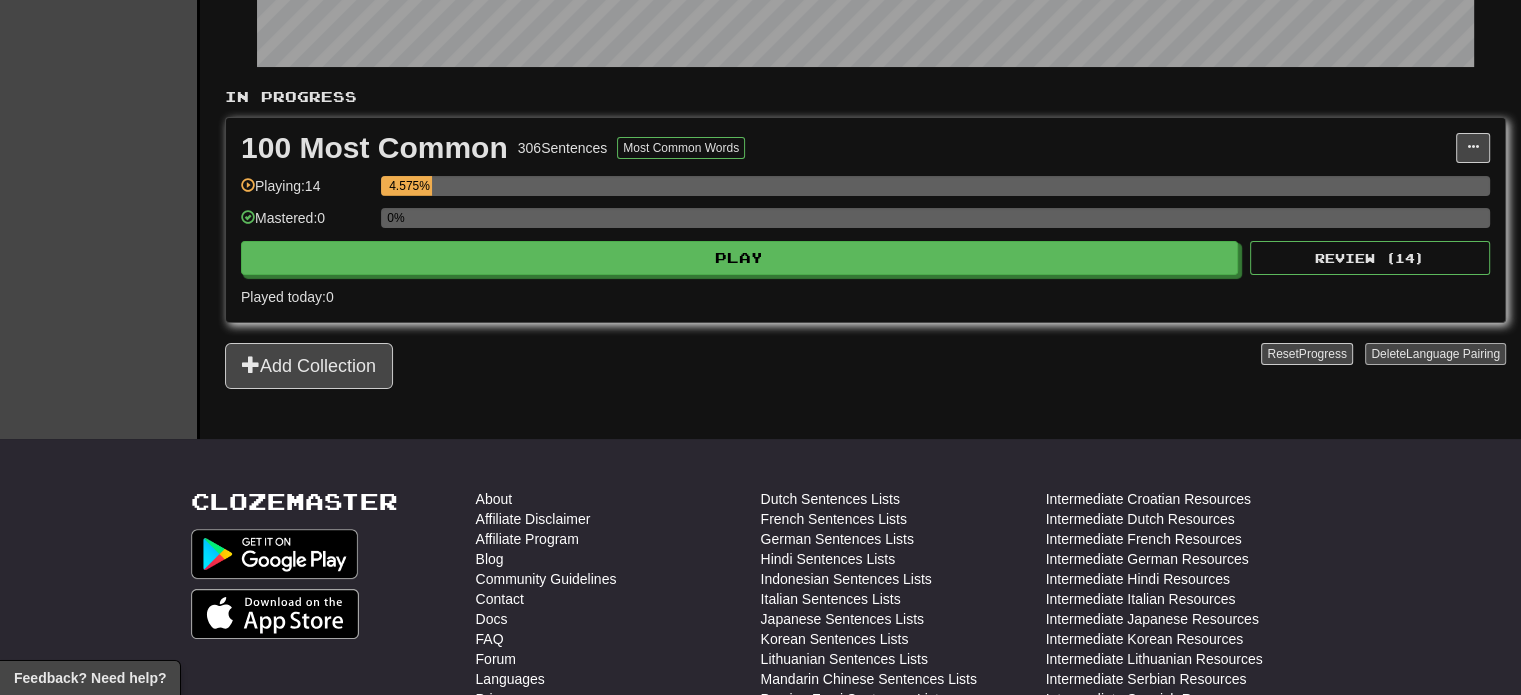 click on "In Progress 100 Most Common 306  Sentences Most Common Words Manage Sentences Unpin from Dashboard  Playing:  14 4.575%  Mastered:  0 0% Play Review ( 14 ) Played today:  0  Add Collection Reset  Progress Delete  Language Pairing Dark Mode On Off" at bounding box center [865, 238] 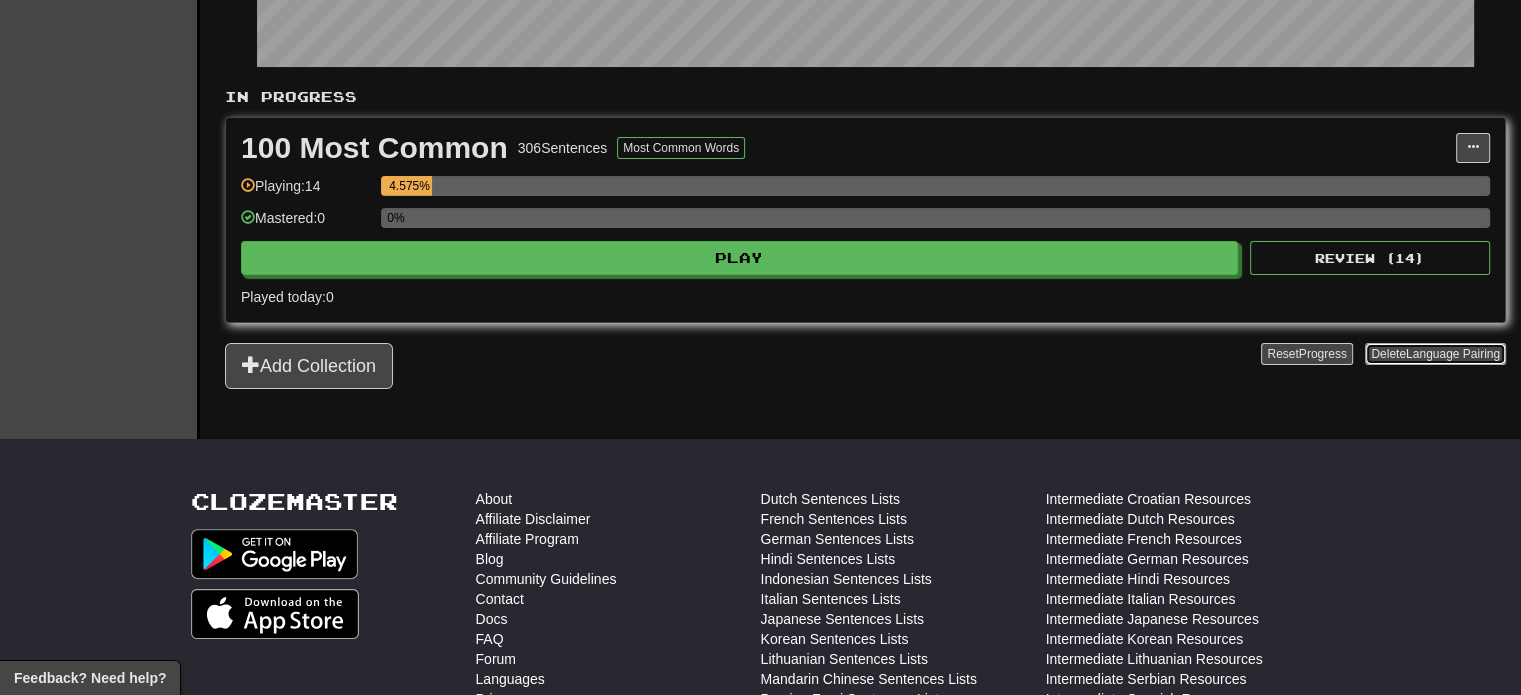 click on "Delete  Language Pairing" at bounding box center [1435, 354] 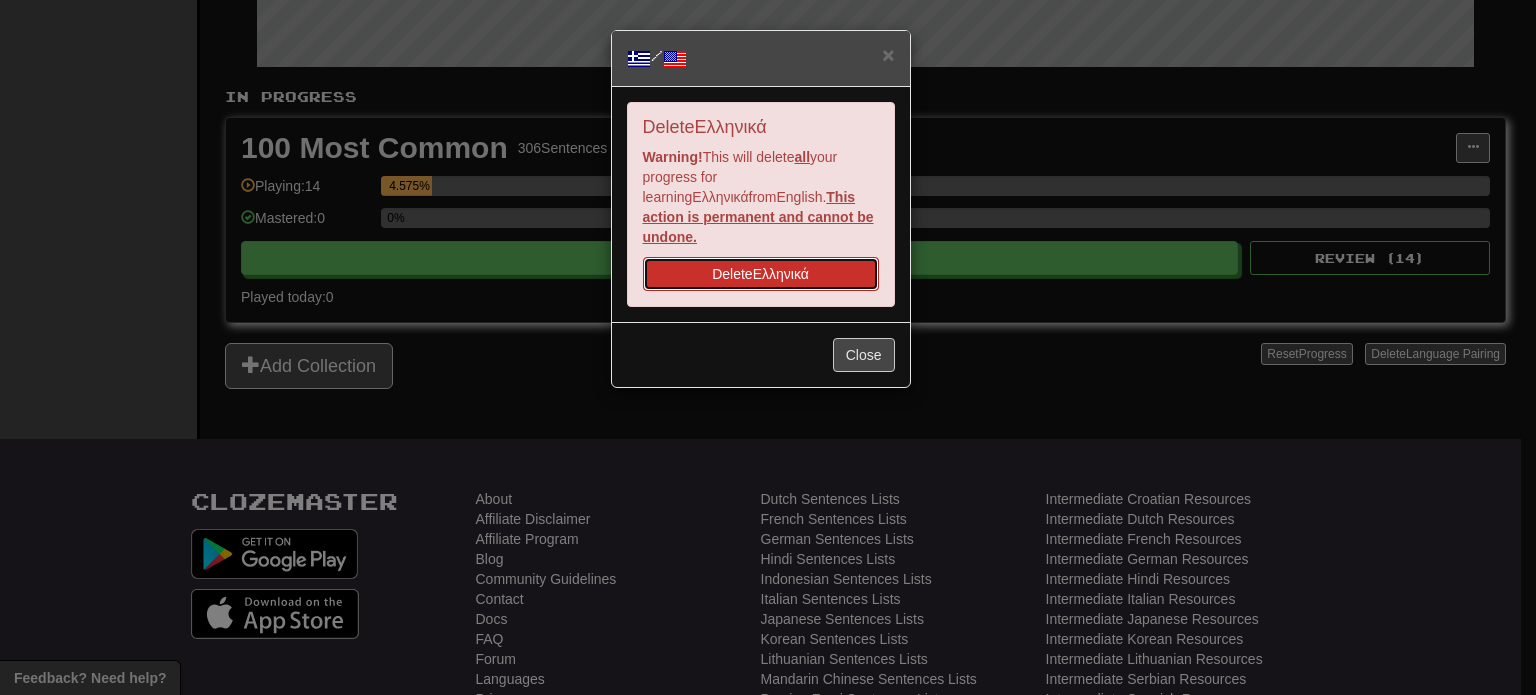 click on "Delete  Ελληνικά" at bounding box center (761, 274) 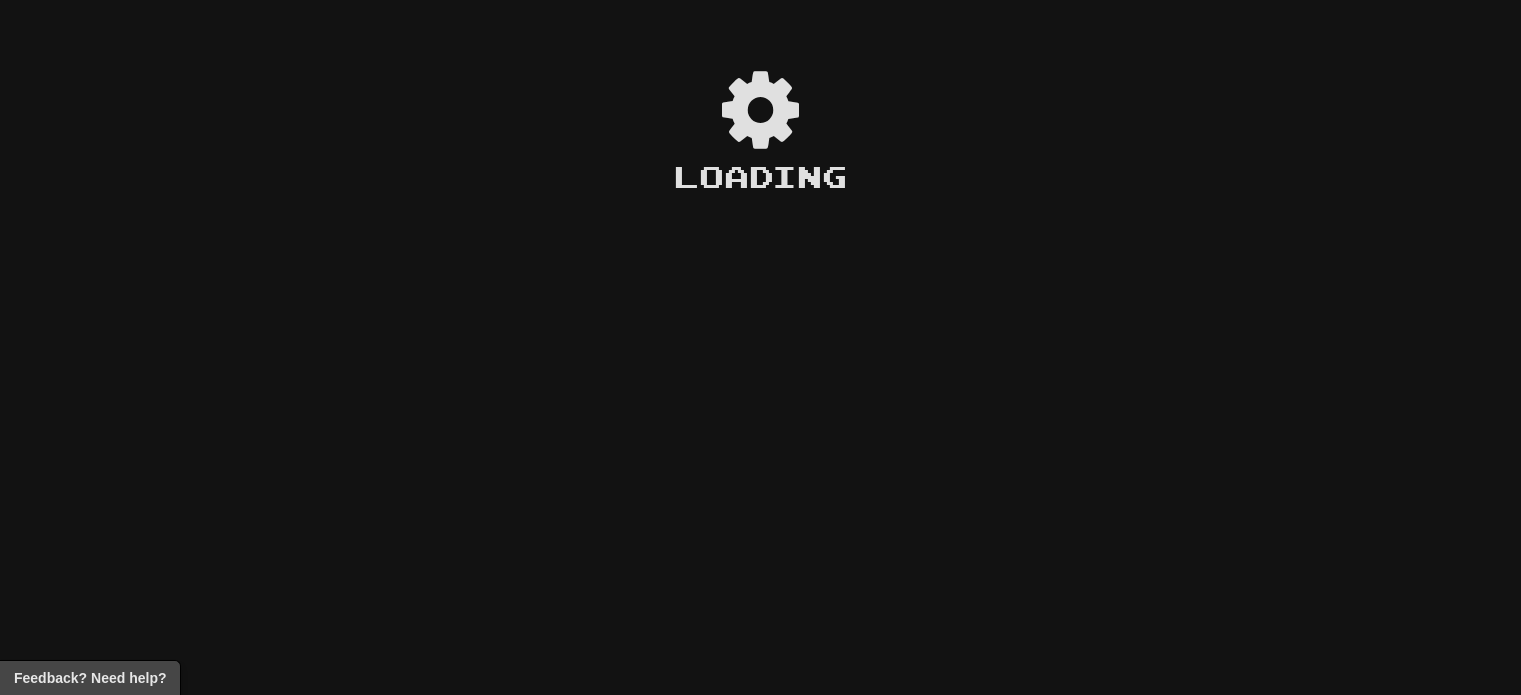 scroll, scrollTop: 0, scrollLeft: 0, axis: both 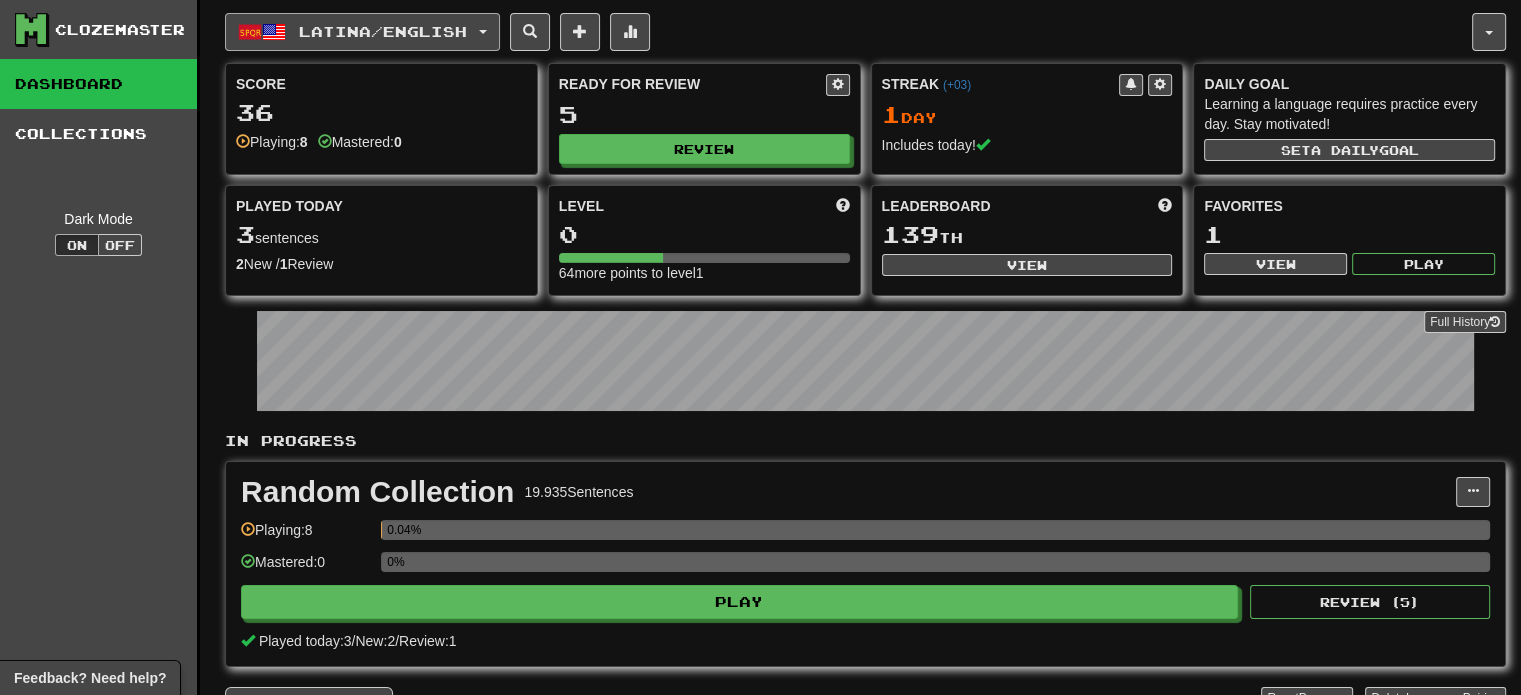 click on "Latina  /  English" at bounding box center (383, 31) 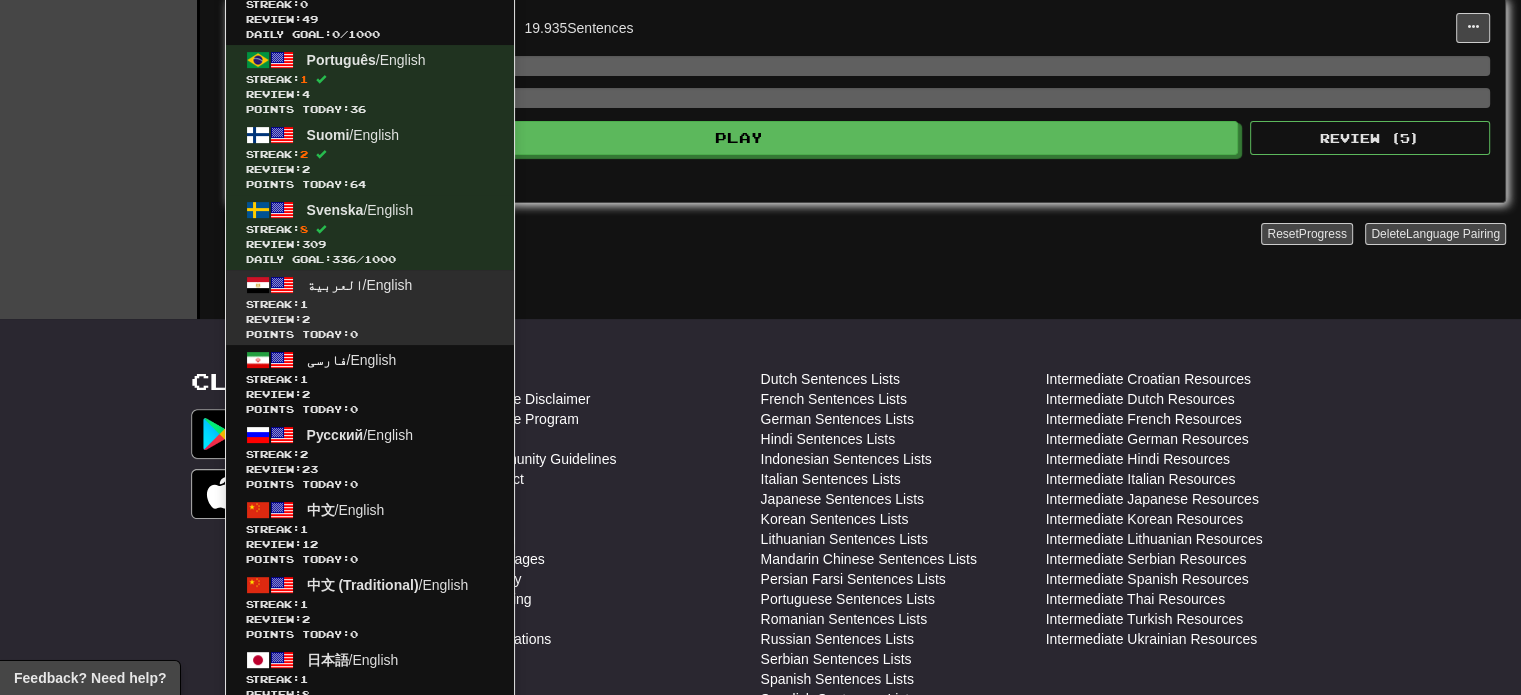 scroll, scrollTop: 500, scrollLeft: 0, axis: vertical 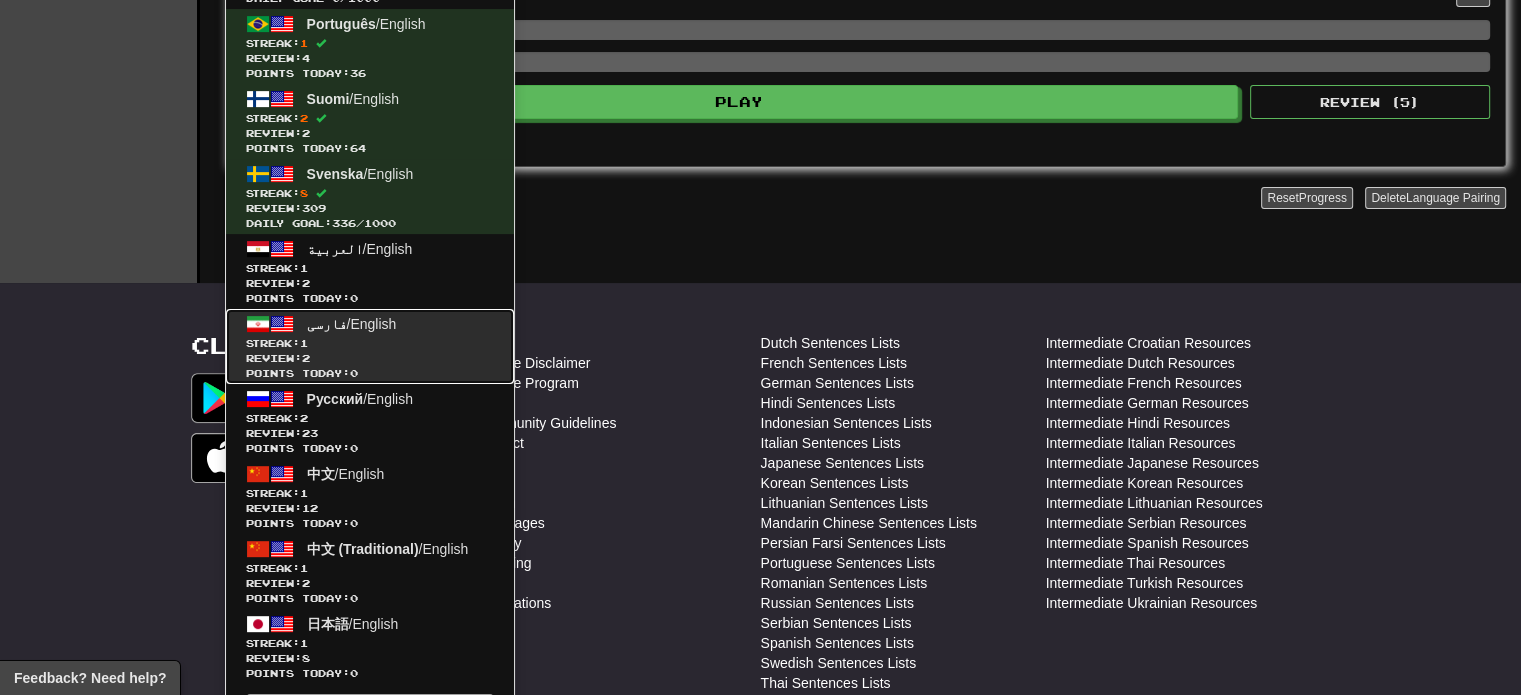 click on "Streak:  1" at bounding box center [370, 343] 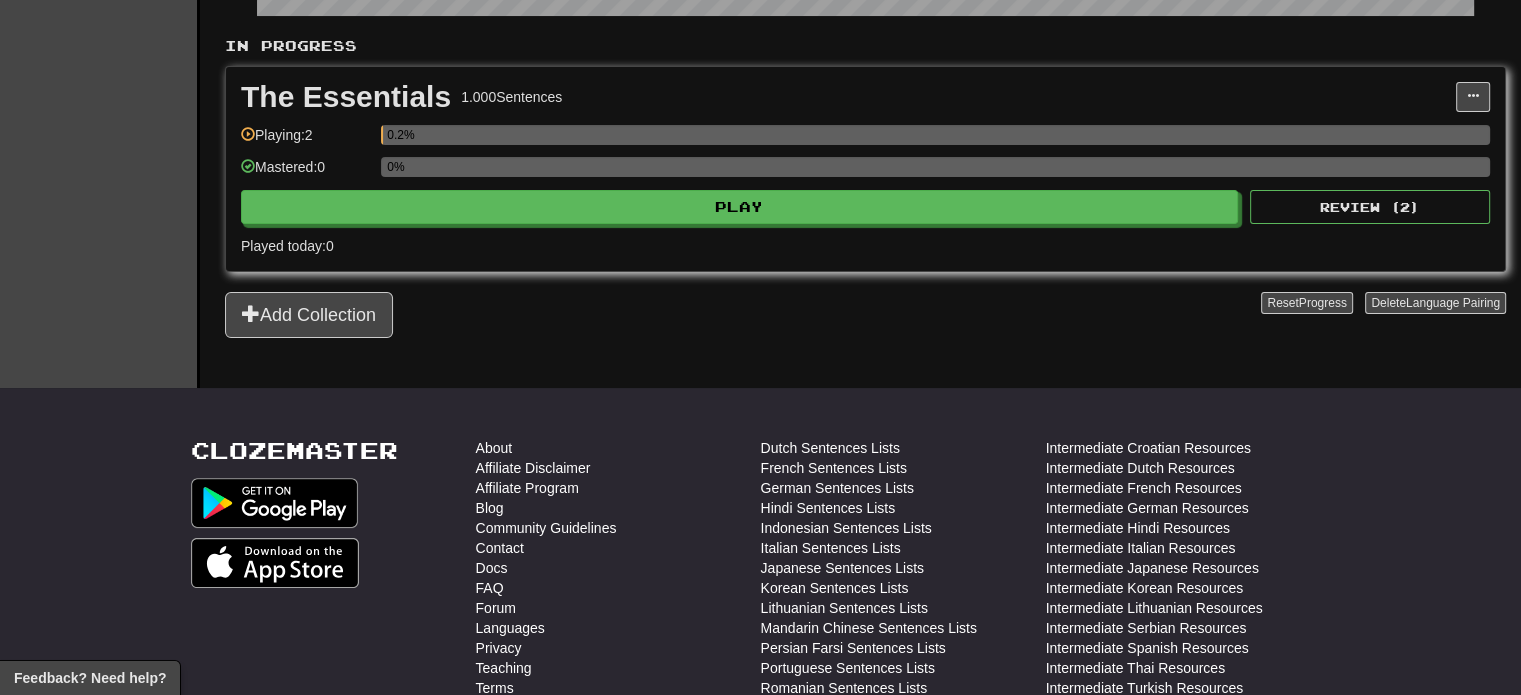 scroll, scrollTop: 400, scrollLeft: 0, axis: vertical 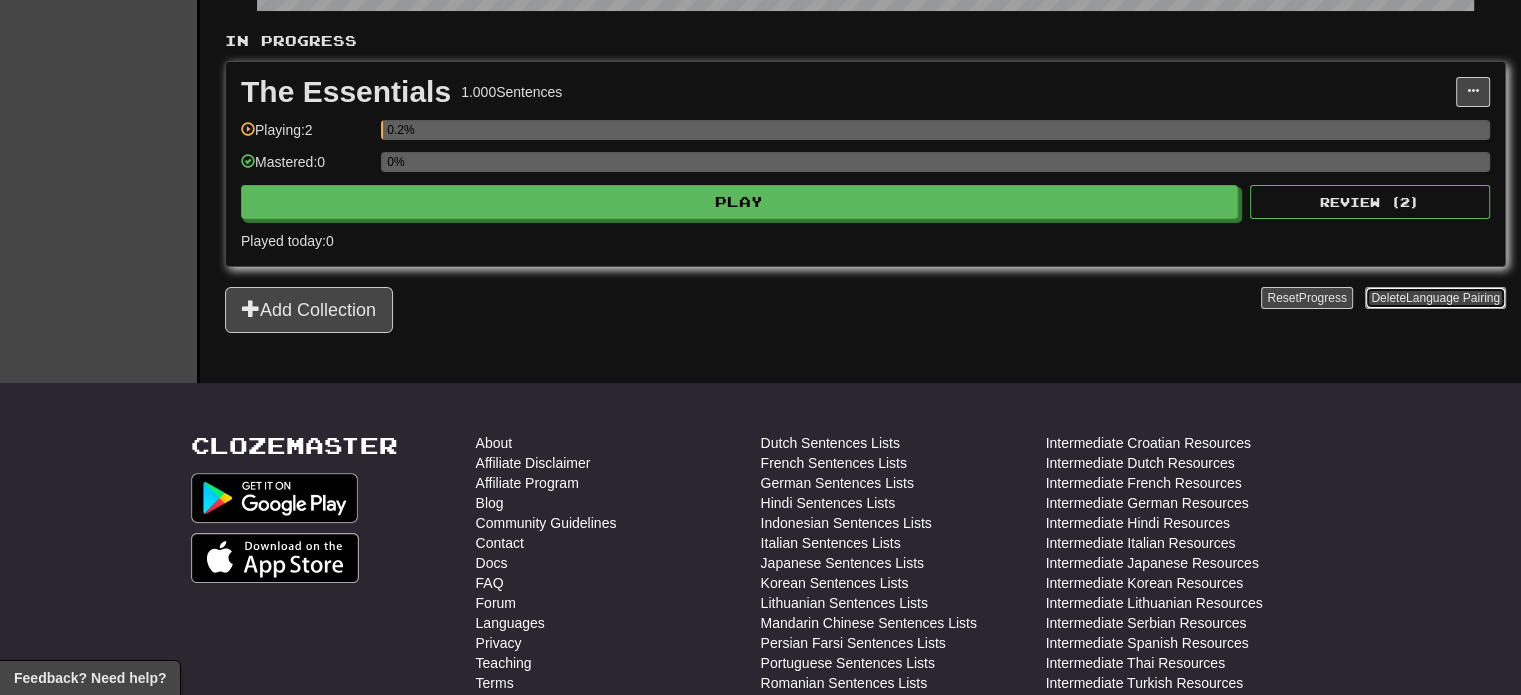 click on "Delete  Language Pairing" at bounding box center (1435, 298) 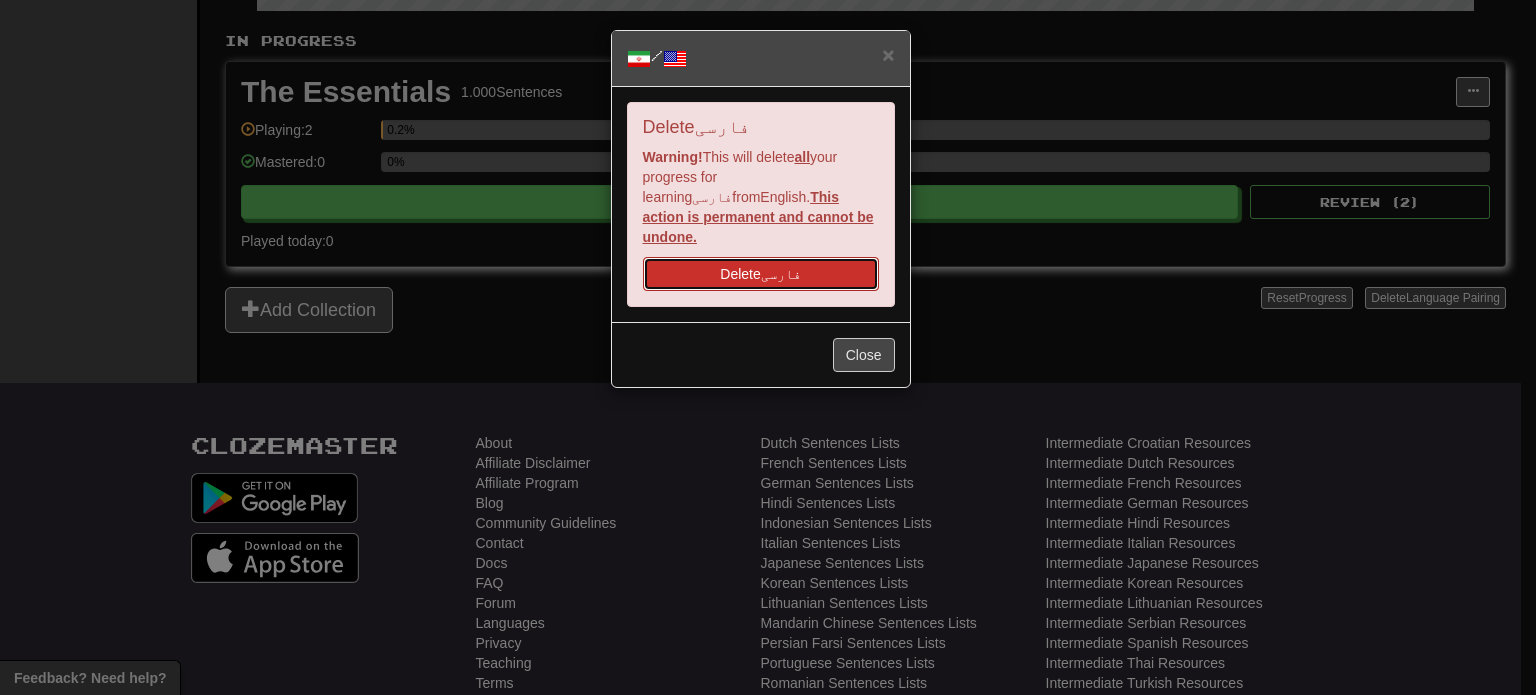 click on "Delete  فارسی" at bounding box center [761, 274] 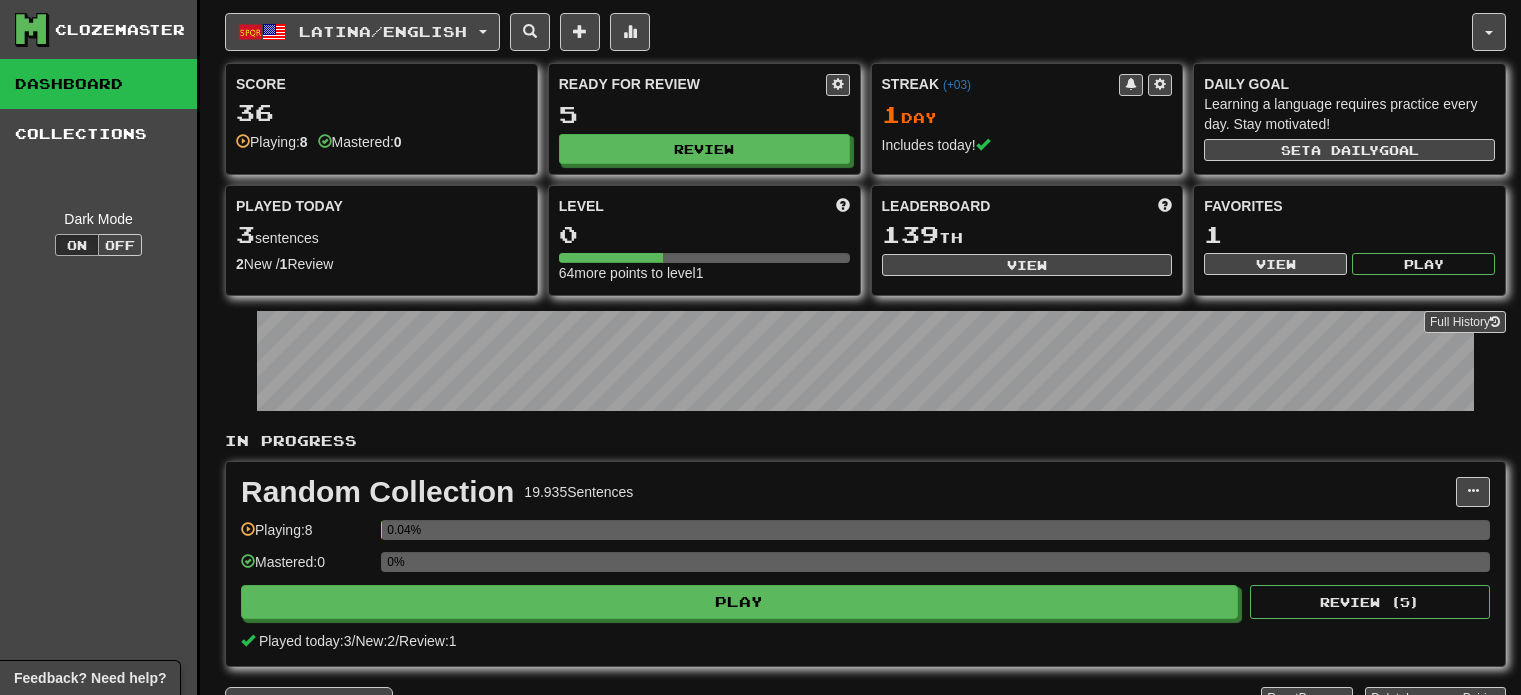 scroll, scrollTop: 0, scrollLeft: 0, axis: both 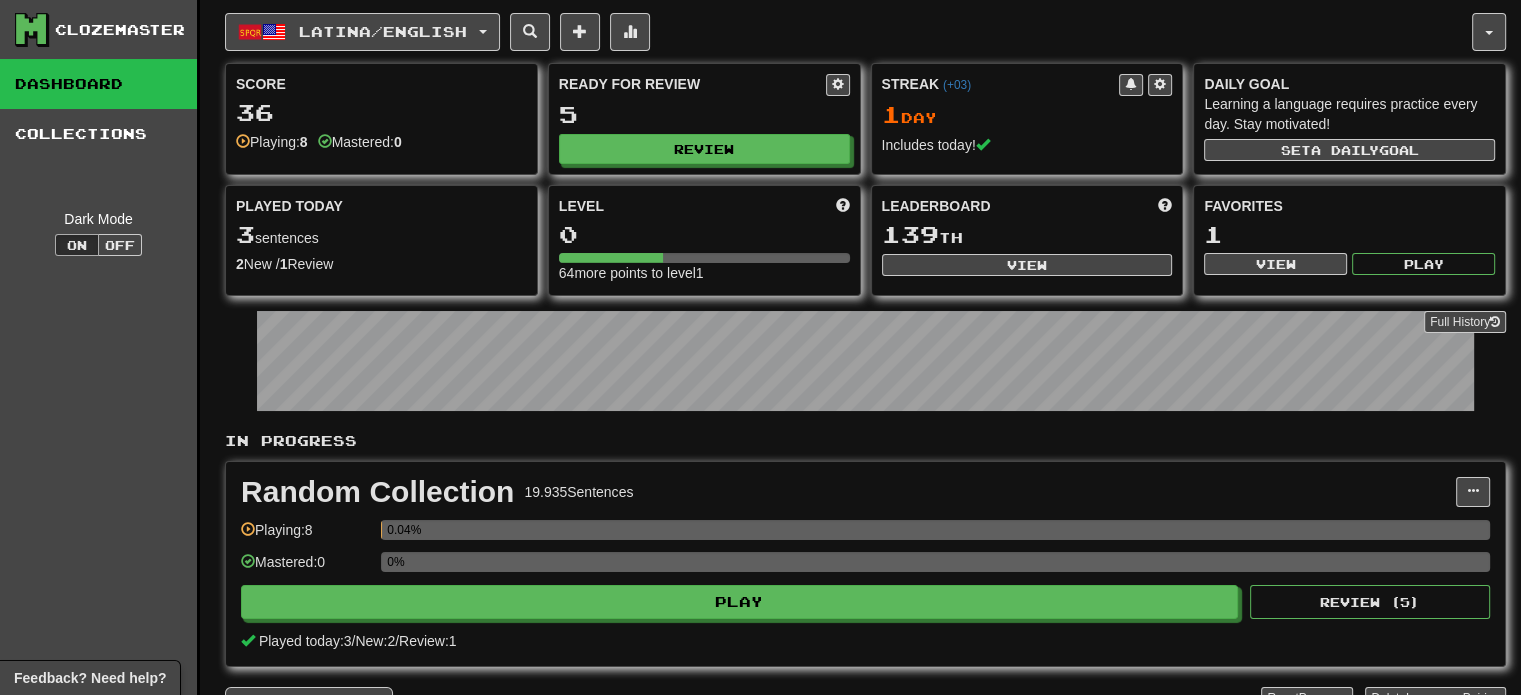 click on "Latina  /  English Deutsch  /  English Streak:  1   Review:  30 Points today:  0 Español  /  English Streak:  1   Review:  6 Points today:  0 Français  /  English Streak:  1   Review:  18 Points today:  72 Italiano  /  English Streak:  0   Review:  8 Points today:  0 Latina  /  English Streak:  1   Review:  5 Points today:  16 Nederlands  /  English Streak:  0   Review:  49 Daily Goal:  0  /  1000 Português  /  English Streak:  1   Review:  4 Points today:  36 Suomi  /  English Streak:  2   Review:  2 Points today:  64 Svenska  /  English Streak:  8   Review:  309 Daily Goal:  336  /  1000 العربية  /  English Streak:  1   Review:  2 Points today:  0 Русский  /  English Streak:  2   Review:  23 Points today:  0 中文  /  English Streak:  1   Review:  12 Points today:  0 中文 (Traditional)  /  English Streak:  1   Review:  2 Points today:  0 日本語  /  English Streak:  1   Review:  8 Points today:  0  Language Pairing Username: [USERNAME] Edit  Account  Notifications  Activity Feed  Profile" at bounding box center [865, 391] 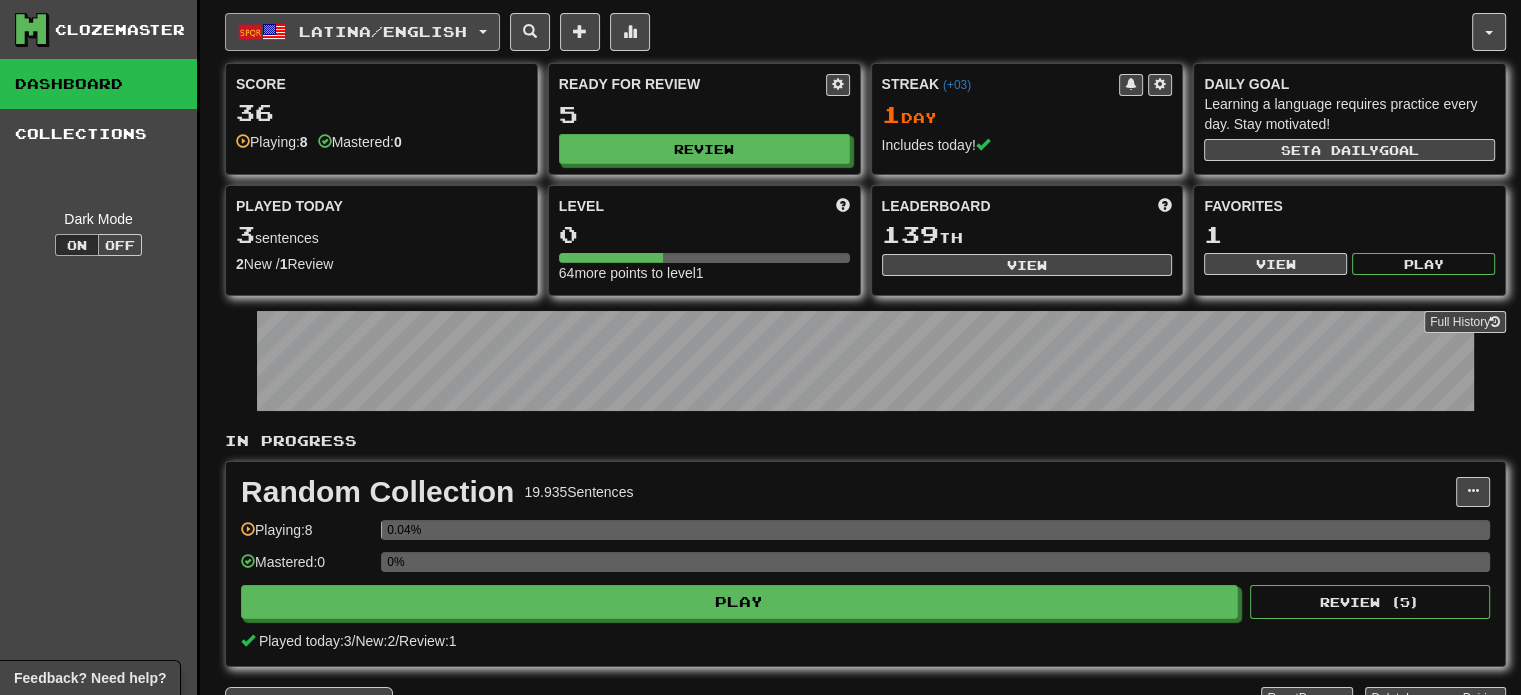 click on "Latina  /  English" at bounding box center [362, 32] 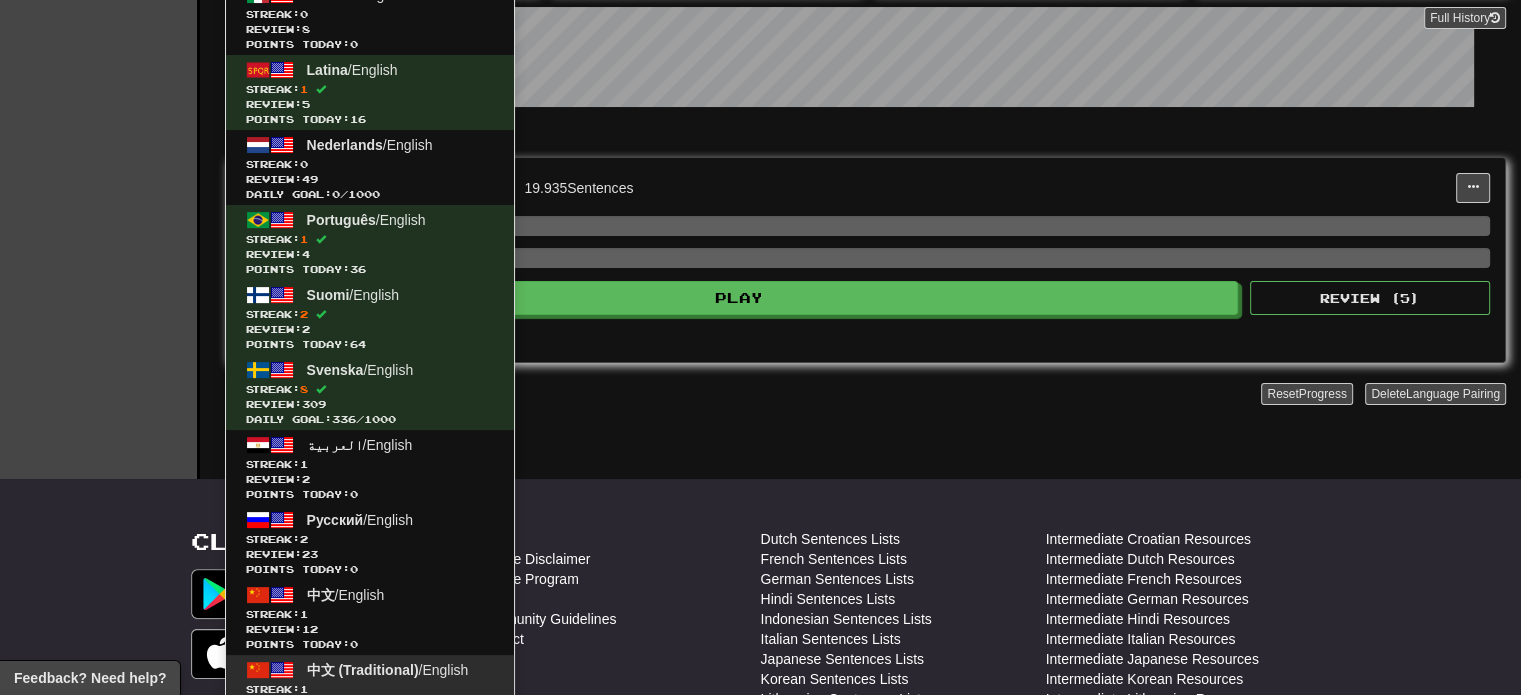 scroll, scrollTop: 600, scrollLeft: 0, axis: vertical 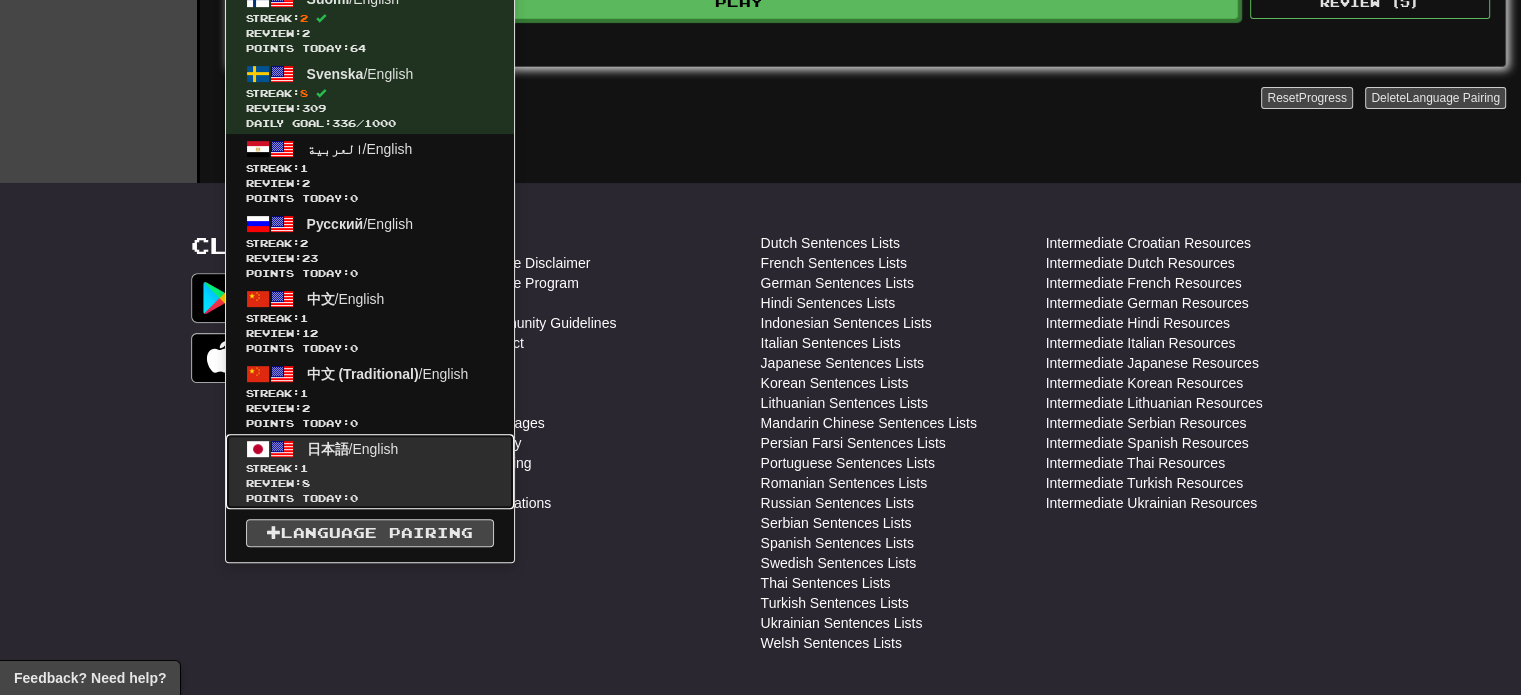 click on "日本語  /  English Streak:  1   Review:  8 Points today:  0" at bounding box center (370, 471) 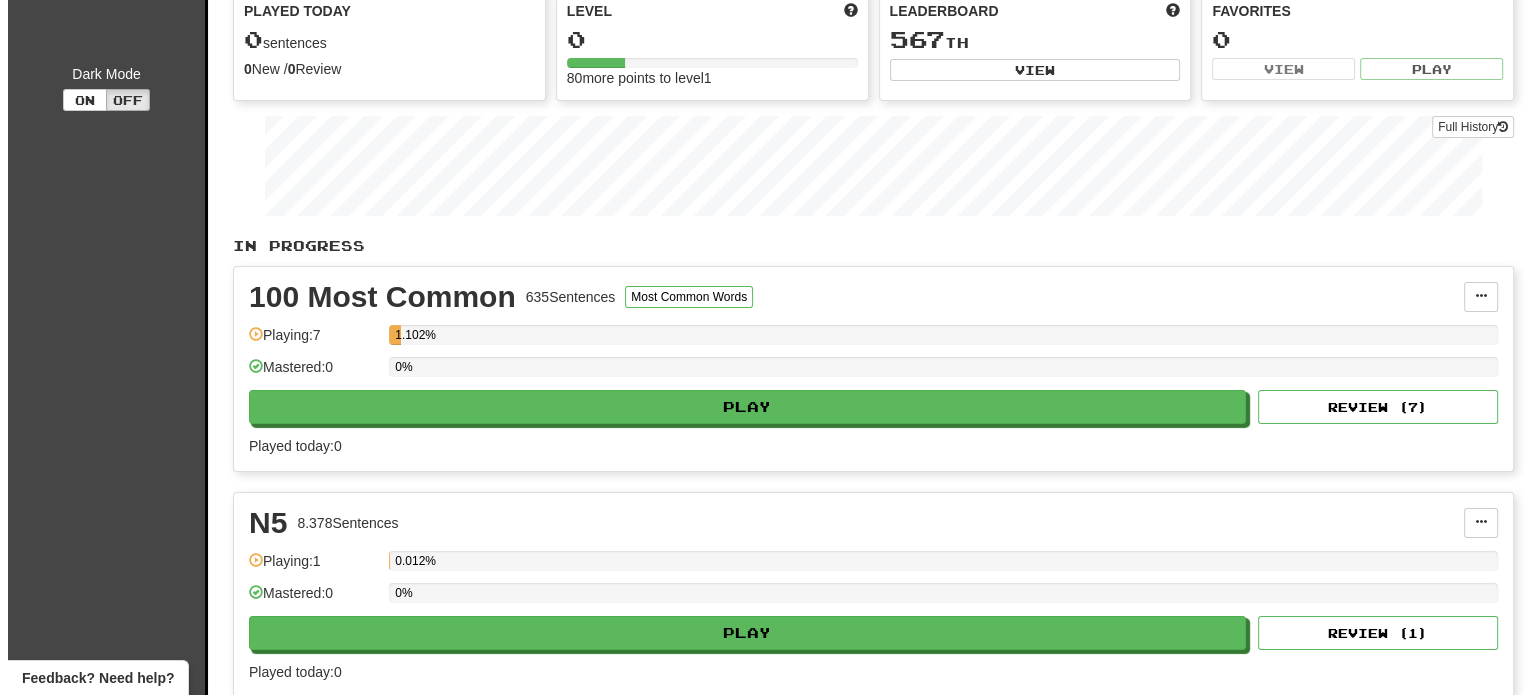 scroll, scrollTop: 200, scrollLeft: 0, axis: vertical 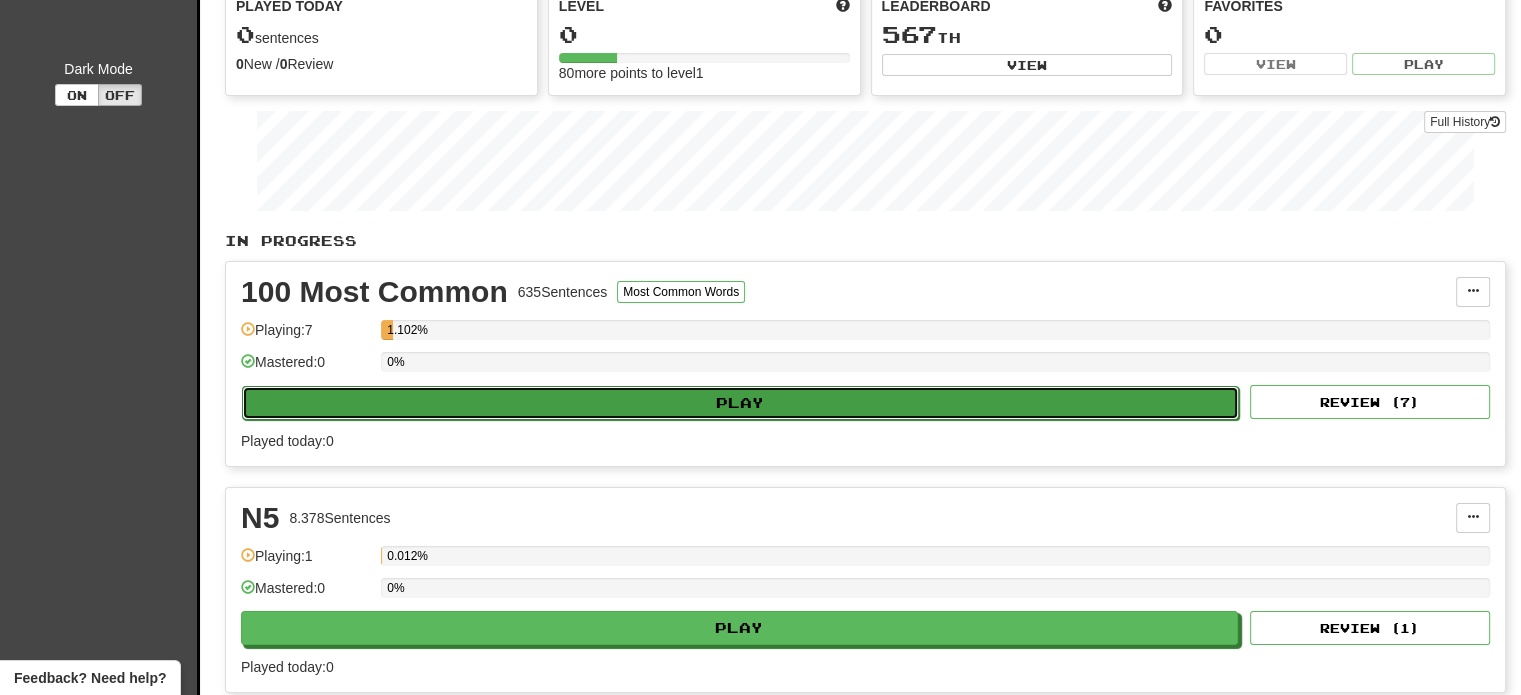 click on "Play" at bounding box center [740, 403] 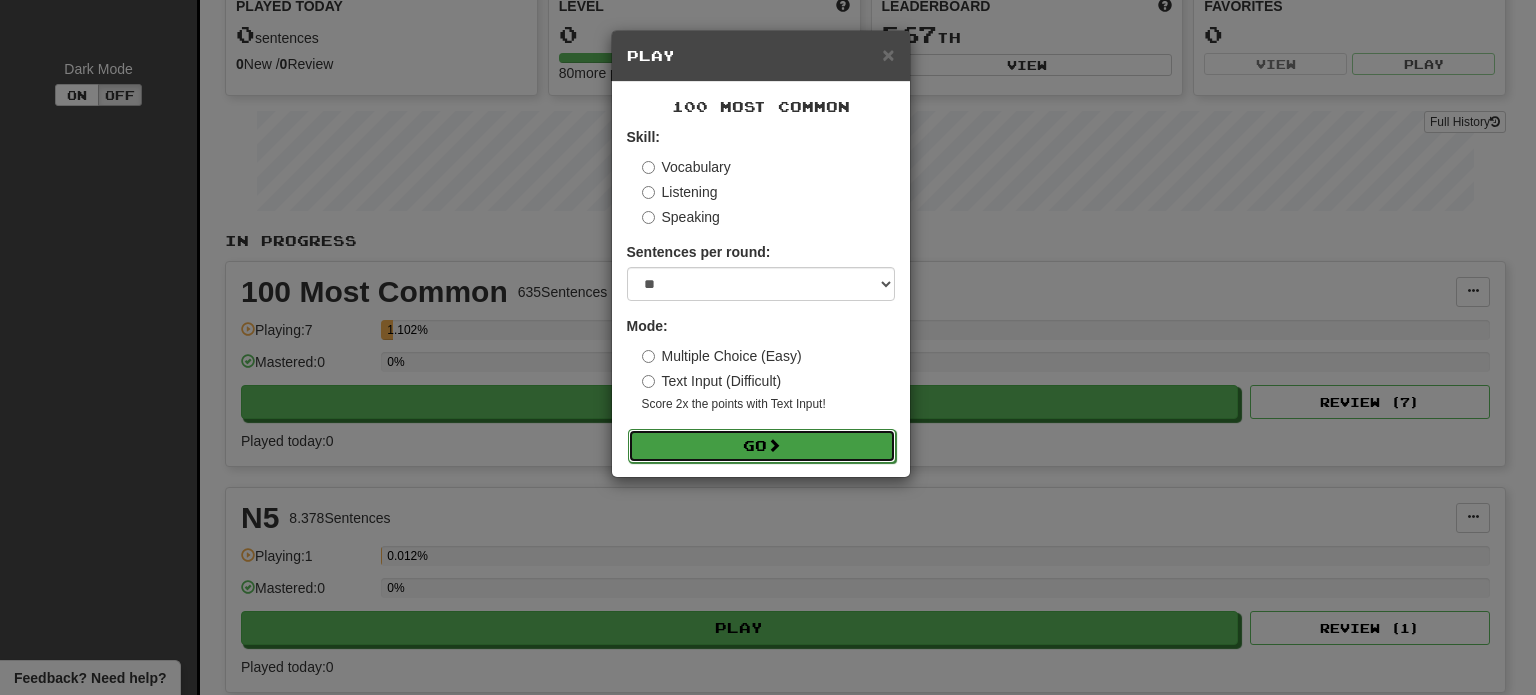 click on "Go" at bounding box center [762, 446] 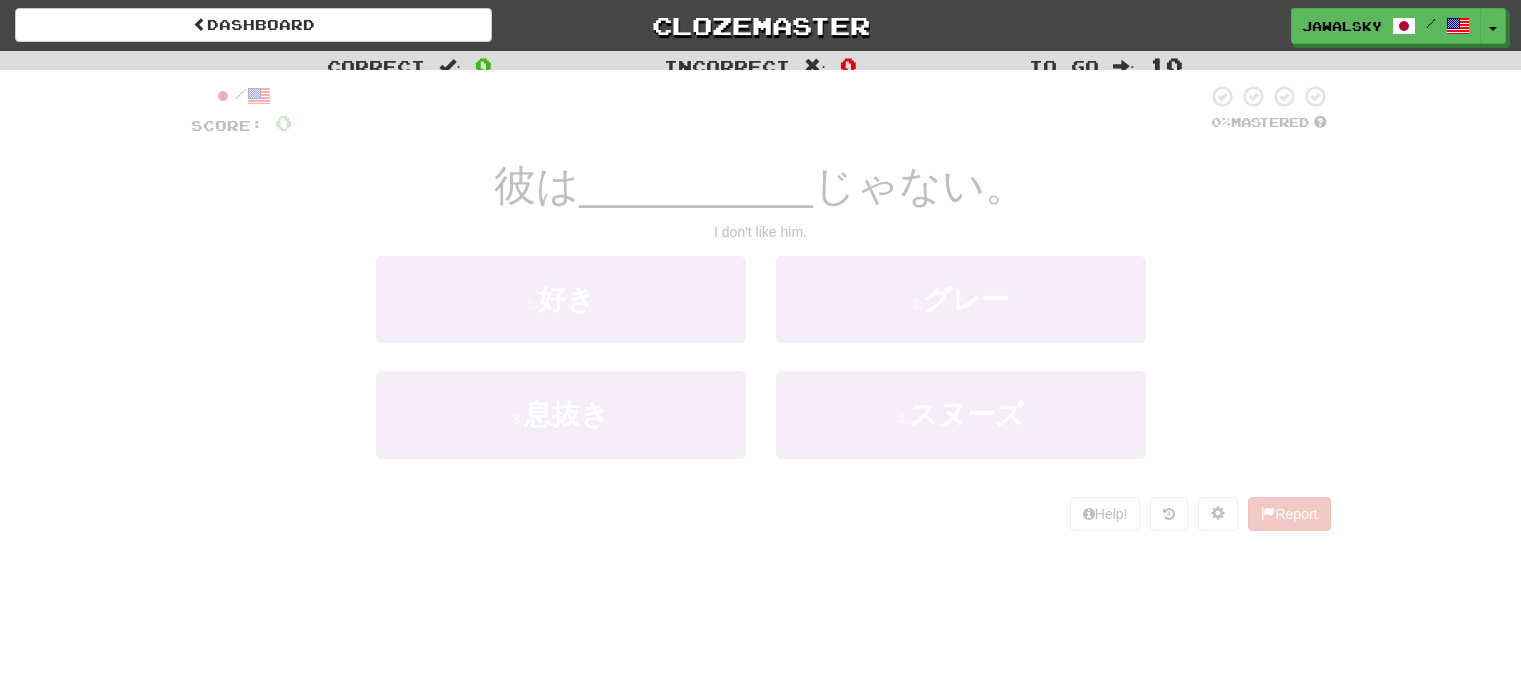 scroll, scrollTop: 0, scrollLeft: 0, axis: both 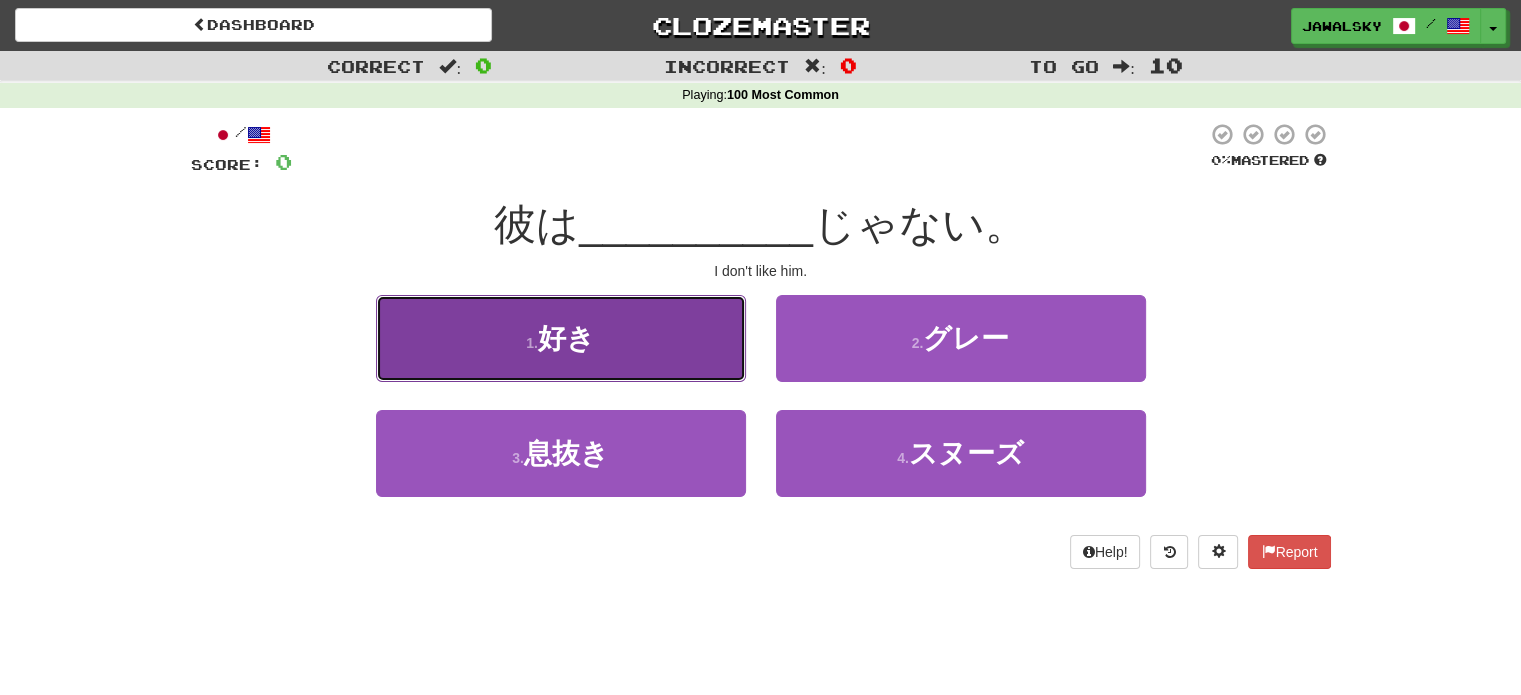 type 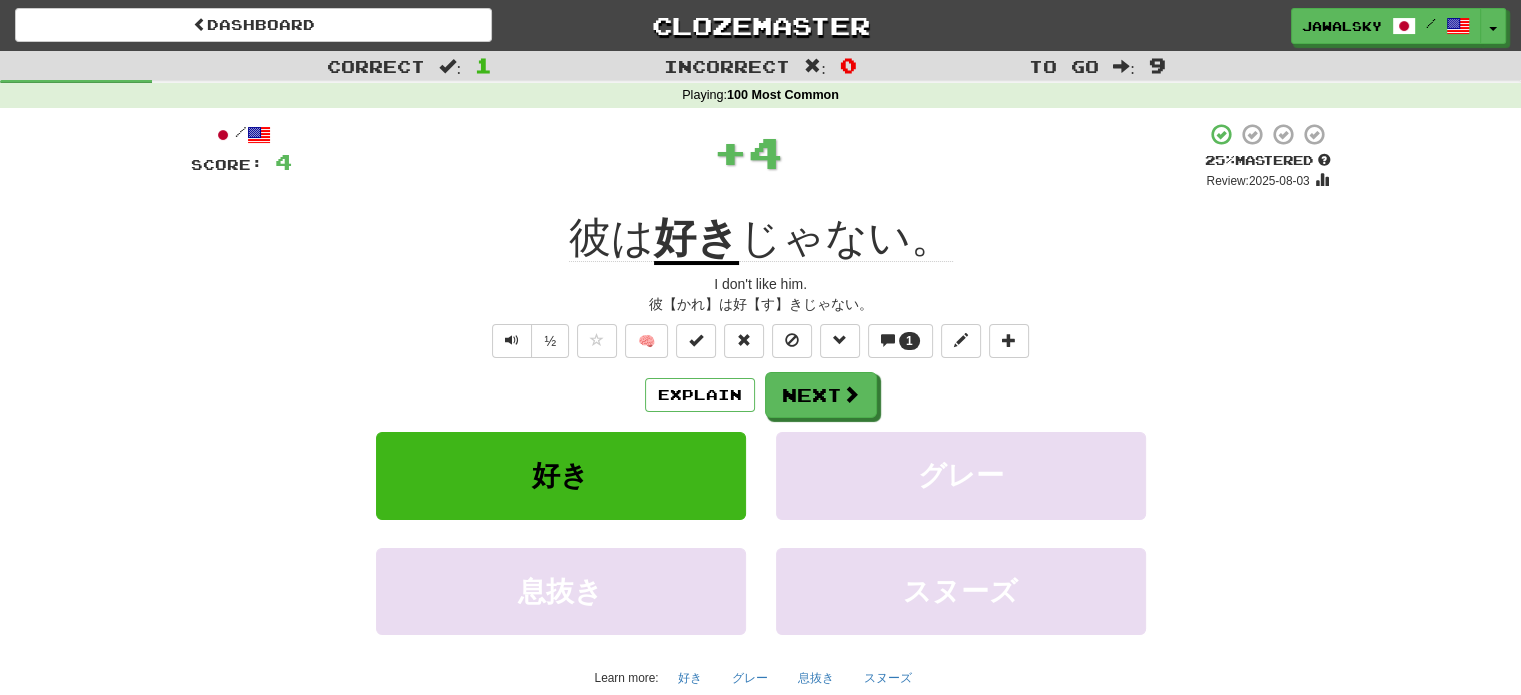 click on "彼は" 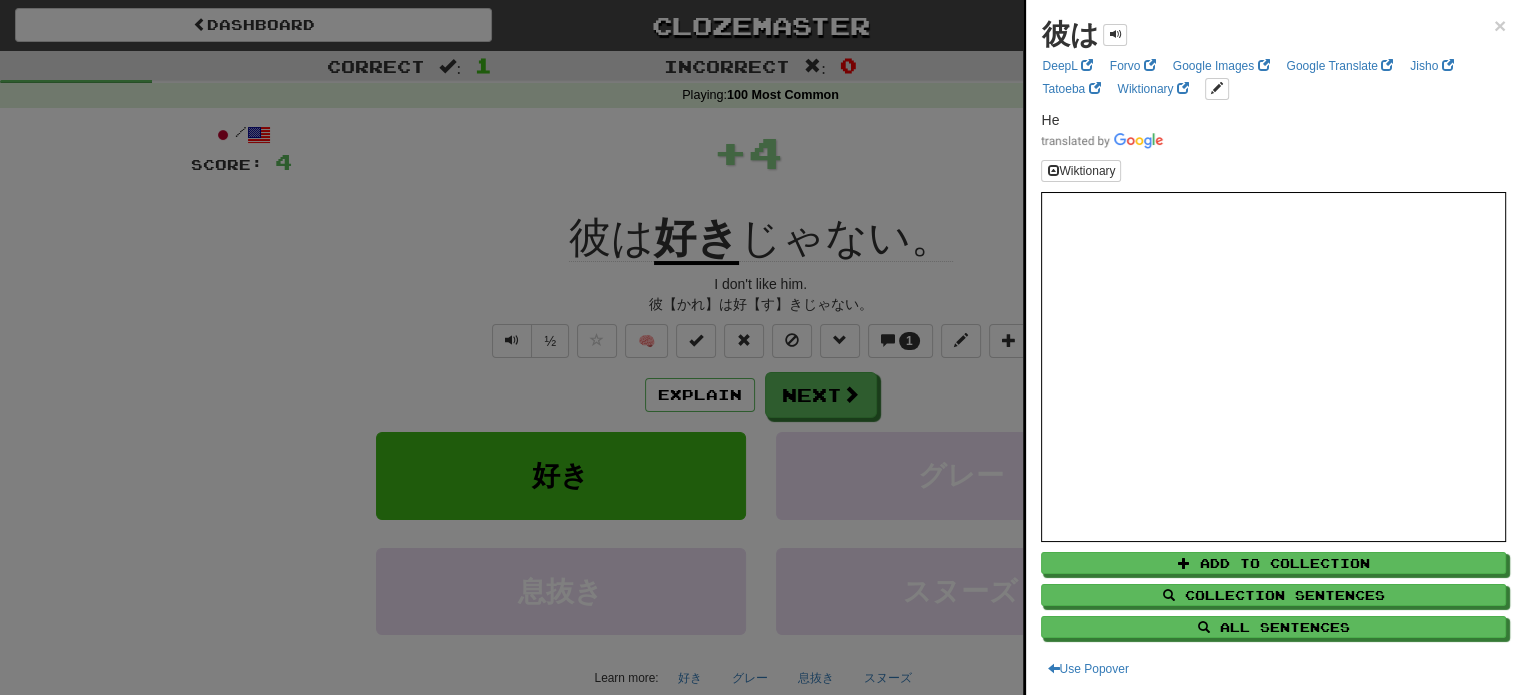 click at bounding box center (760, 347) 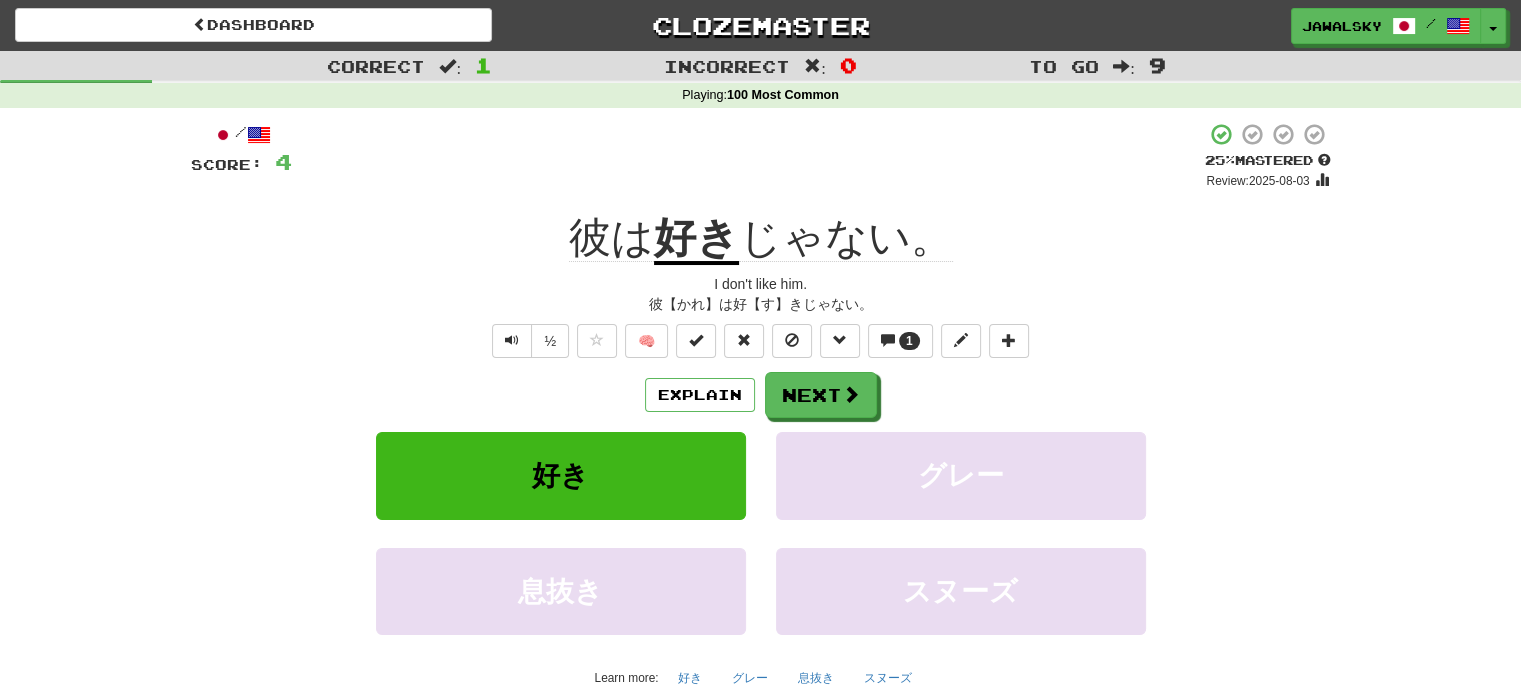 click on "彼は" 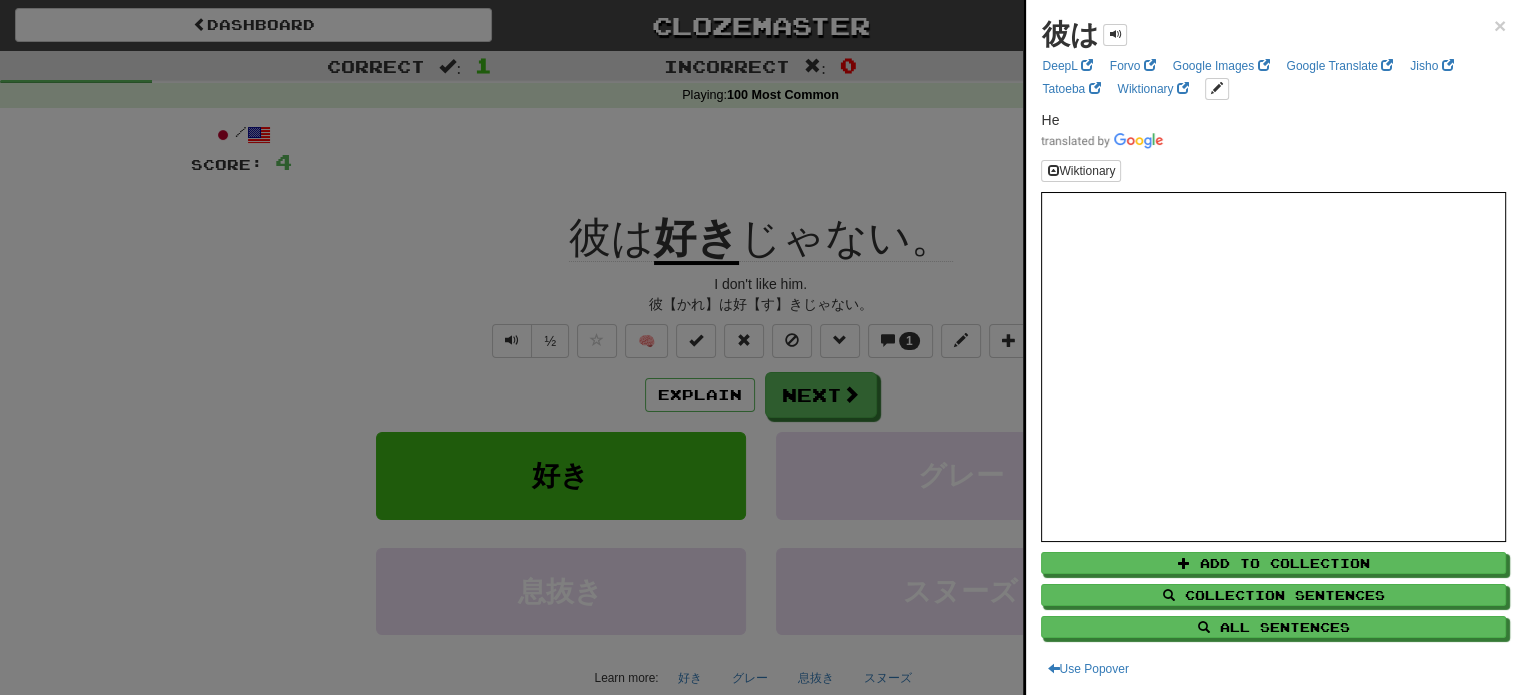 click at bounding box center [760, 347] 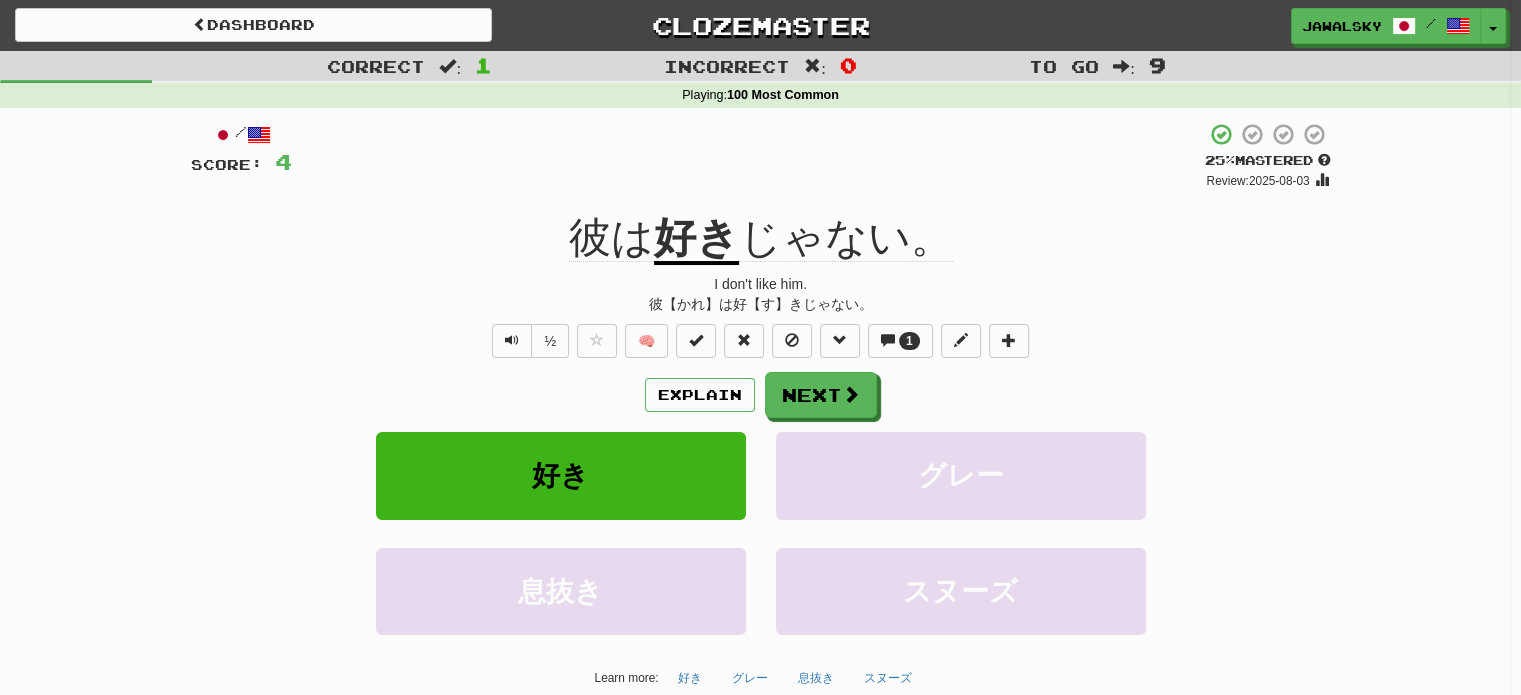 click on "好き" at bounding box center [696, 239] 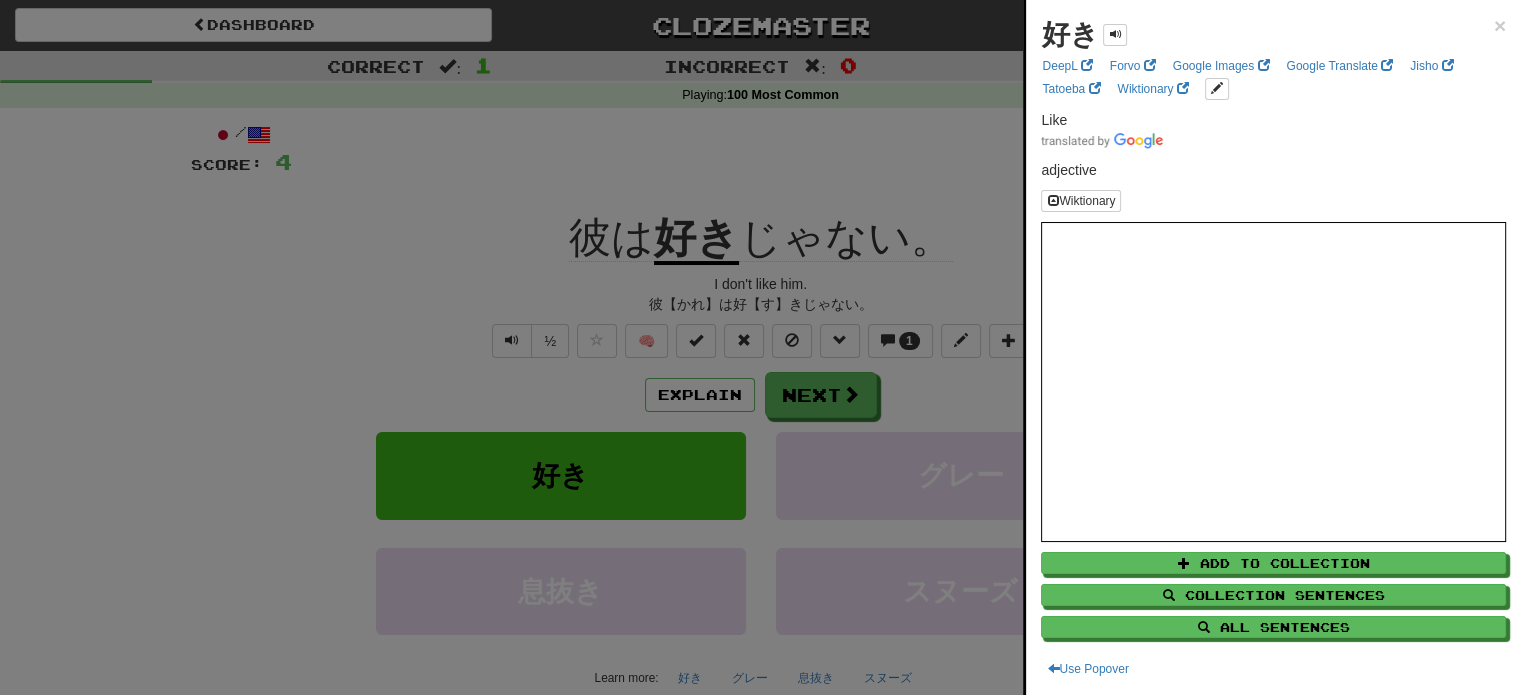 click at bounding box center [760, 347] 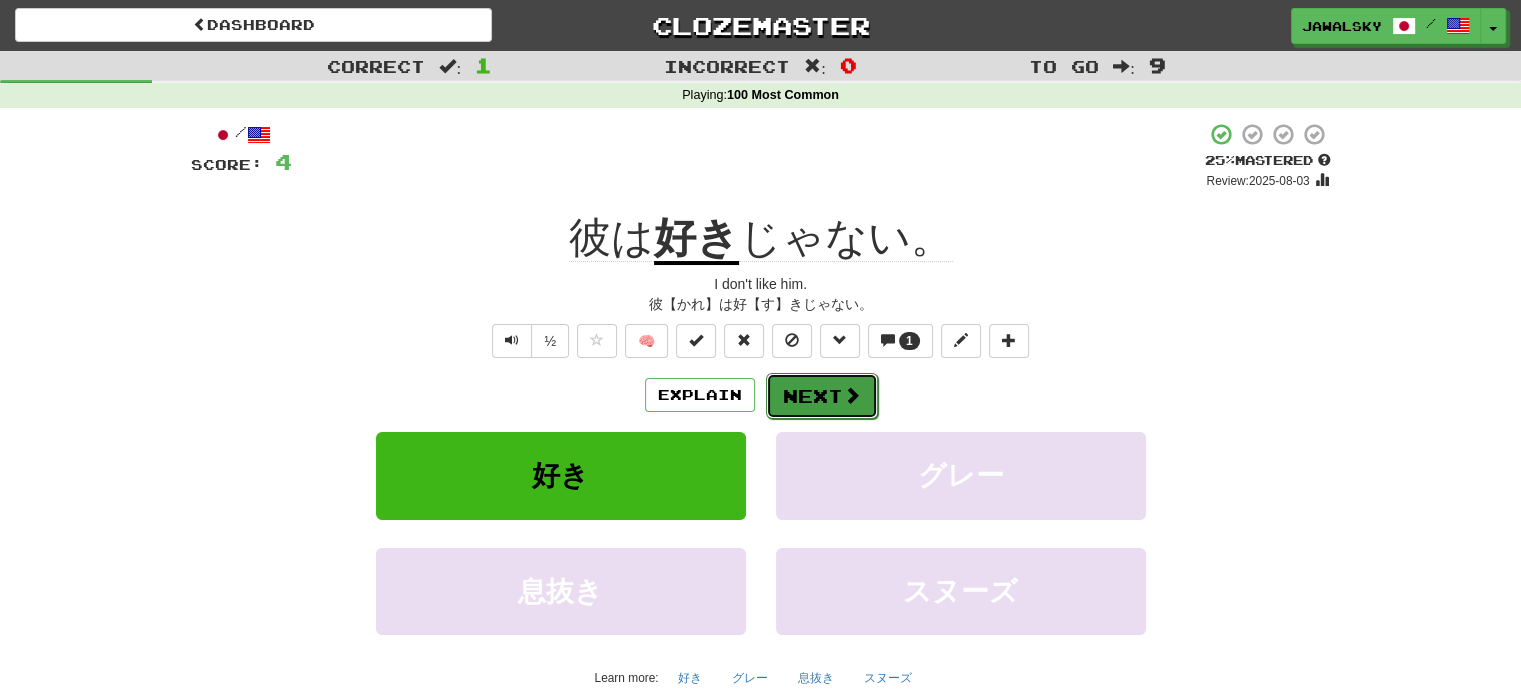 click on "Next" at bounding box center (822, 396) 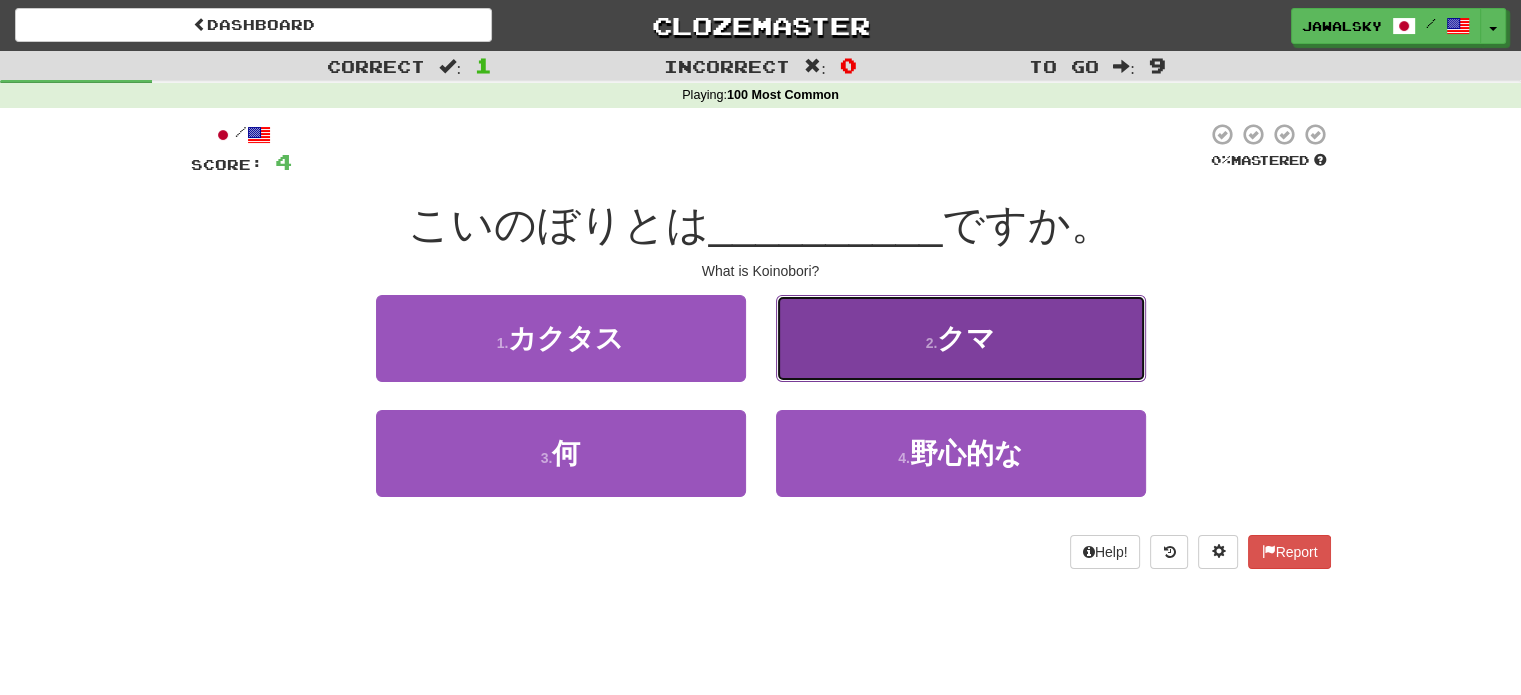 click on "2 .  クマ" at bounding box center (961, 338) 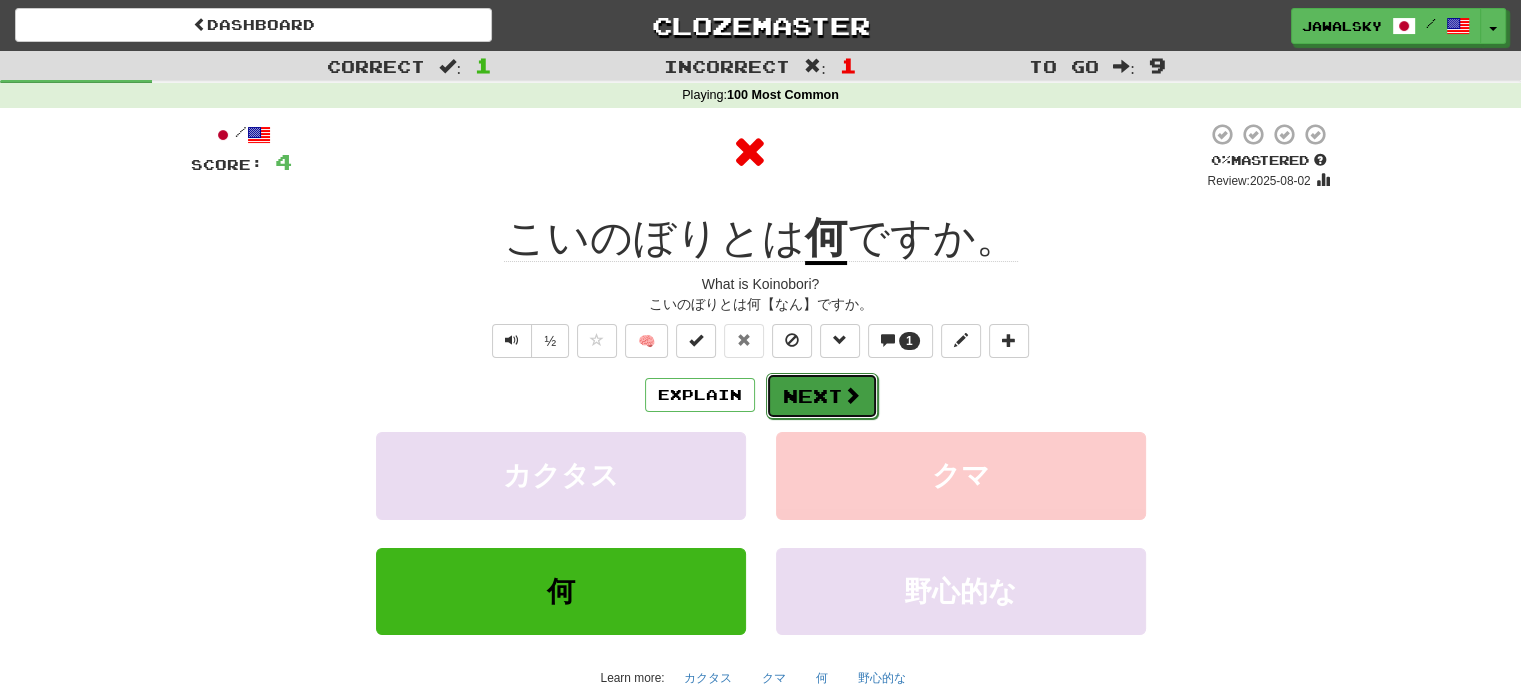 click at bounding box center [852, 395] 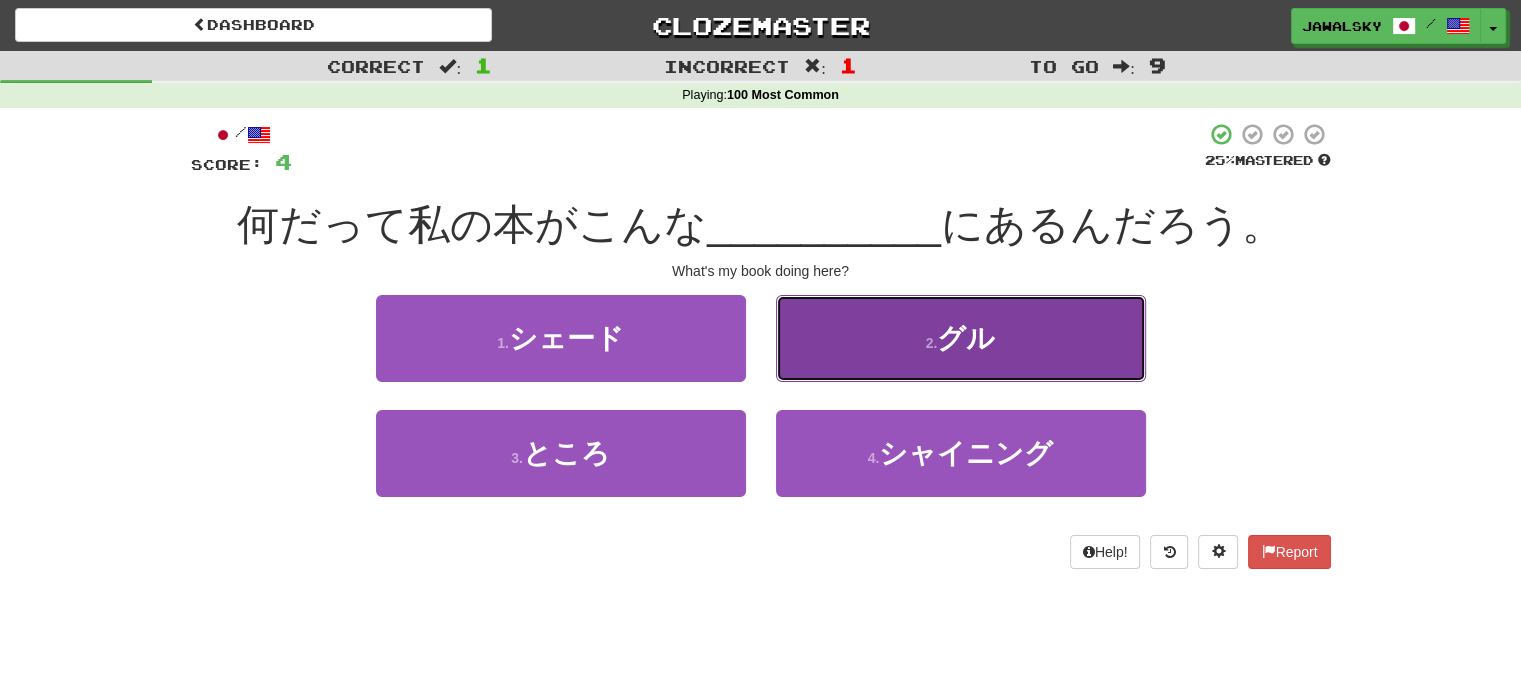 click on "2 .  グル" at bounding box center (961, 338) 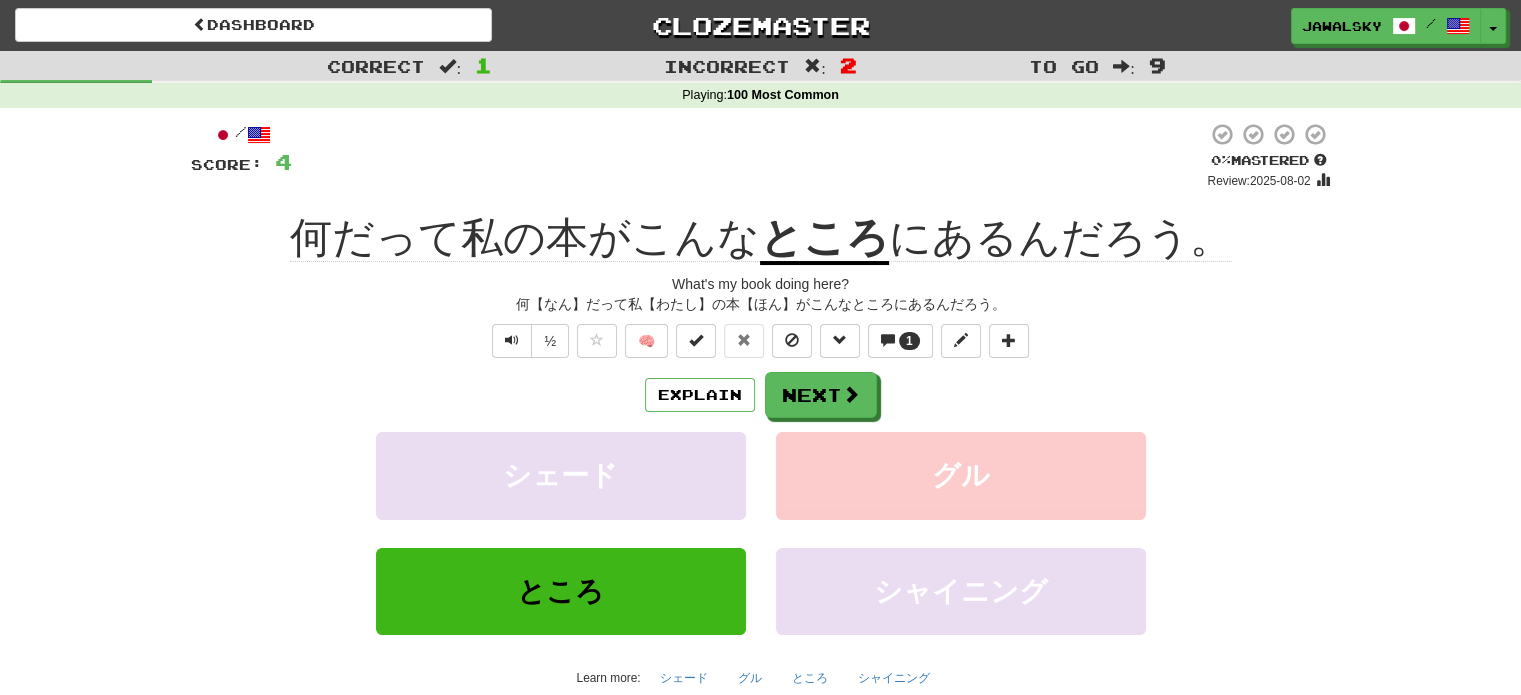 click on "何だって私の本がこんな ところ にあるんだろう。" at bounding box center [761, 238] 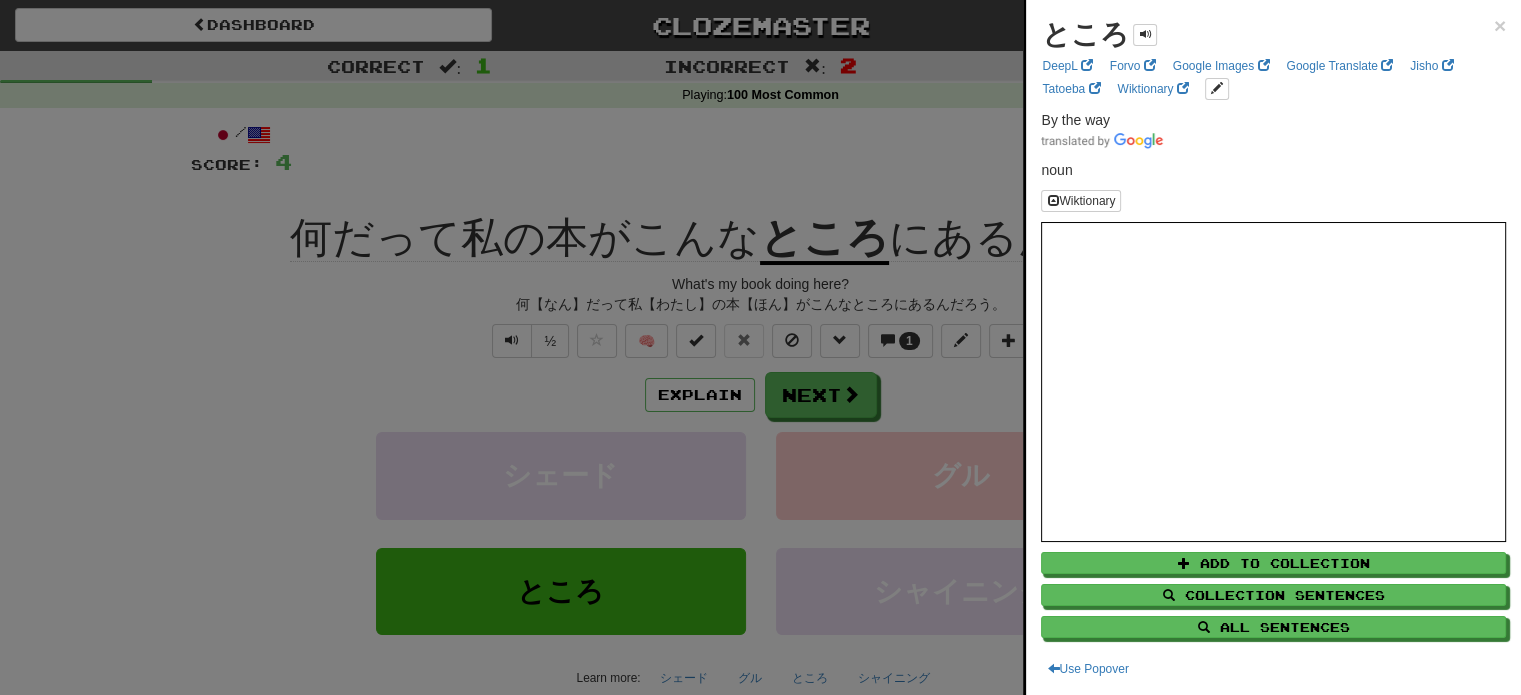 click at bounding box center [760, 347] 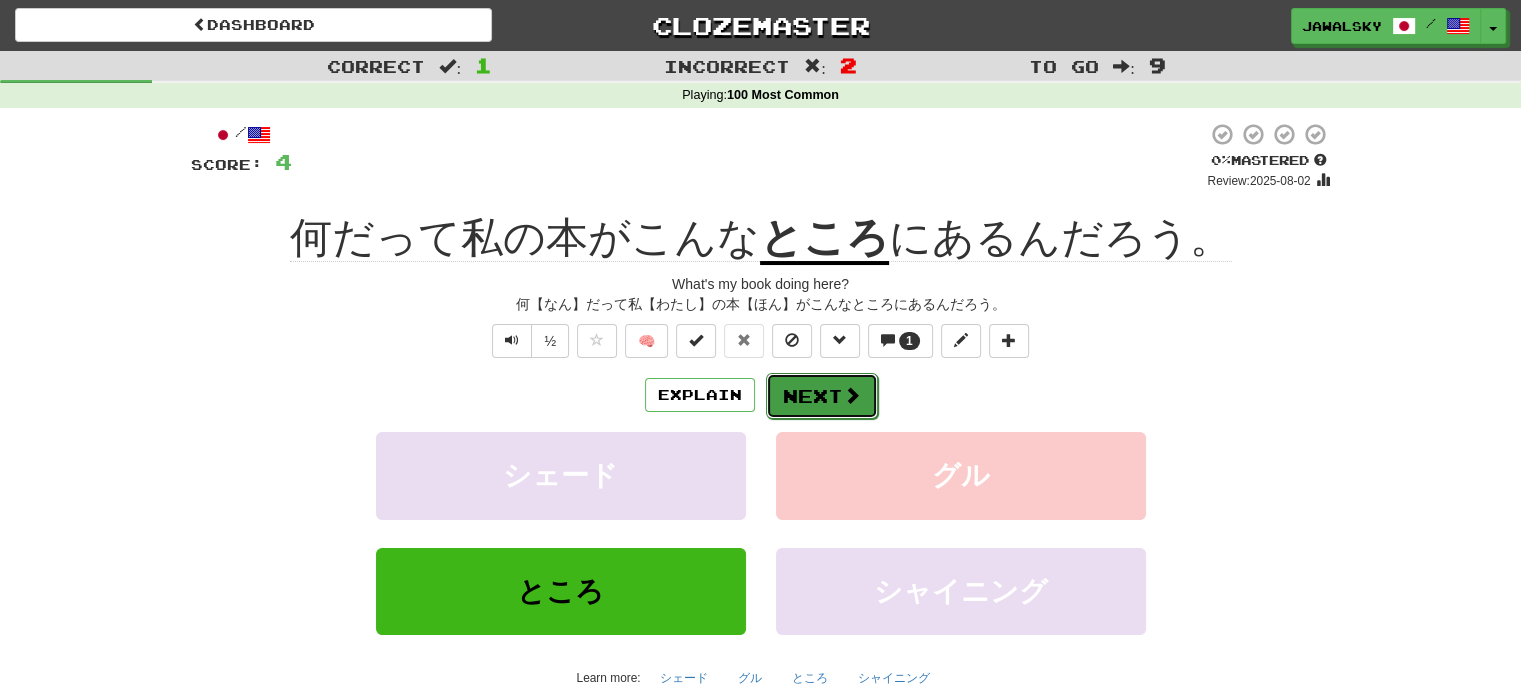 click on "Next" at bounding box center [822, 396] 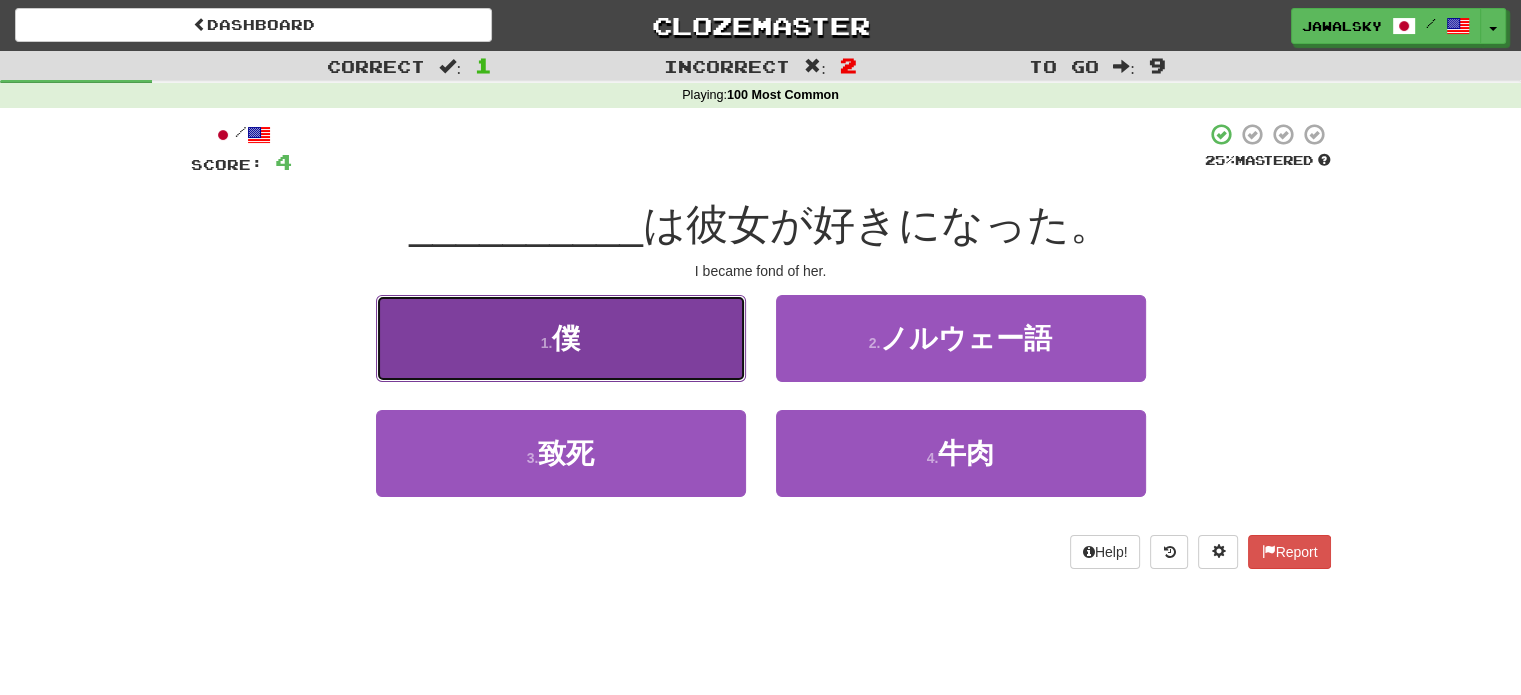 click on "1 .  僕" at bounding box center (561, 338) 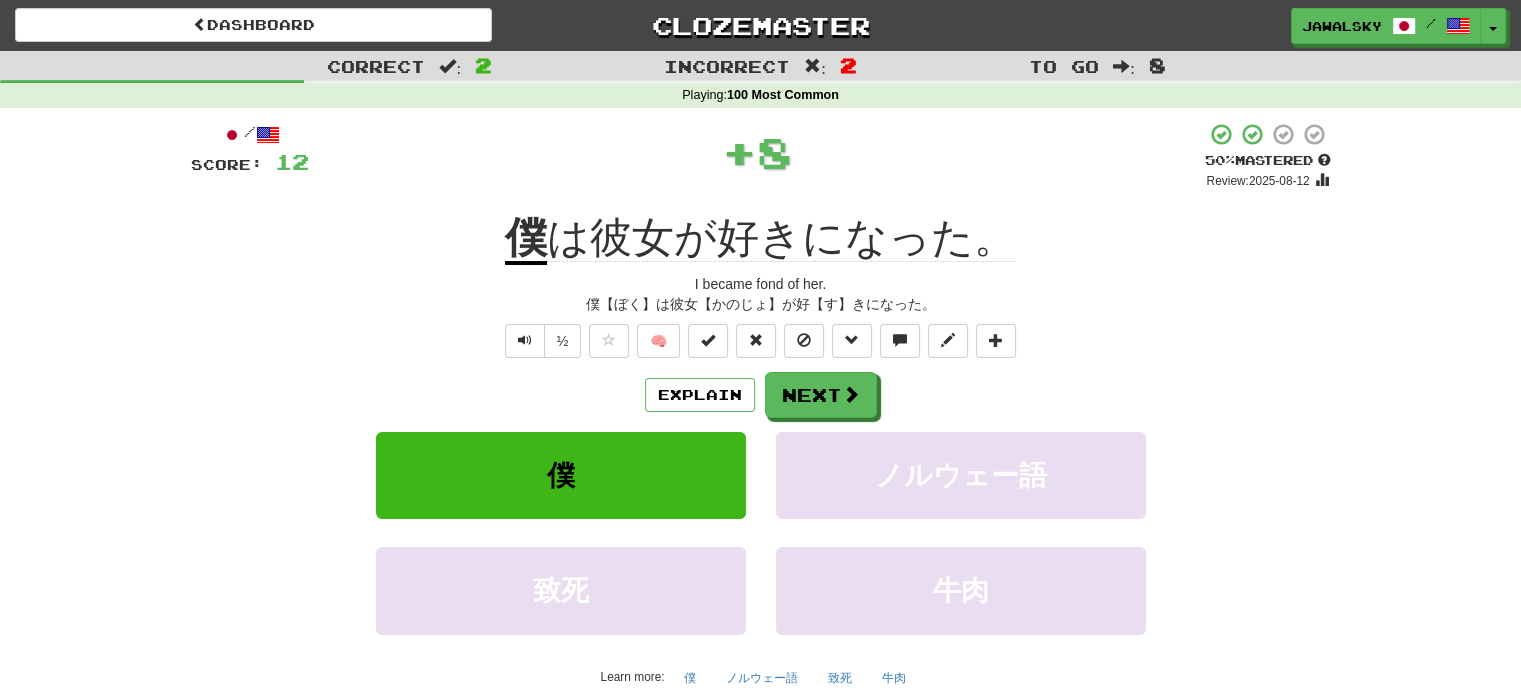 click on "僕" at bounding box center [526, 239] 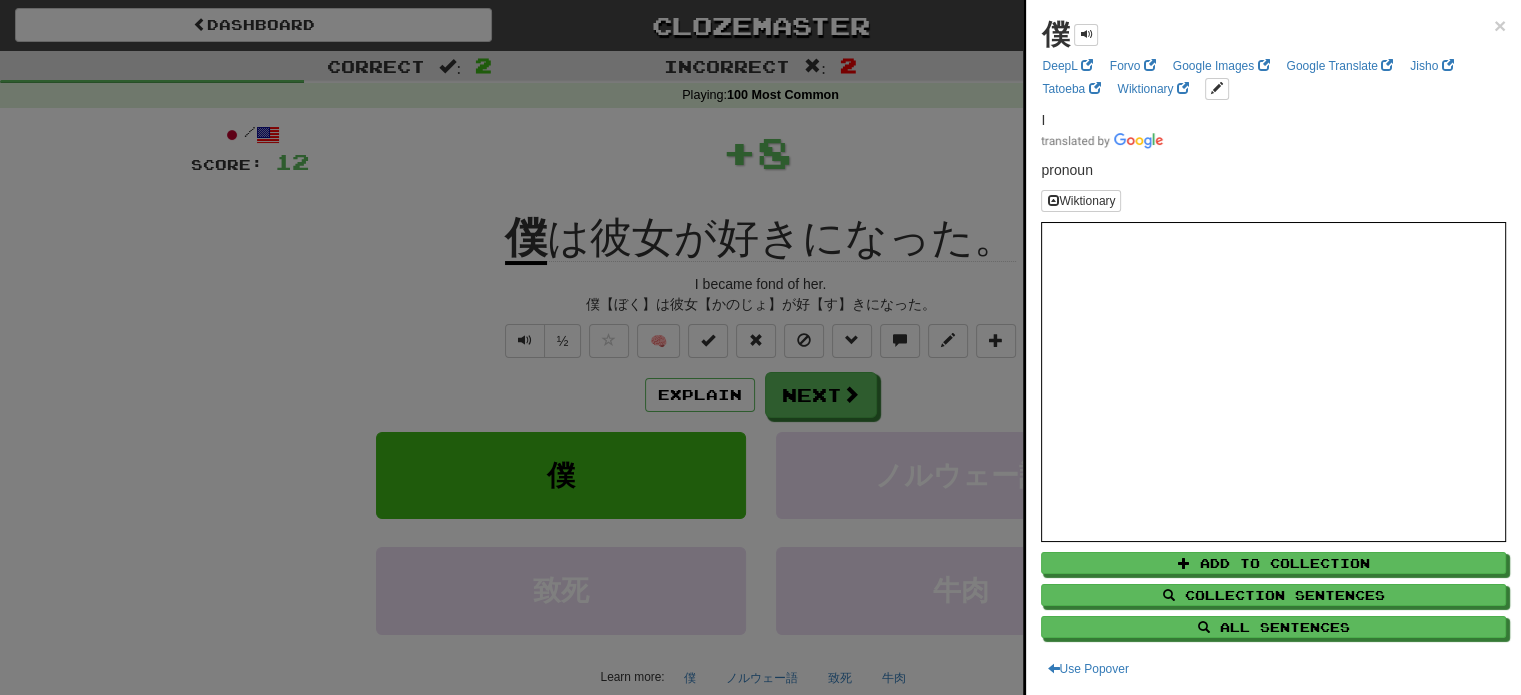 click at bounding box center (760, 347) 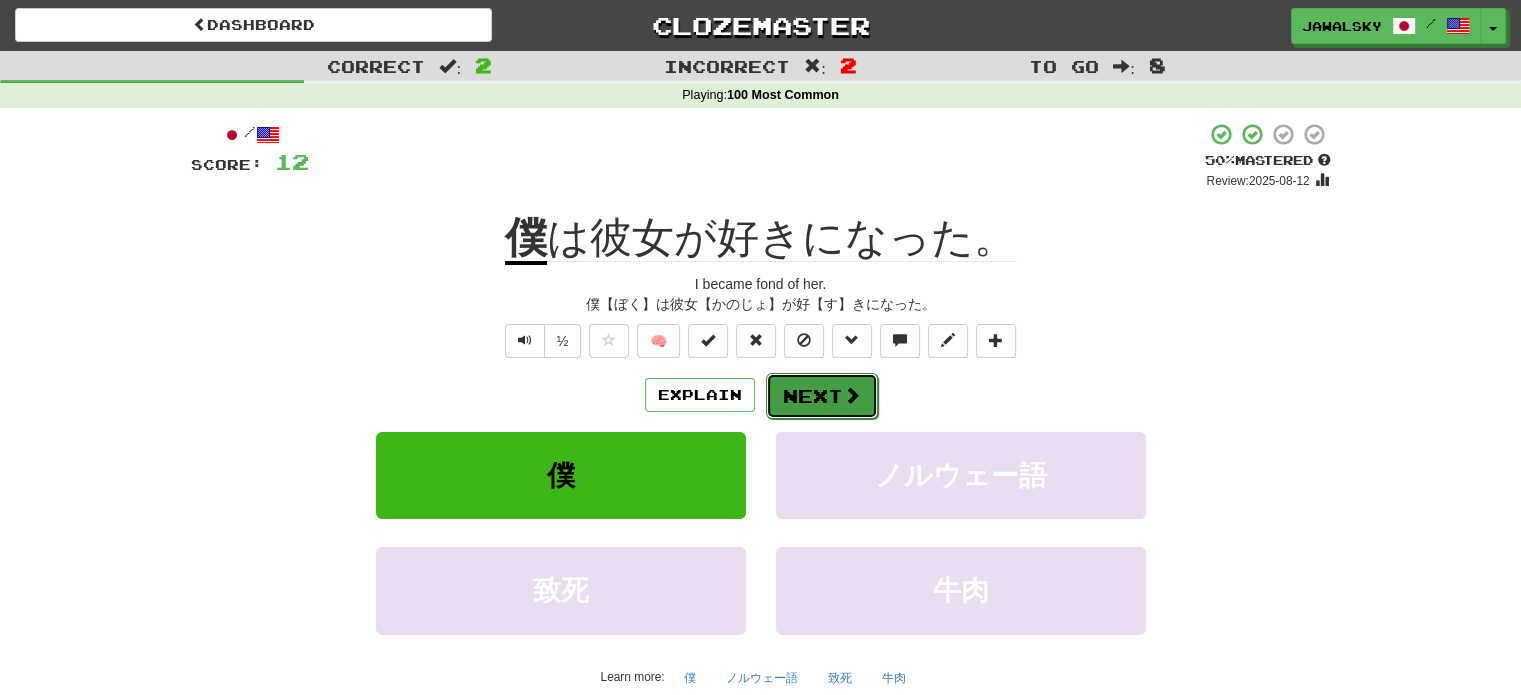 click at bounding box center [852, 395] 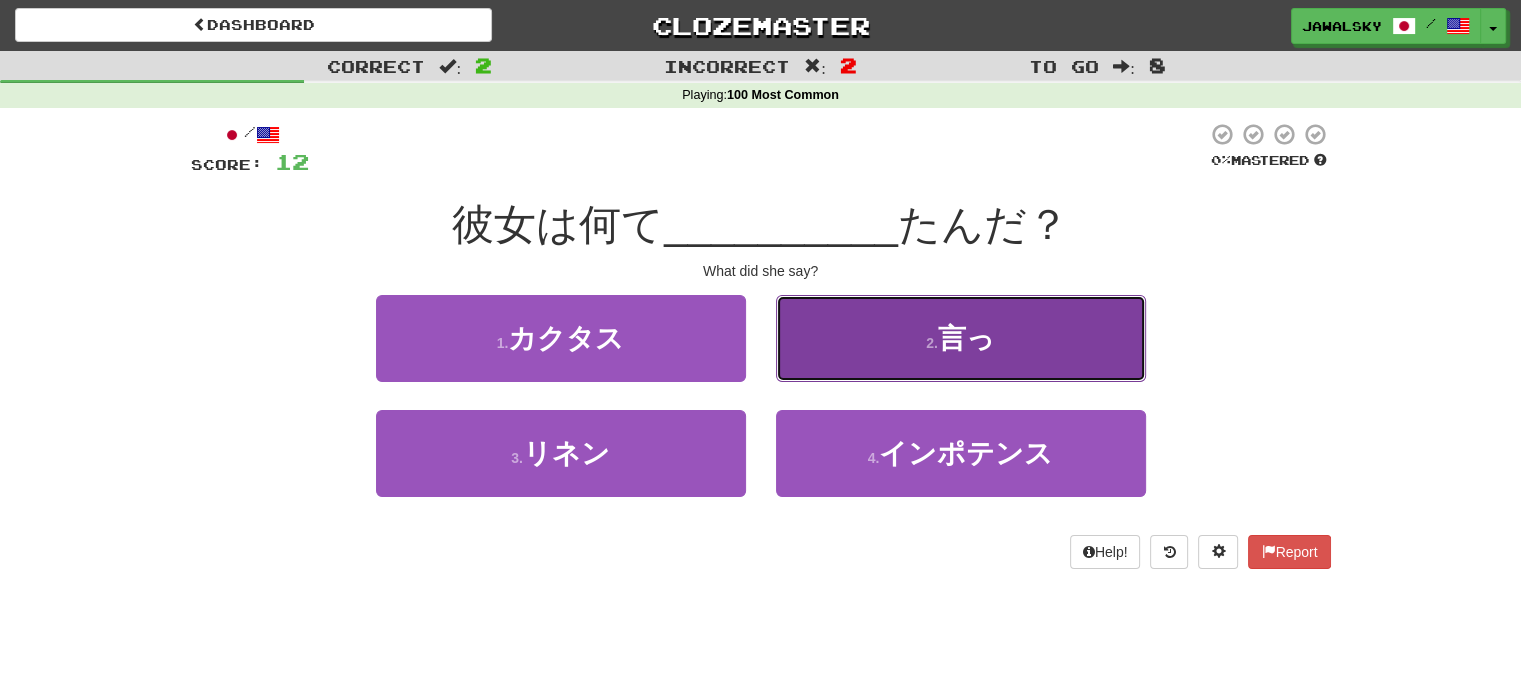 click on "2 .  言っ" at bounding box center [961, 338] 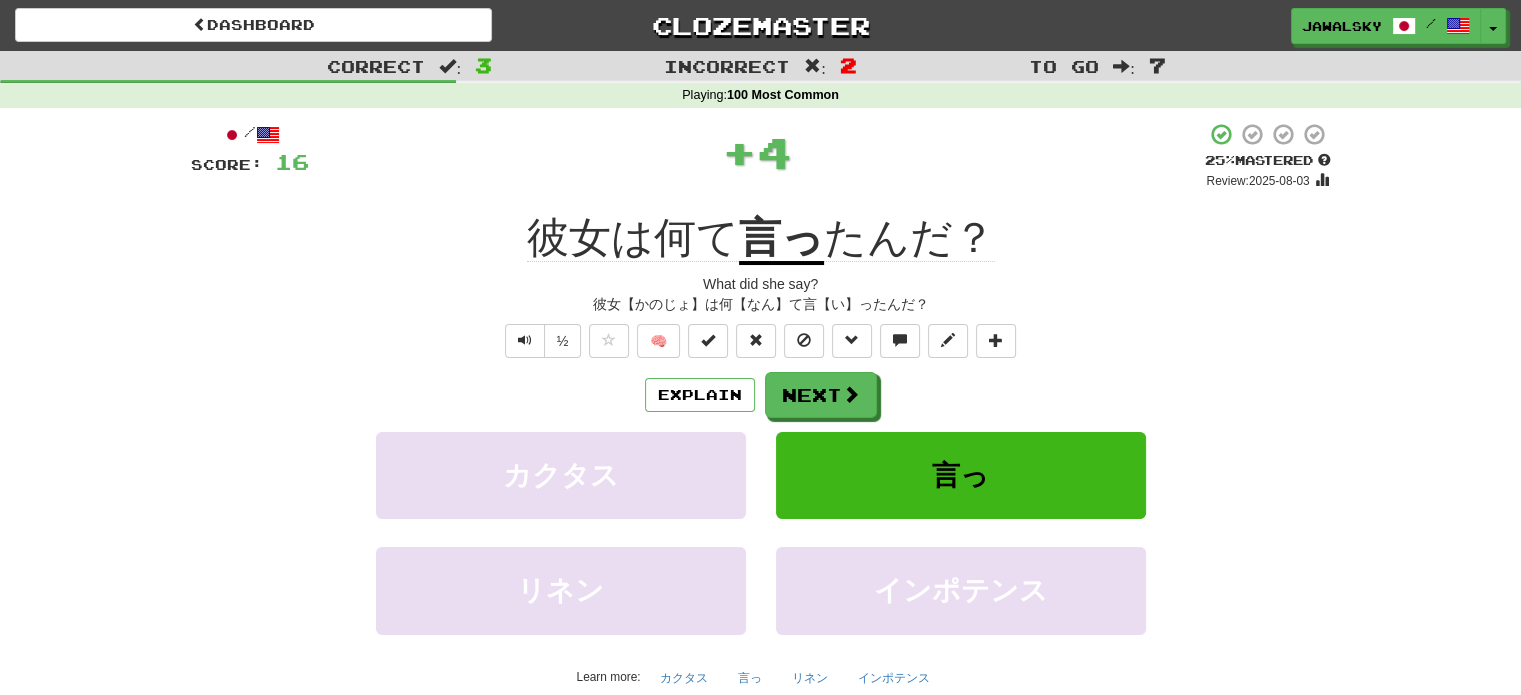 click on "言っ" at bounding box center [781, 239] 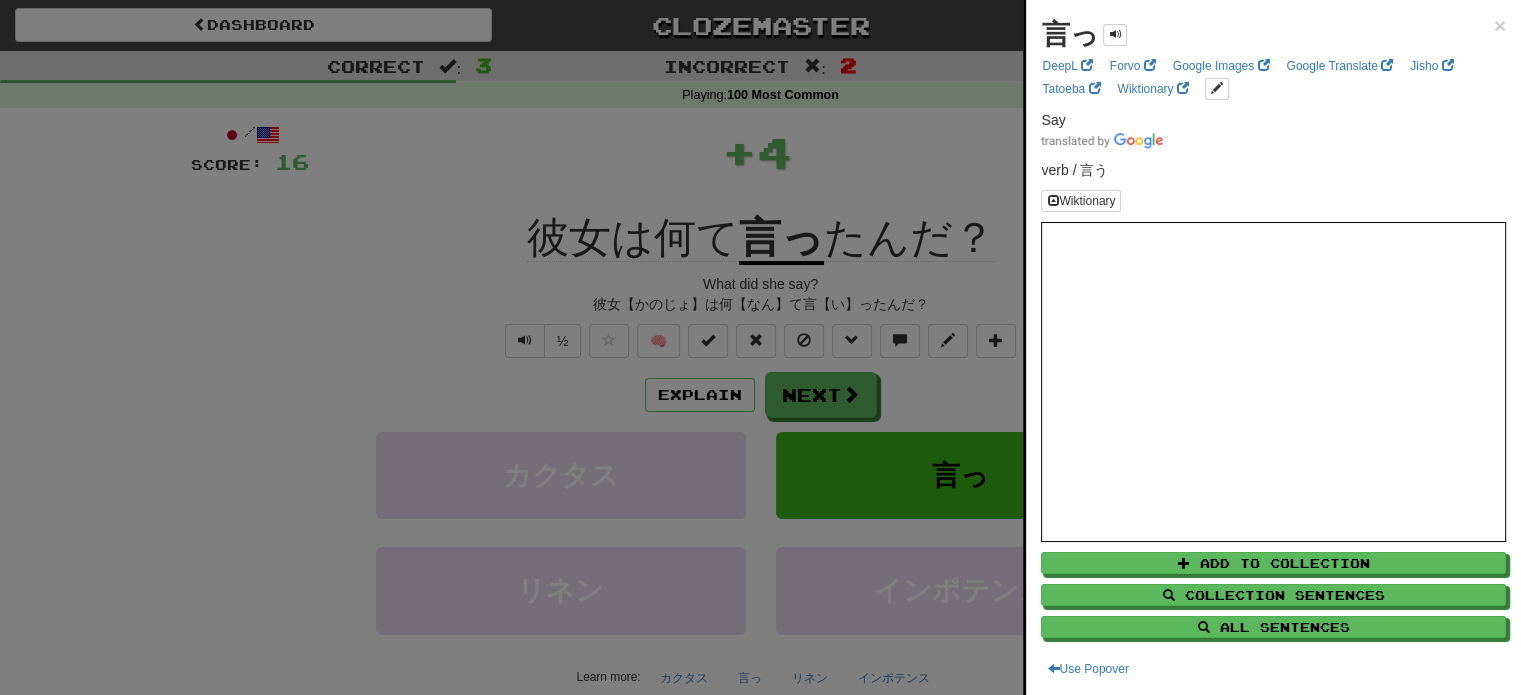 click at bounding box center [760, 347] 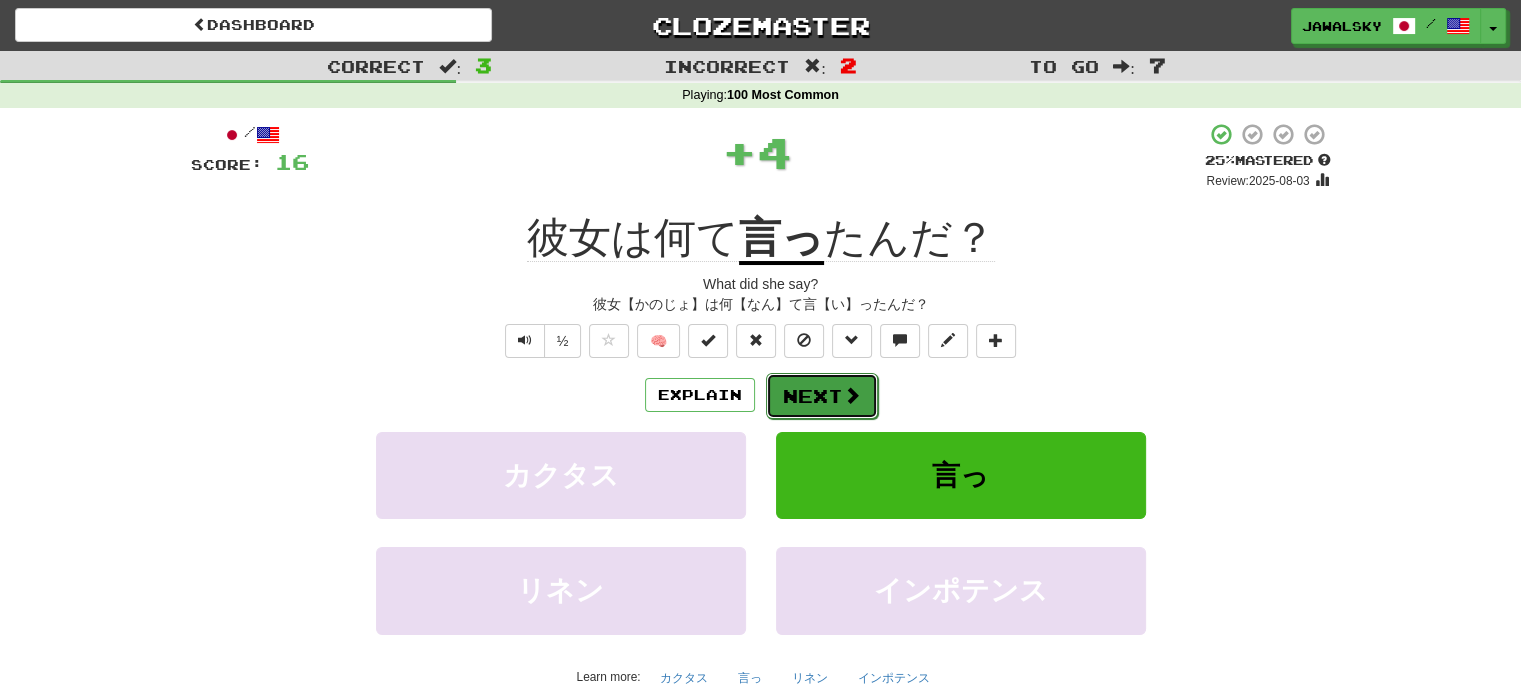 click on "Next" at bounding box center [822, 396] 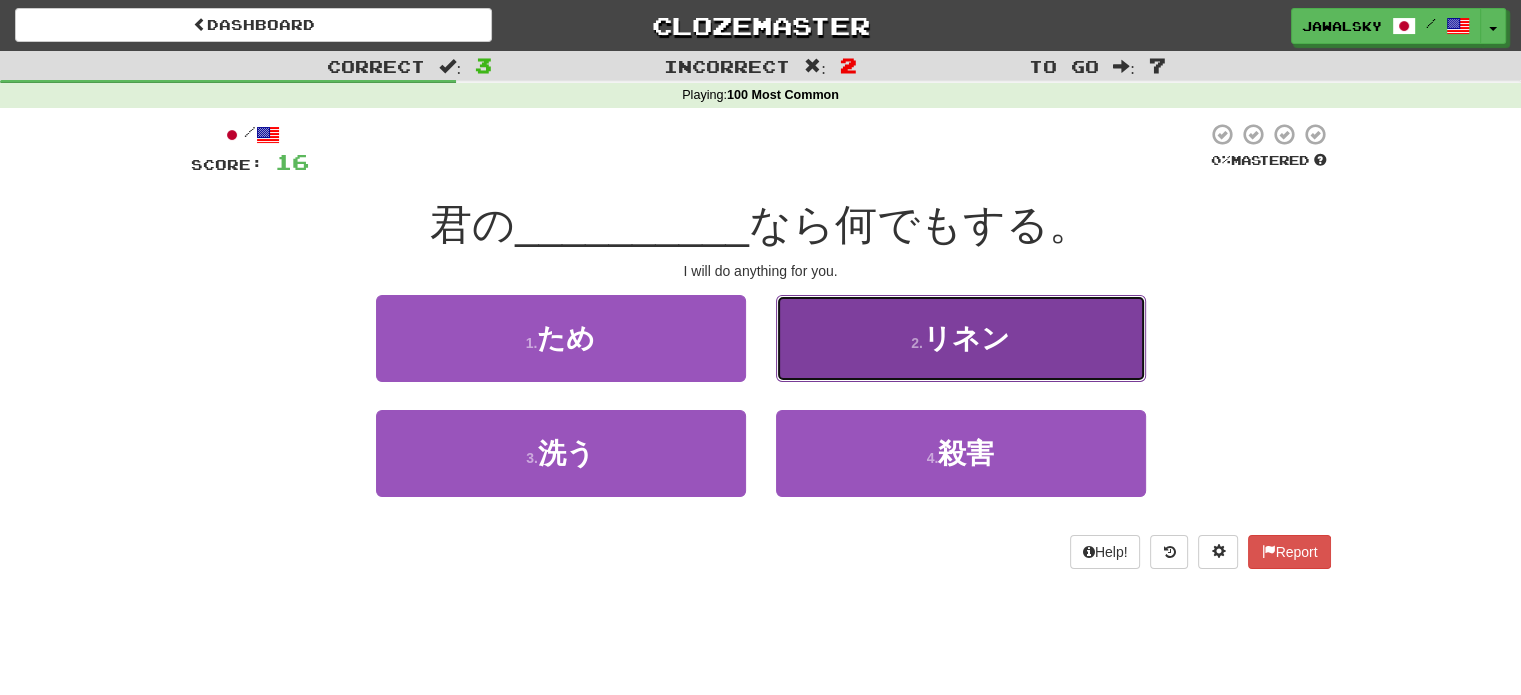 click on "2 .  リネン" at bounding box center (961, 338) 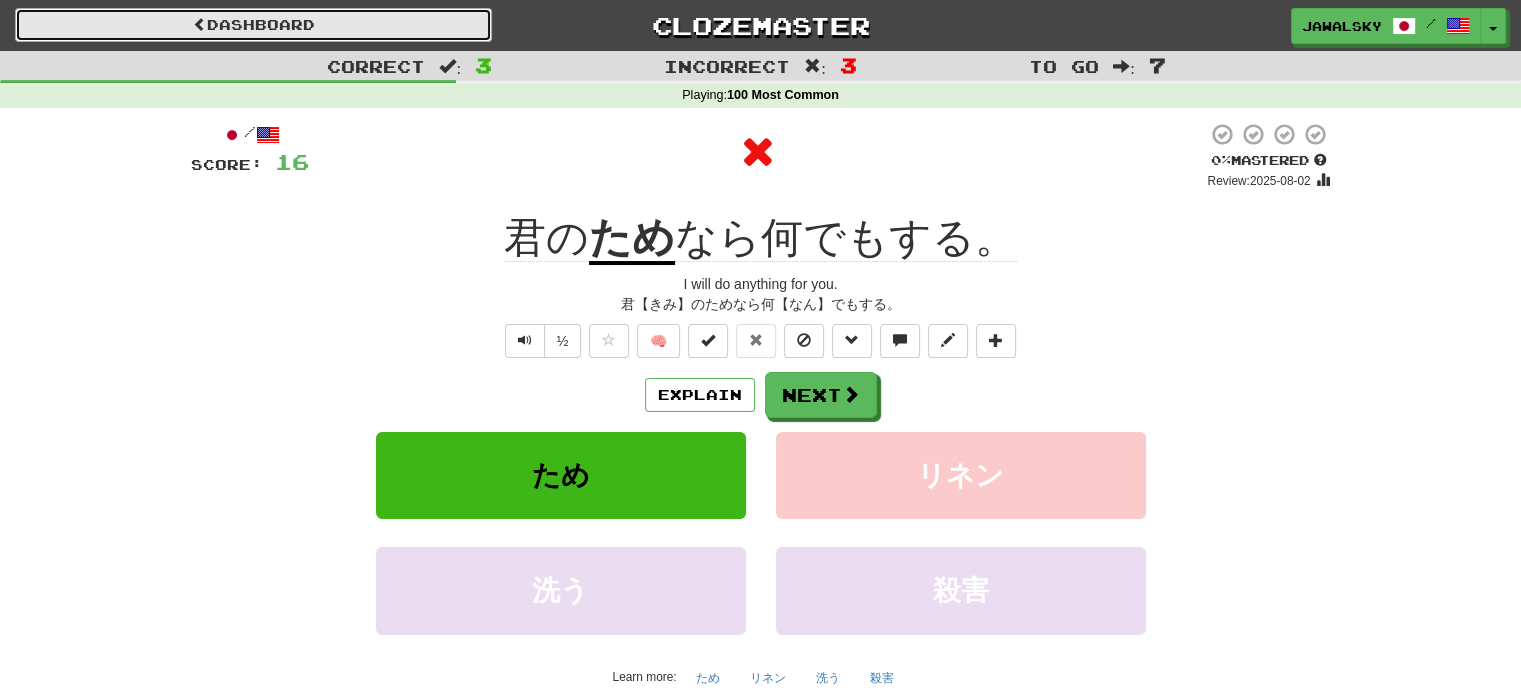 click on "Dashboard" at bounding box center [253, 25] 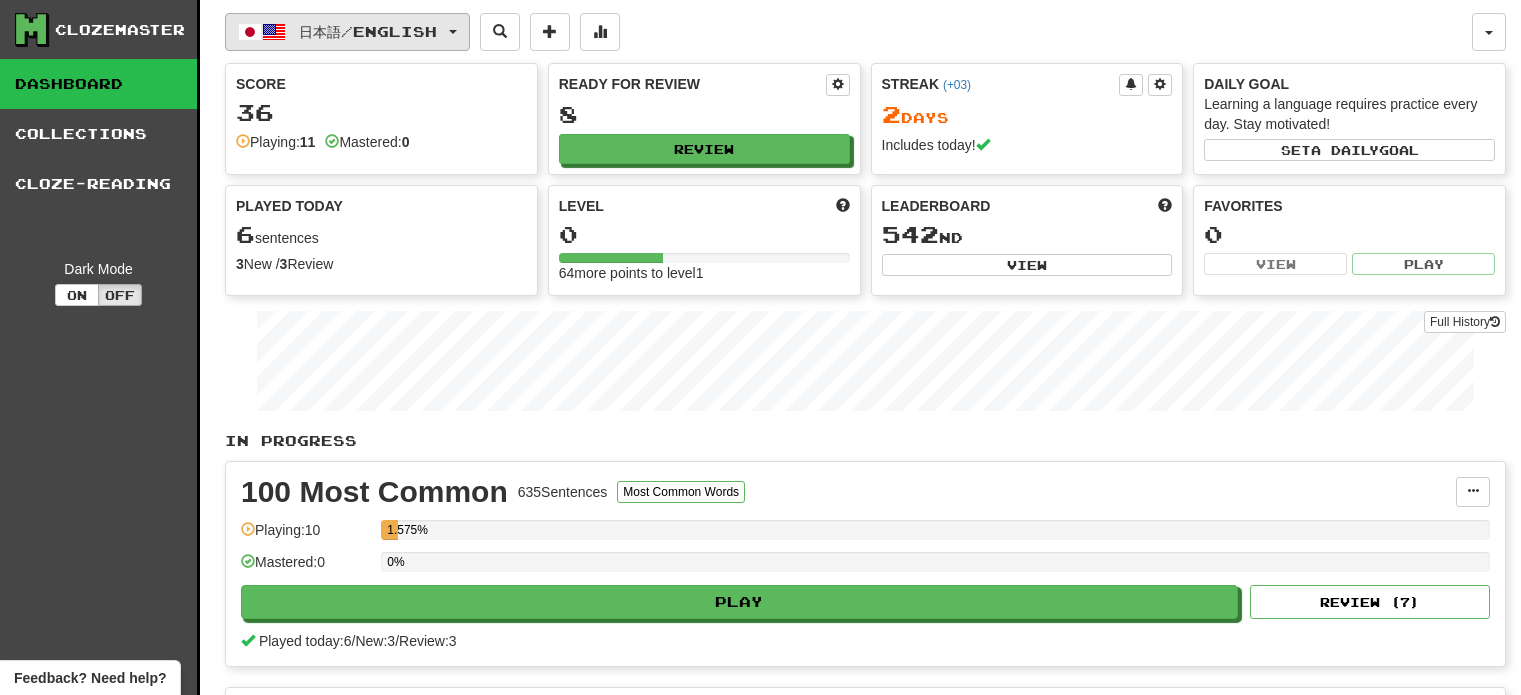 scroll, scrollTop: 0, scrollLeft: 0, axis: both 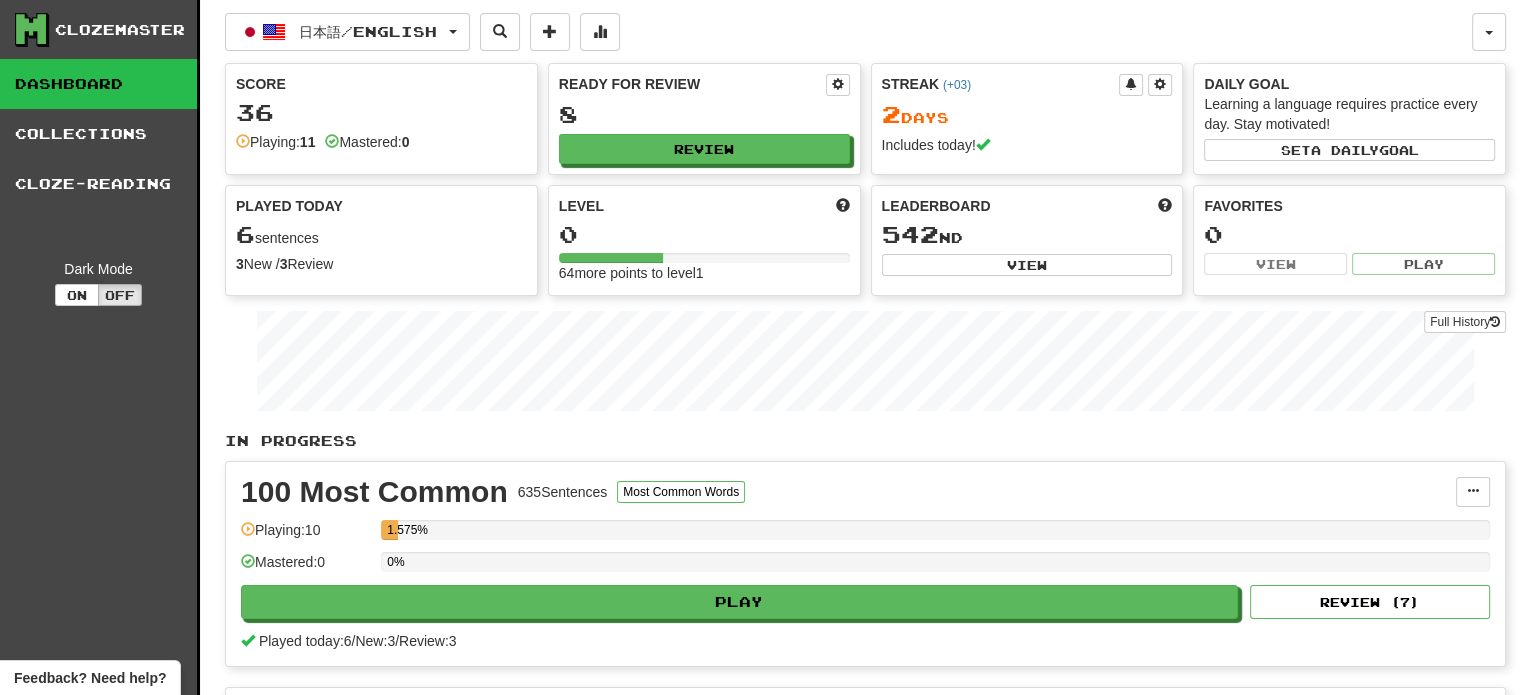 click on "日本語  /  English Deutsch  /  English Streak:  1   Review:  30 Points today:  0 Español  /  English Streak:  1   Review:  6 Points today:  0 Français  /  English Streak:  1   Review:  18 Points today:  72 Italiano  /  English Streak:  0   Review:  8 Points today:  0 Latina  /  English Streak:  1   Review:  5 Points today:  16 Nederlands  /  English Streak:  0   Review:  49 Daily Goal:  0  /  1000 Português  /  English Streak:  1   Review:  4 Points today:  36 Suomi  /  English Streak:  2   Review:  2 Points today:  64 Svenska  /  English Streak:  8   Review:  308 Daily Goal:  352  /  1000 العربية  /  English Streak:  1   Review:  2 Points today:  0 Русский  /  English Streak:  2   Review:  23 Points today:  0 中文  /  English Streak:  1   Review:  12 Points today:  0 中文 (Traditional)  /  English Streak:  1   Review:  2 Points today:  0 日本語  /  English Streak:  2   Review:  8 Points today:  16  Language Pairing Username: [USERNAME] Edit  Account  Notifications  Activity Feed 36 0" at bounding box center [865, 504] 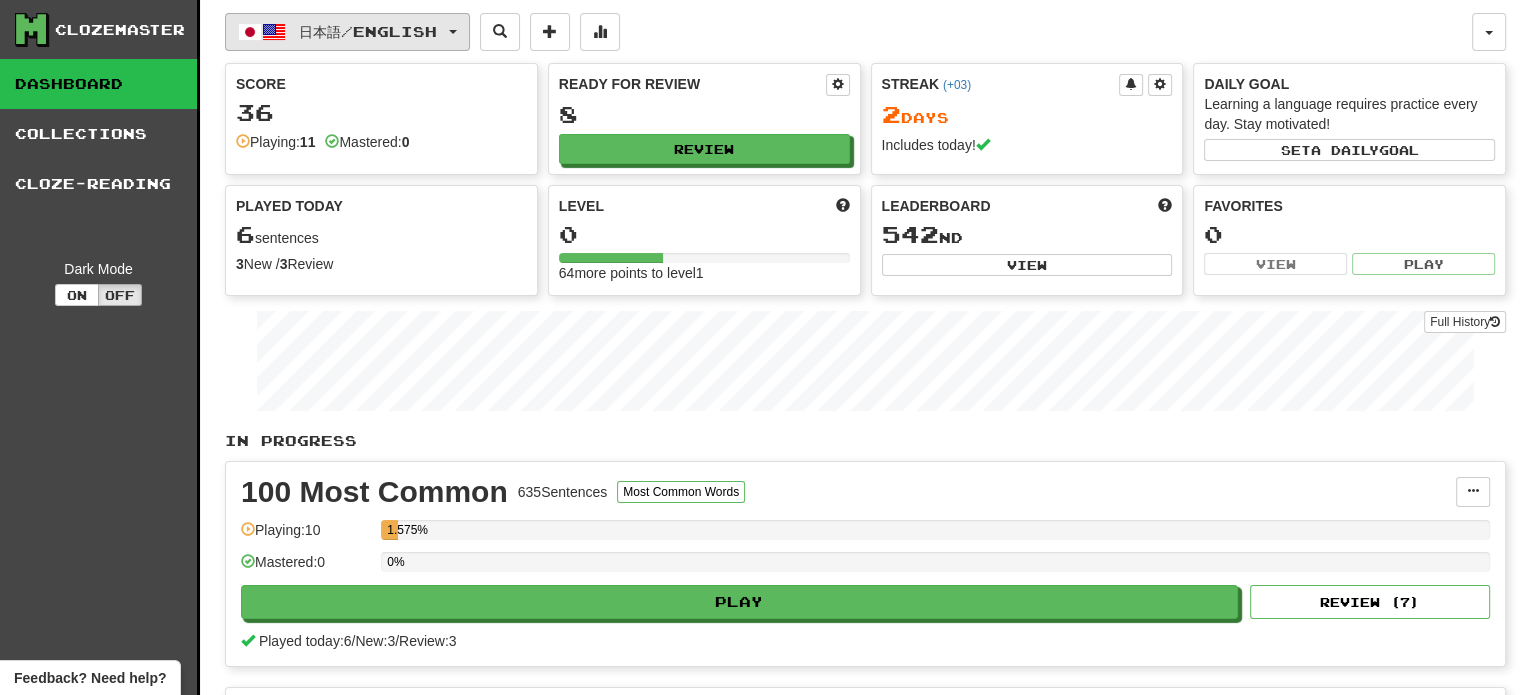 click on "日本語  /  English Deutsch  /  English Streak:  1   Review:  30 Points today:  0 Español  /  English Streak:  1   Review:  6 Points today:  0 Français  /  English Streak:  1   Review:  18 Points today:  72 Italiano  /  English Streak:  0   Review:  8 Points today:  0 Latina  /  English Streak:  1   Review:  5 Points today:  16 Nederlands  /  English Streak:  0   Review:  49 Daily Goal:  0  /  1000 Português  /  English Streak:  1   Review:  4 Points today:  36 Suomi  /  English Streak:  2   Review:  2 Points today:  64 Svenska  /  English Streak:  8   Review:  308 Daily Goal:  352  /  1000 العربية  /  English Streak:  1   Review:  2 Points today:  0 Русский  /  English Streak:  2   Review:  23 Points today:  0 中文  /  English Streak:  1   Review:  12 Points today:  0 中文 (Traditional)  /  English Streak:  1   Review:  2 Points today:  0 日本語  /  English Streak:  2   Review:  8 Points today:  16  Language Pairing" at bounding box center (347, 32) 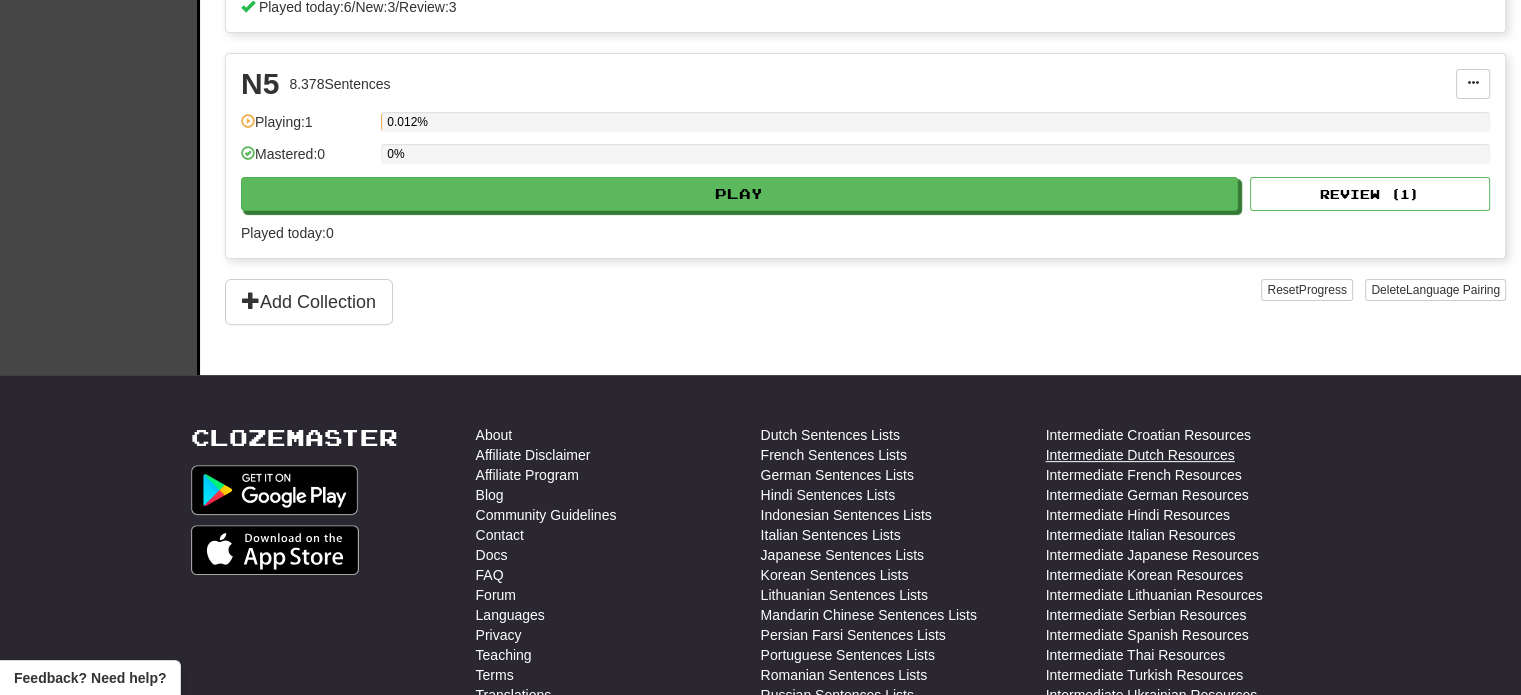 scroll, scrollTop: 700, scrollLeft: 0, axis: vertical 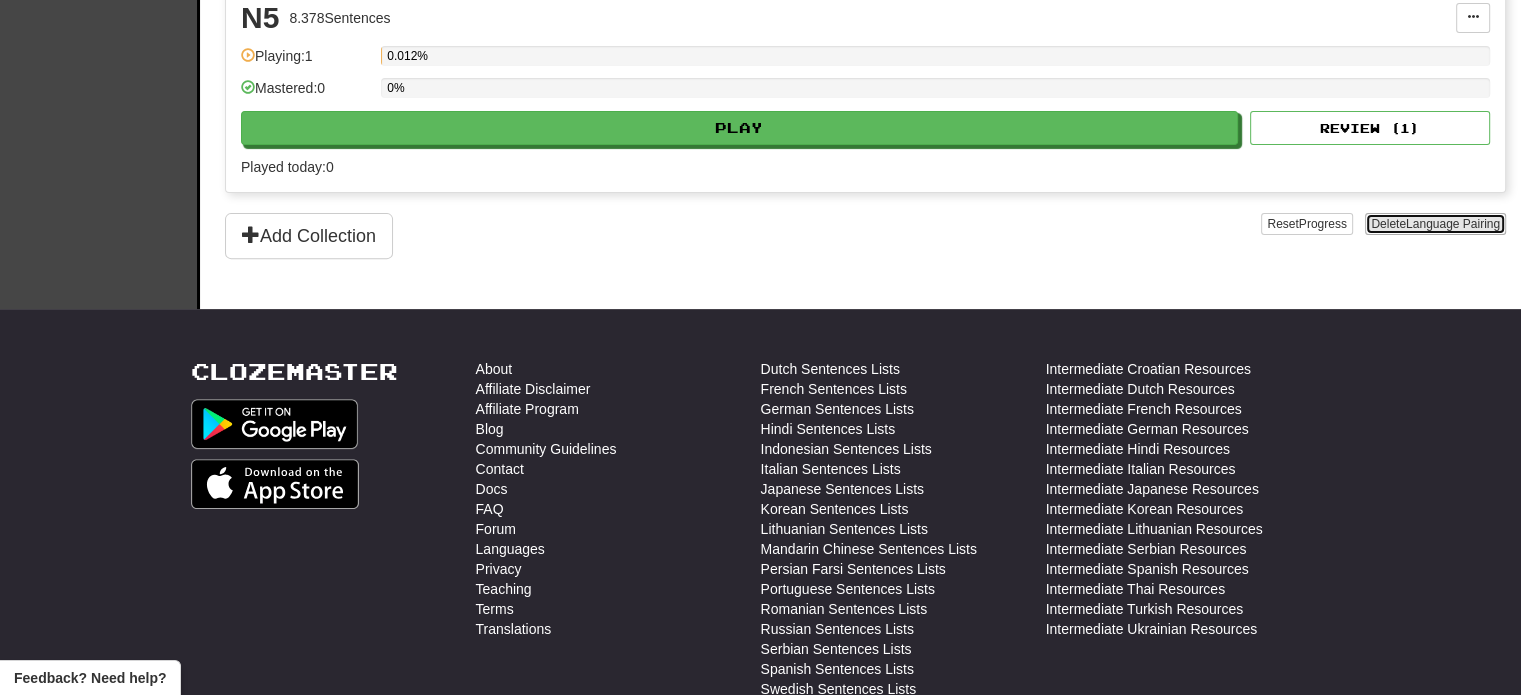 click on "Delete  Language Pairing" at bounding box center (1435, 224) 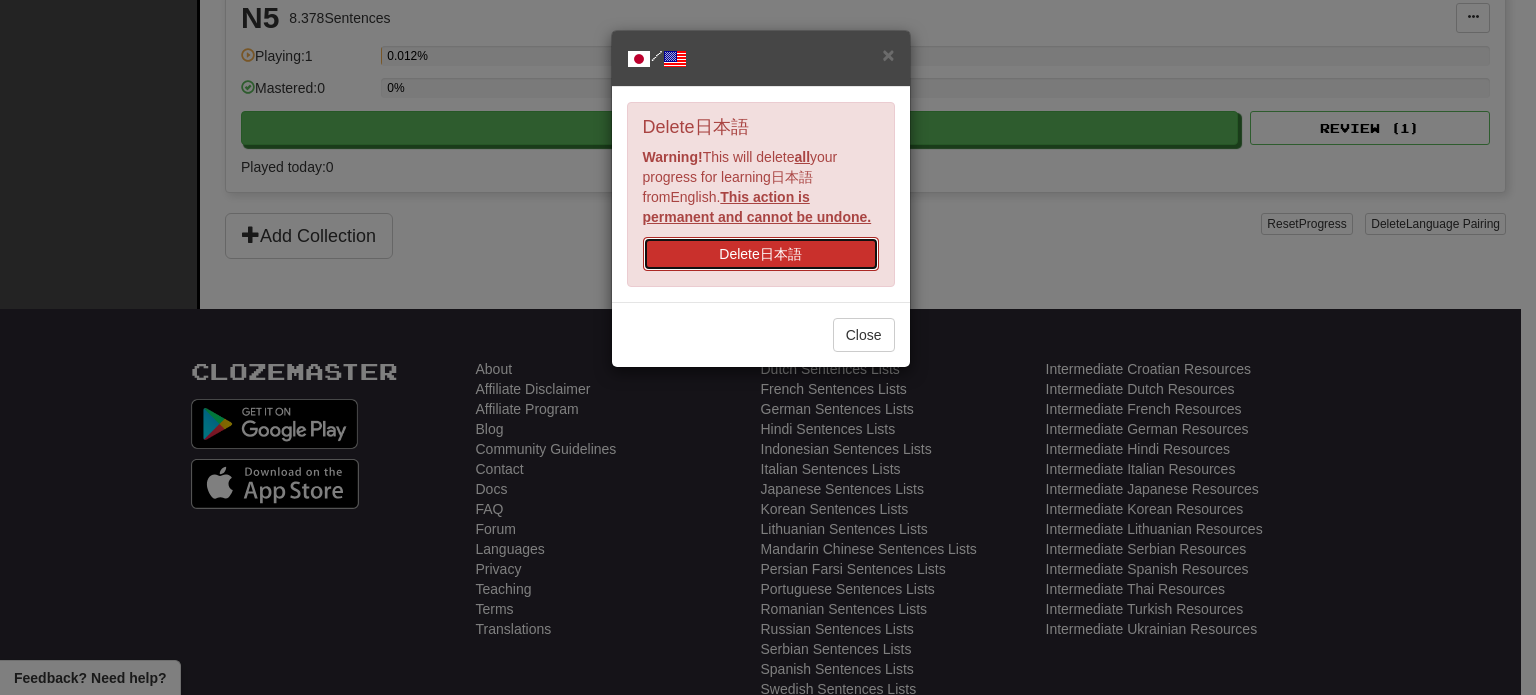 click on "Delete  日本語" at bounding box center (761, 254) 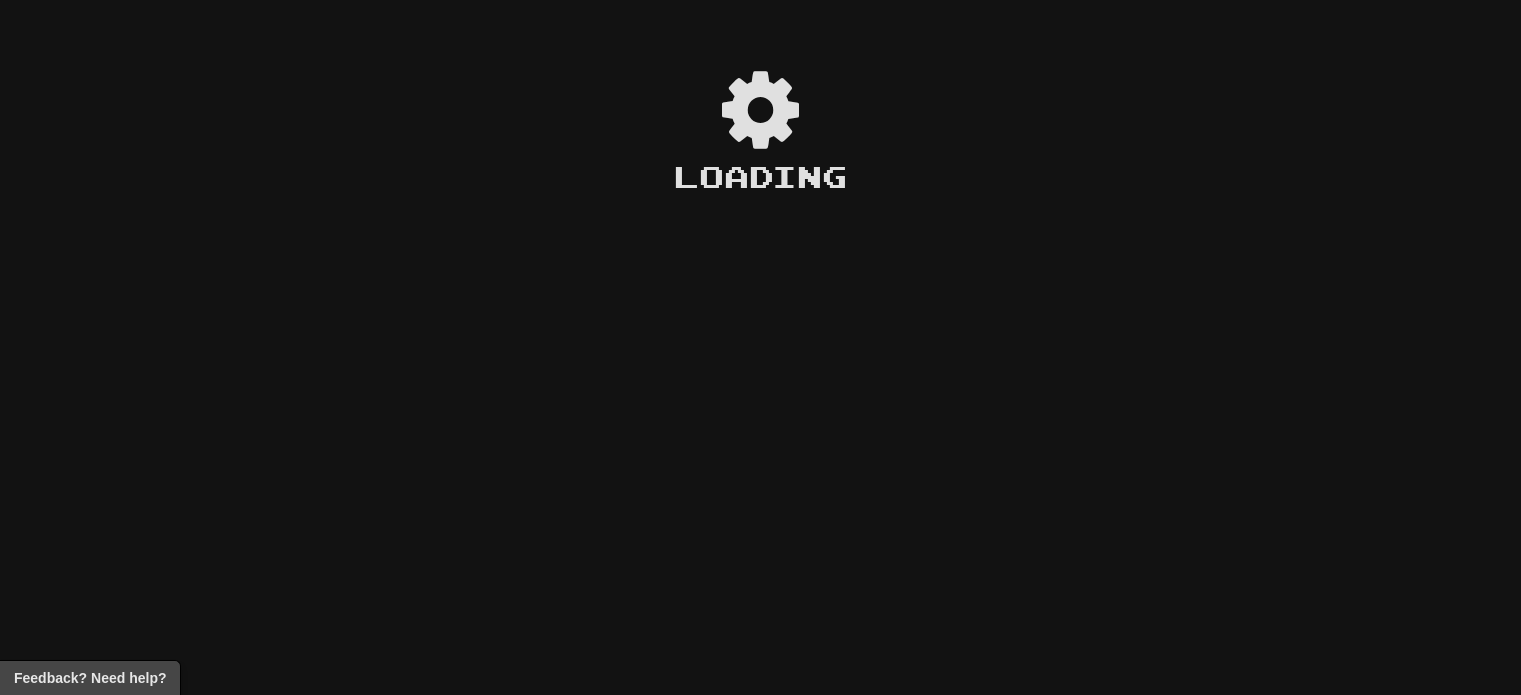 scroll, scrollTop: 0, scrollLeft: 0, axis: both 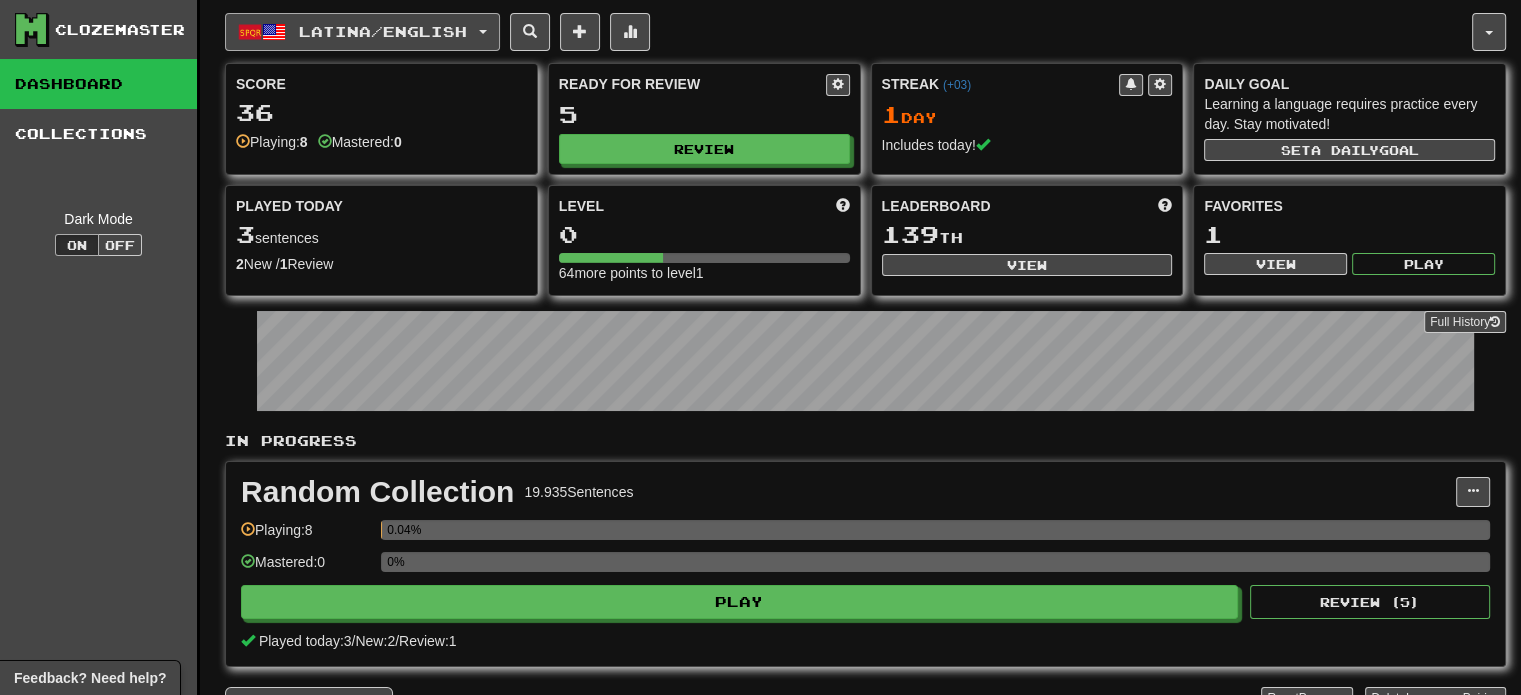 click on "Latina  /  English" at bounding box center (383, 31) 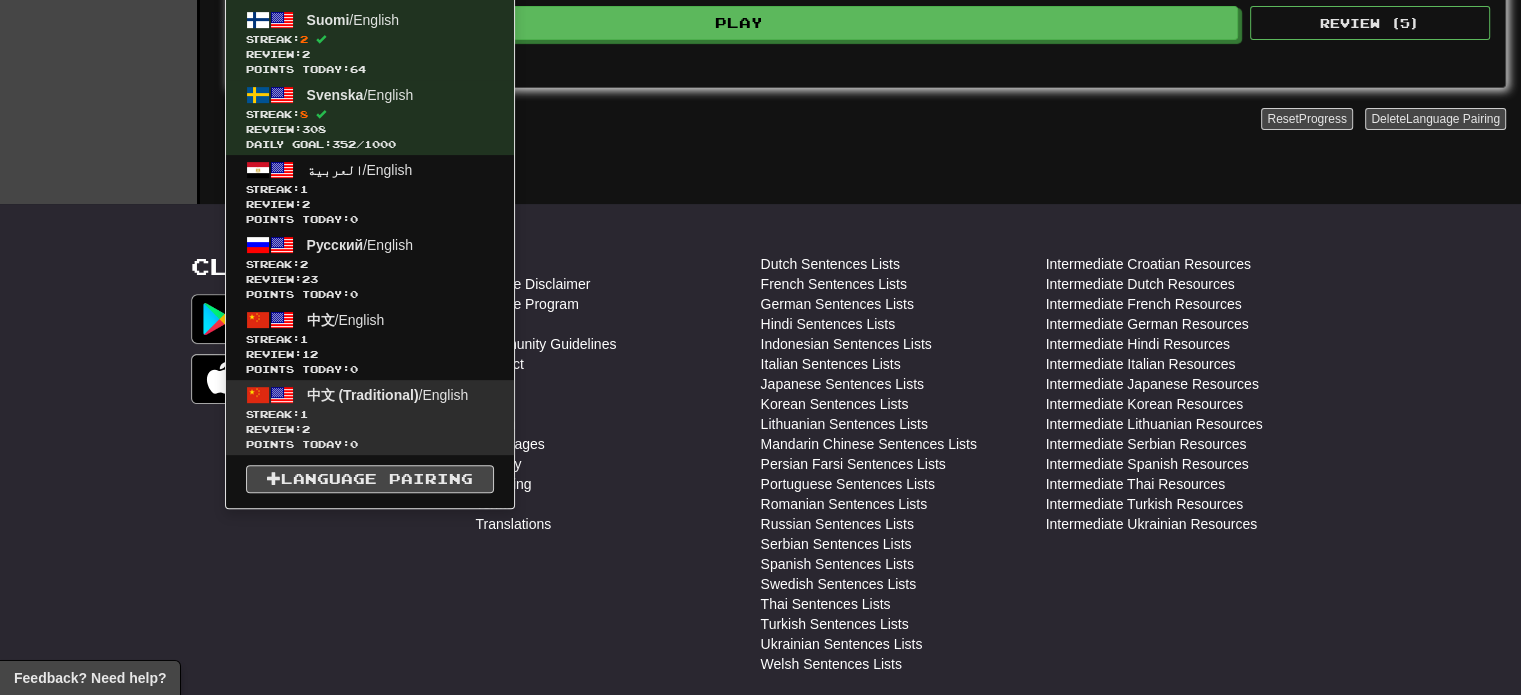 scroll, scrollTop: 544, scrollLeft: 0, axis: vertical 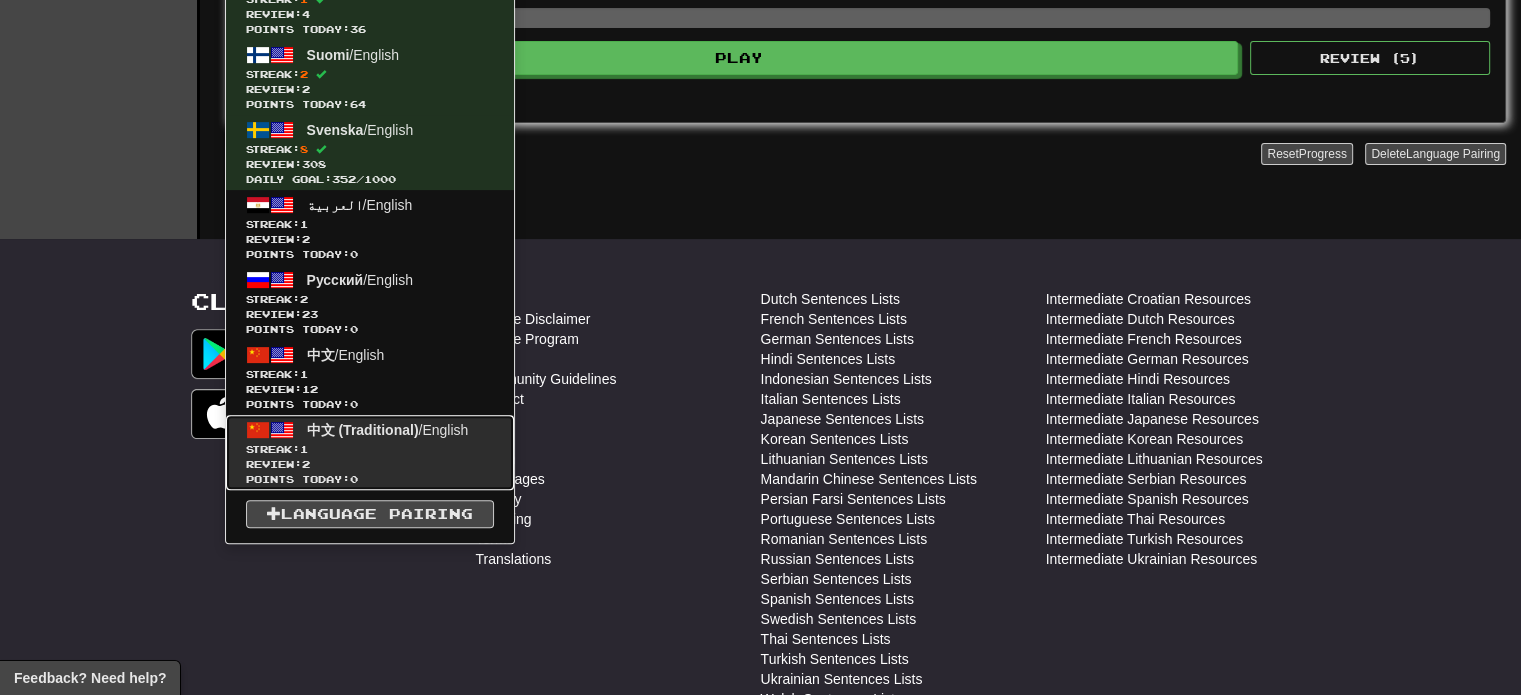 click on "Review:  2" at bounding box center (370, 464) 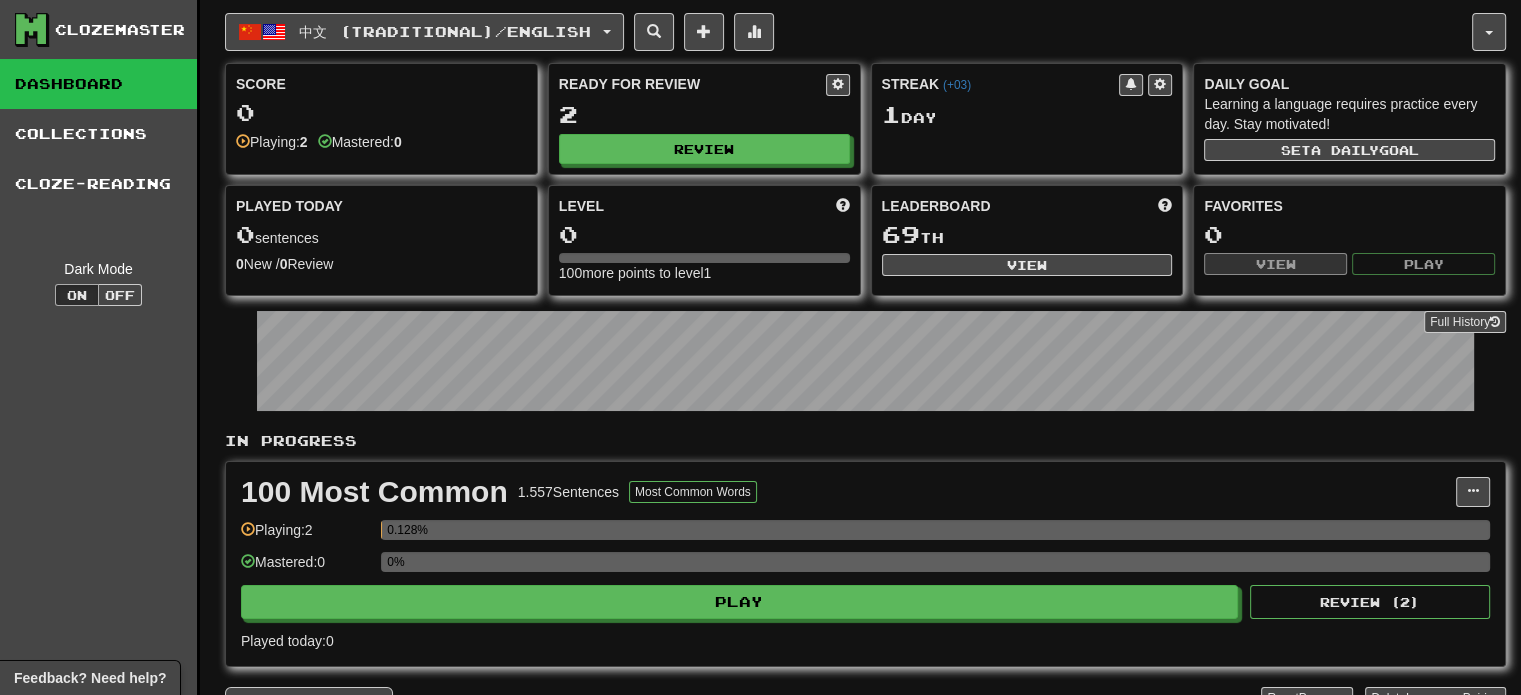 scroll, scrollTop: 500, scrollLeft: 0, axis: vertical 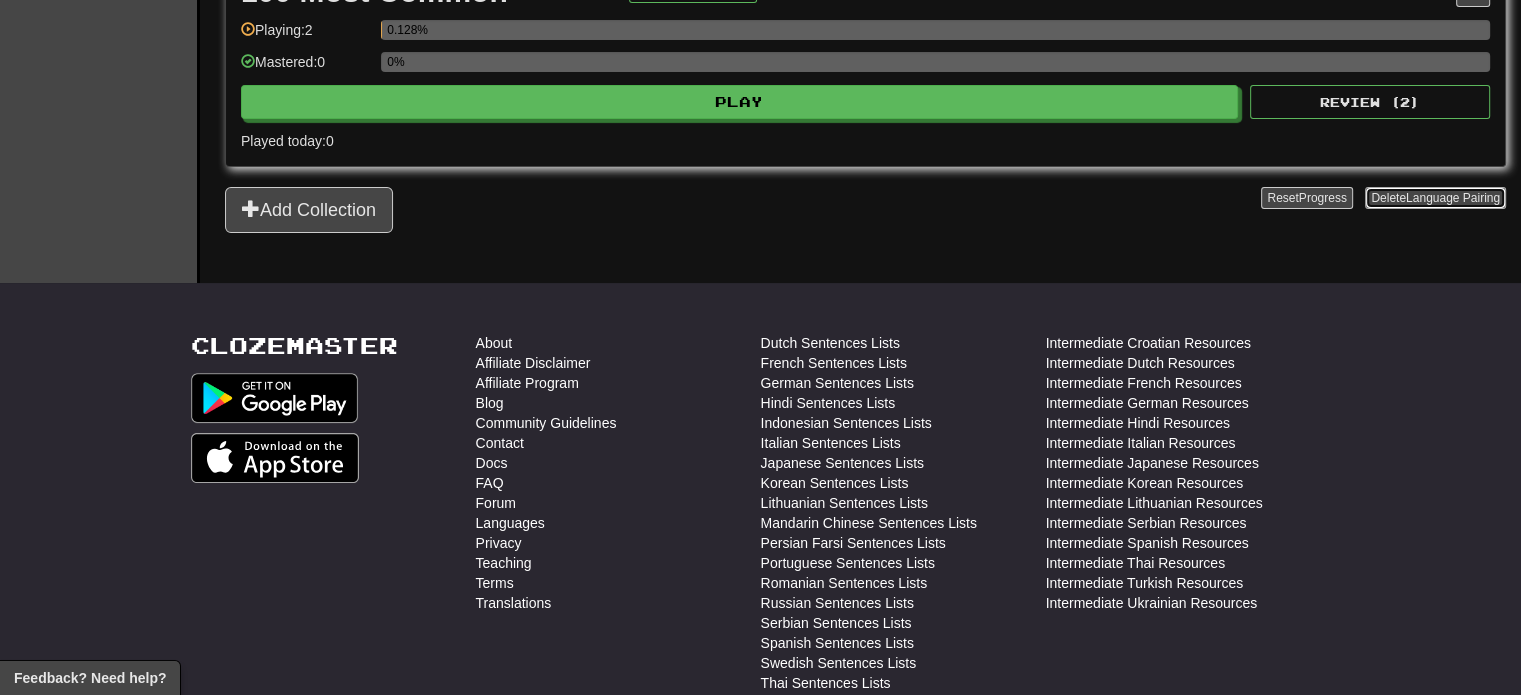 click on "Language Pairing" 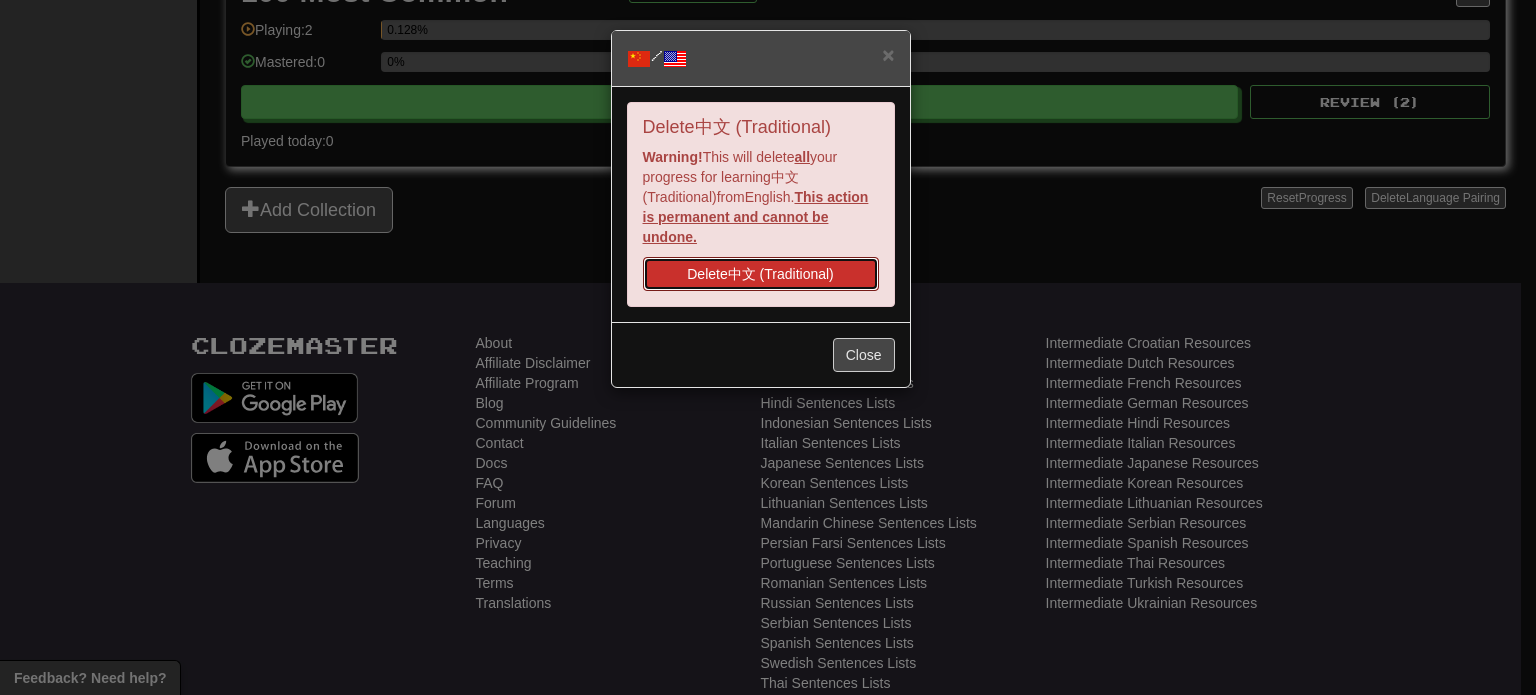 drag, startPoint x: 861, startPoint y: 277, endPoint x: 864, endPoint y: 99, distance: 178.02528 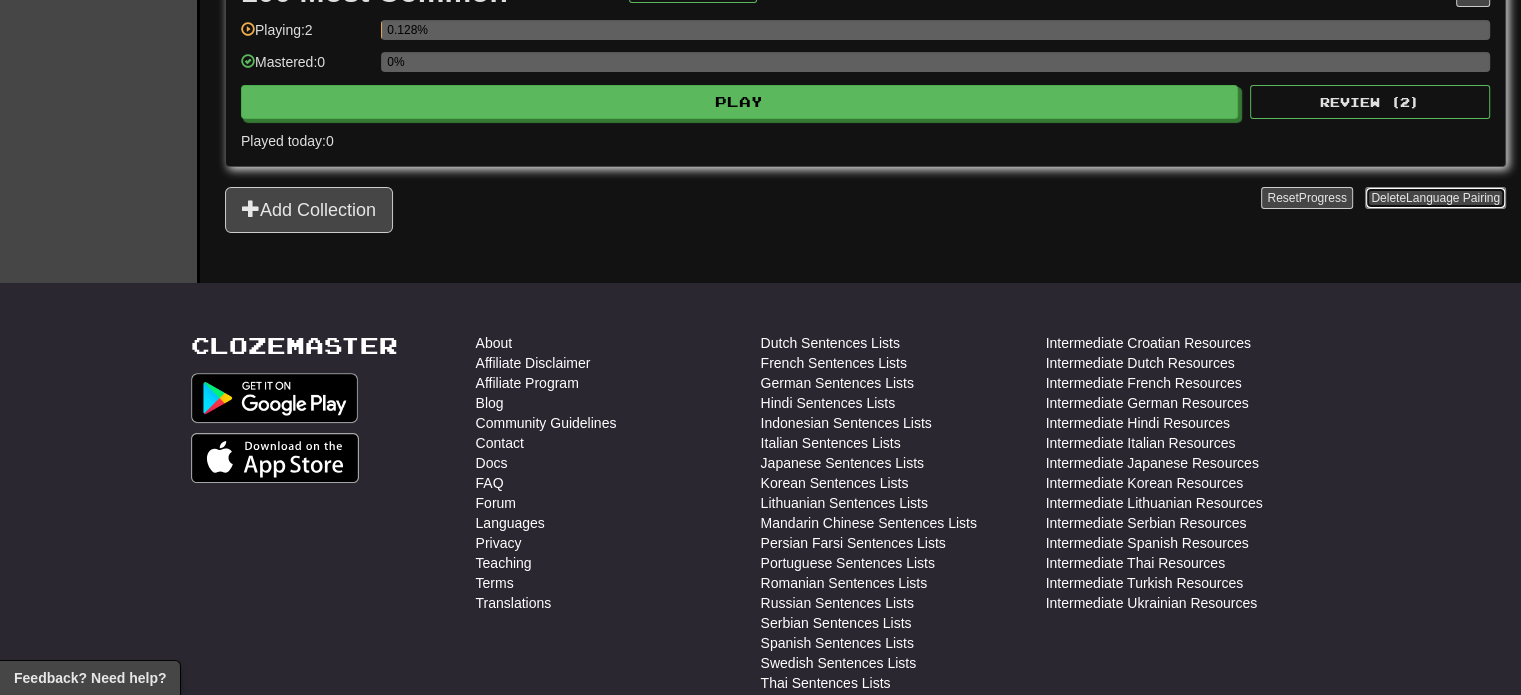 scroll, scrollTop: 96, scrollLeft: 0, axis: vertical 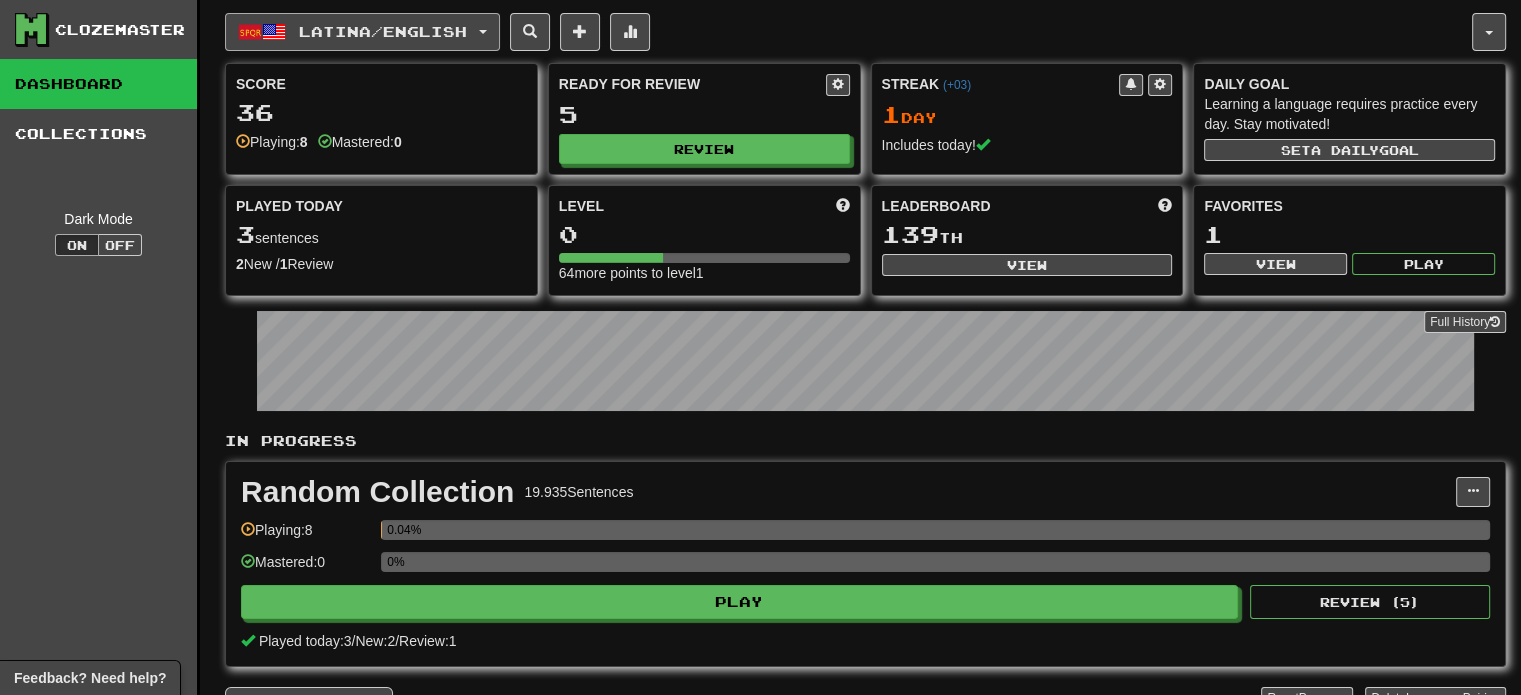 click on "Latina  /  English" at bounding box center [362, 32] 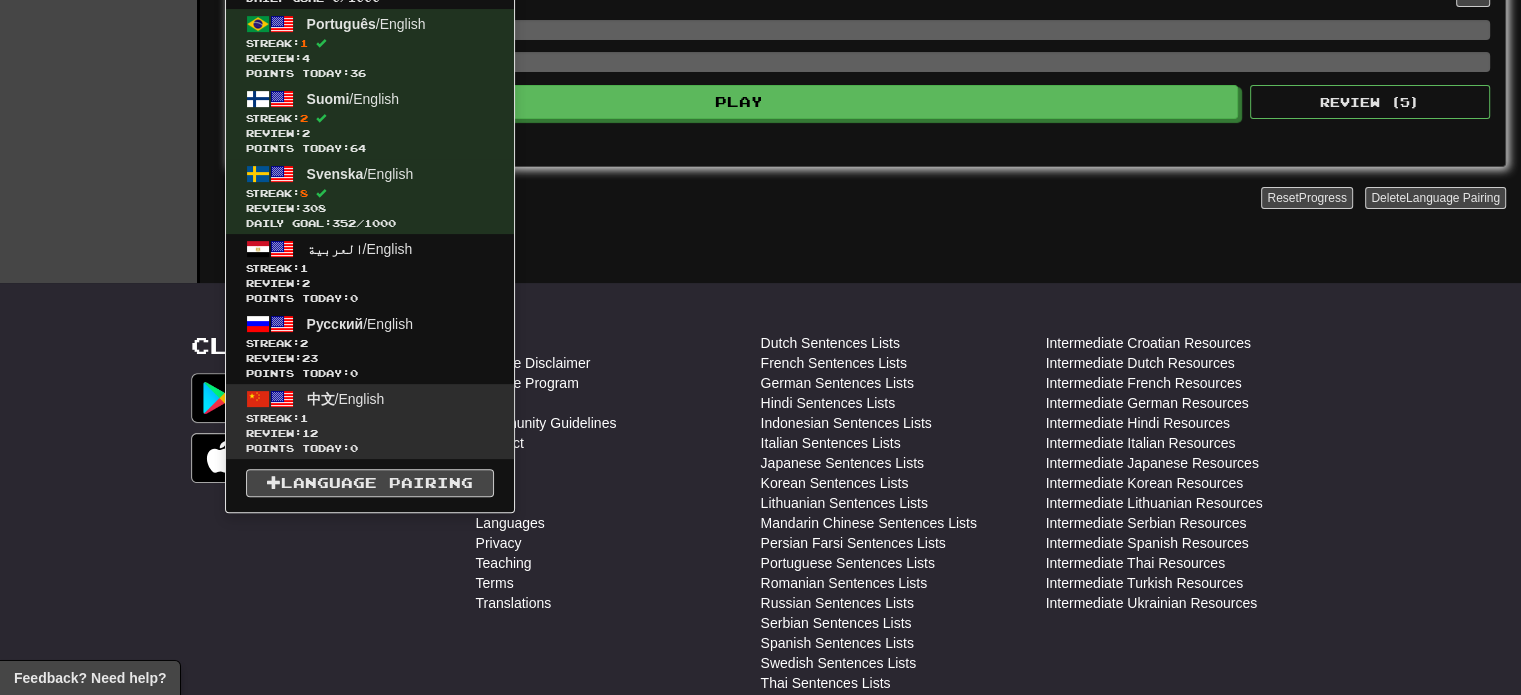 scroll, scrollTop: 400, scrollLeft: 0, axis: vertical 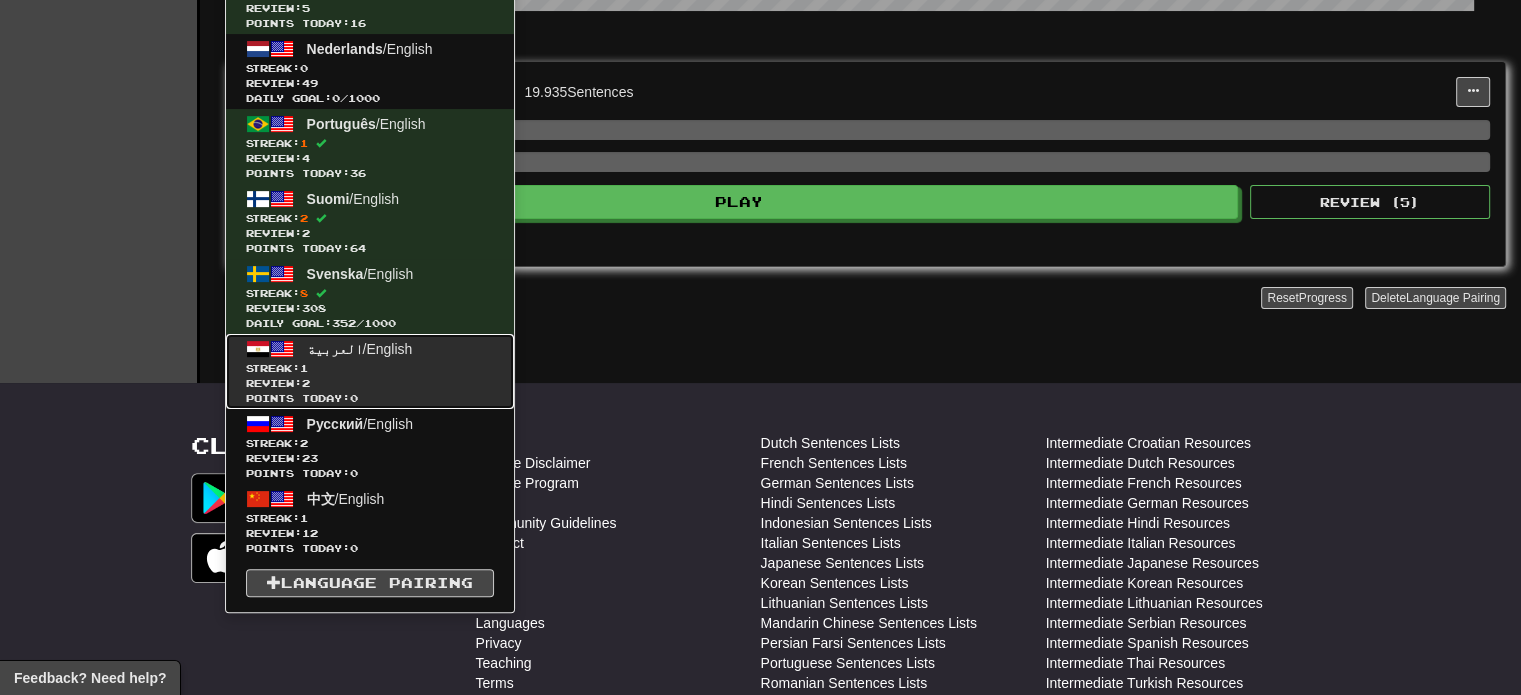 click on "Streak:  1" at bounding box center [370, 368] 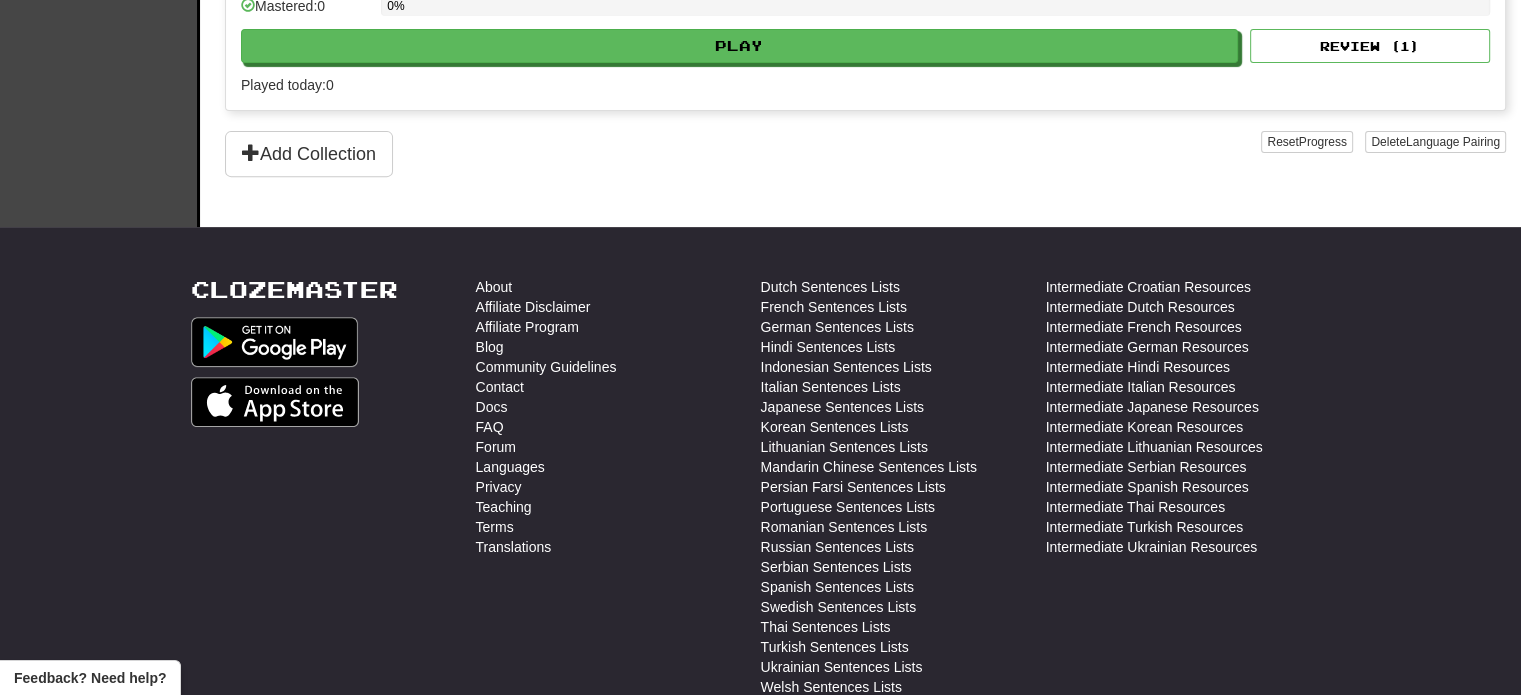 scroll, scrollTop: 700, scrollLeft: 0, axis: vertical 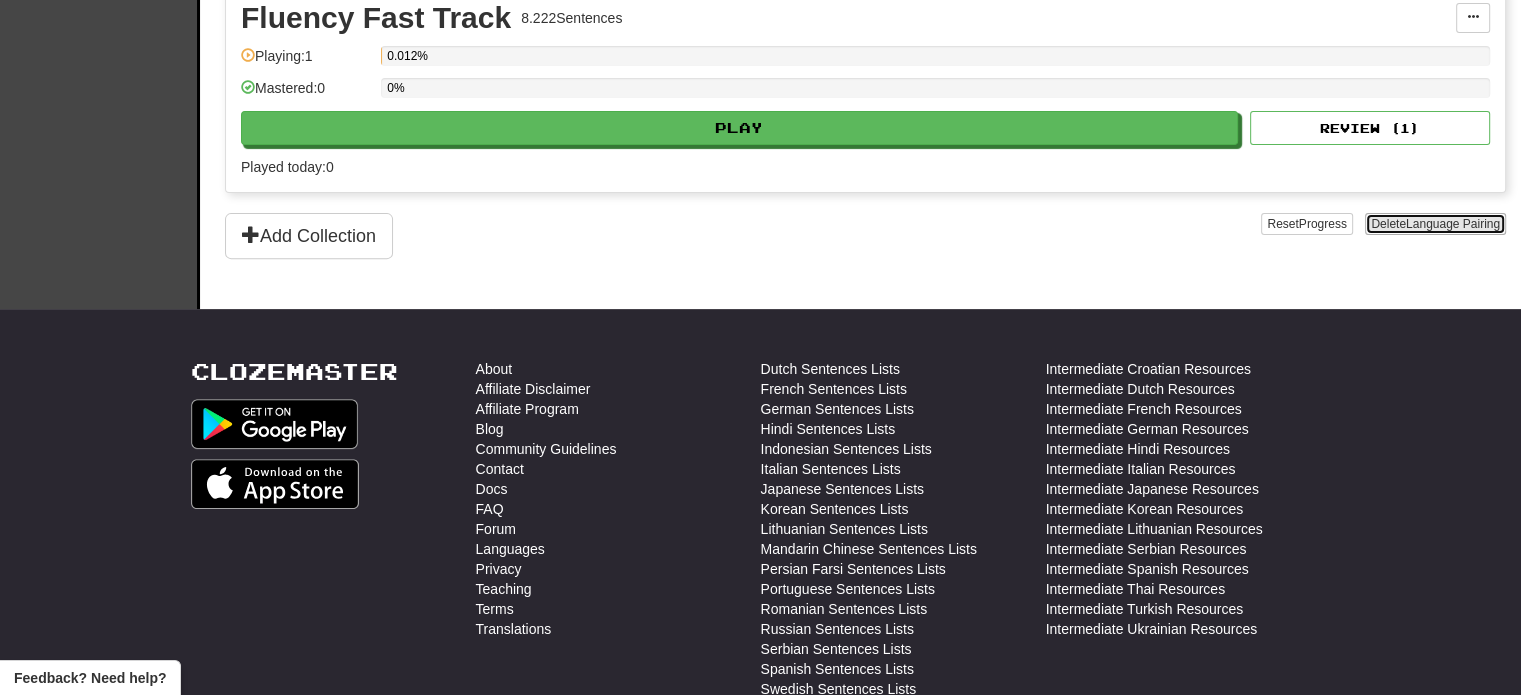 click on "Delete  Language Pairing" at bounding box center (1435, 224) 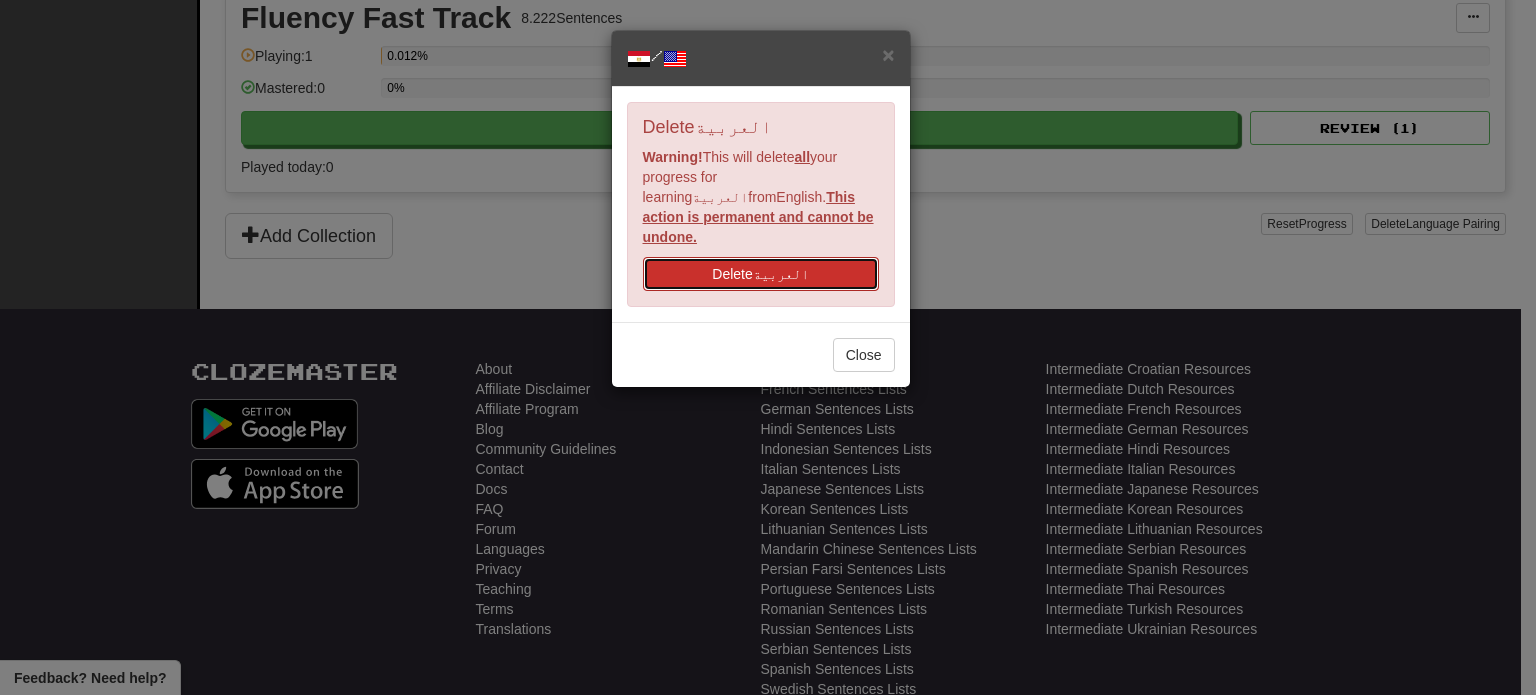 click on "Delete  العربية" at bounding box center [761, 274] 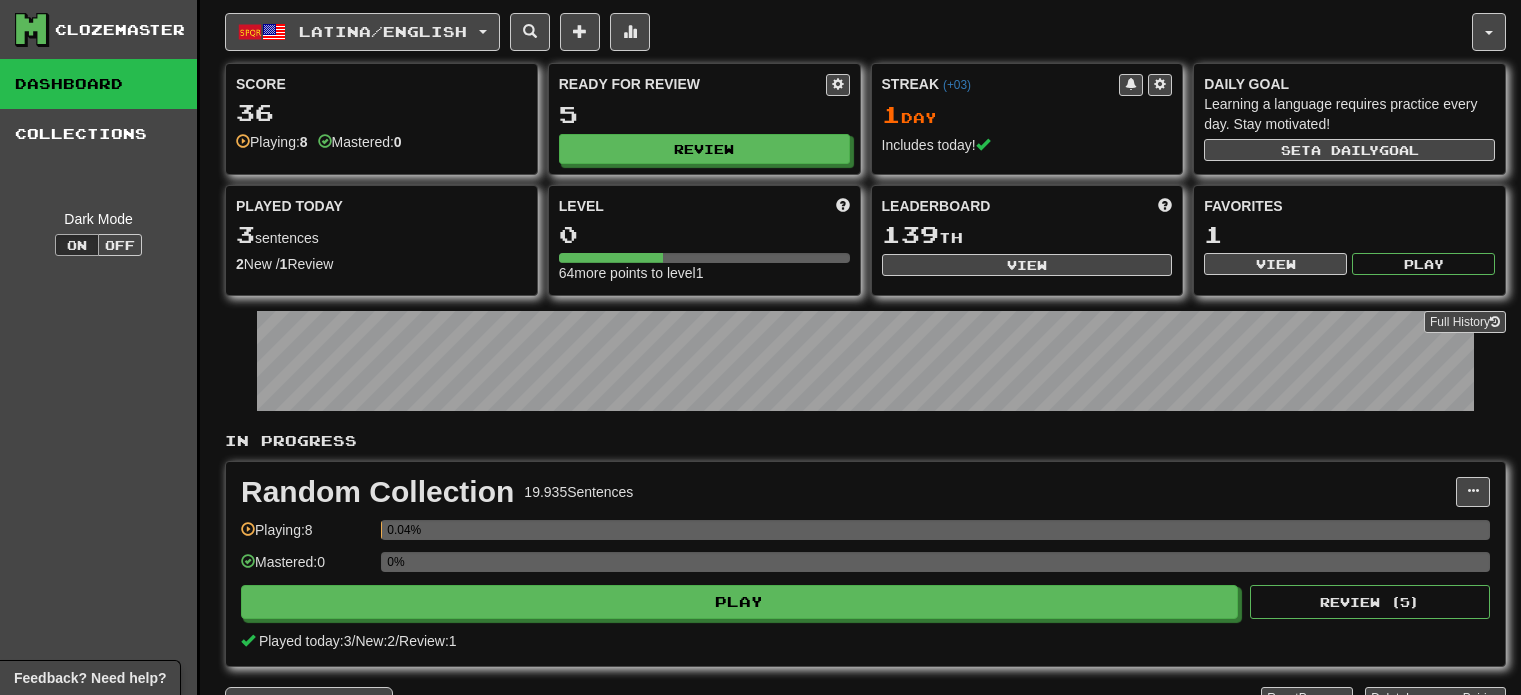 scroll, scrollTop: 0, scrollLeft: 0, axis: both 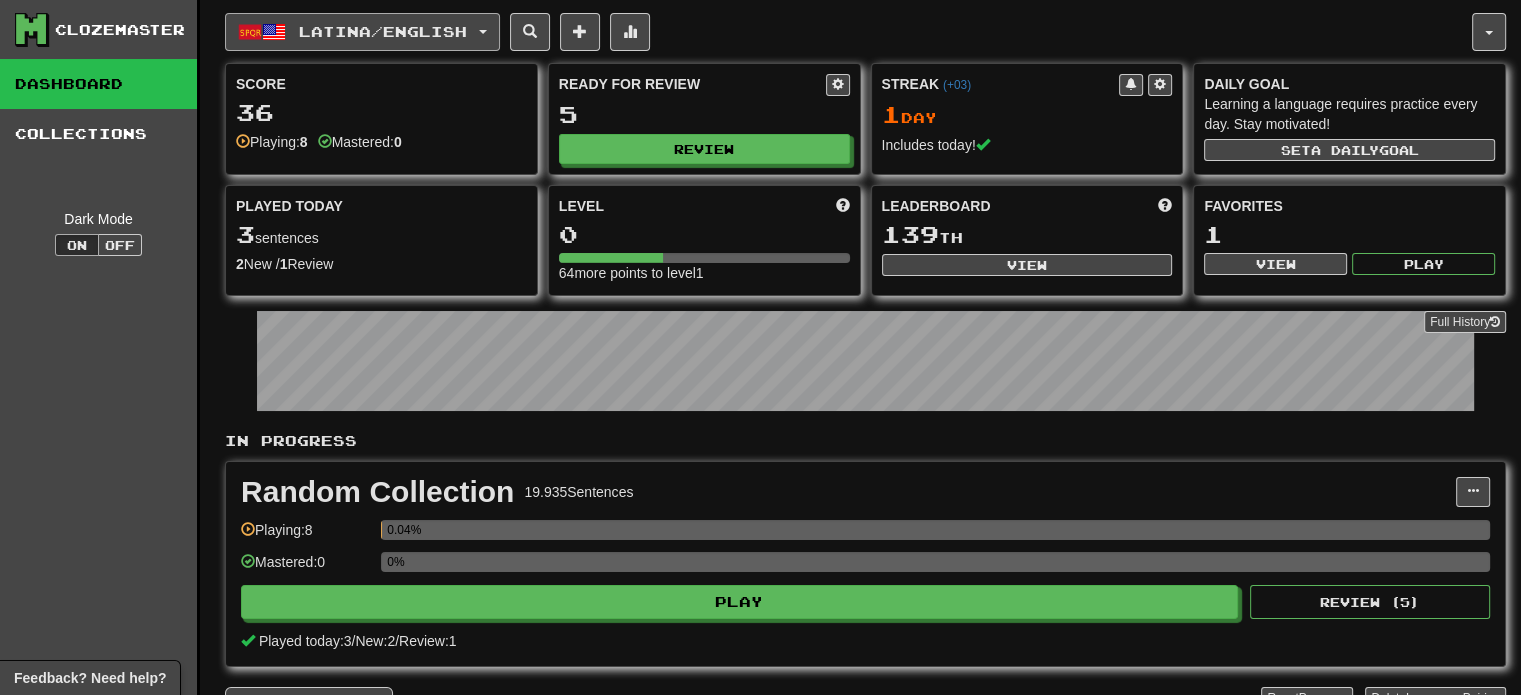 click on "Latina  /  English" at bounding box center [362, 32] 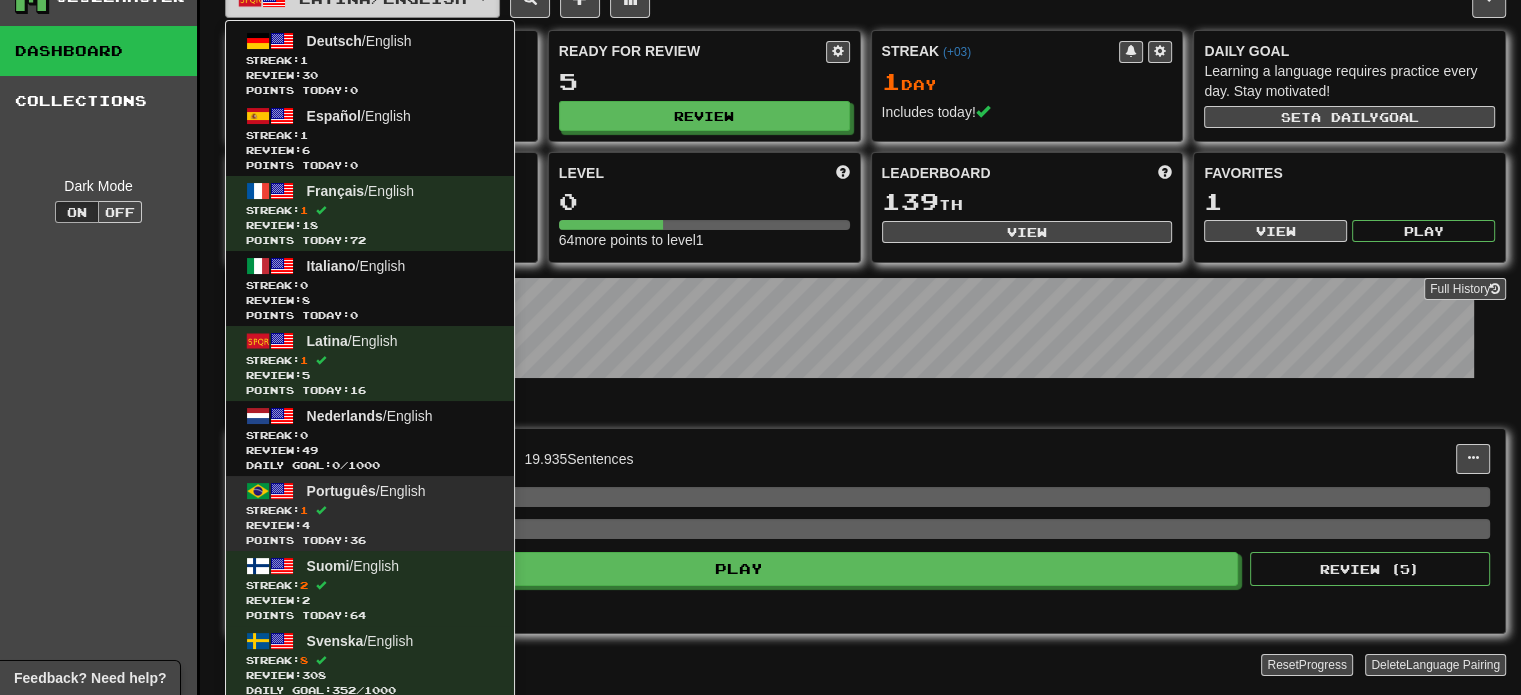 scroll, scrollTop: 0, scrollLeft: 0, axis: both 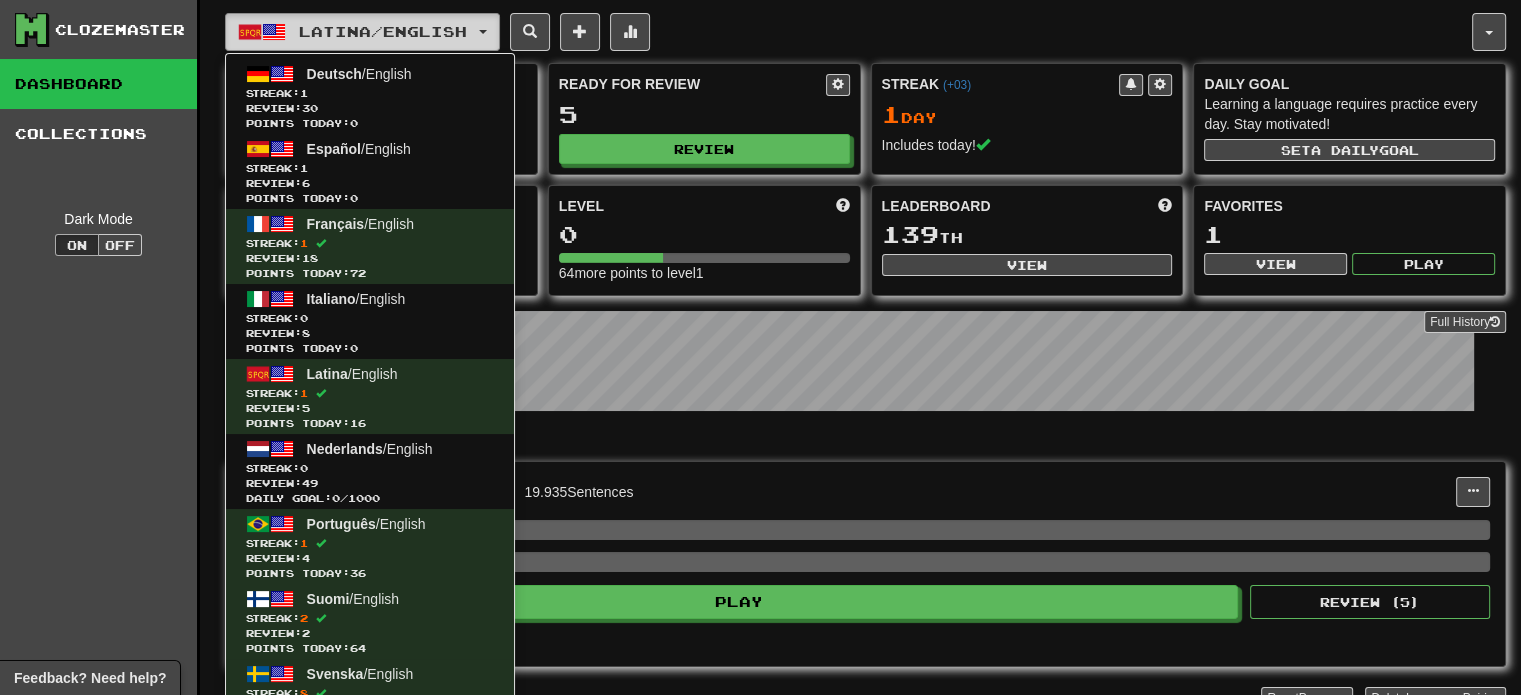 click on "Latina  /  English" at bounding box center [362, 32] 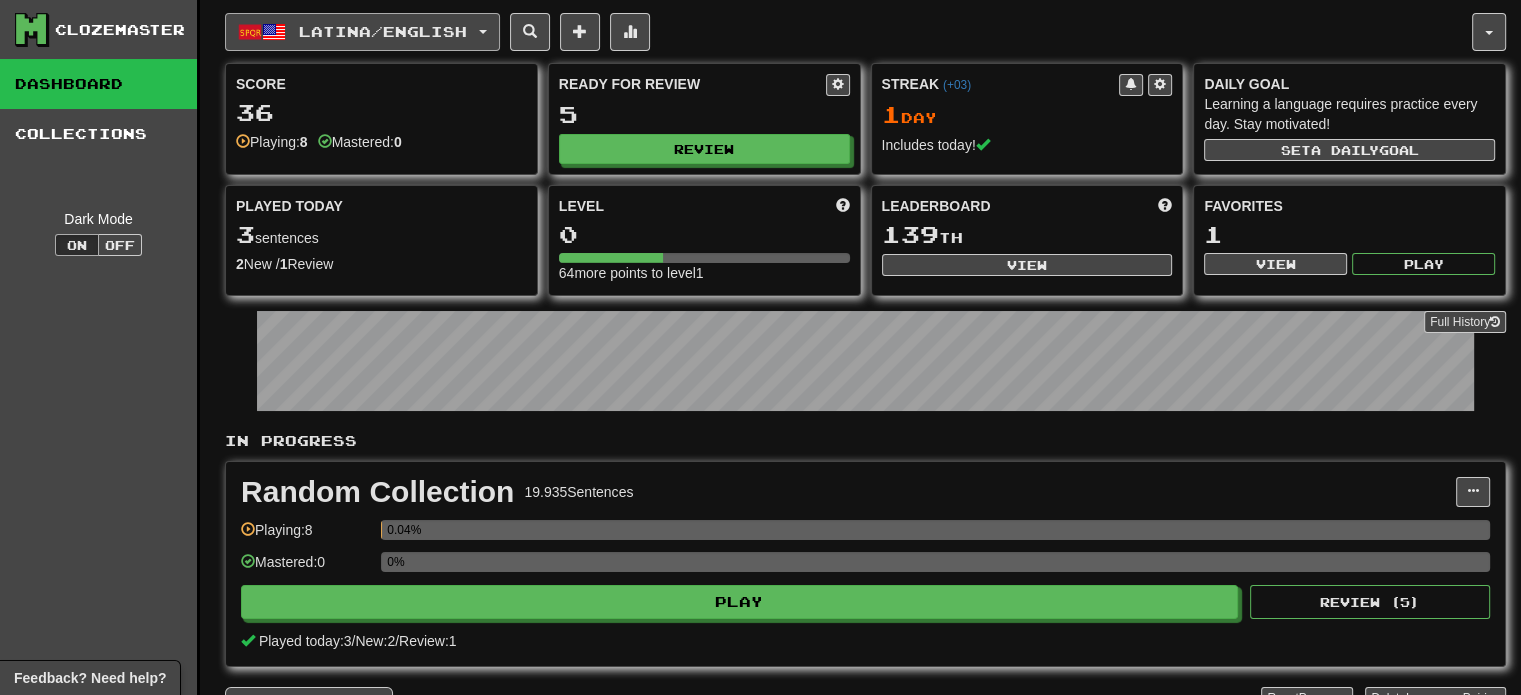 click on "Latina  /  English" at bounding box center [383, 31] 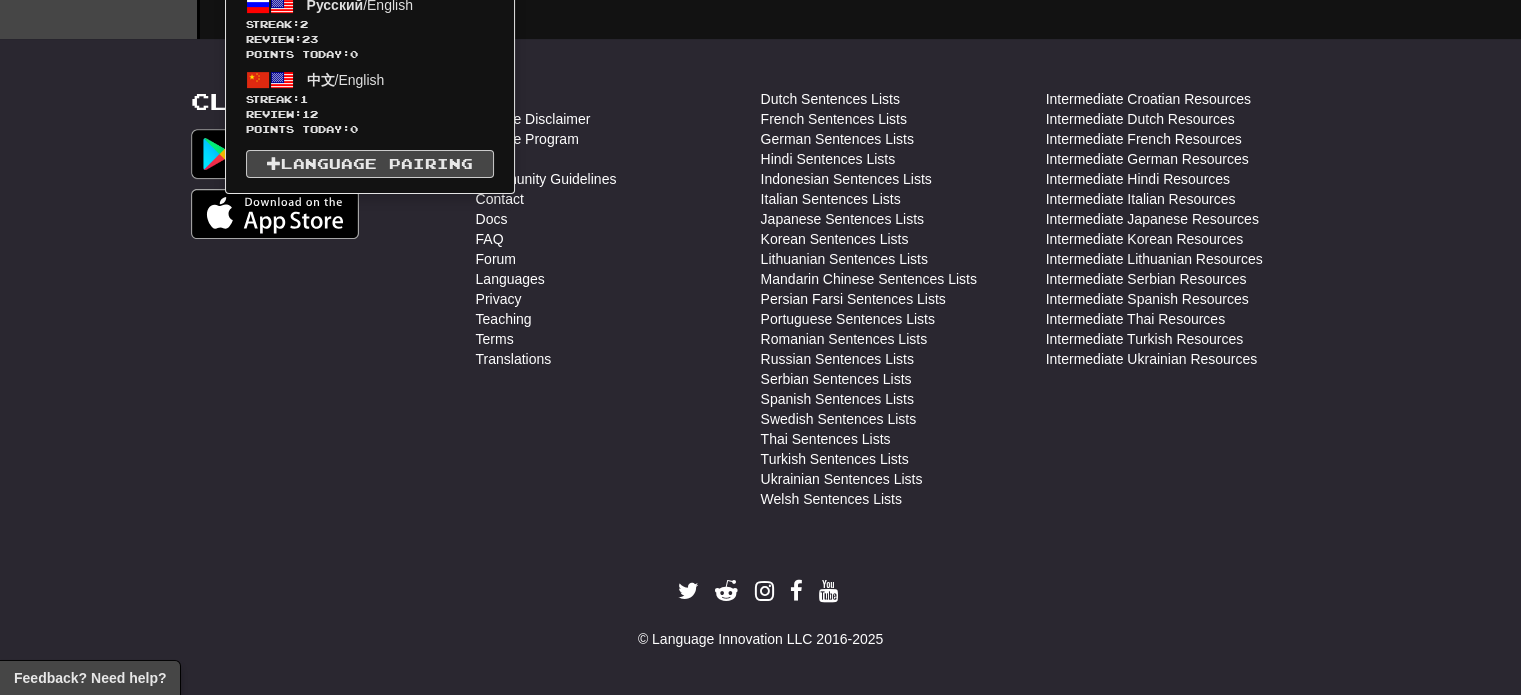 scroll, scrollTop: 544, scrollLeft: 0, axis: vertical 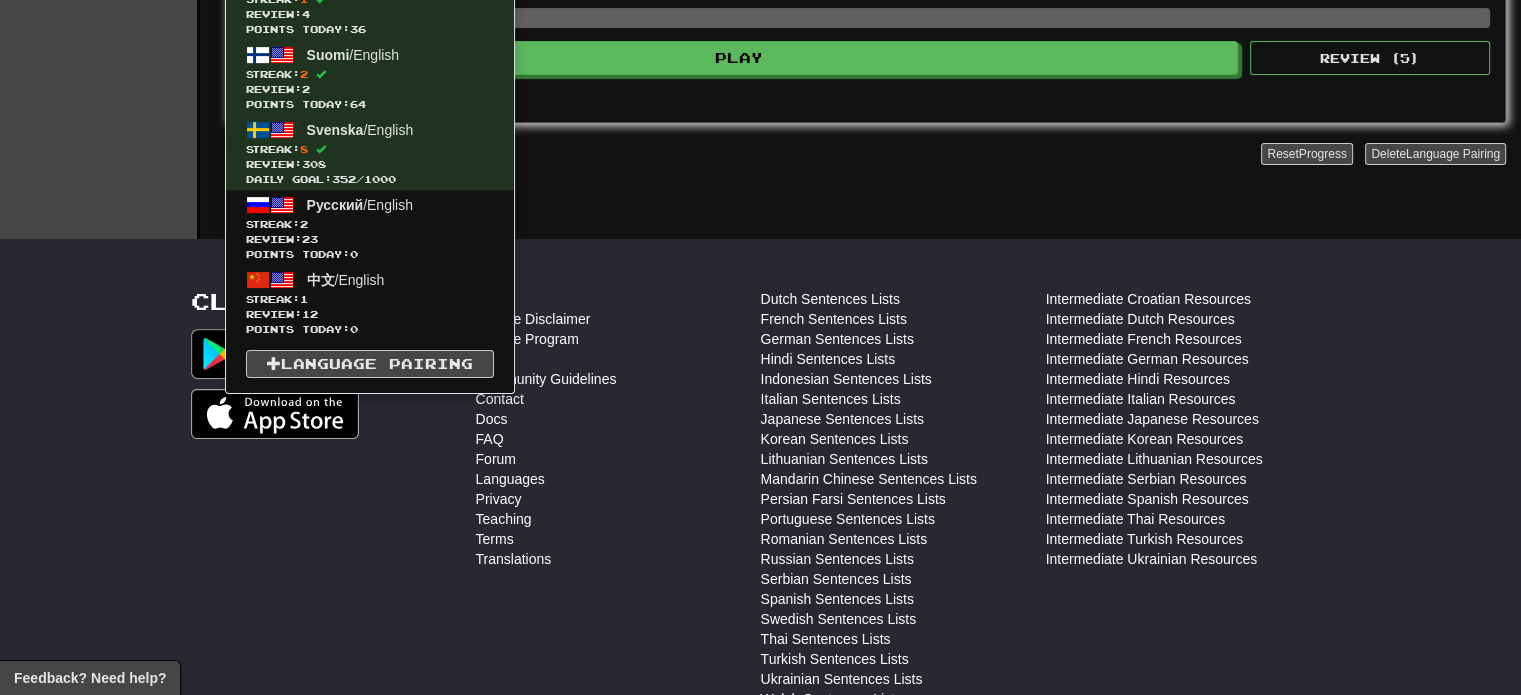 click on "Deutsch  /  English Streak:  1   Review:  30 Points today:  0 Español  /  English Streak:  1   Review:  6 Points today:  0 Français  /  English Streak:  1   Review:  18 Points today:  72 Italiano  /  English Streak:  0   Review:  8 Points today:  0 Latina  /  English Streak:  1   Review:  5 Points today:  16 Nederlands  /  English Streak:  0   Review:  49 Daily Goal:  0  /  1000 Português  /  English Streak:  1   Review:  4 Points today:  36 Suomi  /  English Streak:  2   Review:  2 Points today:  64 Svenska  /  English Streak:  8   Review:  308 Daily Goal:  352  /  1000 Русский  /  English Streak:  2   Review:  23 Points today:  0 中文  /  English Streak:  1   Review:  12 Points today:  0  Language Pairing" at bounding box center (370, -49) 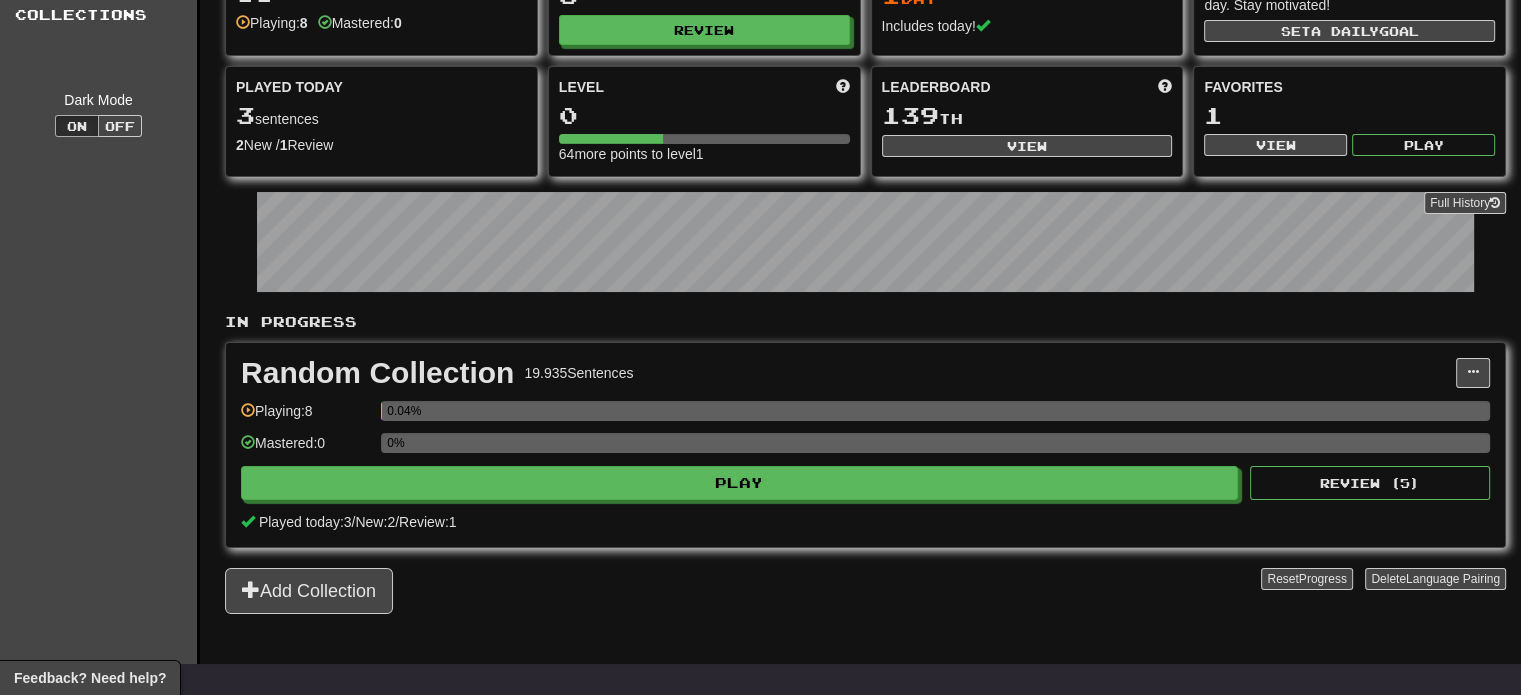 scroll, scrollTop: 0, scrollLeft: 0, axis: both 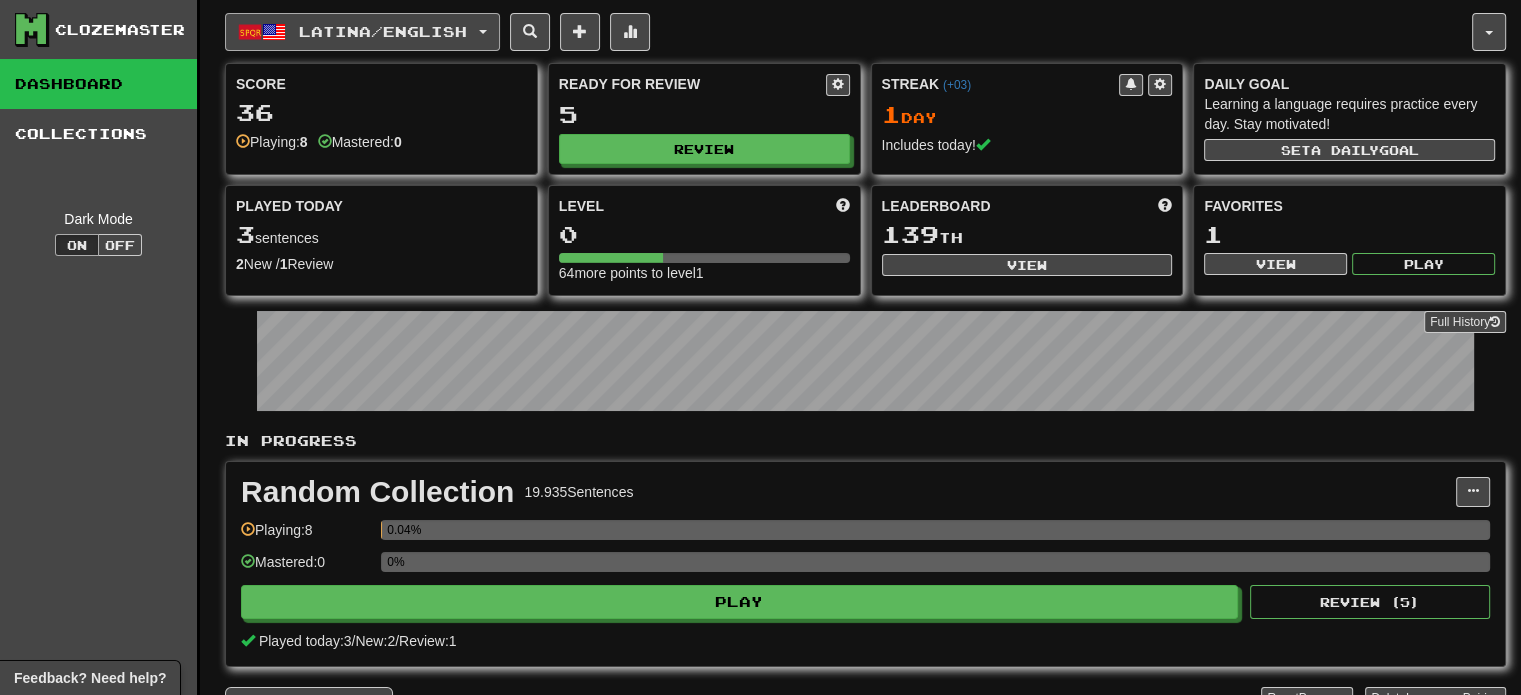 click on "Latina  /  English" at bounding box center [362, 32] 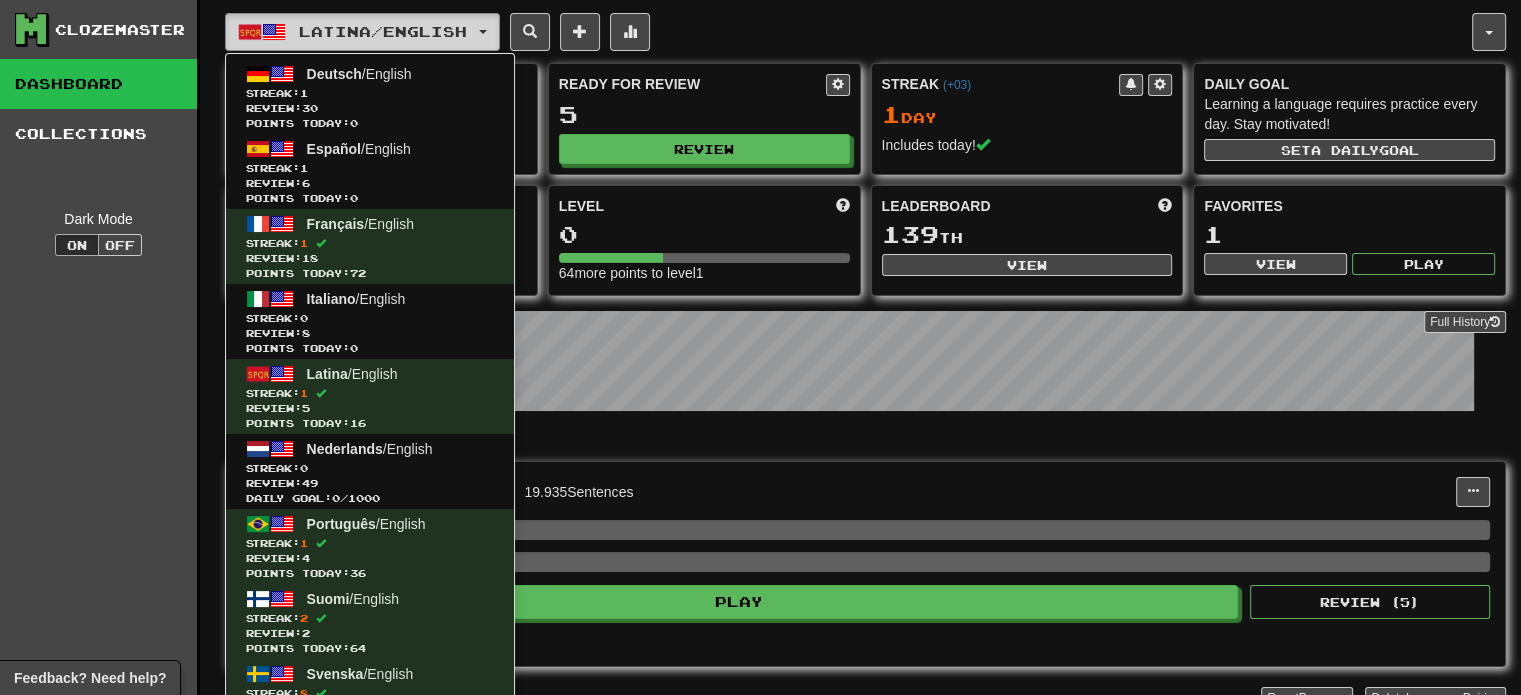 scroll, scrollTop: 400, scrollLeft: 0, axis: vertical 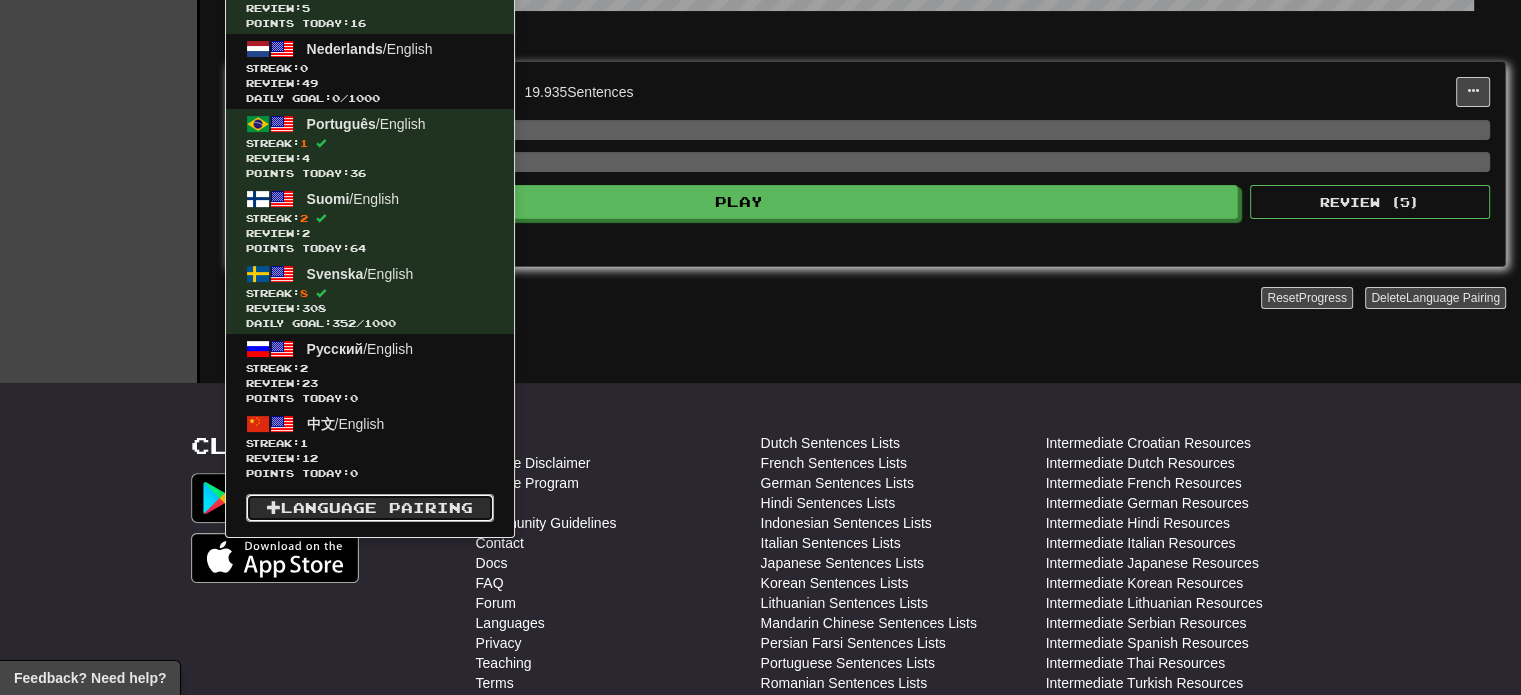 click on "Language Pairing" at bounding box center [370, 508] 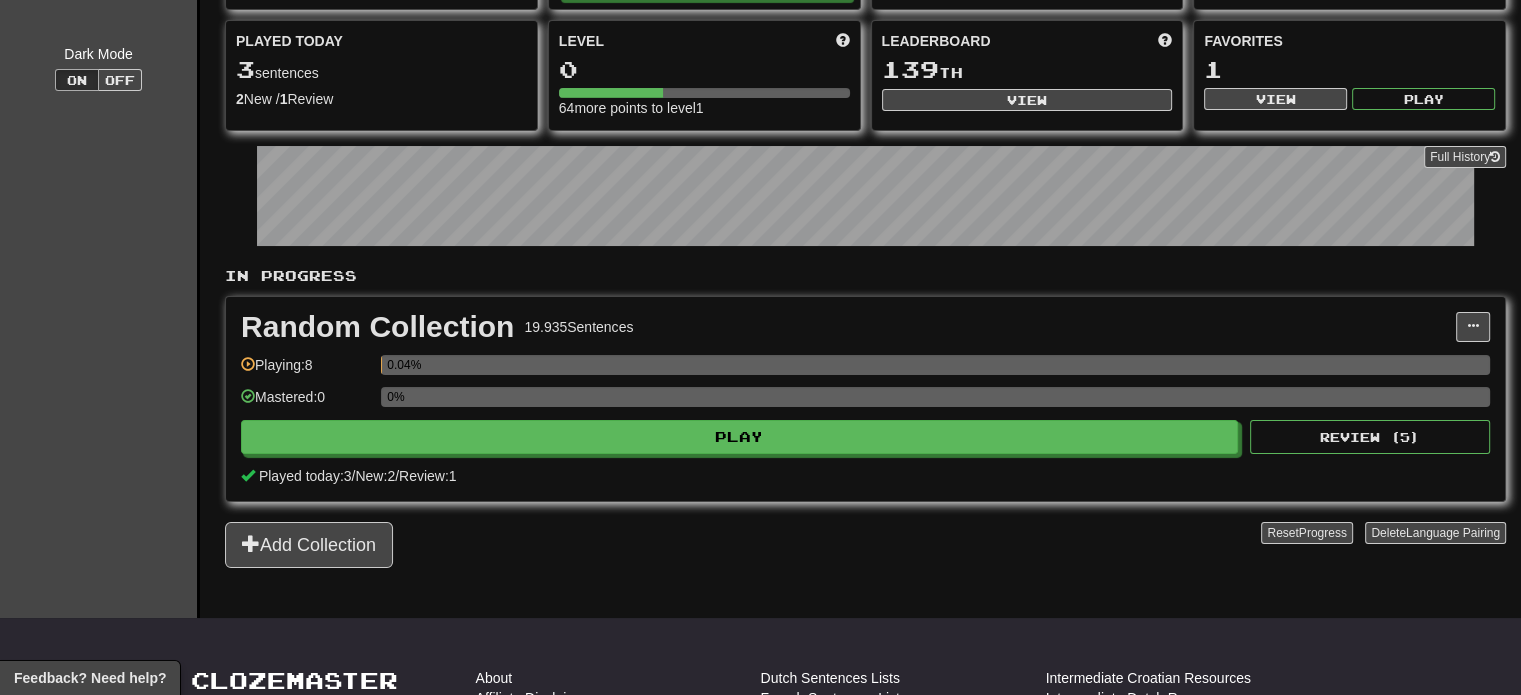 scroll, scrollTop: 0, scrollLeft: 0, axis: both 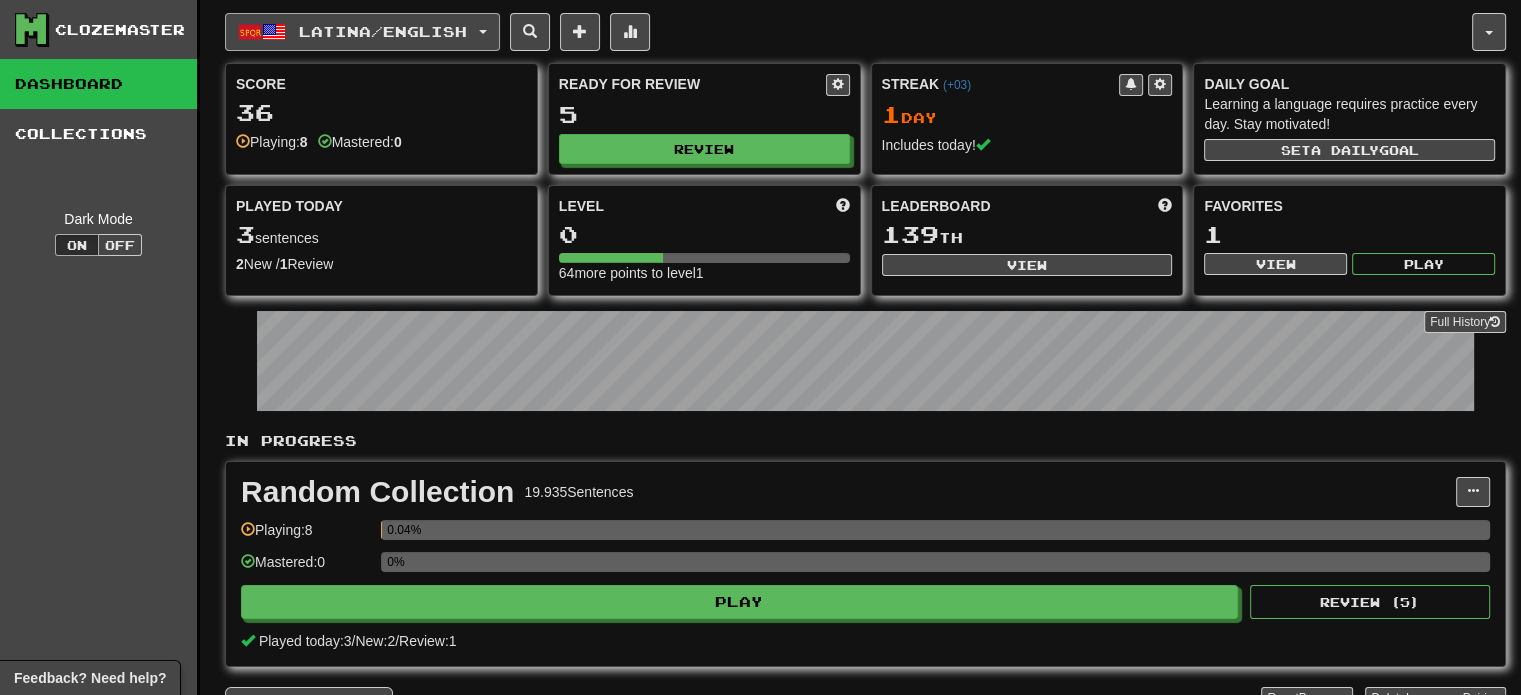 click on "Latina  /  English" at bounding box center [362, 32] 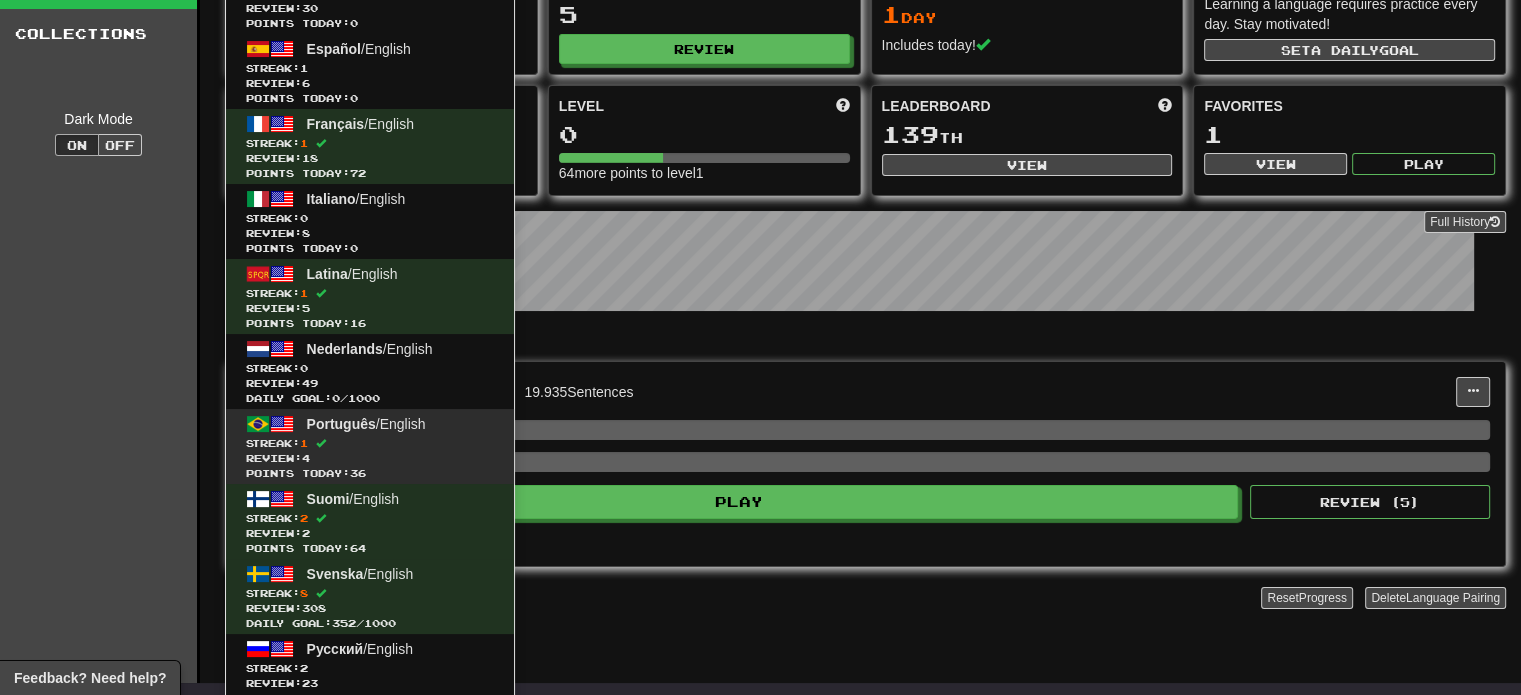 scroll, scrollTop: 0, scrollLeft: 0, axis: both 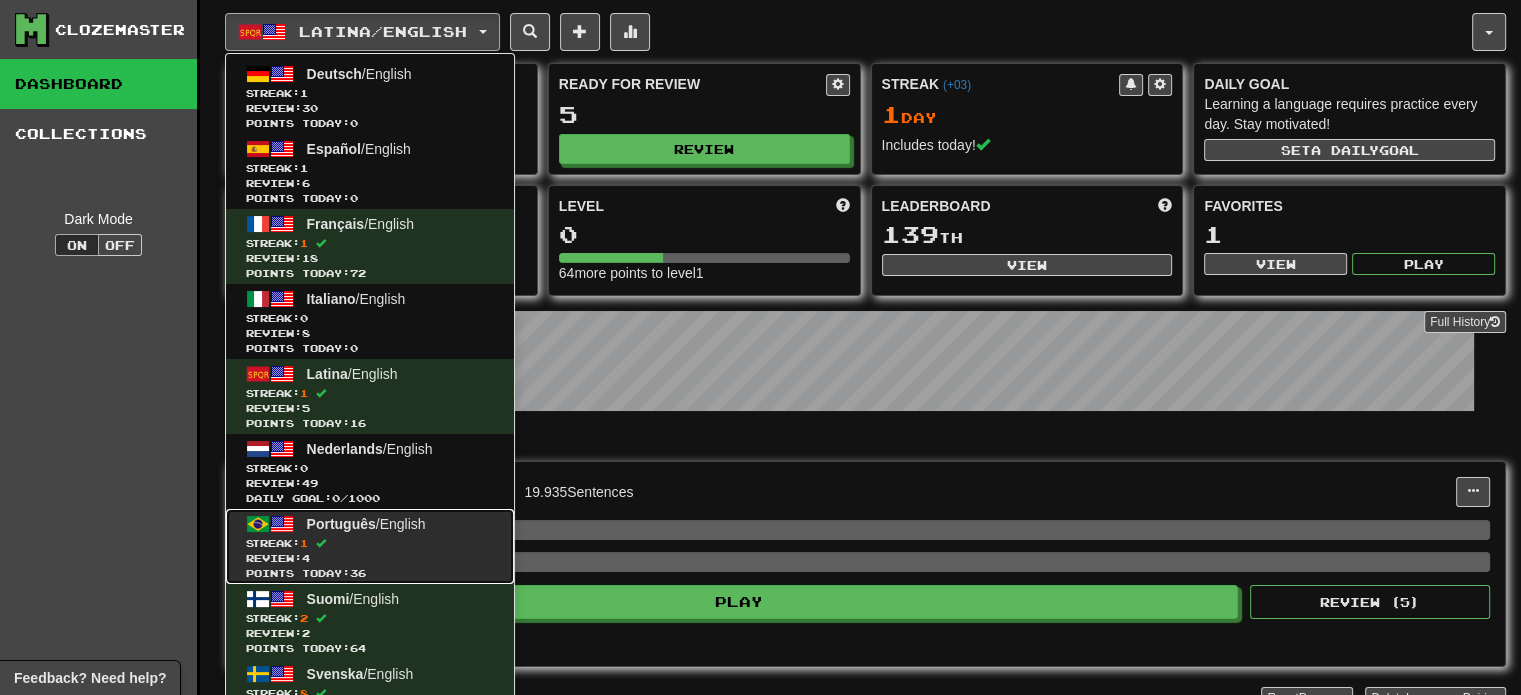 click on "Streak:  1" at bounding box center [370, 543] 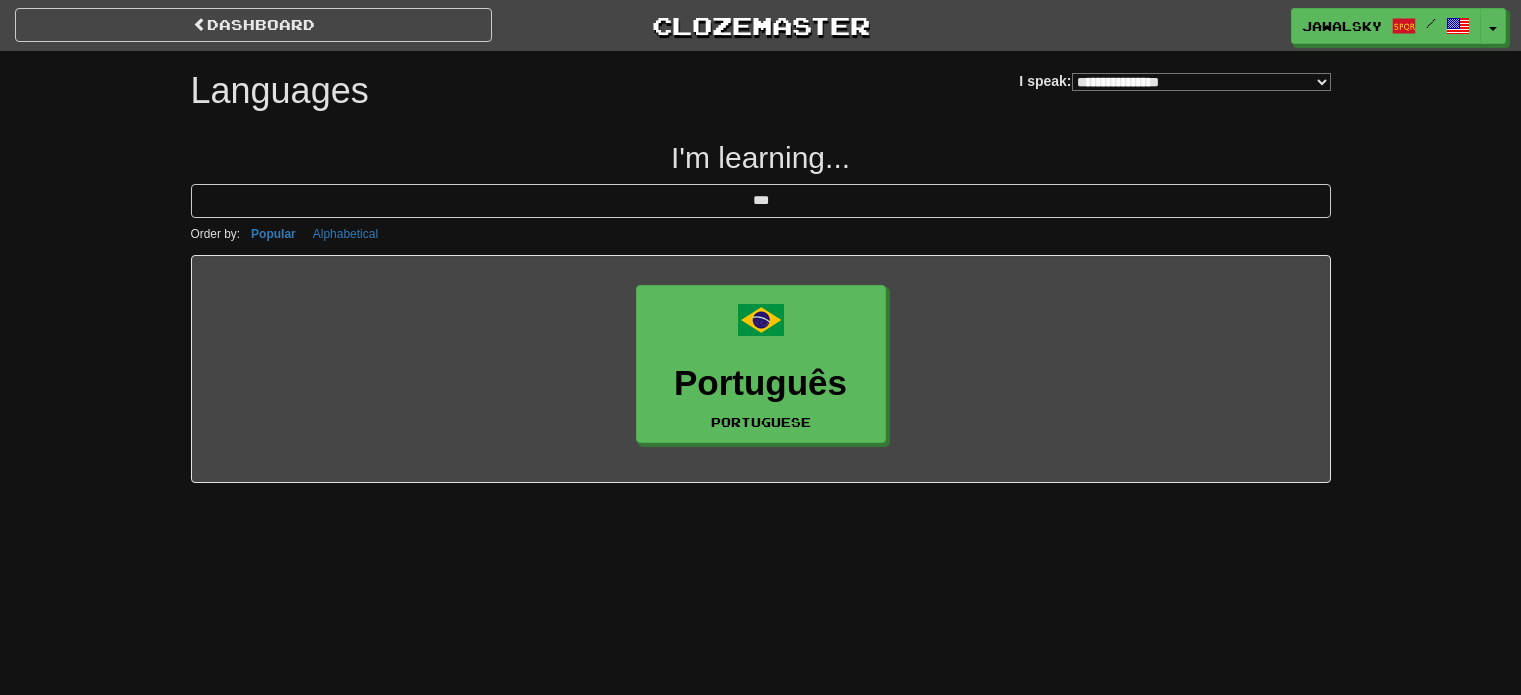 select on "*******" 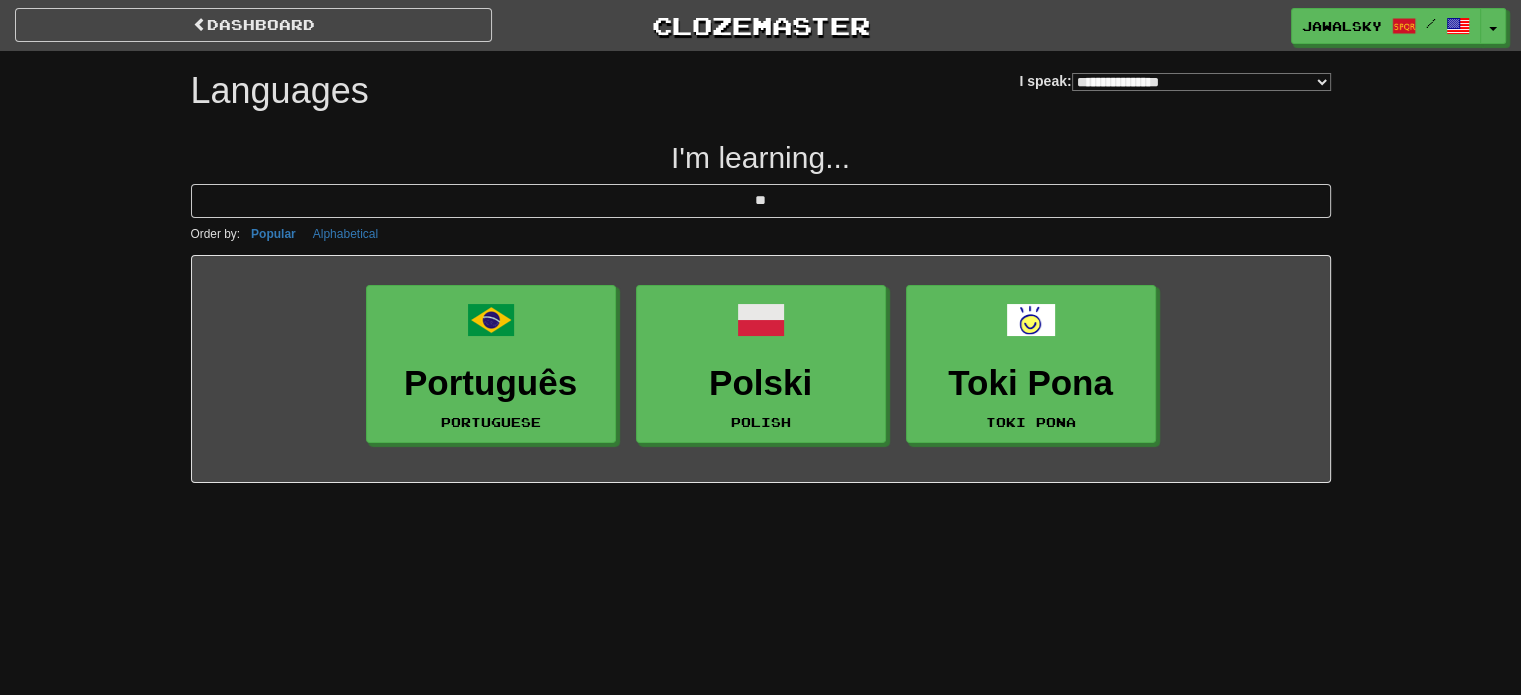 type on "*" 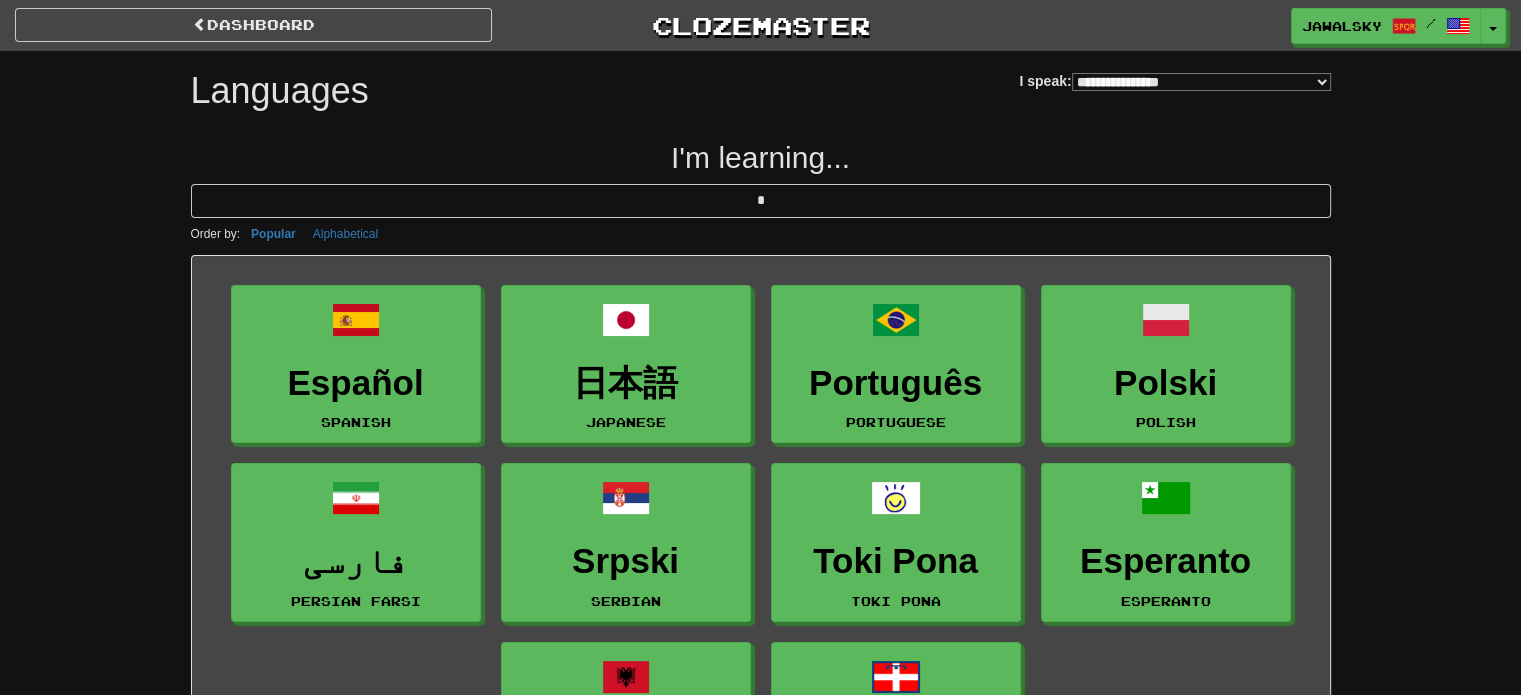 type 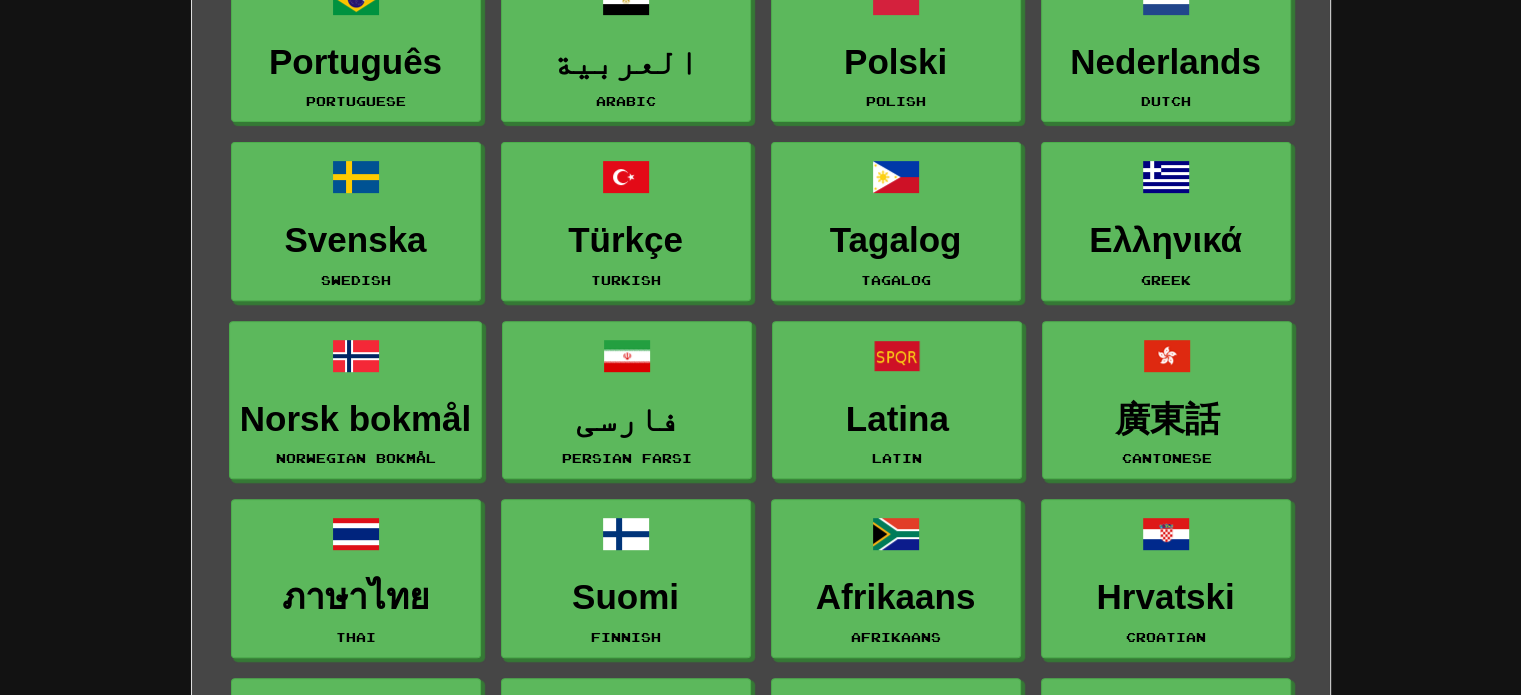 scroll, scrollTop: 400, scrollLeft: 0, axis: vertical 